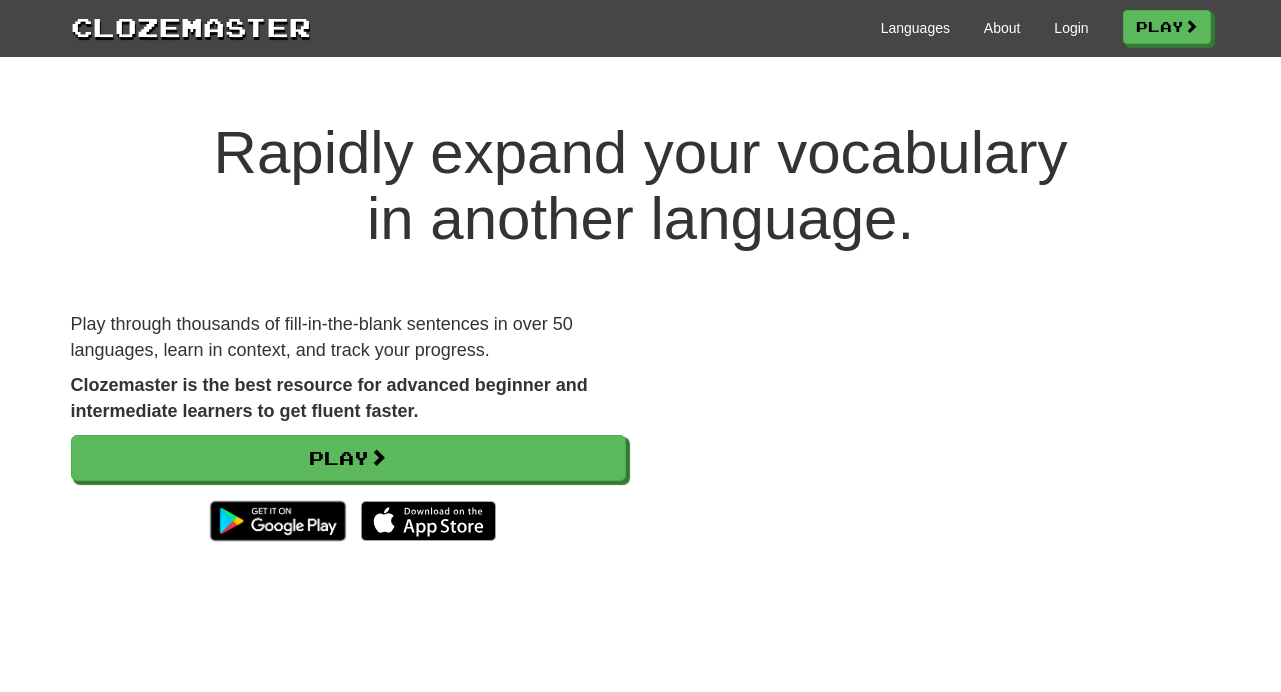 scroll, scrollTop: 0, scrollLeft: 0, axis: both 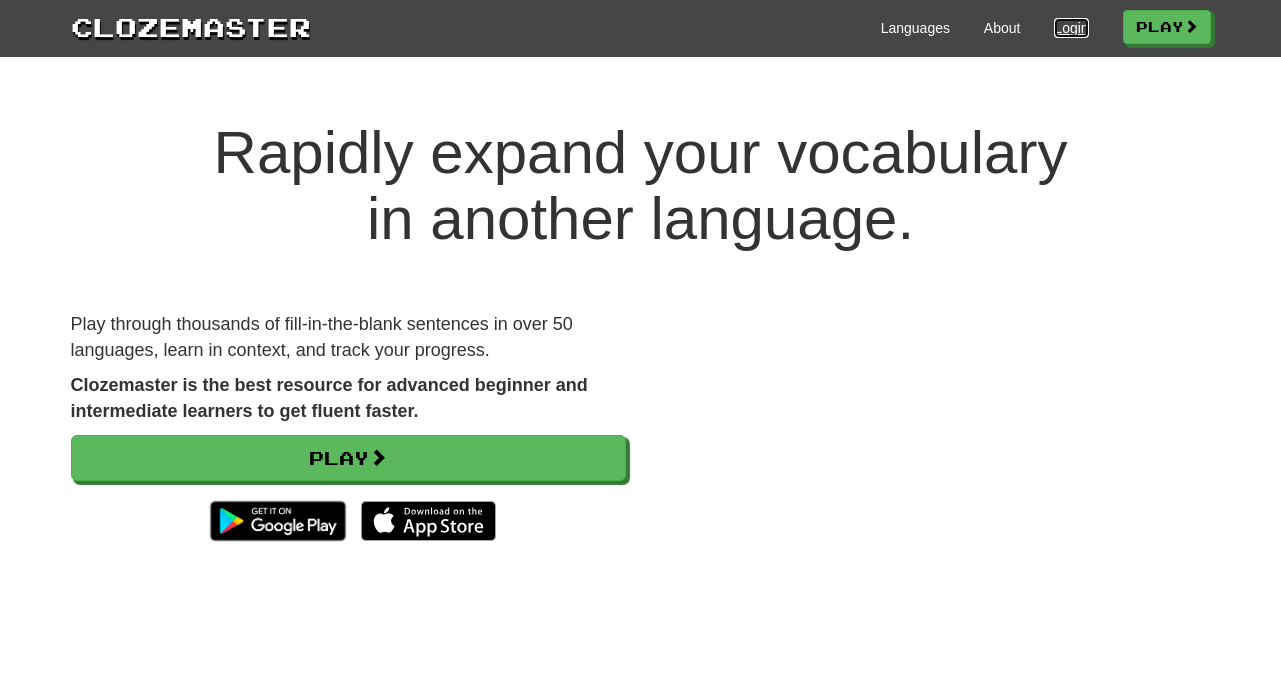 click on "Login" at bounding box center (1071, 28) 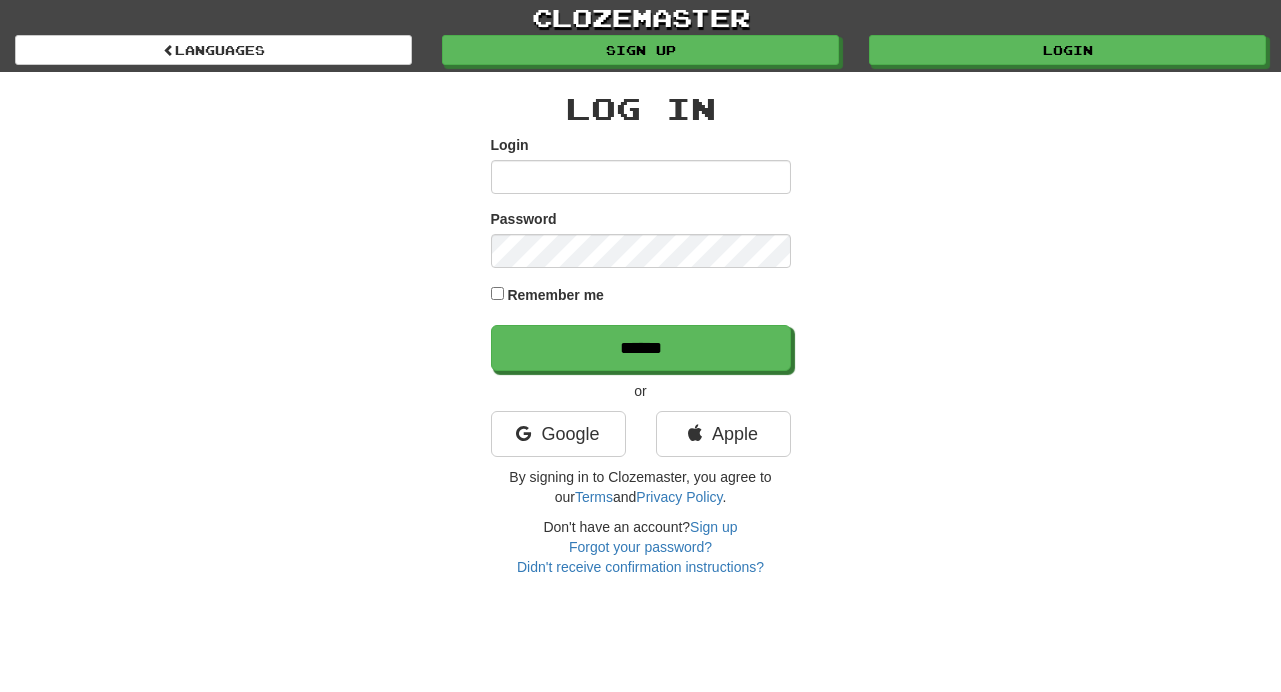 scroll, scrollTop: 0, scrollLeft: 0, axis: both 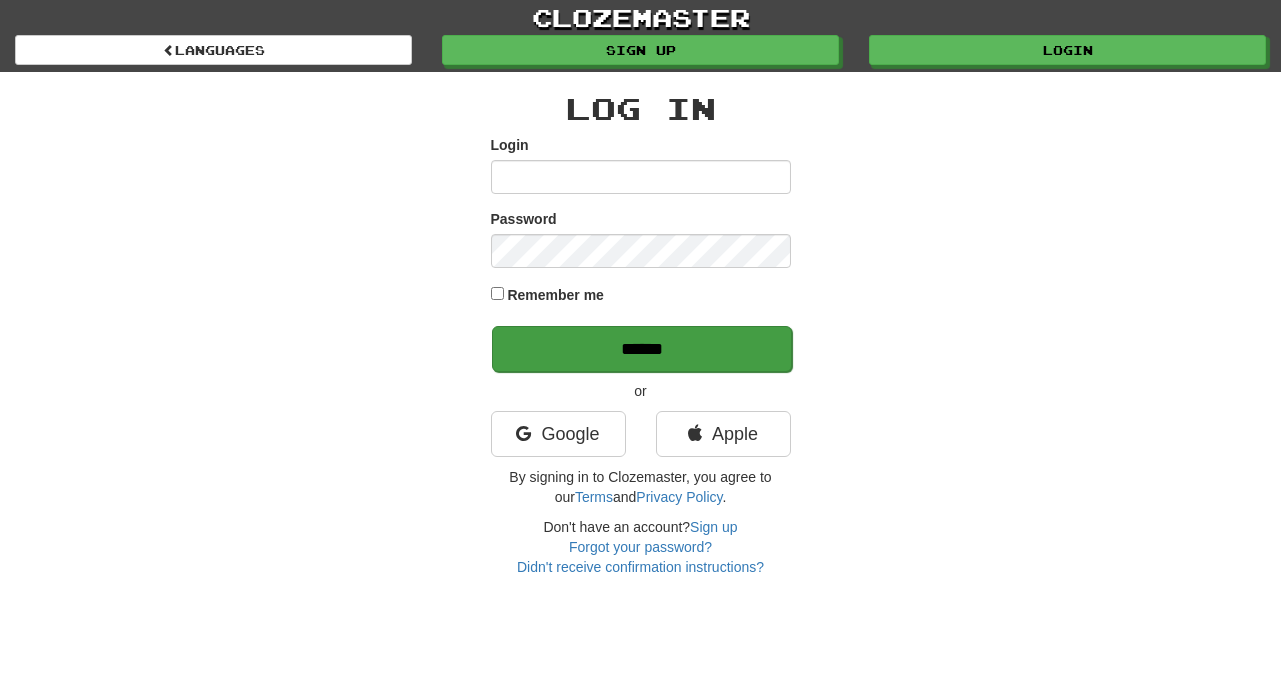 type on "**********" 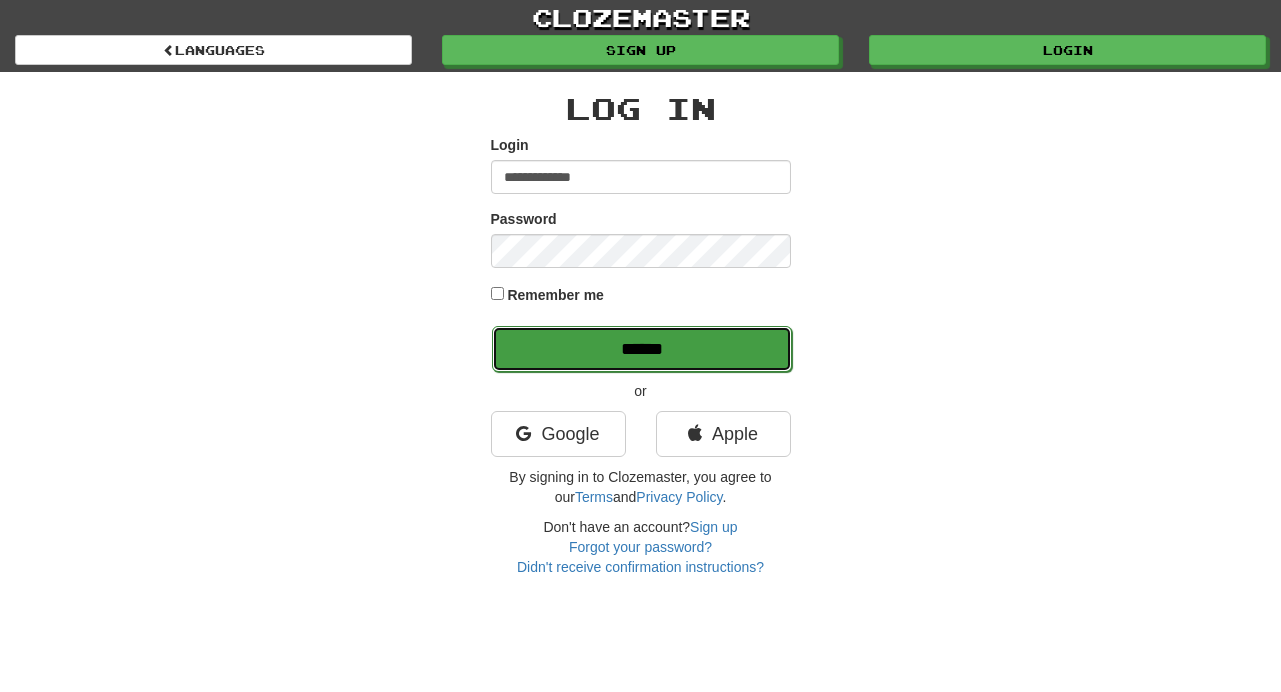 click on "******" at bounding box center [642, 349] 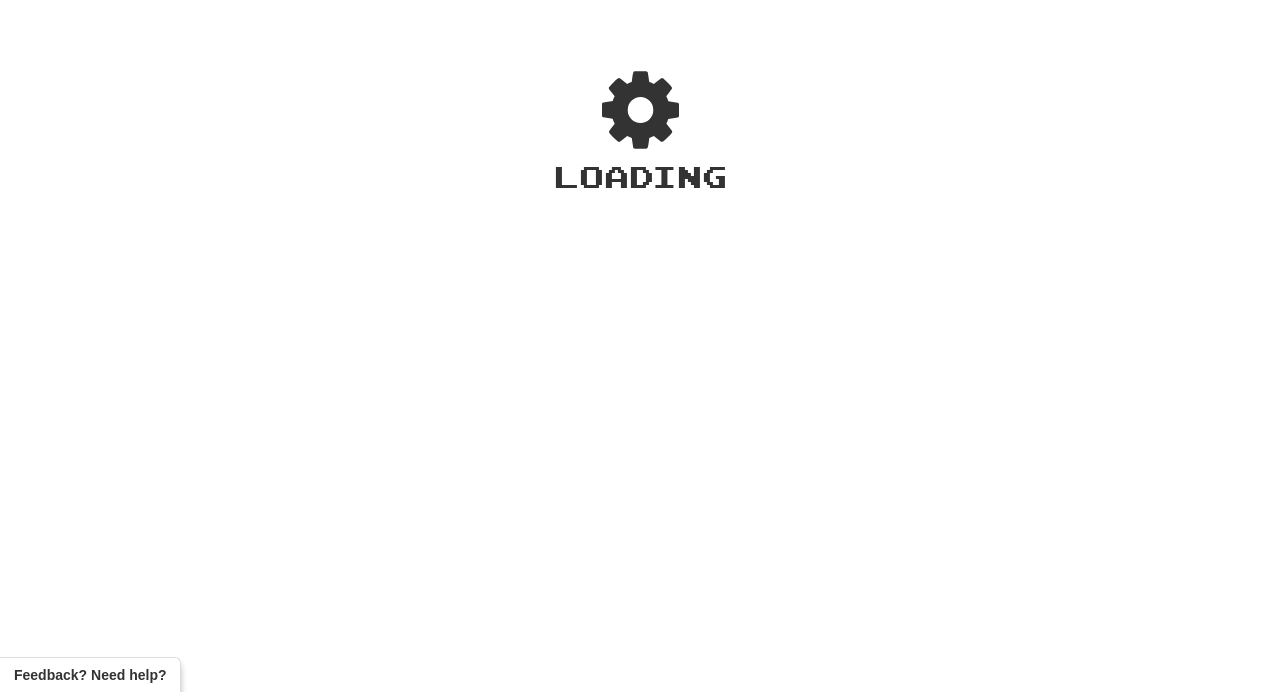 scroll, scrollTop: 0, scrollLeft: 0, axis: both 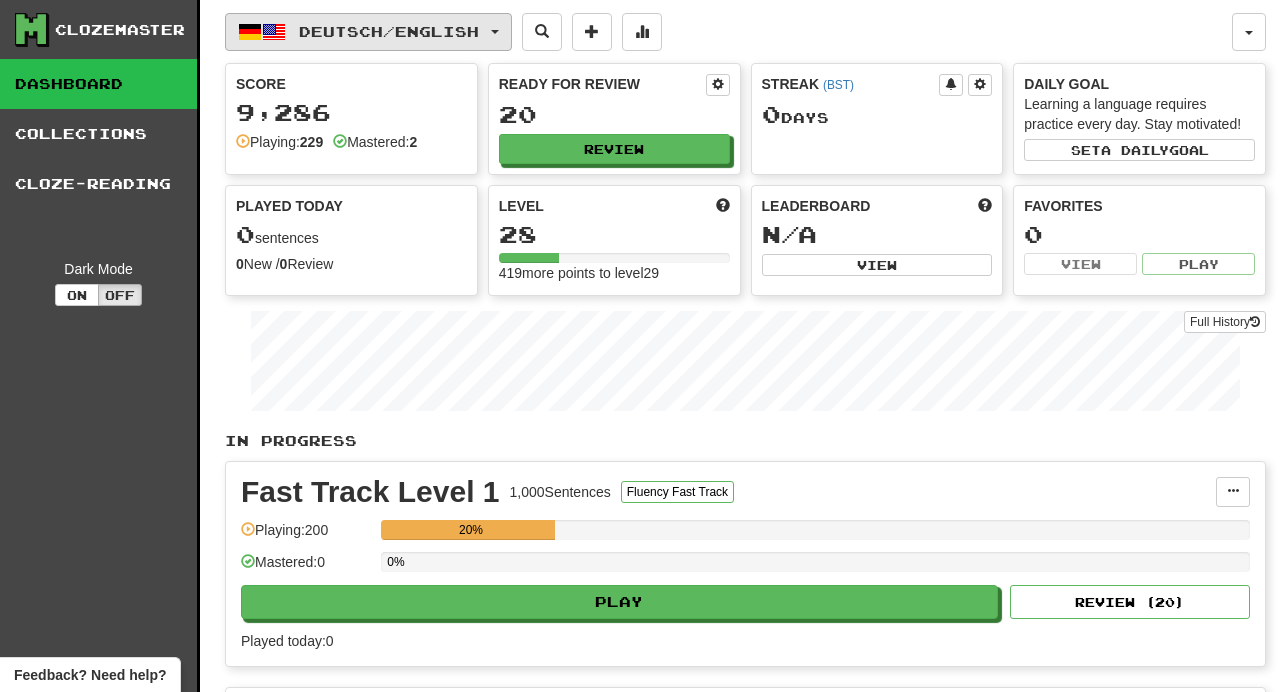 click on "Deutsch  /  English" at bounding box center [368, 32] 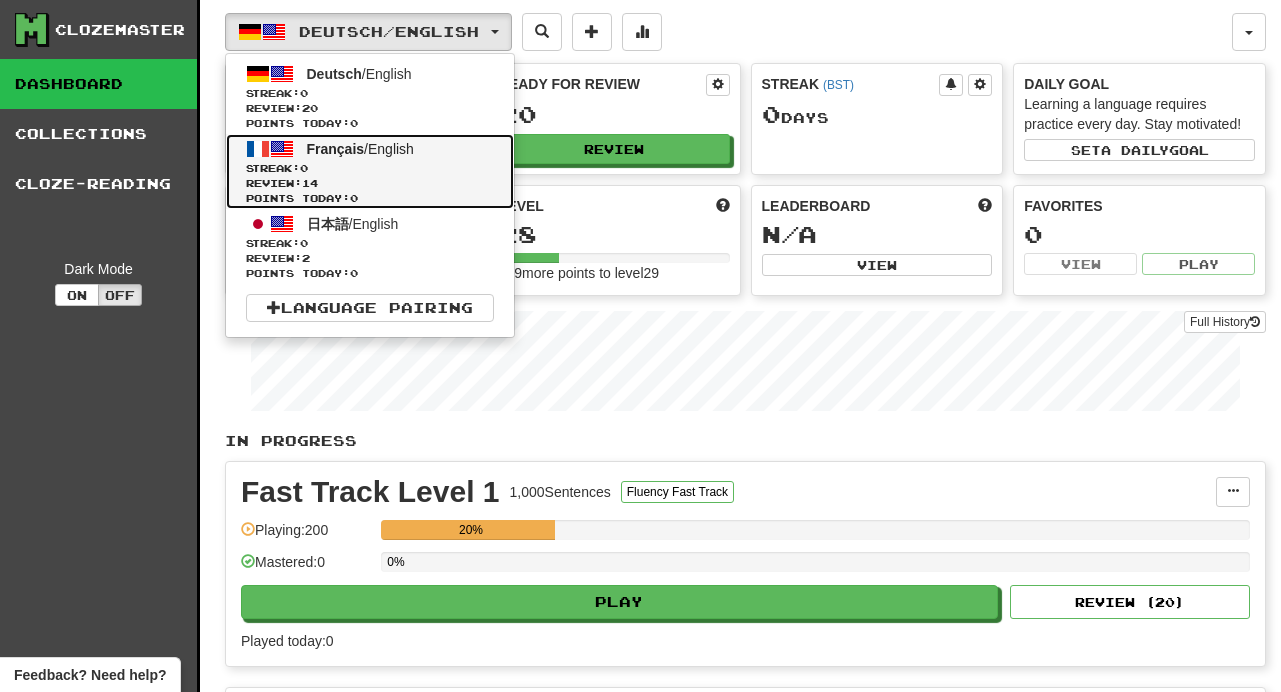 click on "Français  /  English" at bounding box center (360, 149) 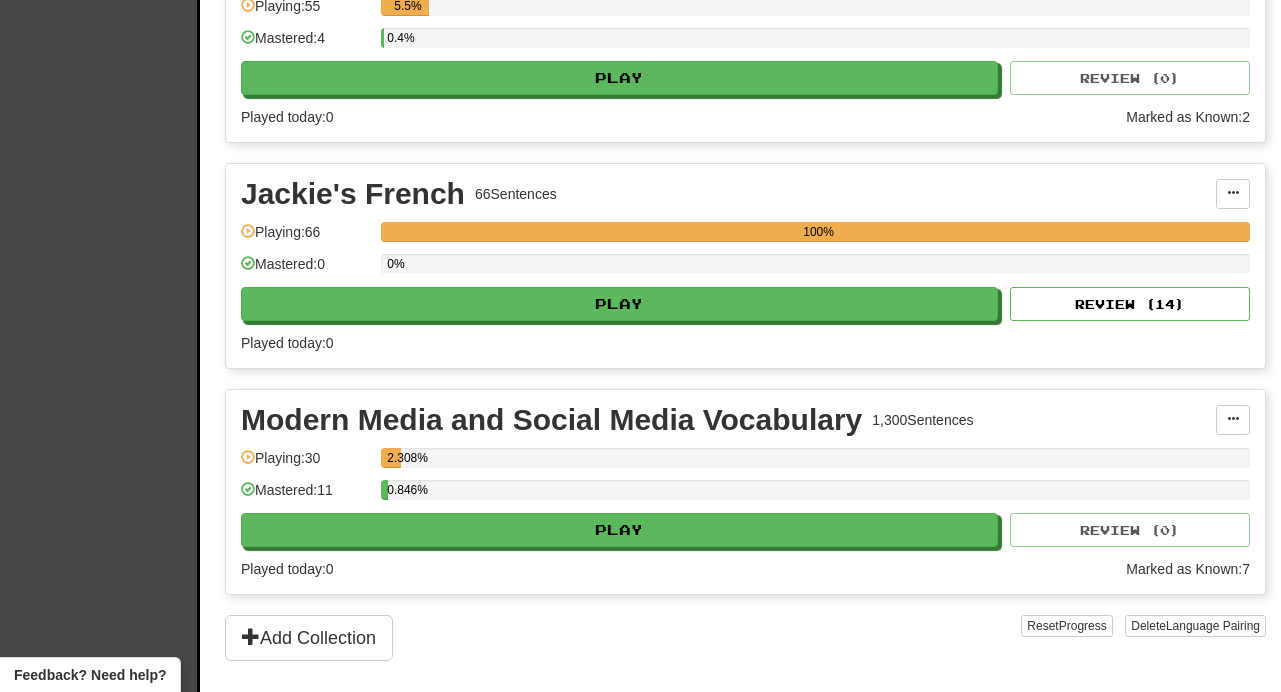 scroll, scrollTop: 521, scrollLeft: 0, axis: vertical 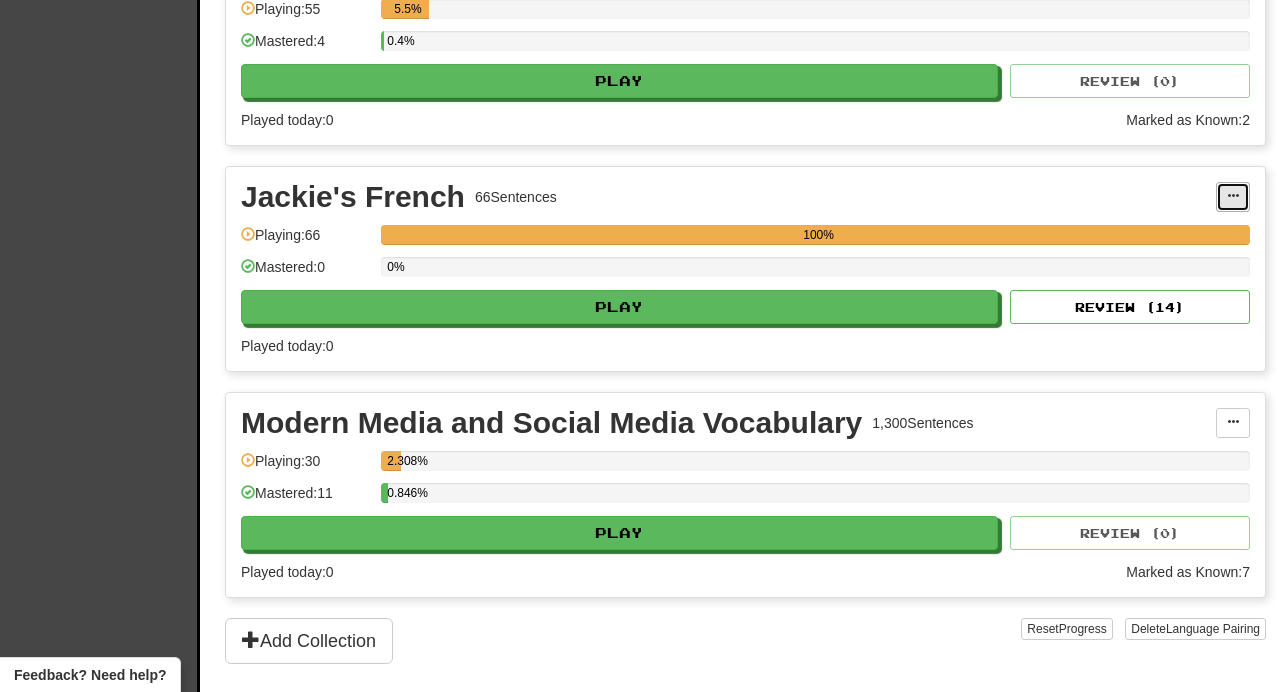 click at bounding box center [1233, 197] 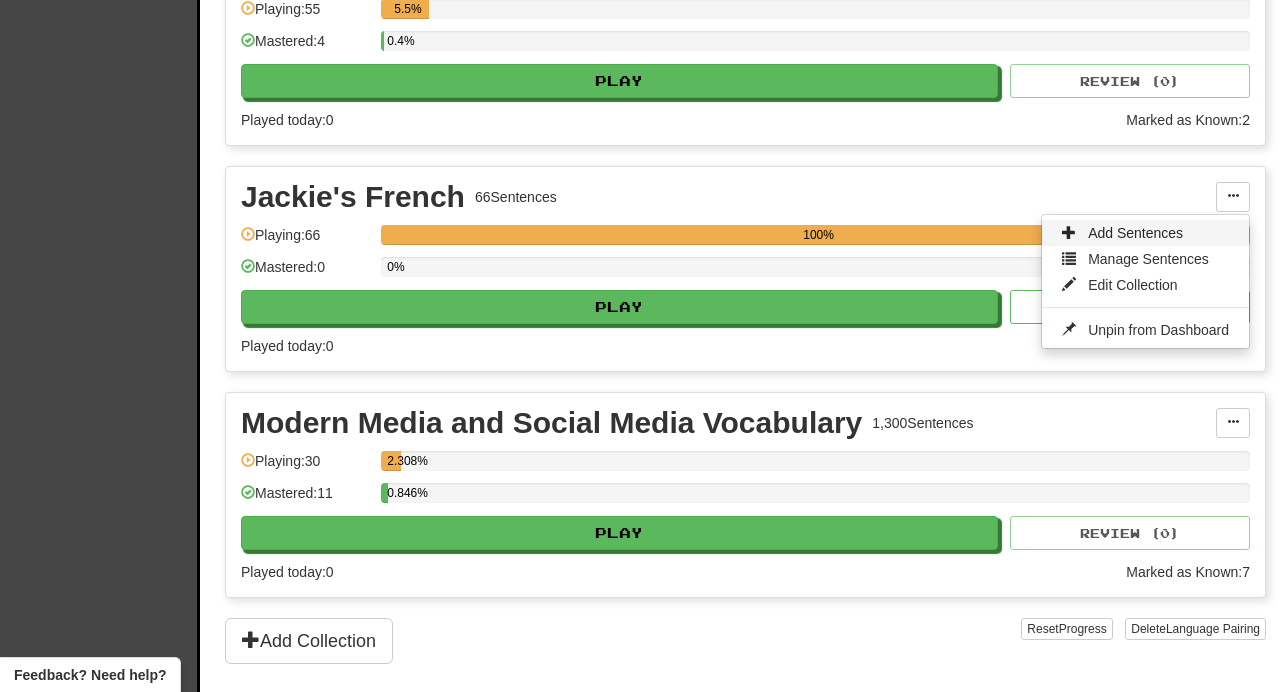 click on "Add Sentences" at bounding box center [1145, 233] 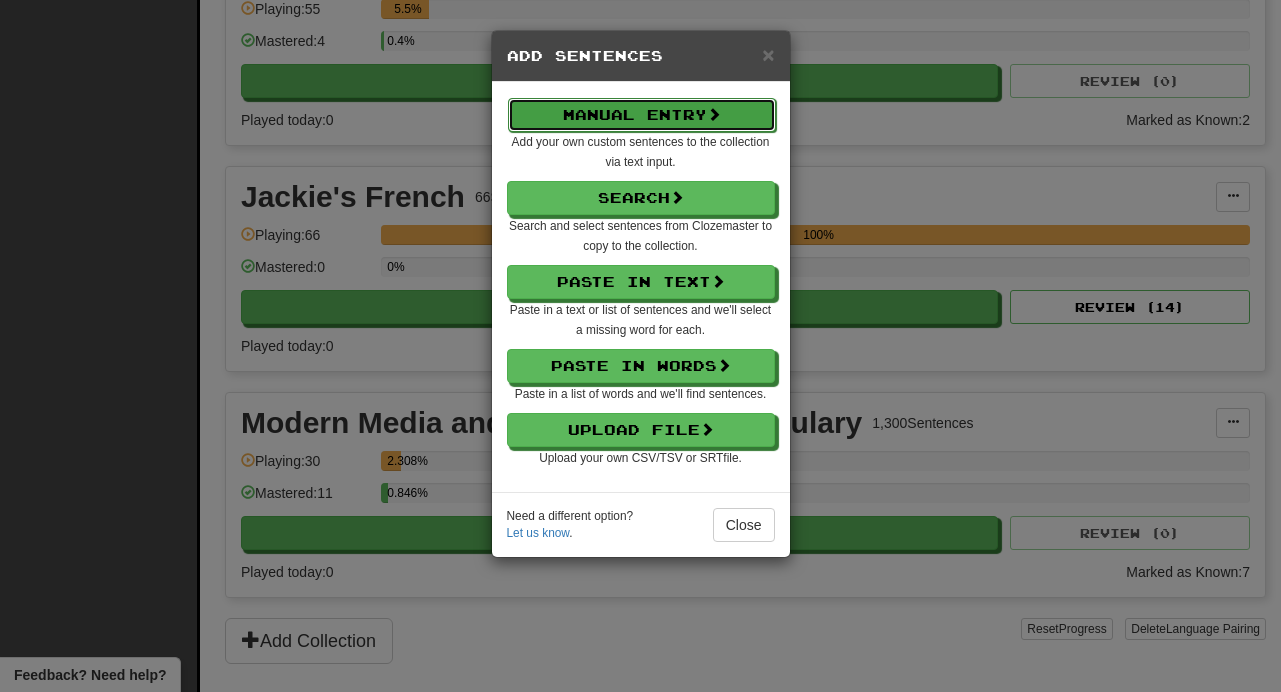click on "Manual Entry" at bounding box center [642, 115] 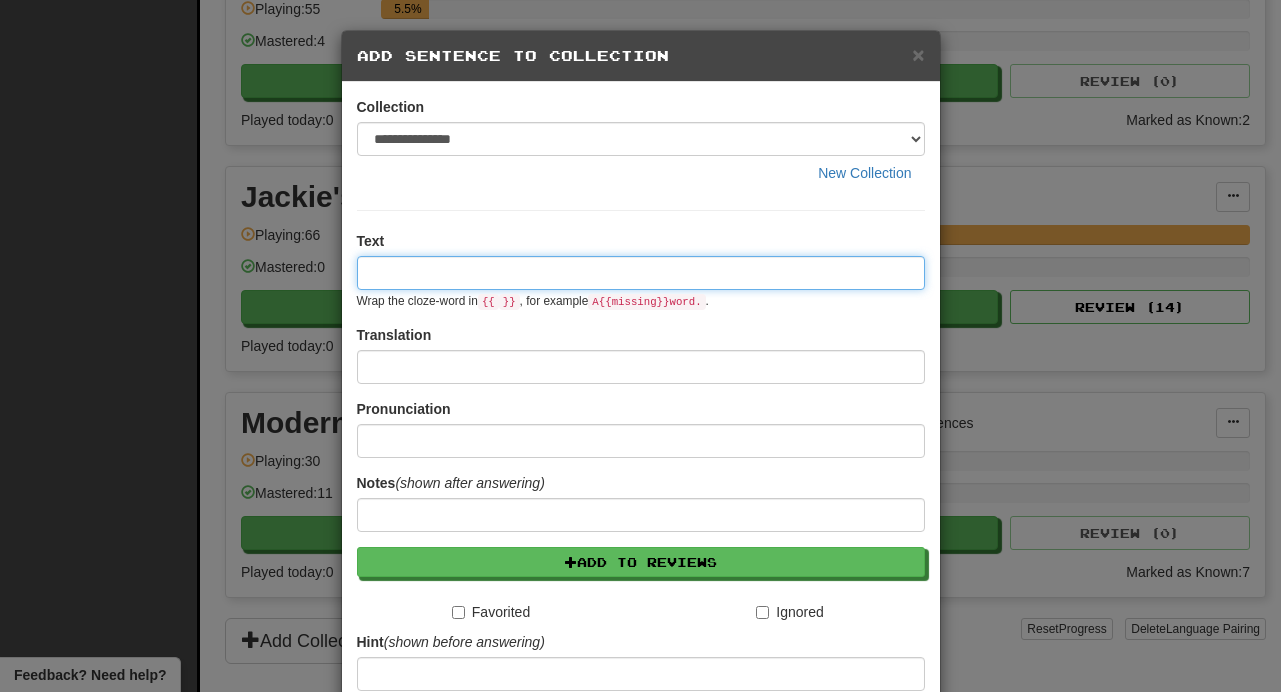 paste on "**********" 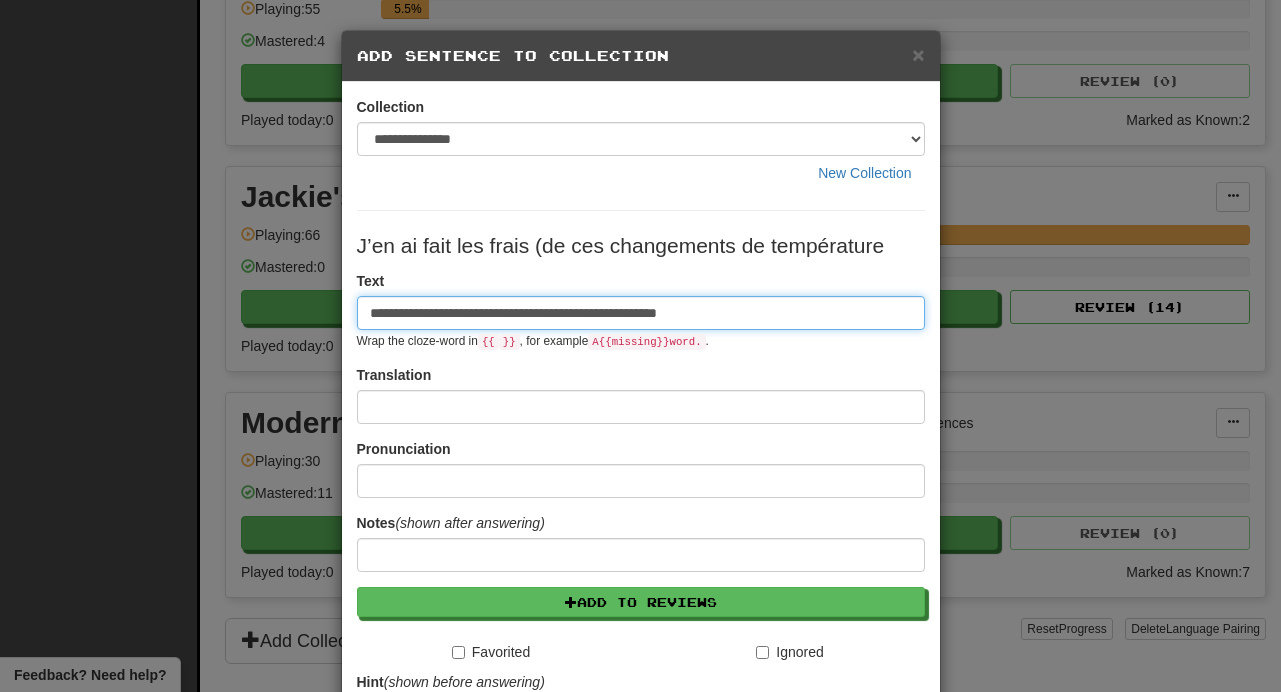 click on "**********" at bounding box center [641, 313] 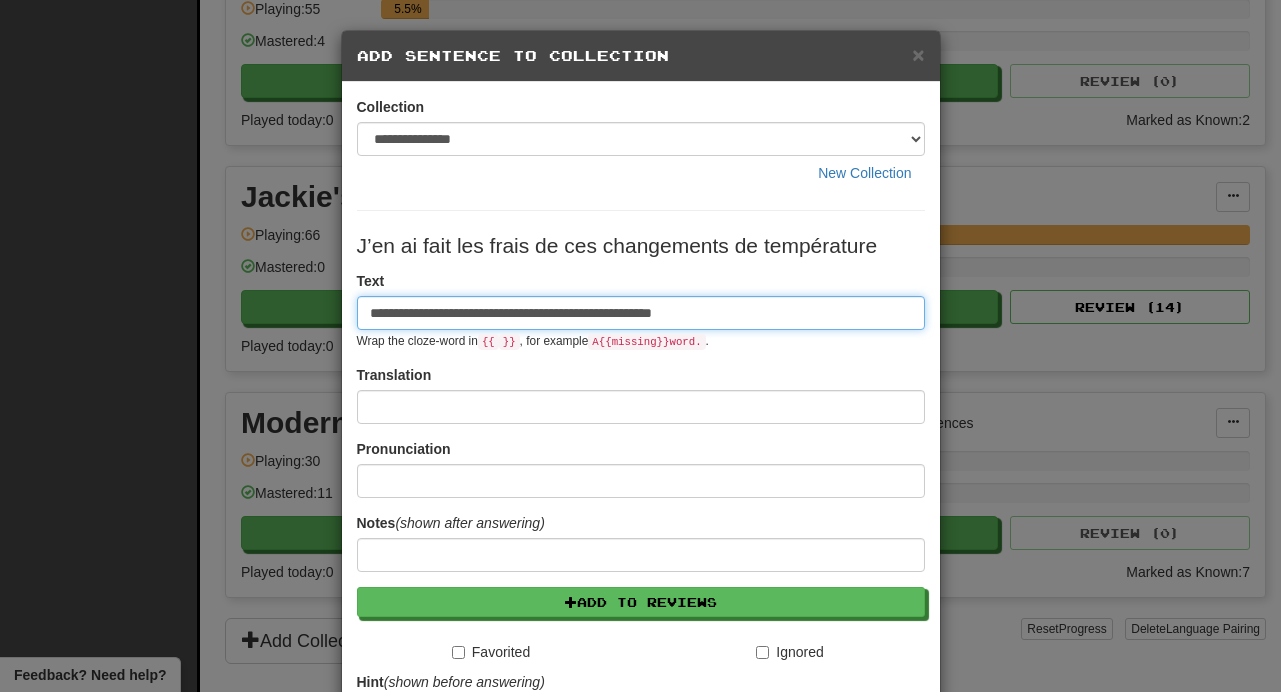 click on "**********" at bounding box center (641, 313) 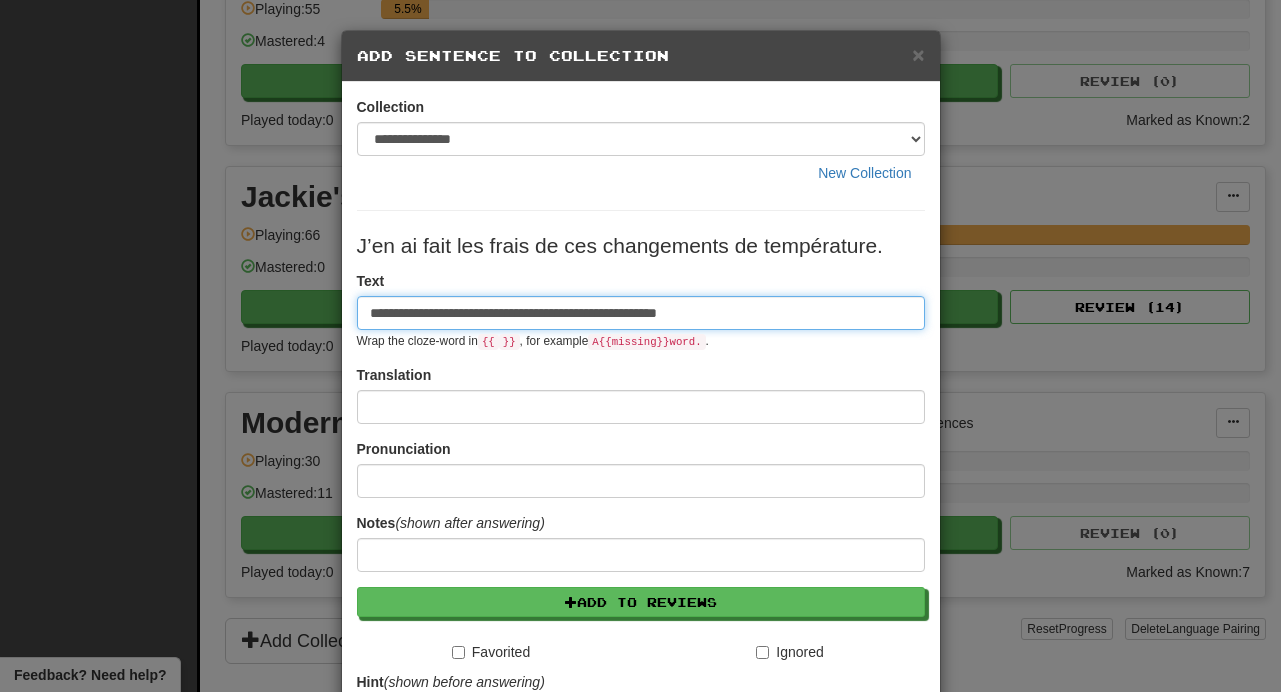 click on "**********" at bounding box center (641, 313) 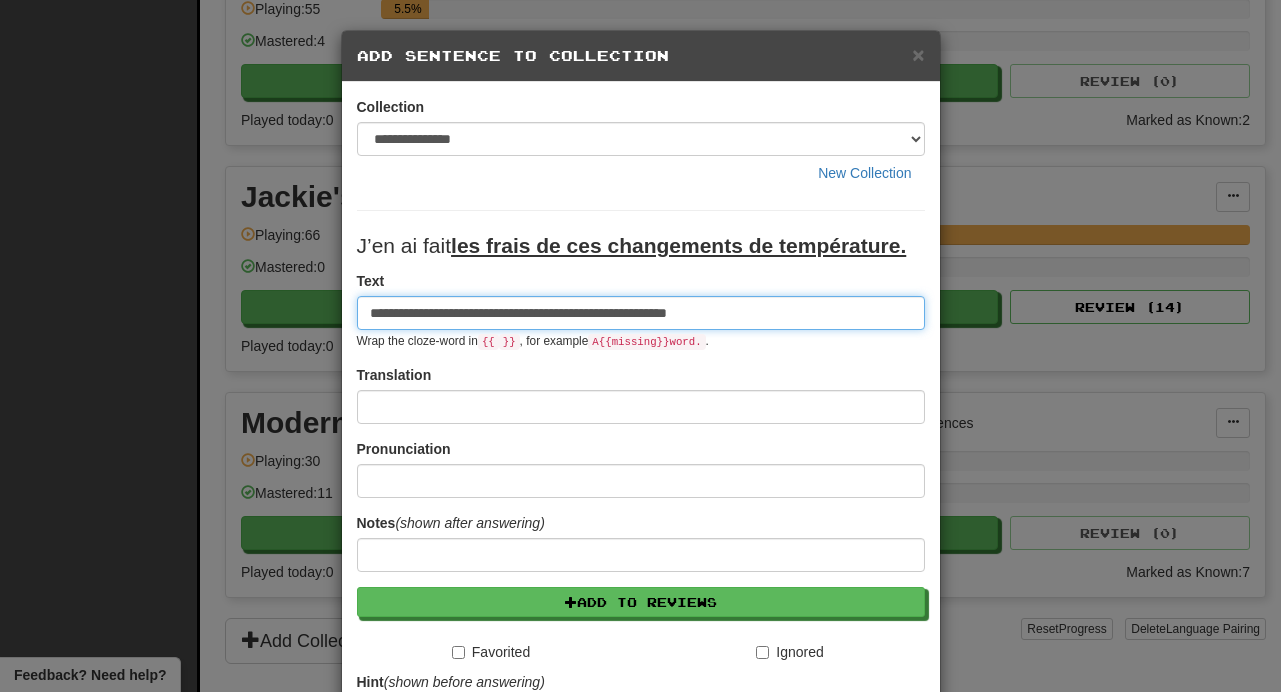 click on "**********" at bounding box center [641, 313] 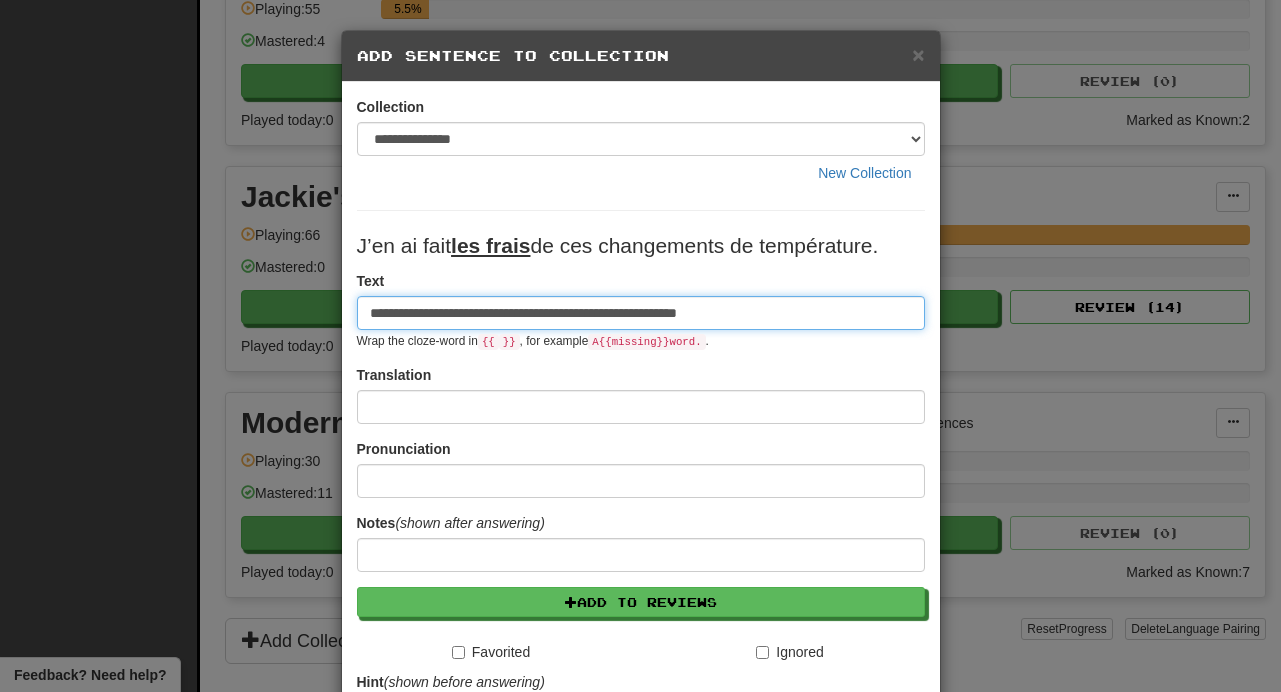 type on "**********" 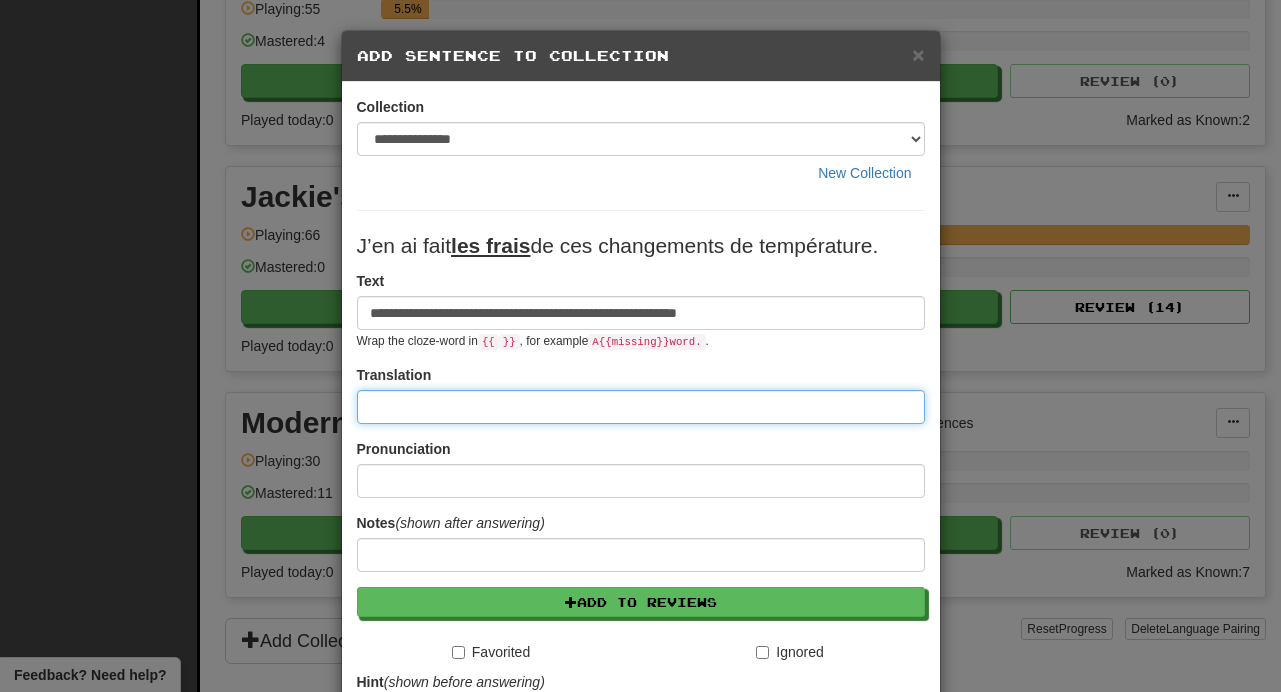 click at bounding box center (641, 407) 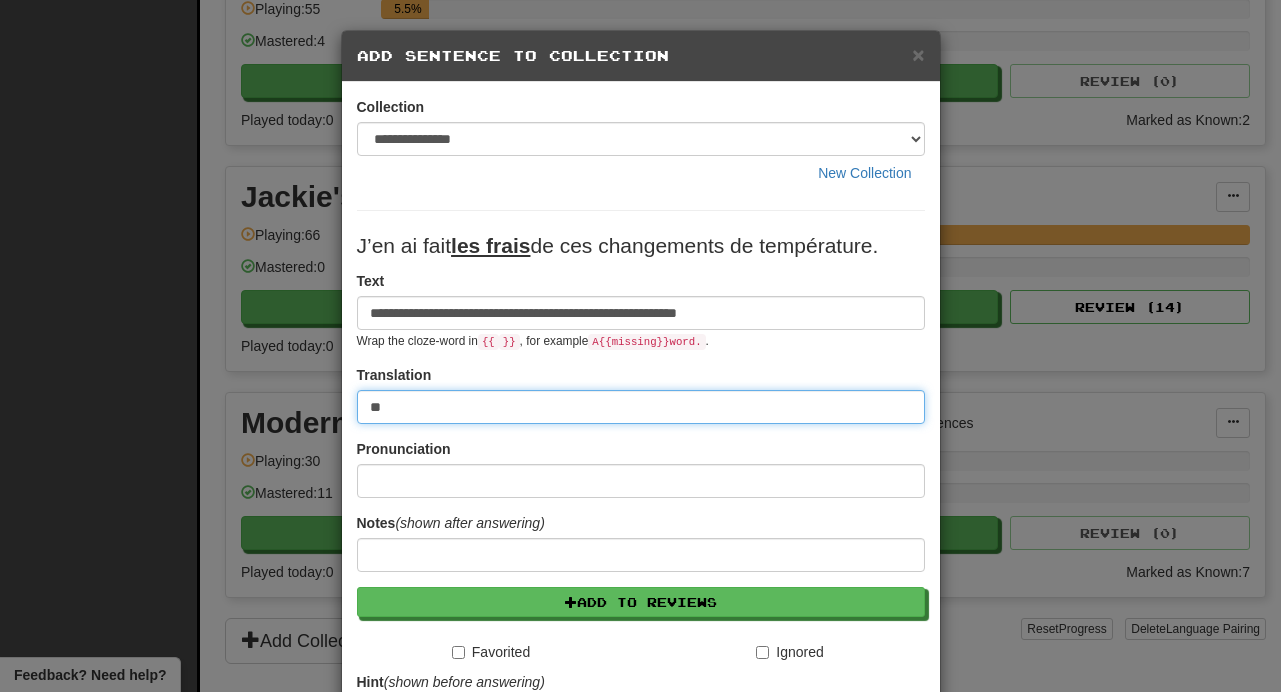 type on "*" 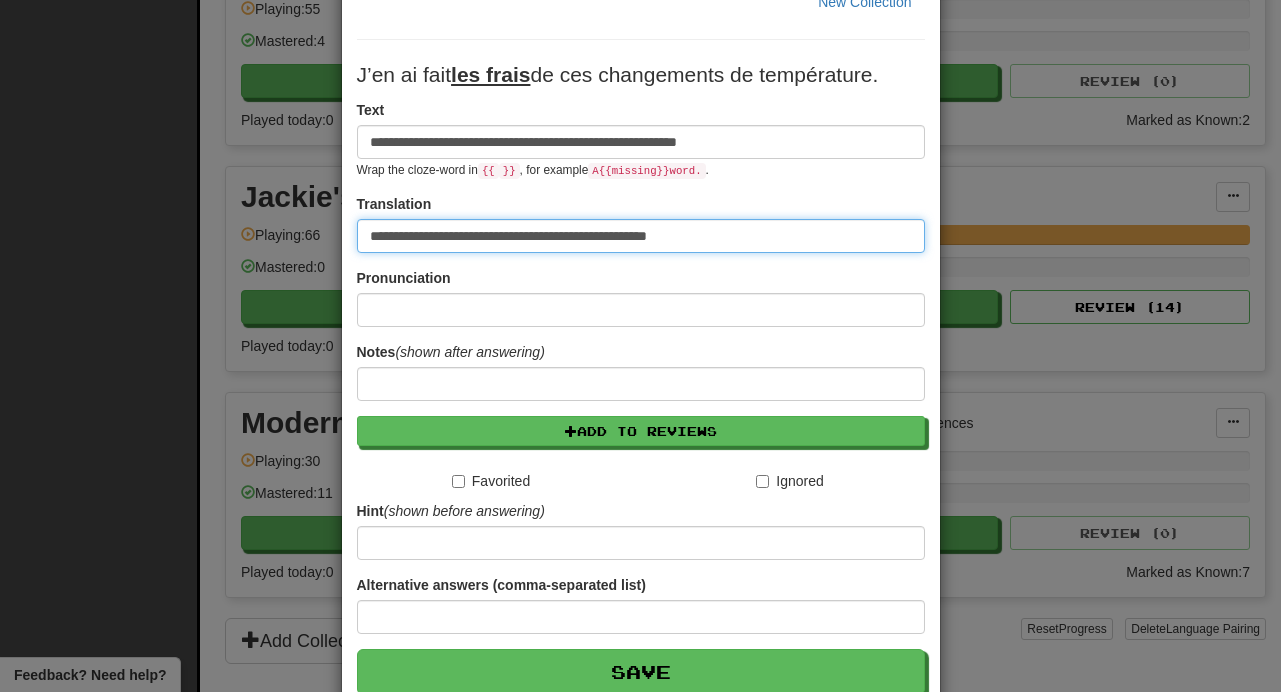 scroll, scrollTop: 178, scrollLeft: 0, axis: vertical 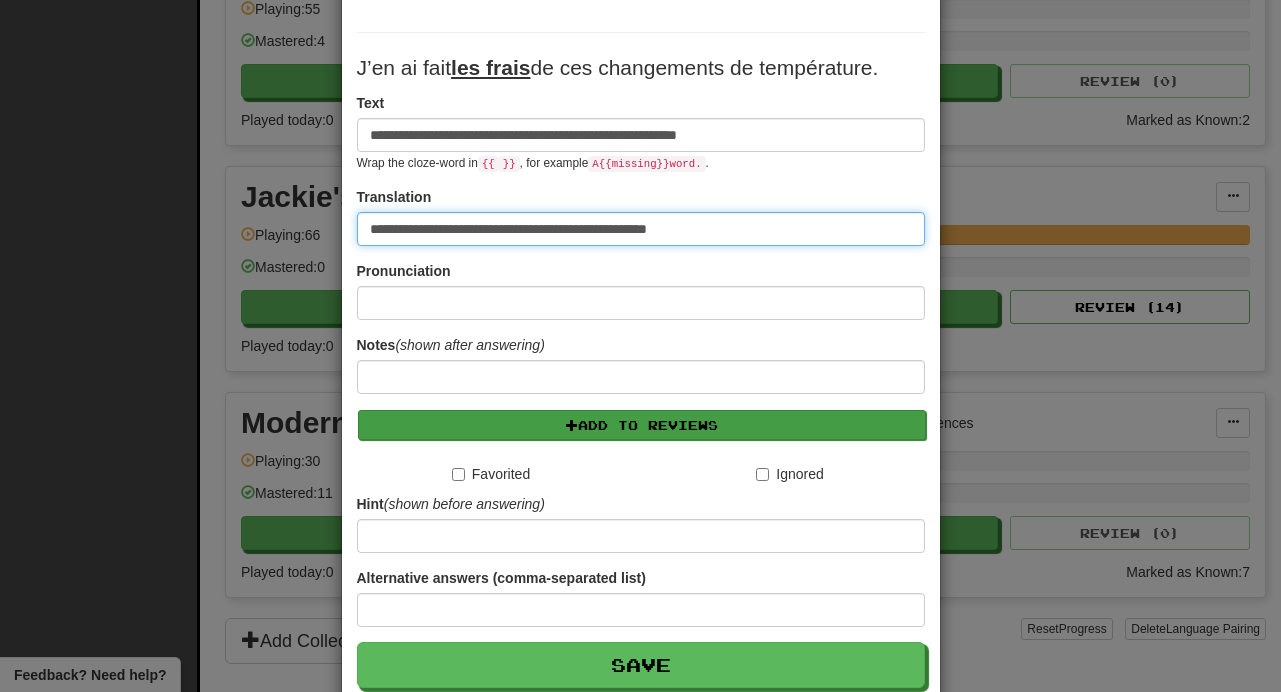 type on "**********" 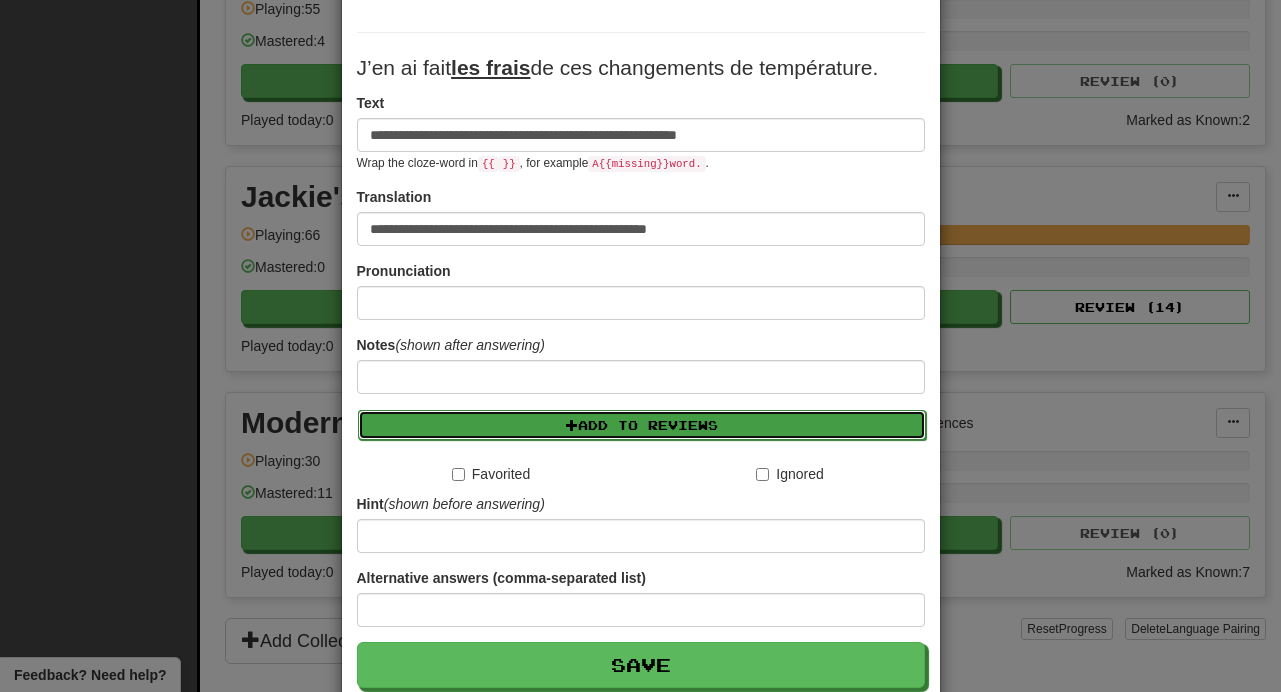 click on "Add to Reviews" at bounding box center (642, 425) 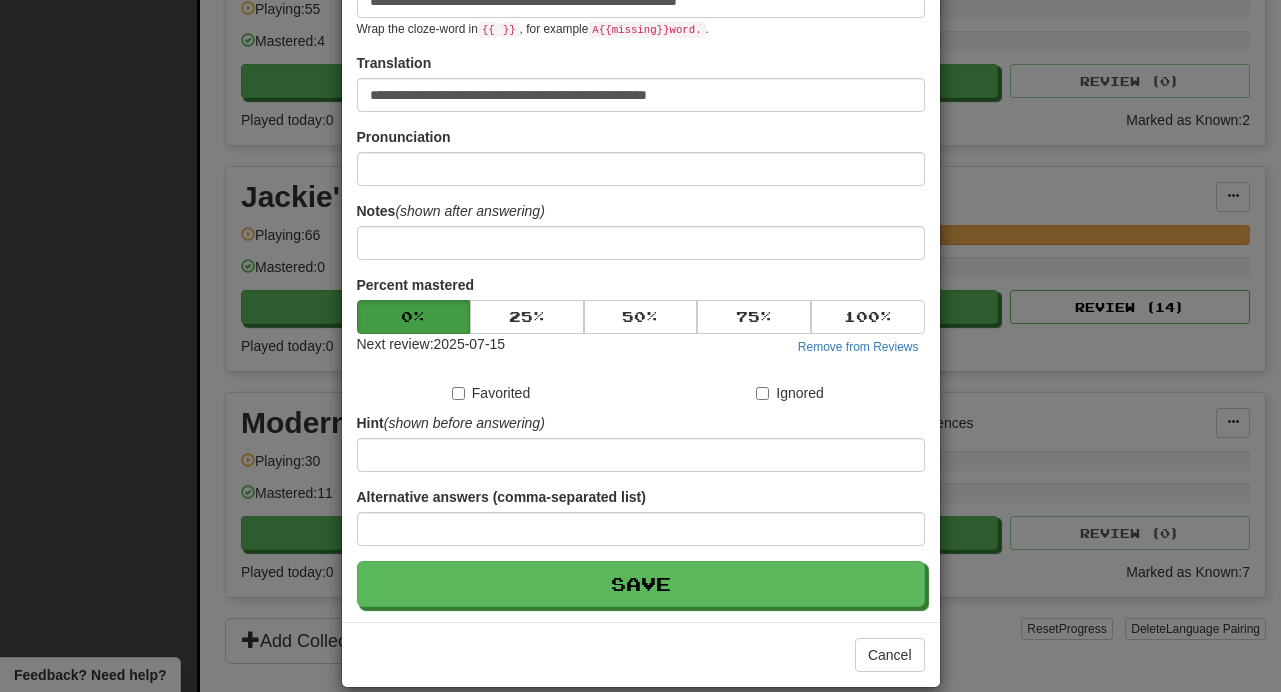 scroll, scrollTop: 338, scrollLeft: 0, axis: vertical 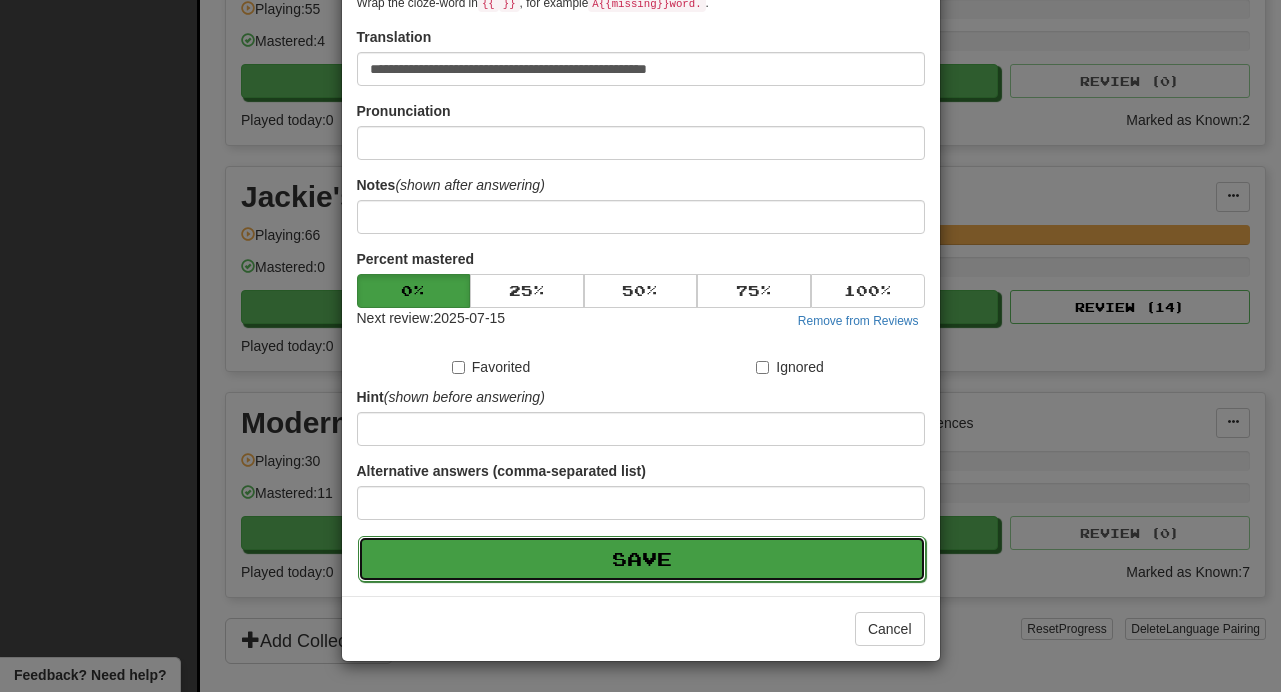 click on "Save" at bounding box center (642, 559) 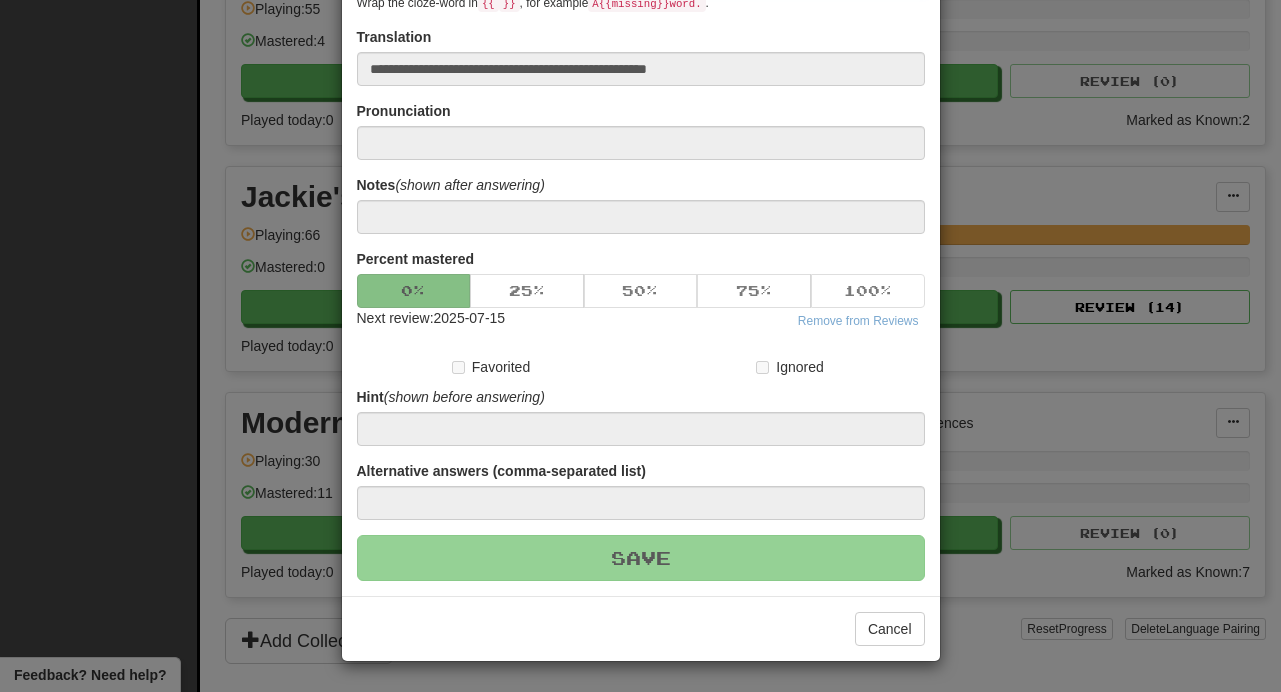 type 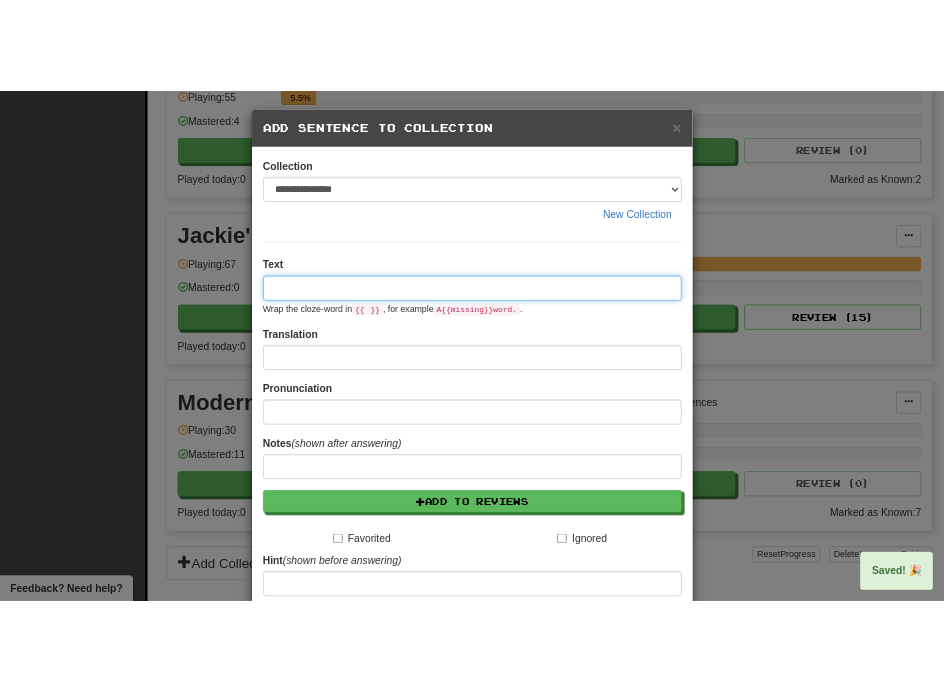 scroll, scrollTop: 0, scrollLeft: 0, axis: both 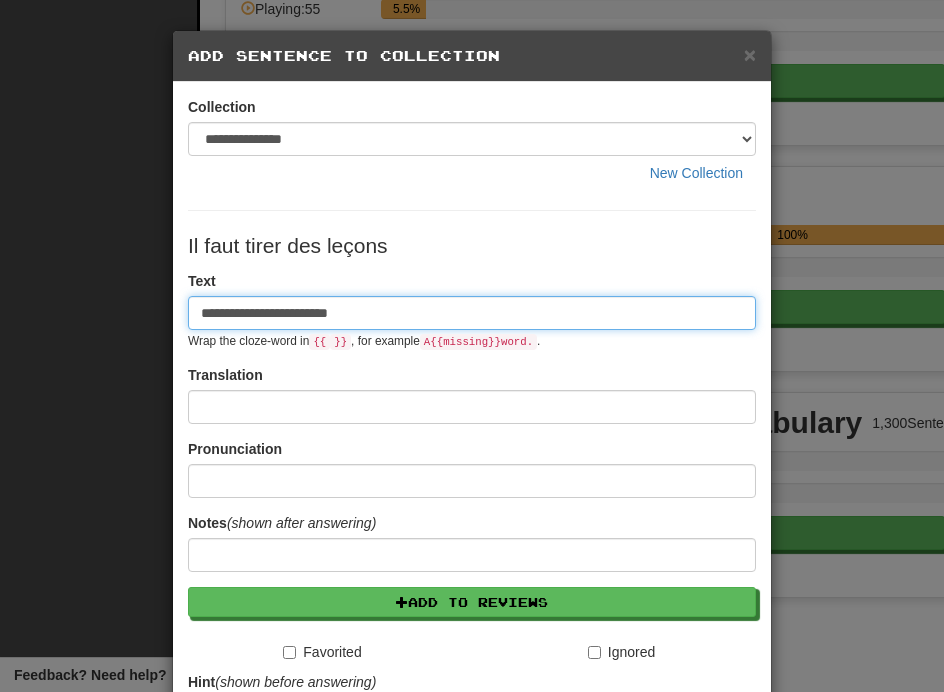 click on "**********" at bounding box center (472, 313) 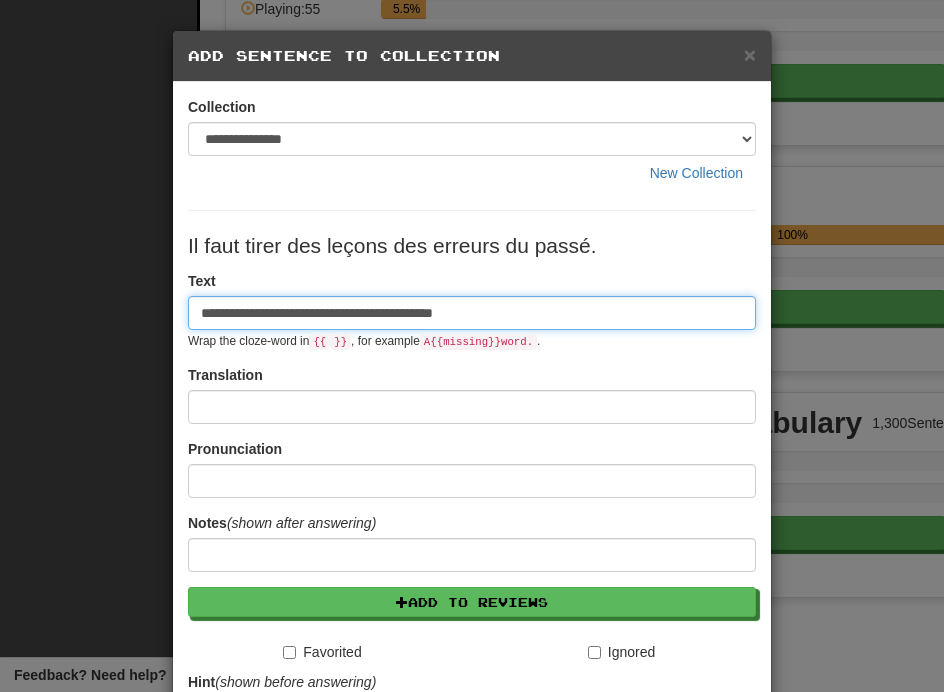 click on "**********" at bounding box center [472, 313] 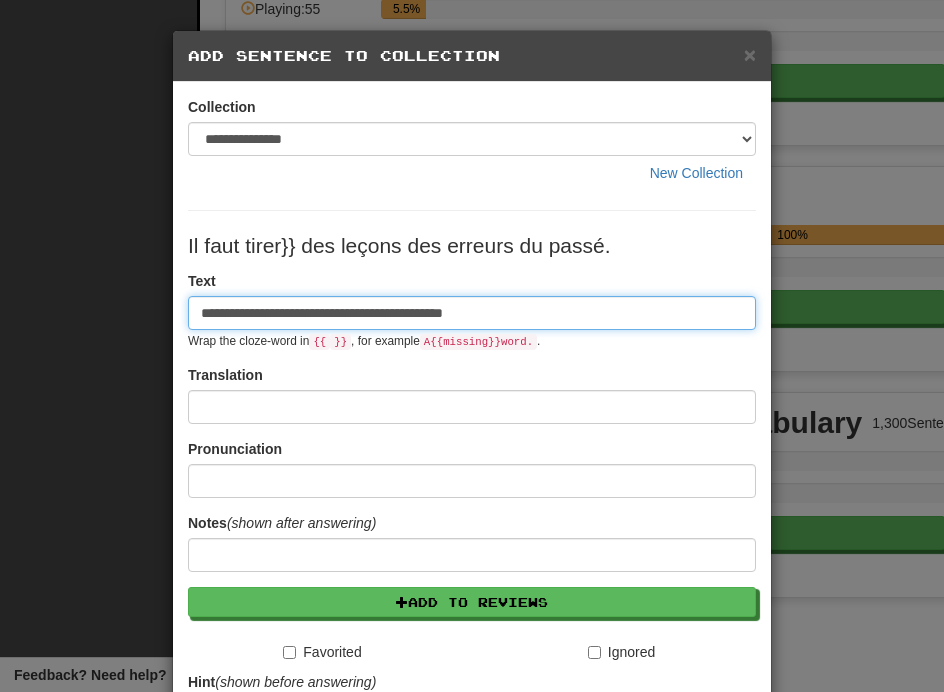 click on "**********" at bounding box center [472, 313] 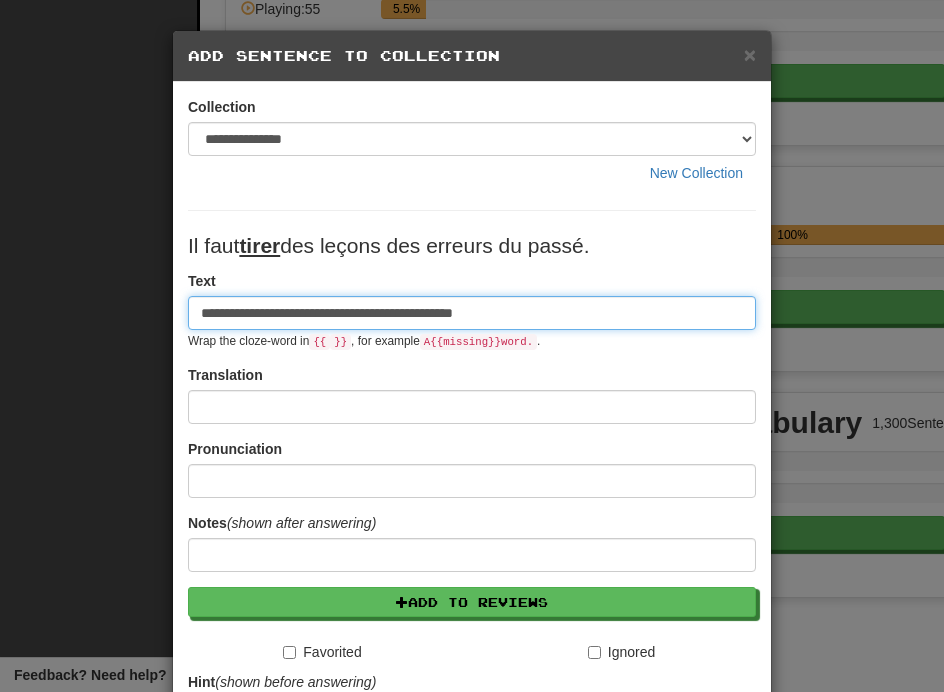 type on "**********" 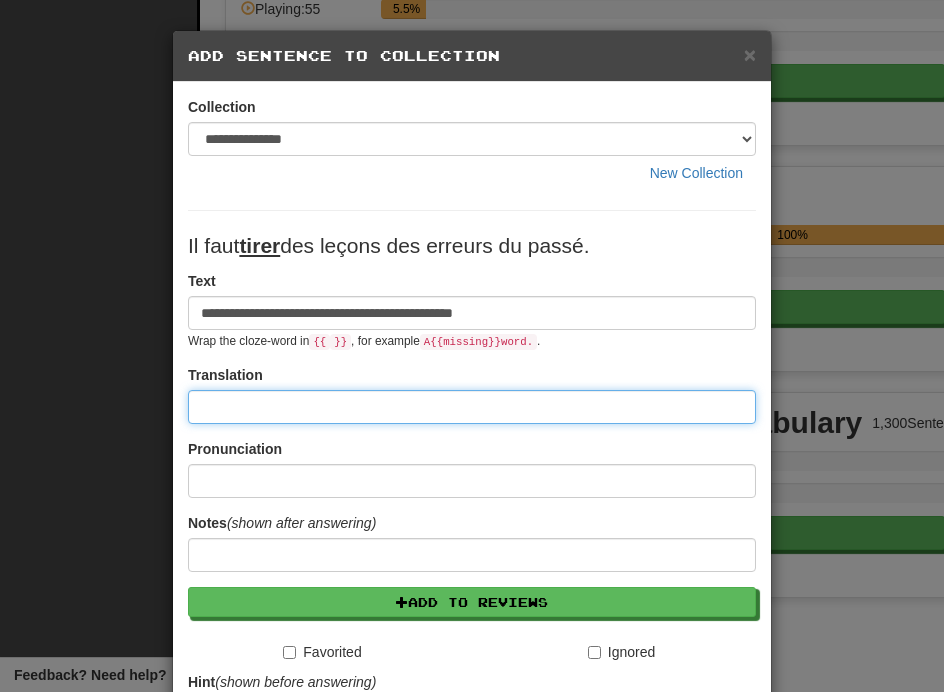 click at bounding box center (472, 407) 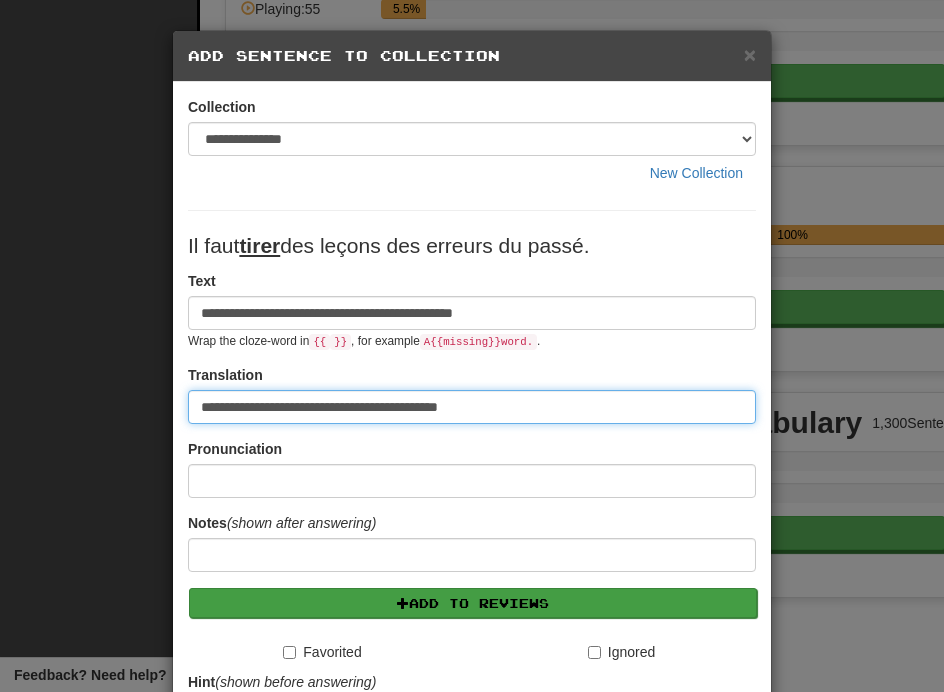 type on "**********" 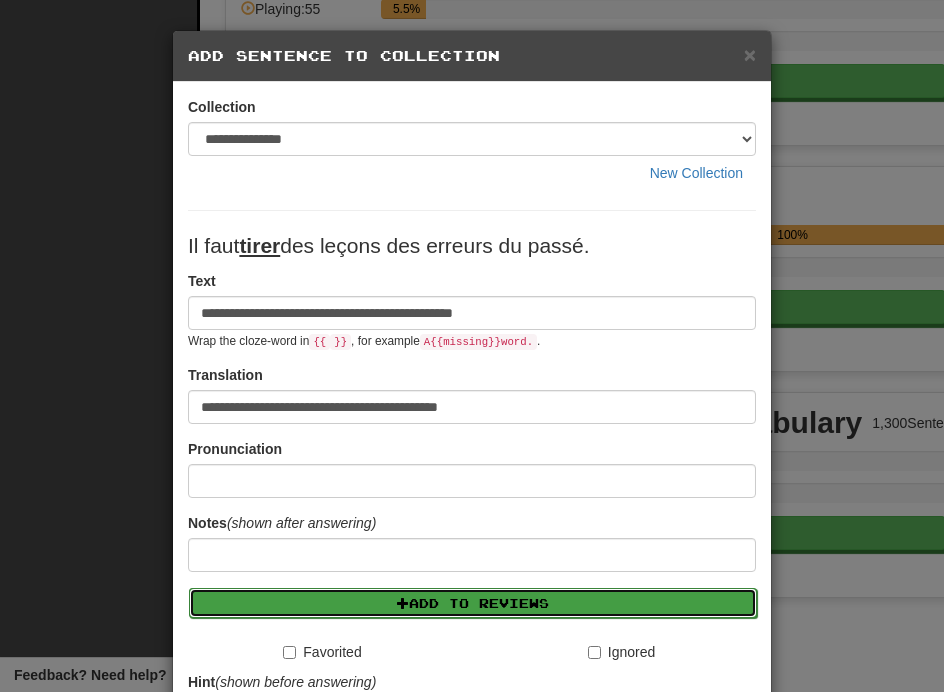 click on "Add to Reviews" at bounding box center (473, 603) 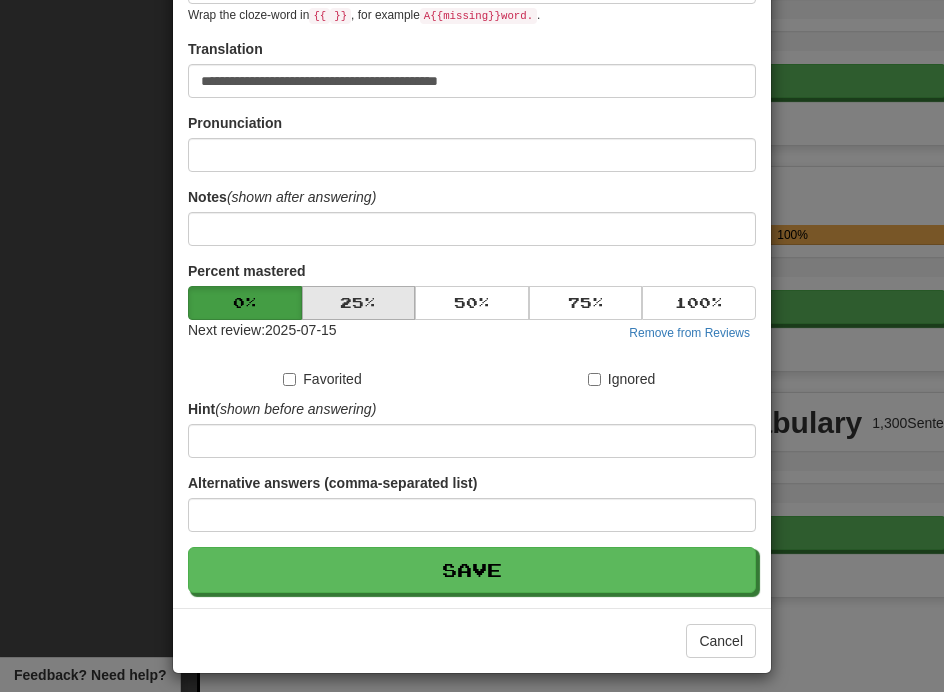 scroll, scrollTop: 338, scrollLeft: 0, axis: vertical 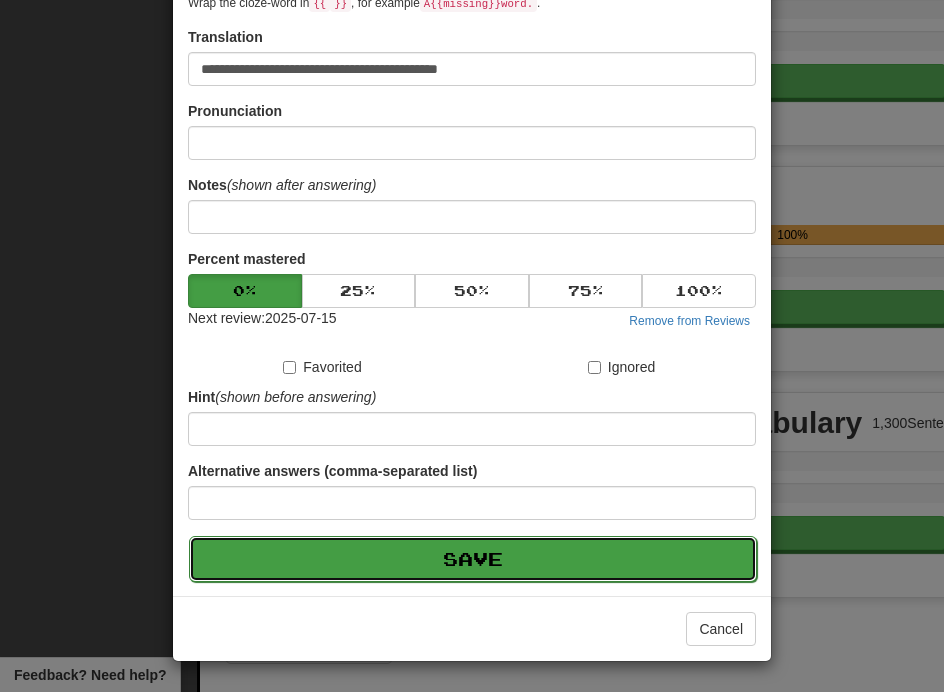 click on "Save" at bounding box center [473, 559] 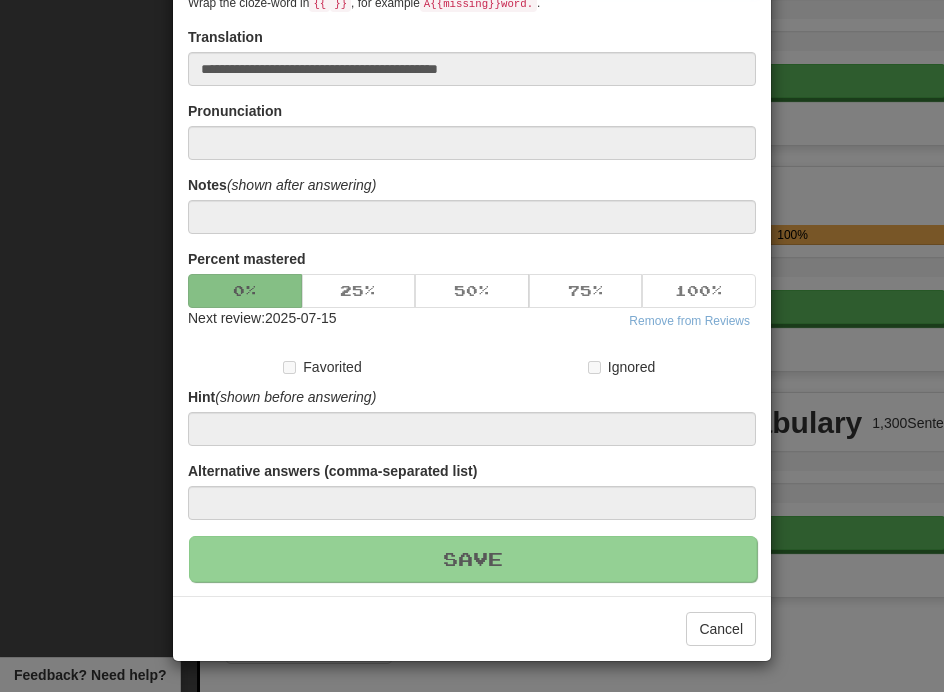 type 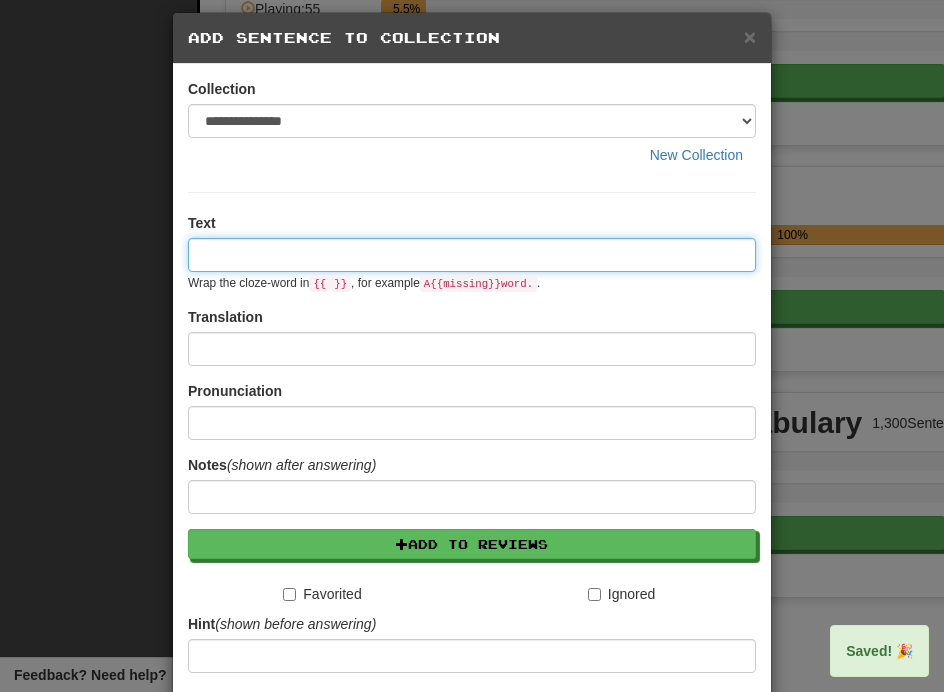 scroll, scrollTop: 0, scrollLeft: 0, axis: both 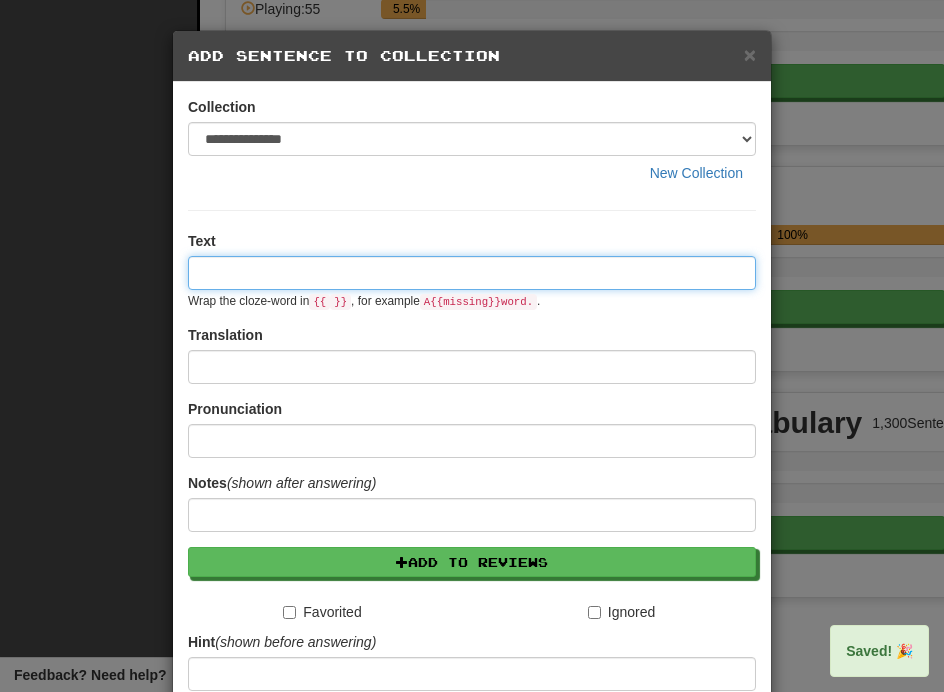 click at bounding box center (472, 273) 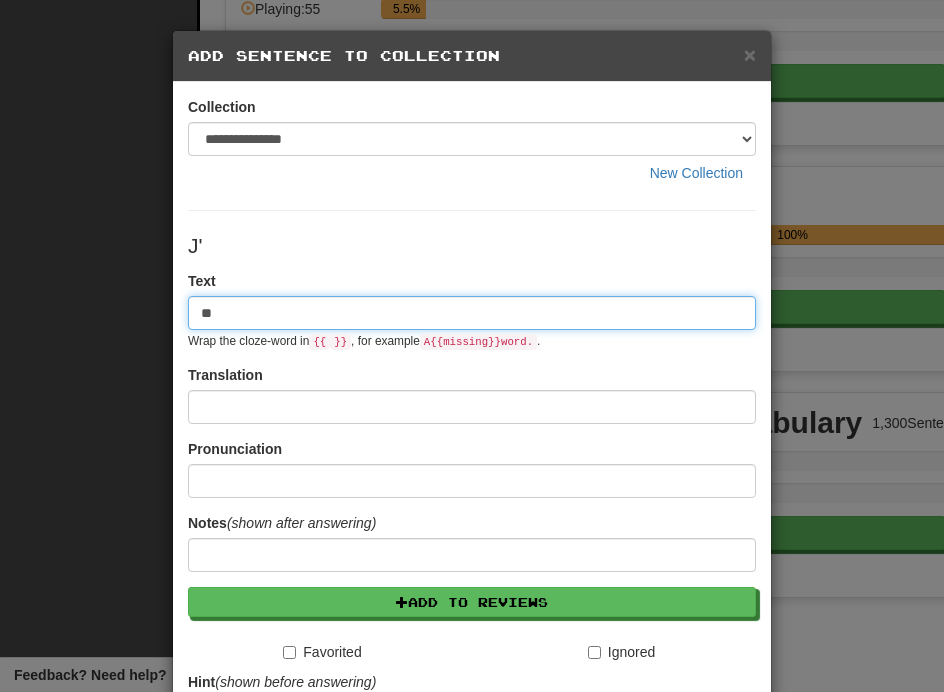 type on "*" 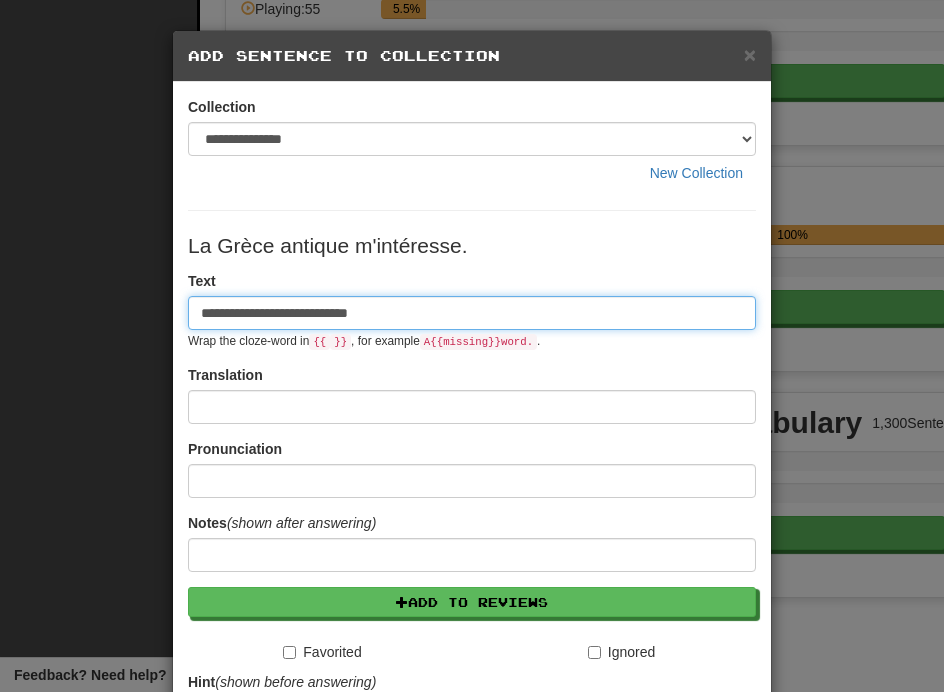 click on "**********" at bounding box center [472, 313] 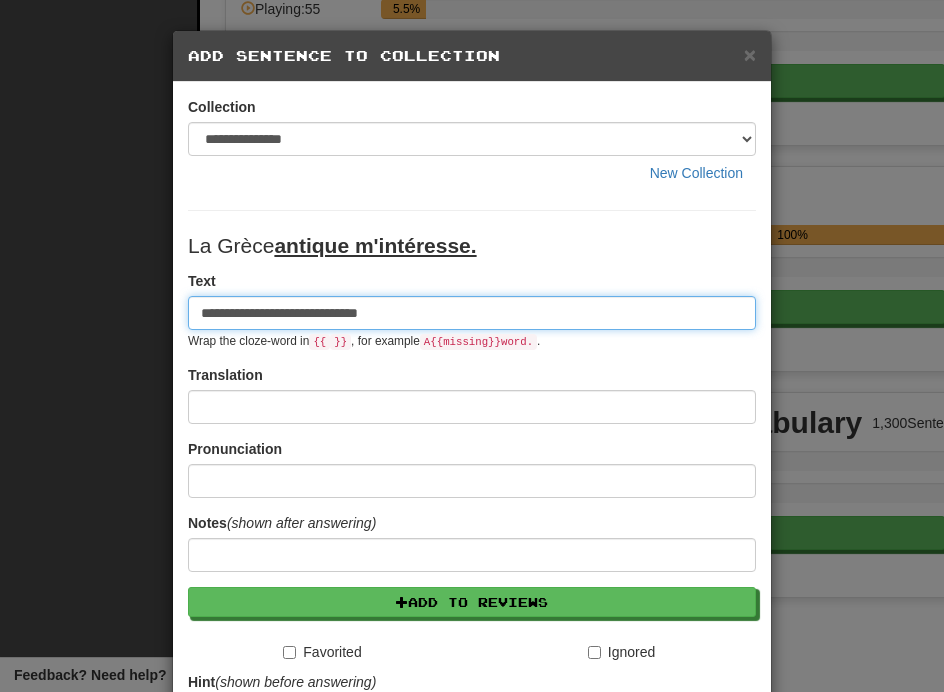 click on "**********" at bounding box center [472, 313] 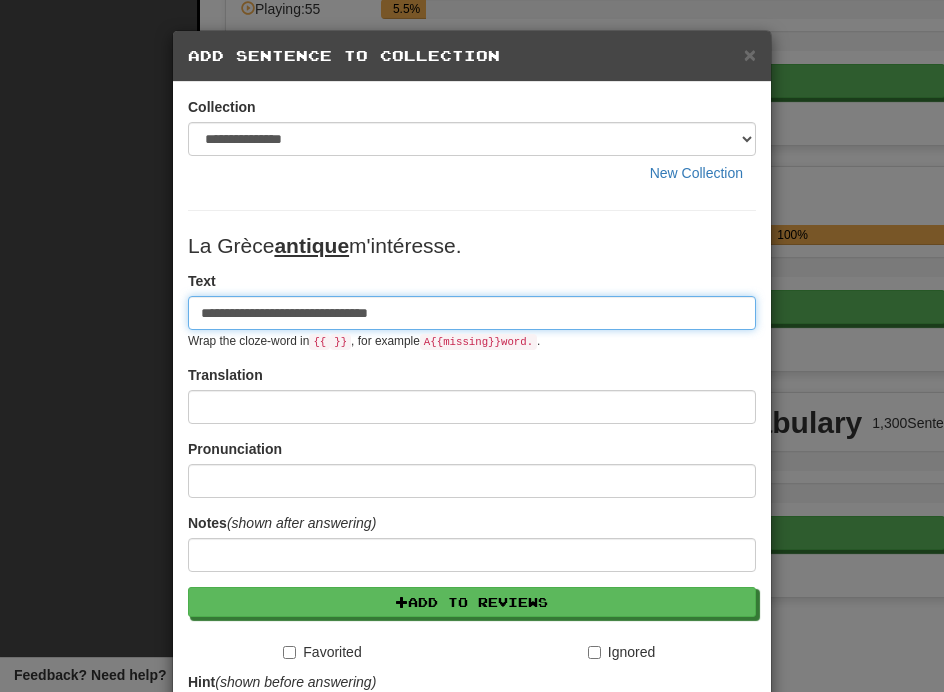 type on "**********" 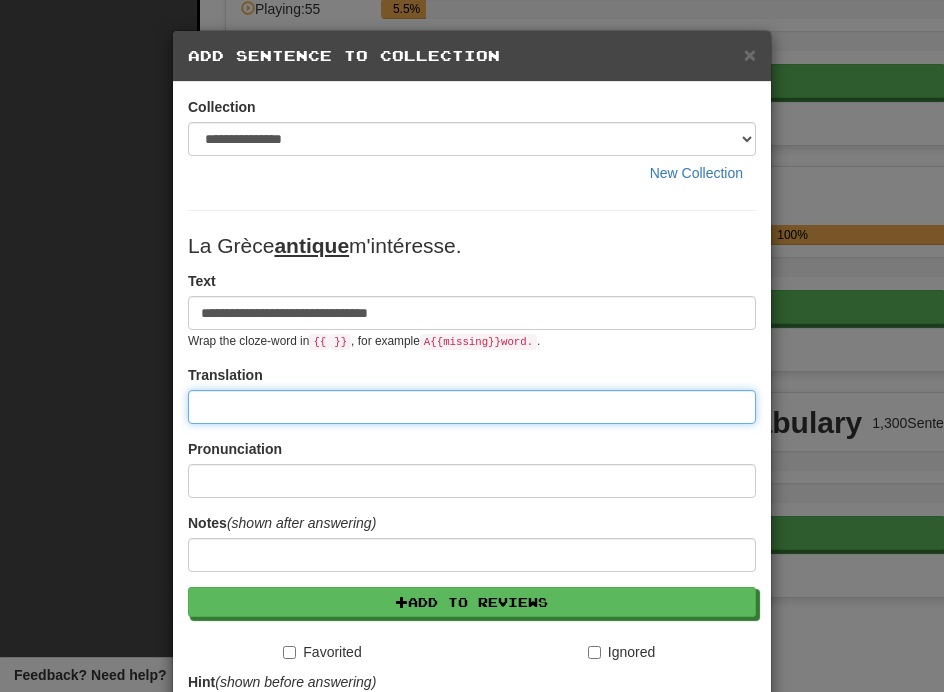 click at bounding box center (472, 407) 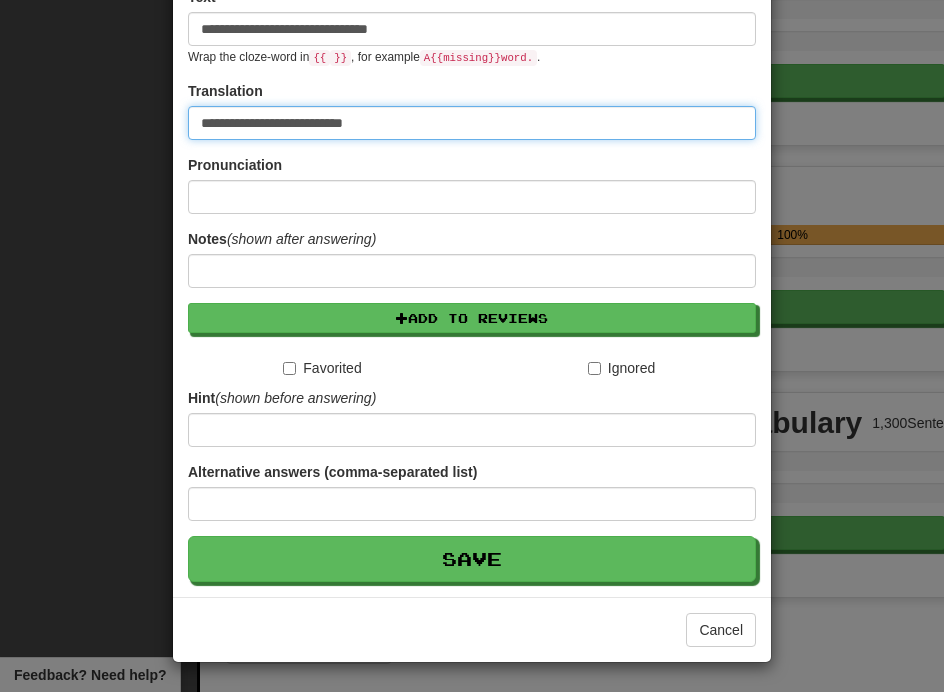scroll, scrollTop: 285, scrollLeft: 0, axis: vertical 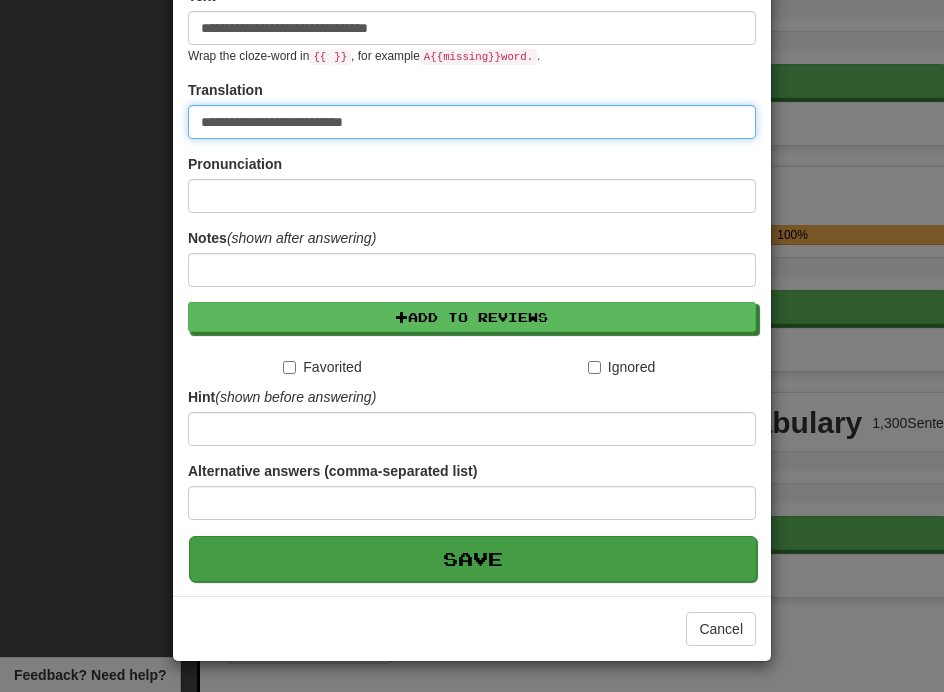 type on "**********" 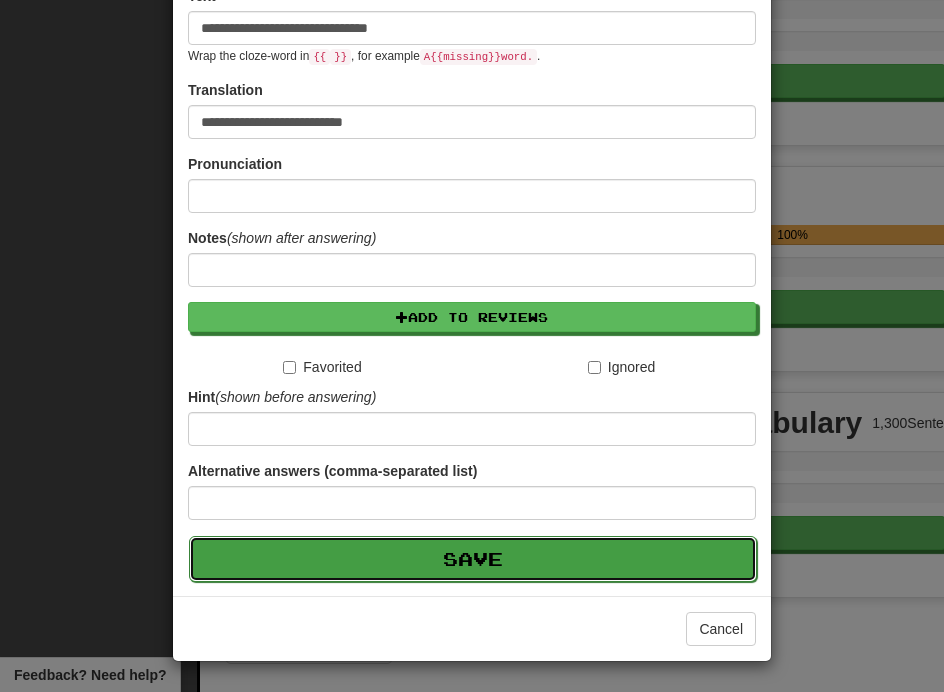 click on "Save" at bounding box center [473, 559] 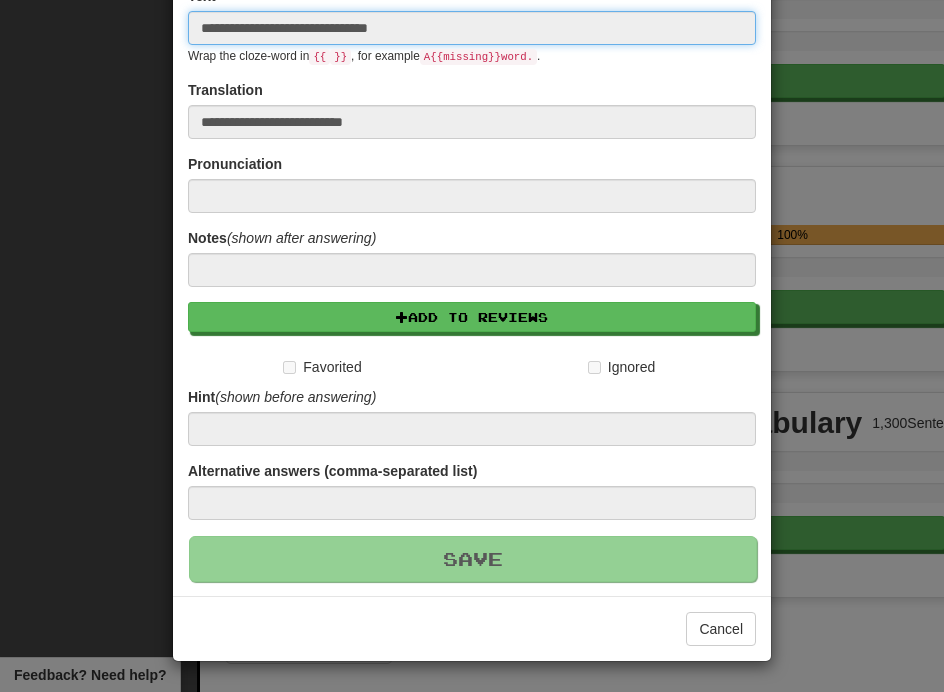 type 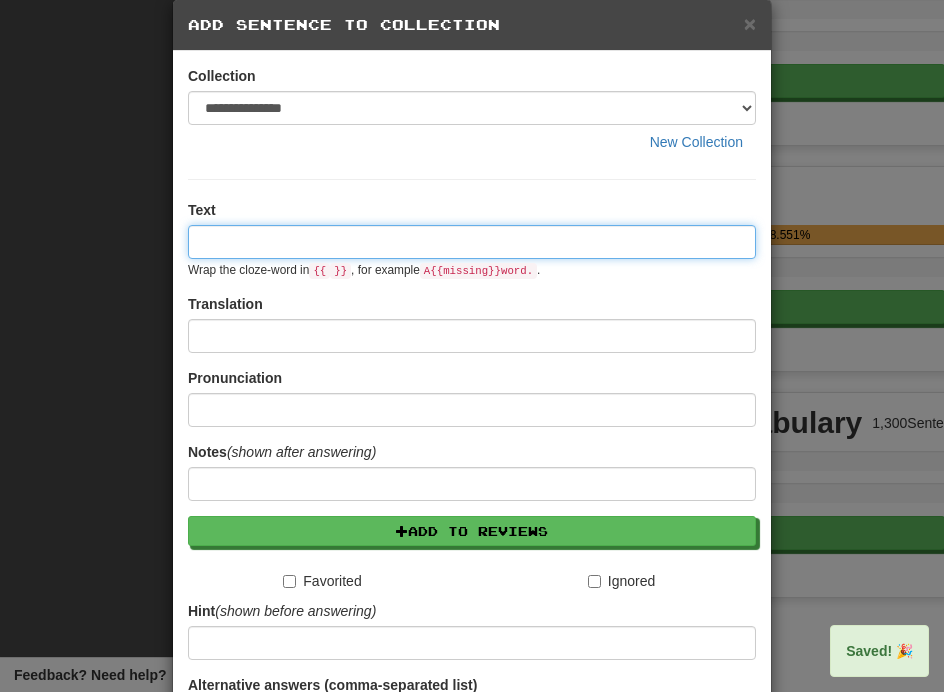 scroll, scrollTop: 0, scrollLeft: 0, axis: both 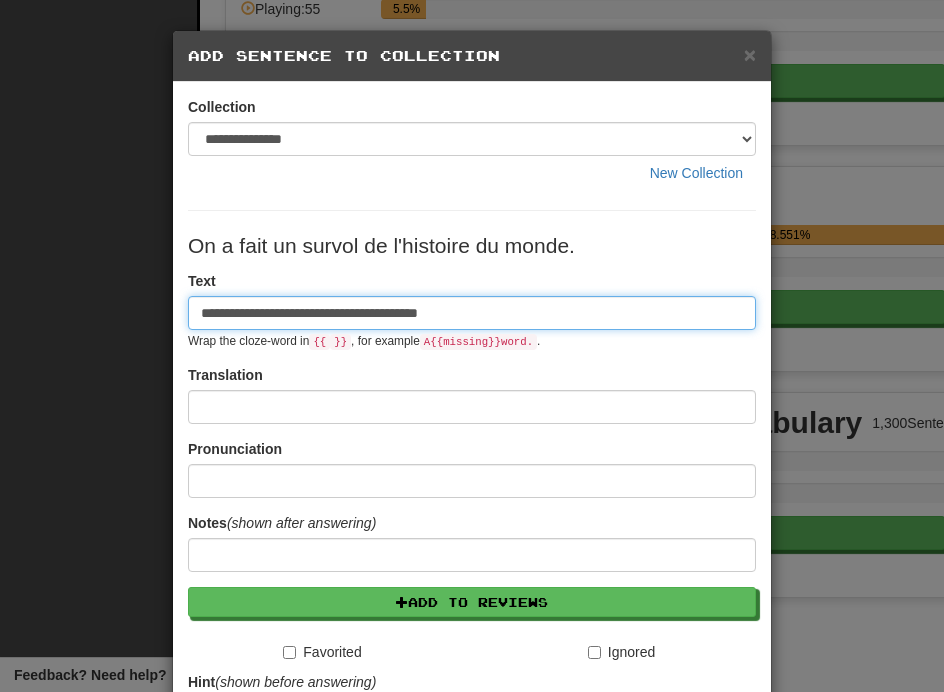 type on "**********" 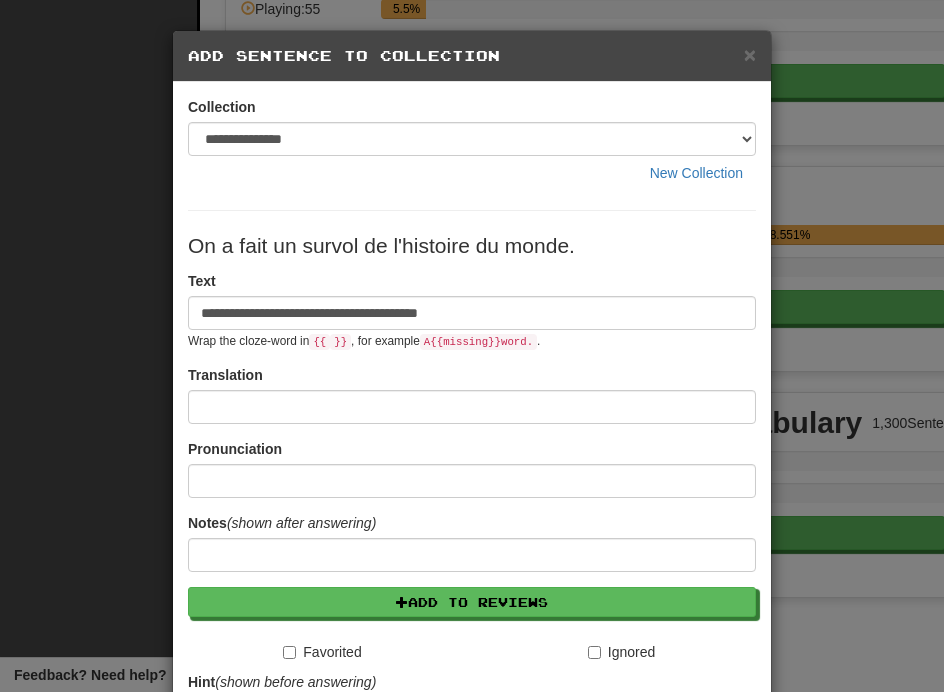 click on "**********" at bounding box center (472, 548) 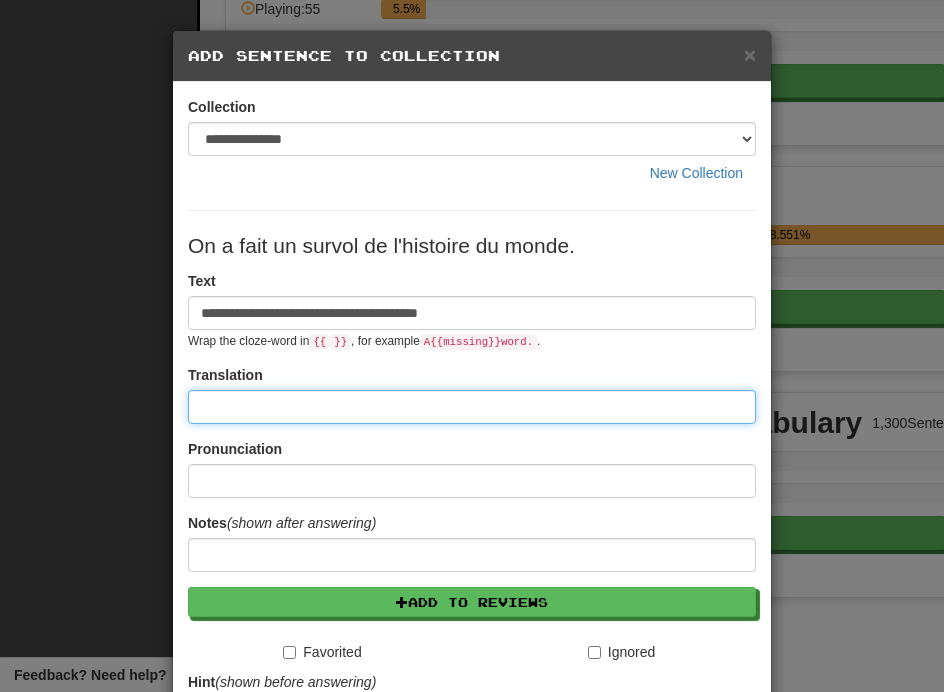 click at bounding box center [472, 407] 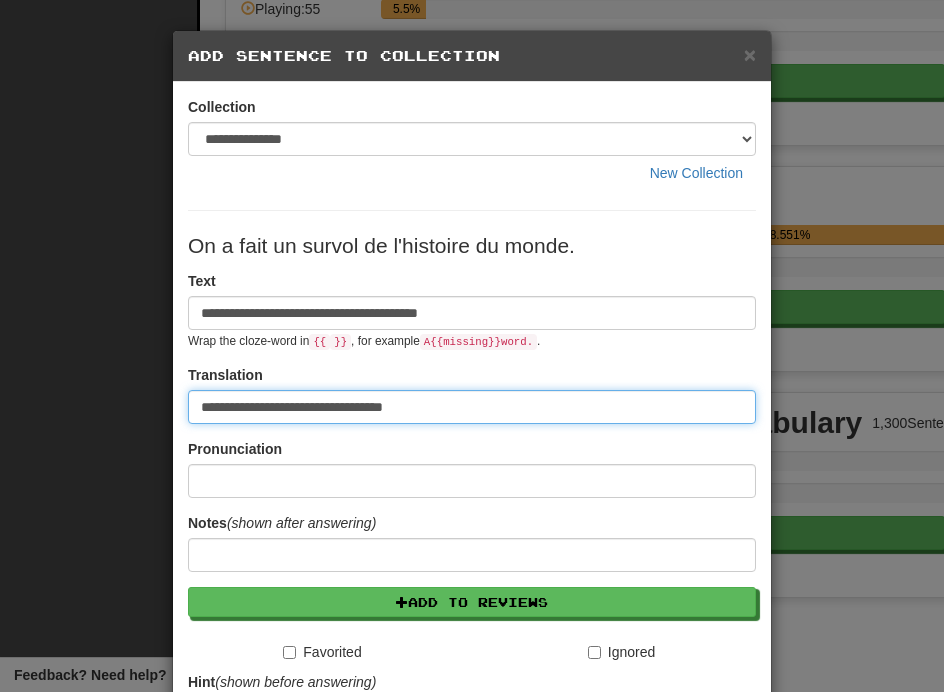 type on "**********" 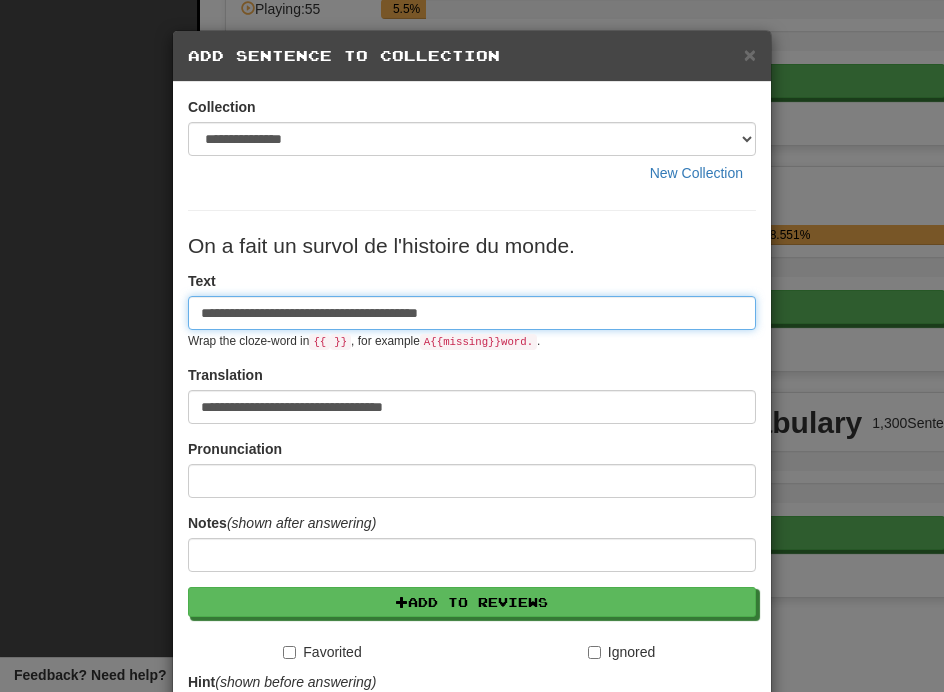 click on "**********" at bounding box center [472, 313] 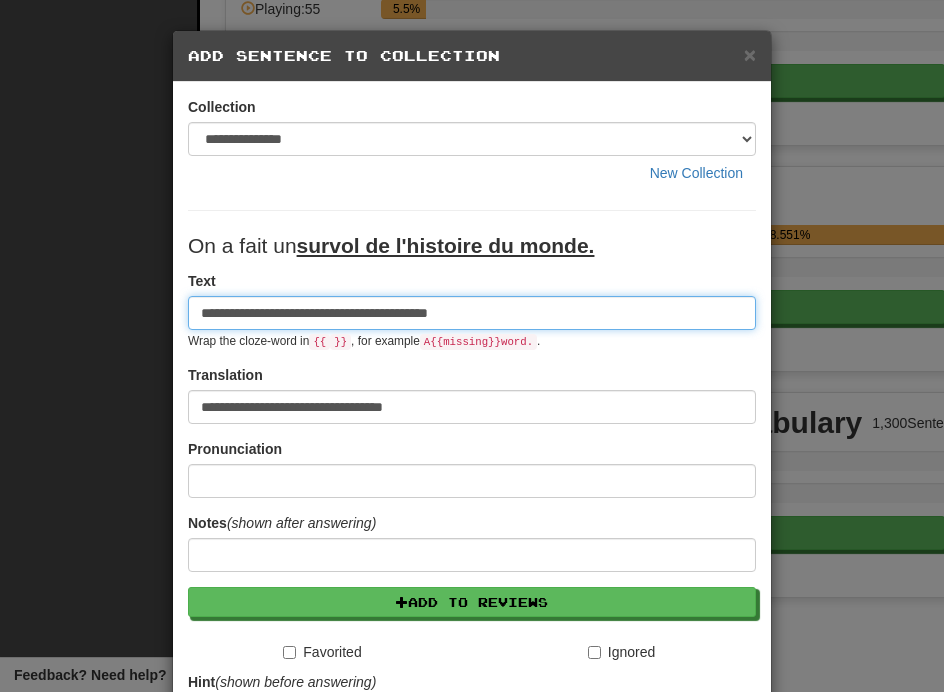 click on "**********" at bounding box center [472, 313] 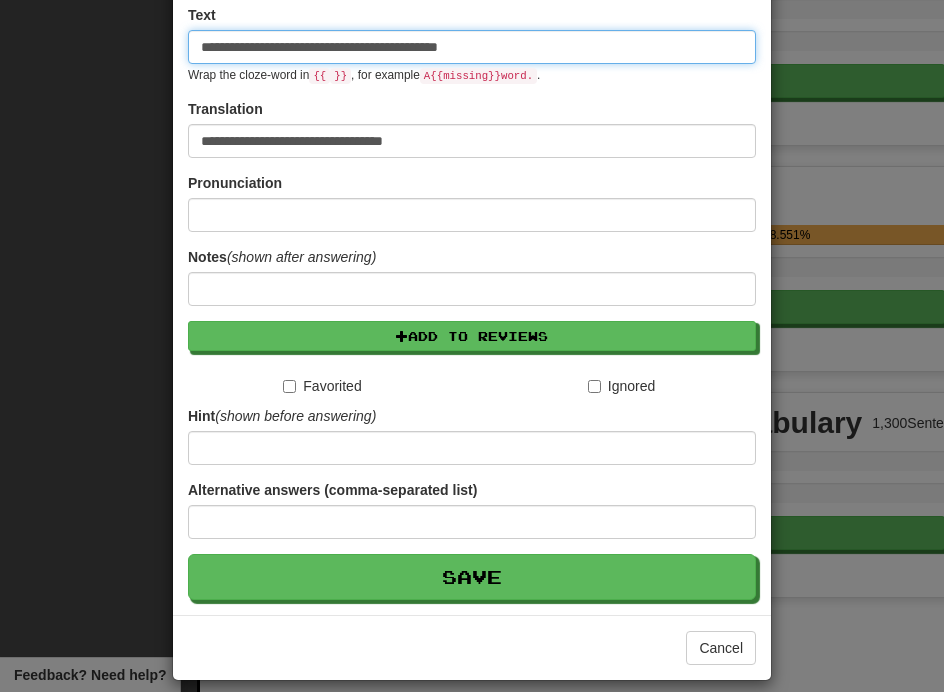 scroll, scrollTop: 285, scrollLeft: 0, axis: vertical 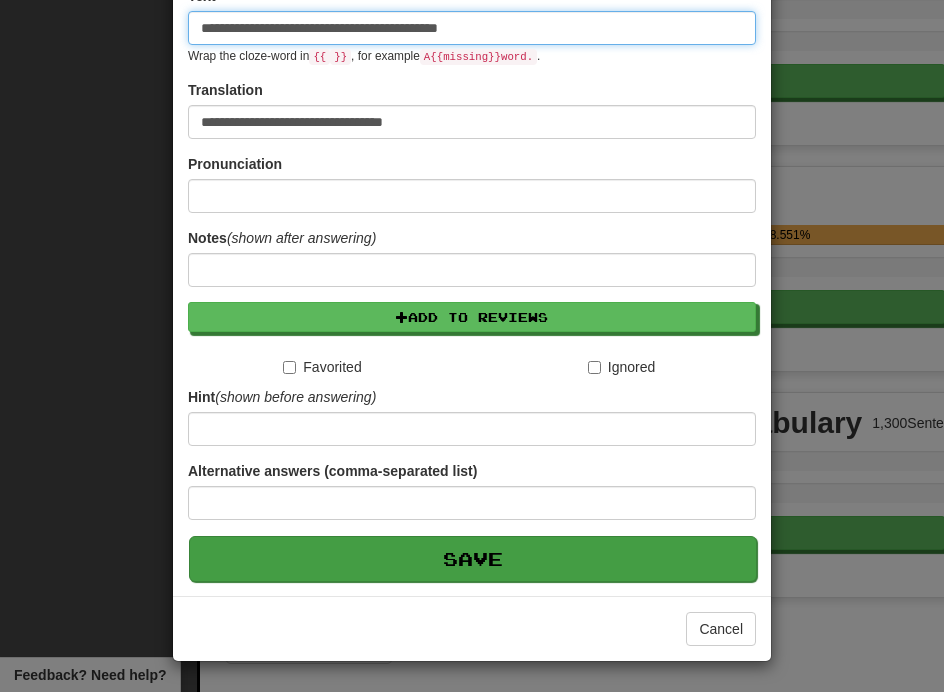 type on "**********" 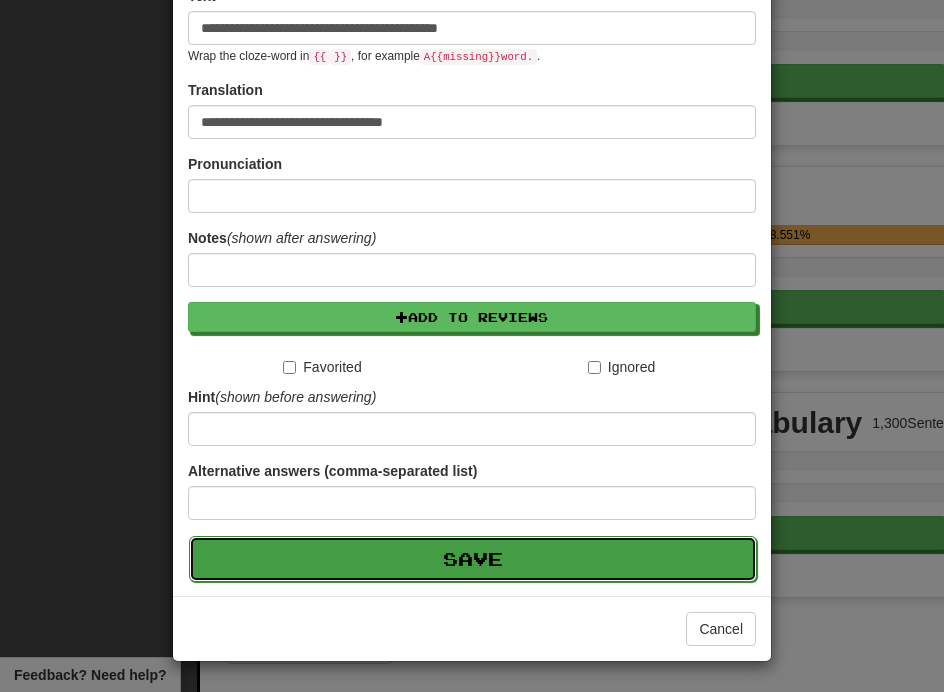 click on "Save" at bounding box center [473, 559] 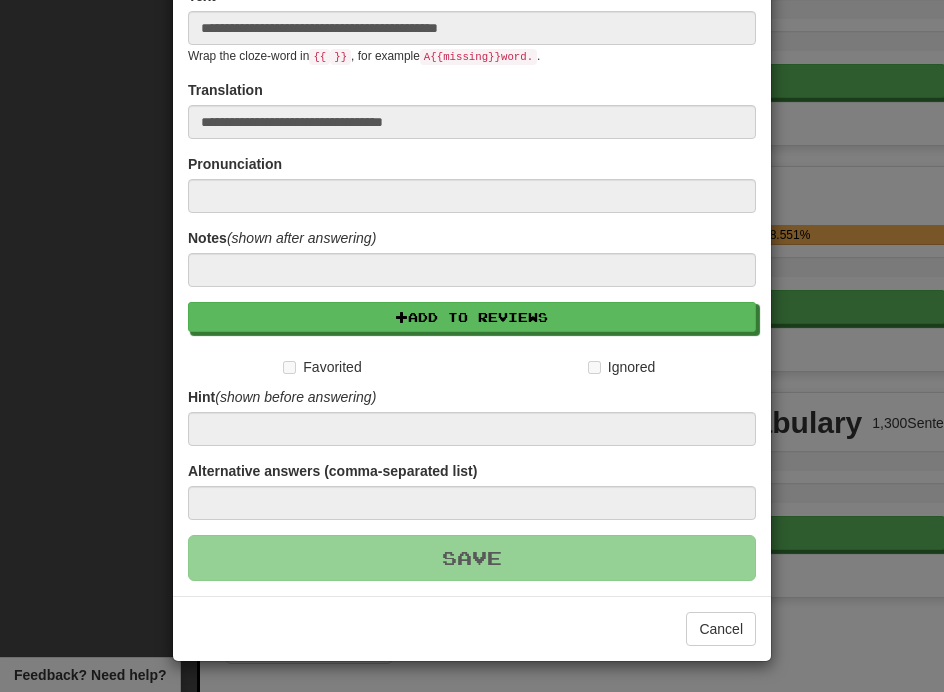 type 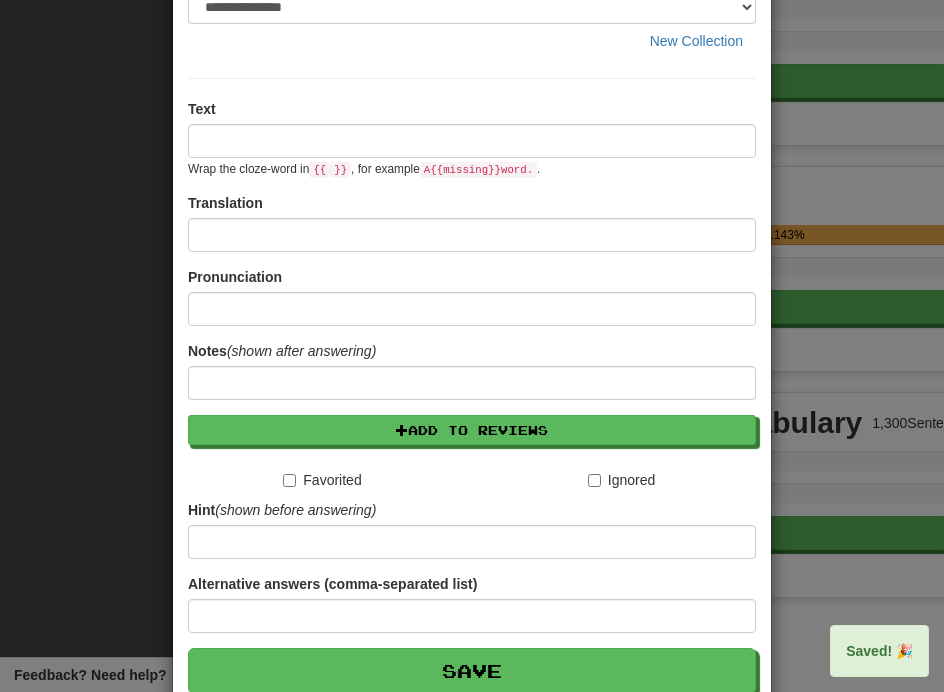 scroll, scrollTop: 0, scrollLeft: 0, axis: both 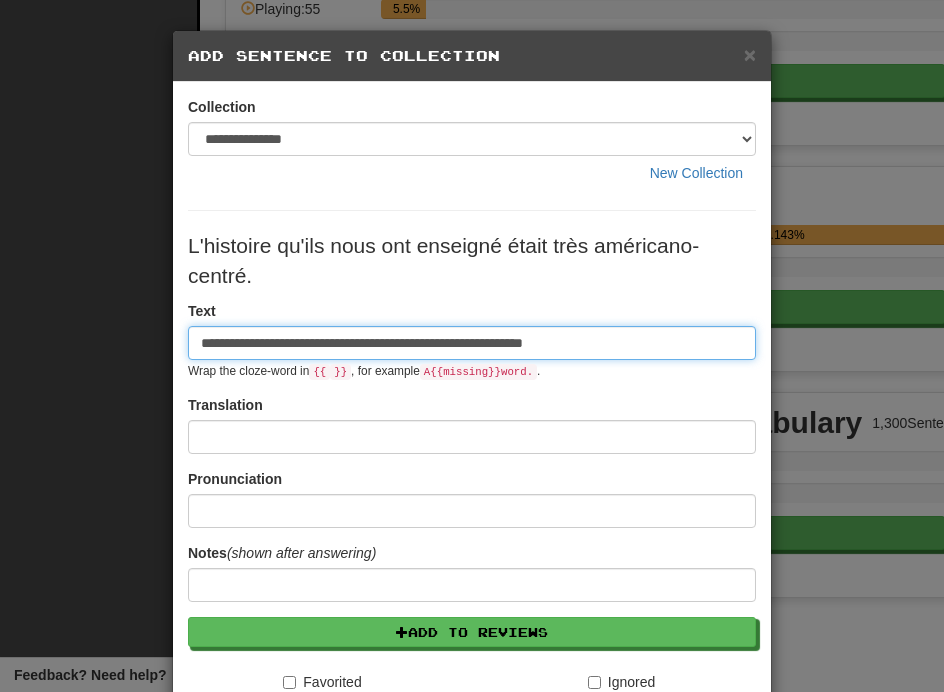 click on "**********" at bounding box center [472, 343] 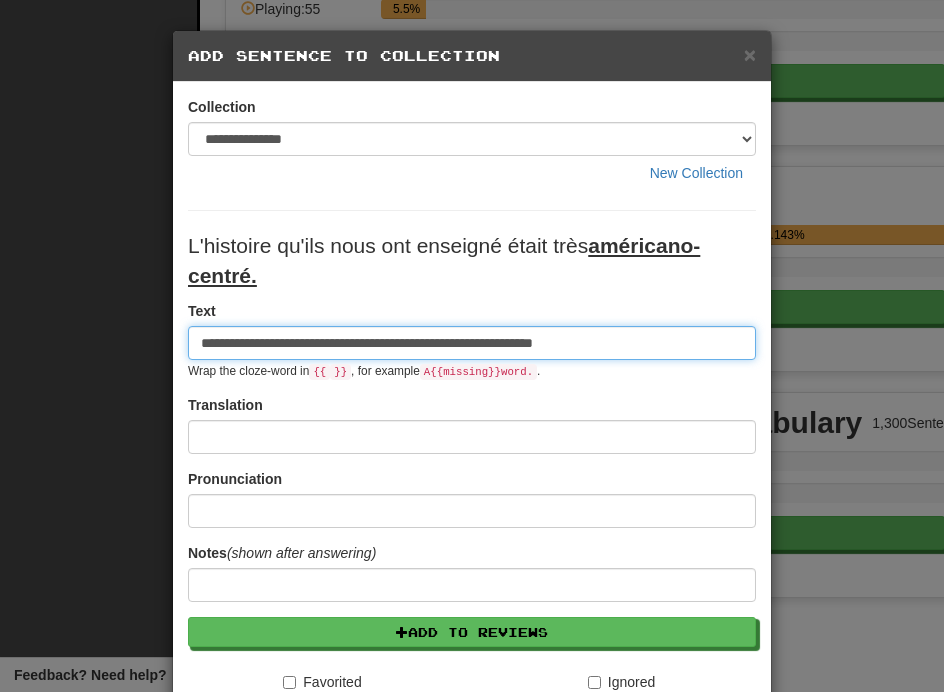 click on "**********" at bounding box center (472, 343) 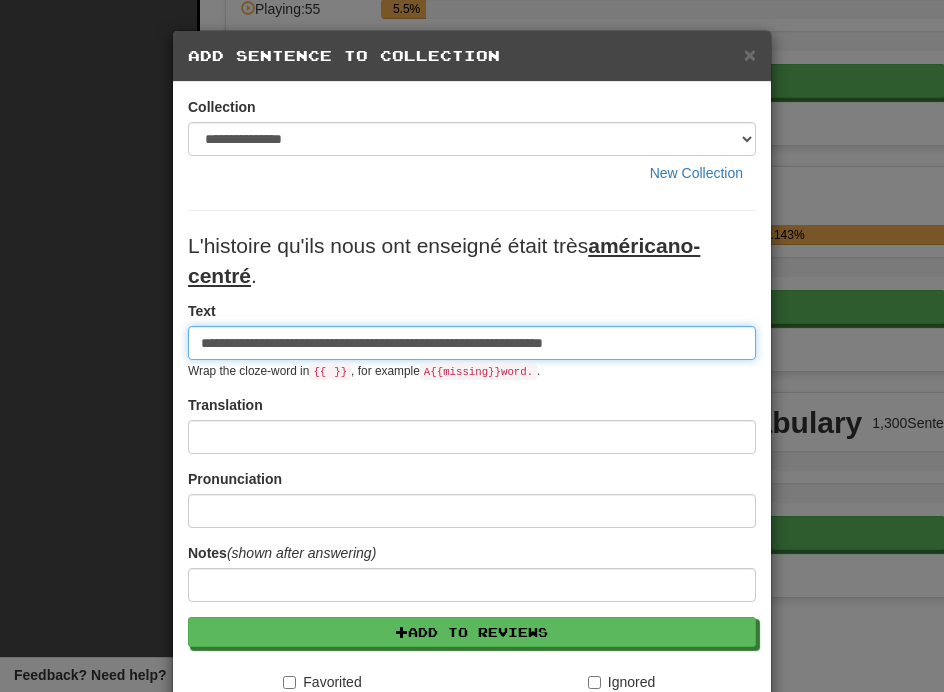 click on "**********" at bounding box center [472, 343] 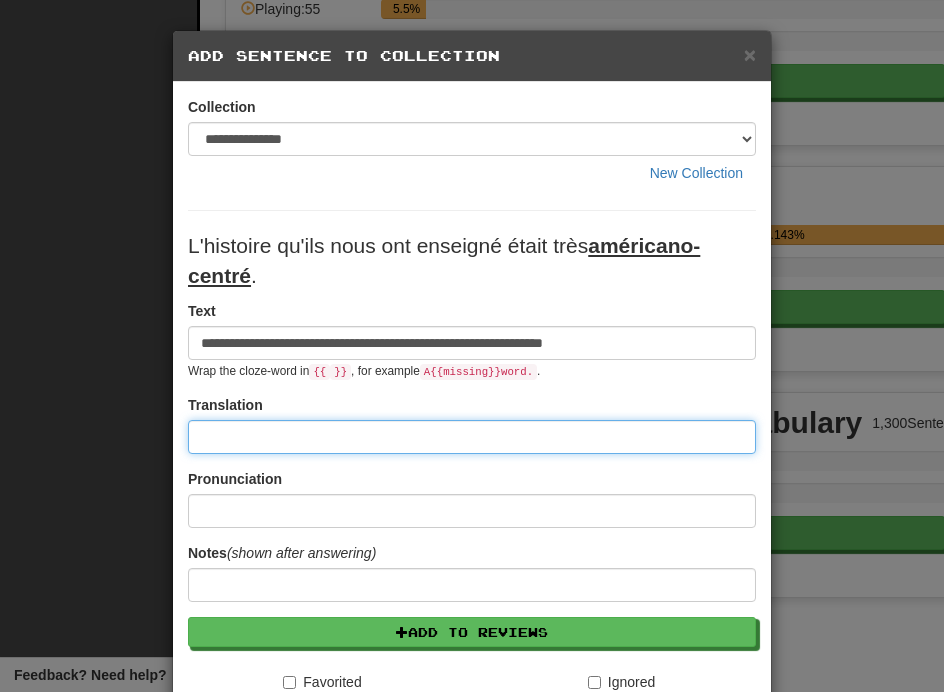 click at bounding box center (472, 437) 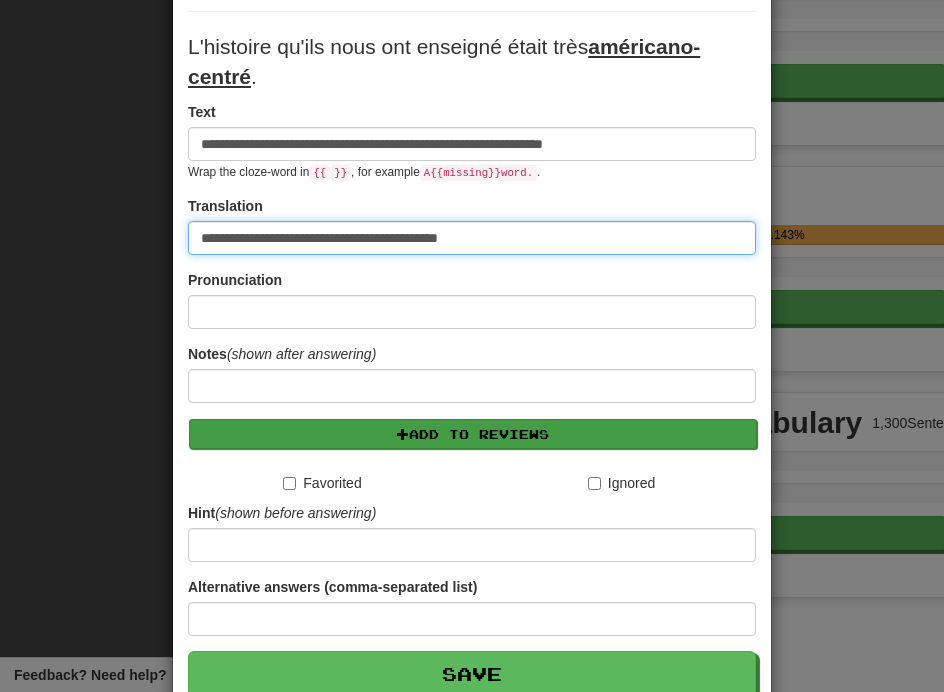 scroll, scrollTop: 316, scrollLeft: 0, axis: vertical 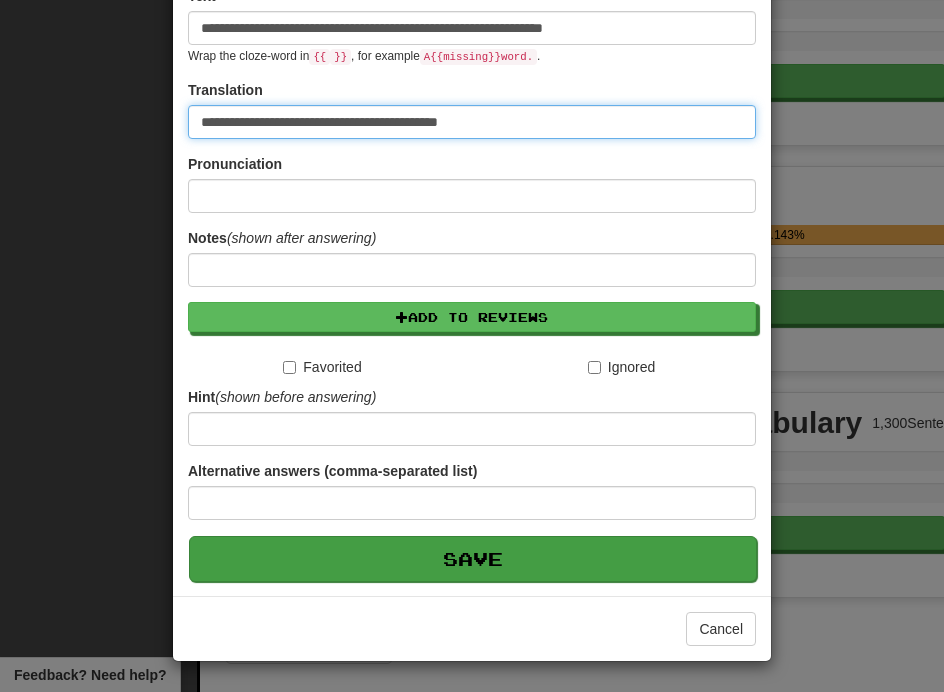 type on "**********" 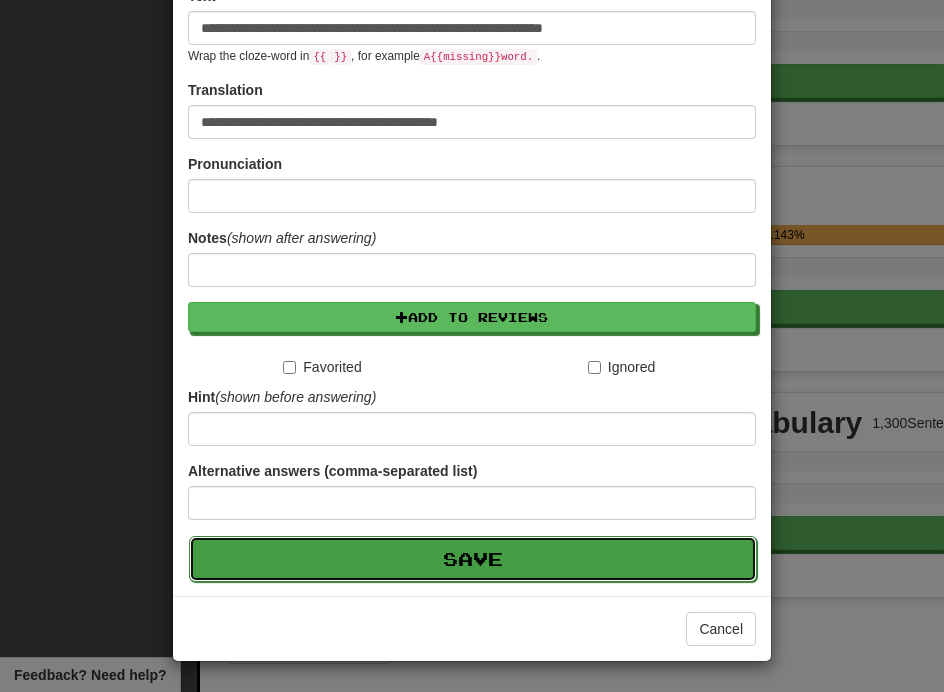 click on "Save" at bounding box center (473, 559) 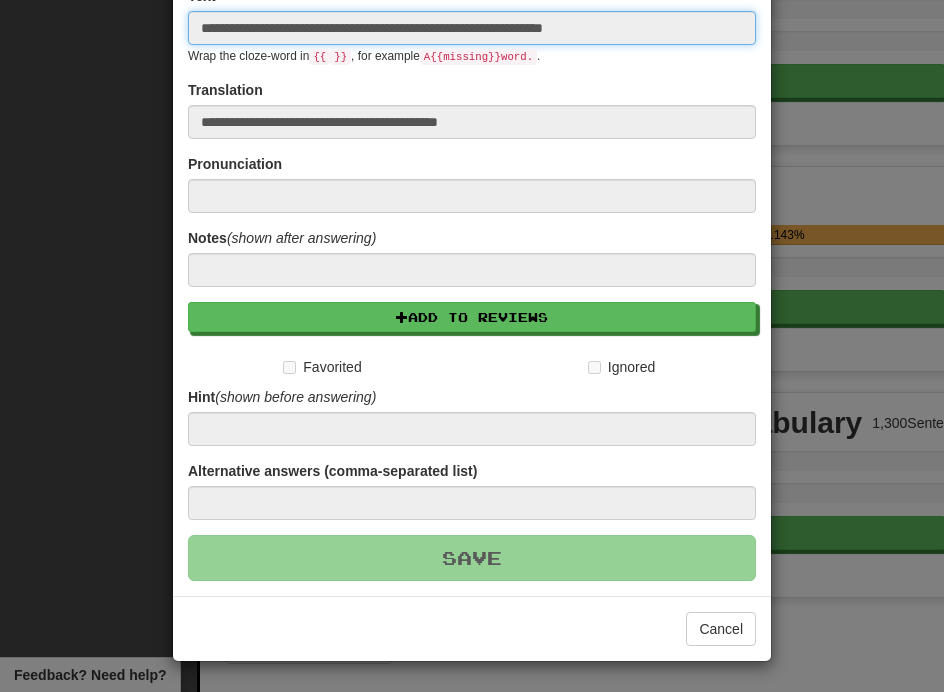type 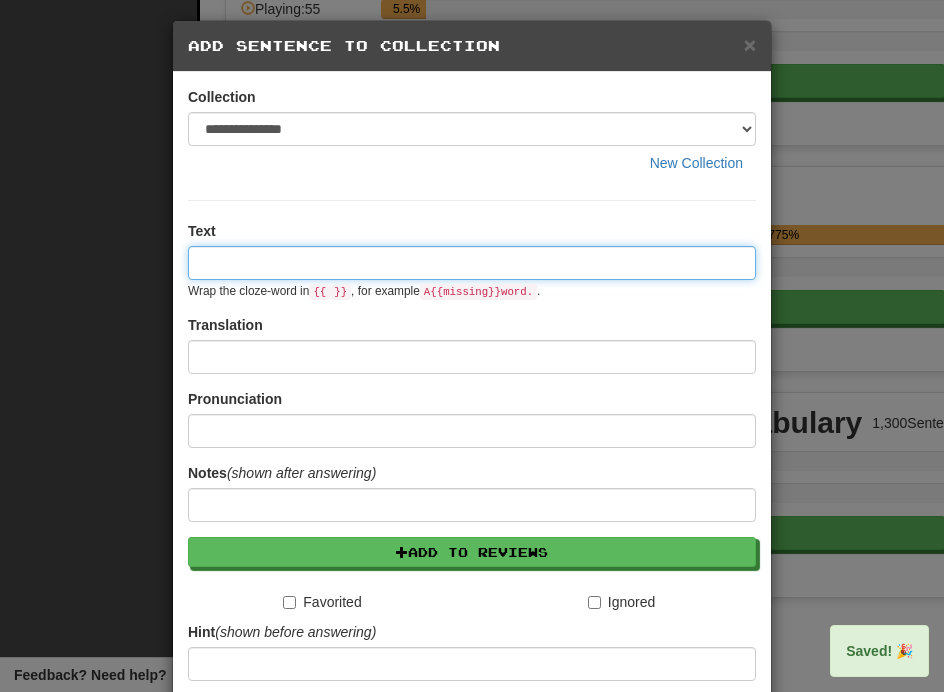 scroll, scrollTop: 0, scrollLeft: 0, axis: both 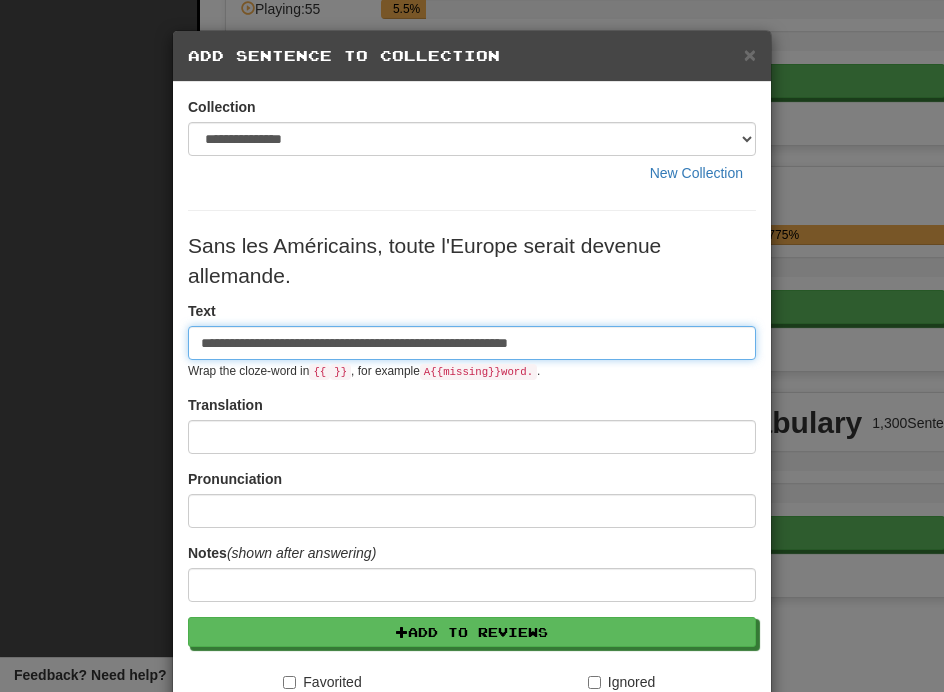click on "**********" at bounding box center [472, 343] 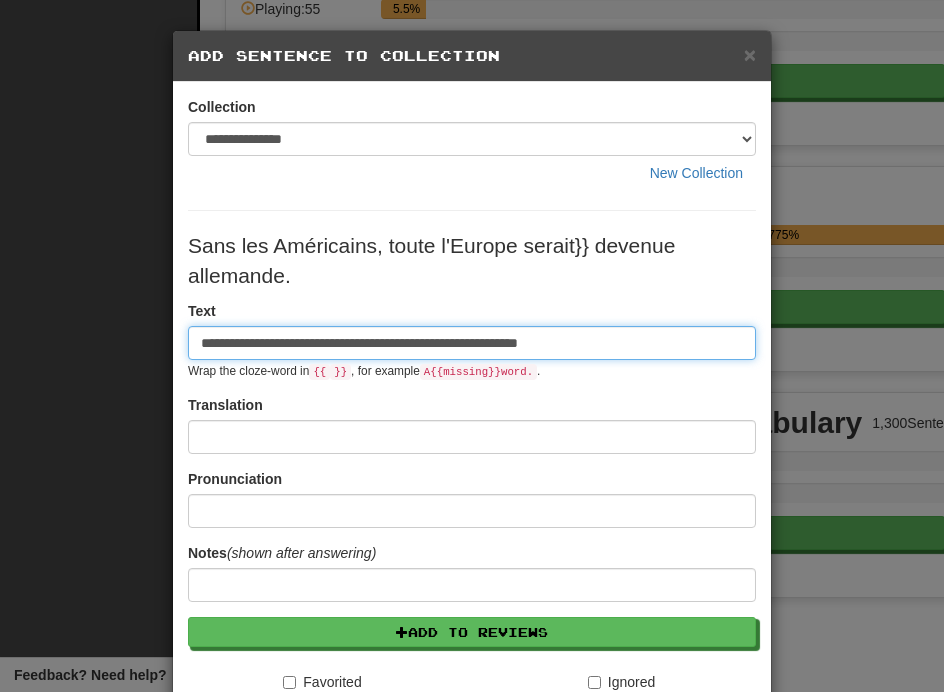 click on "**********" at bounding box center [472, 343] 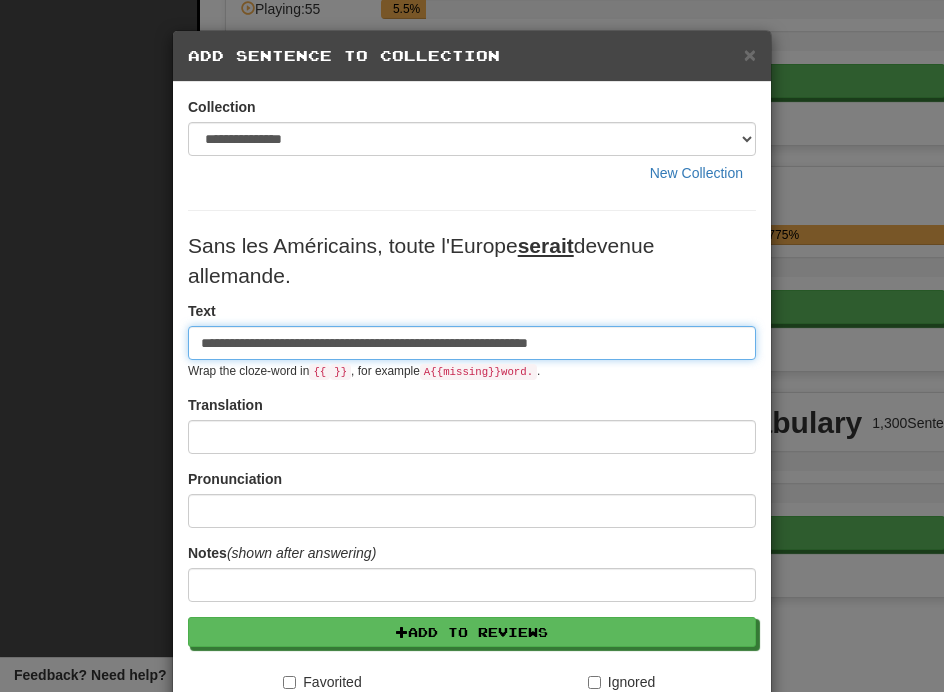 type on "**********" 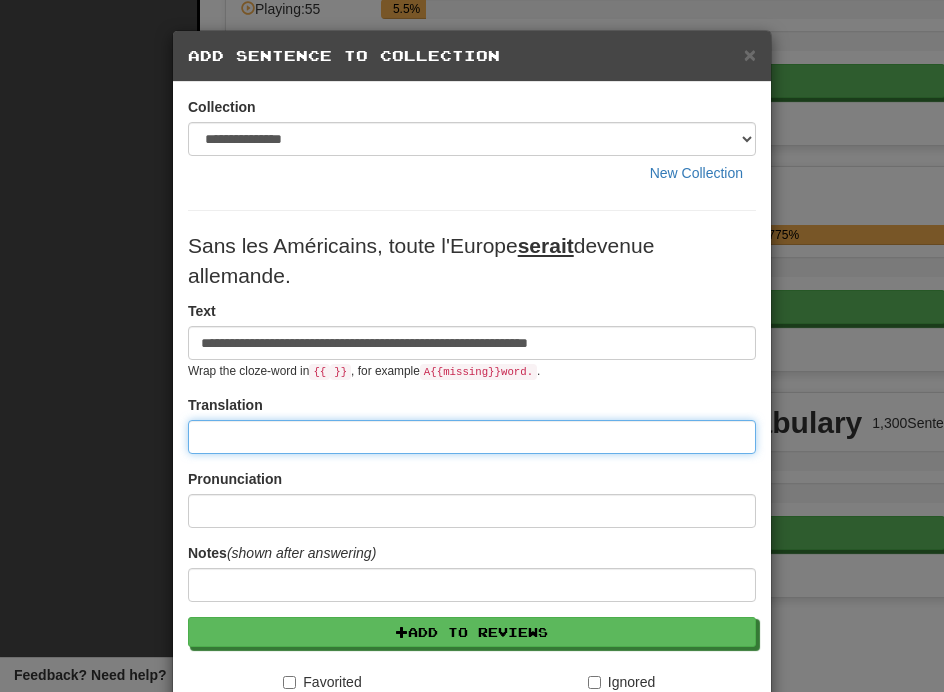 click at bounding box center [472, 437] 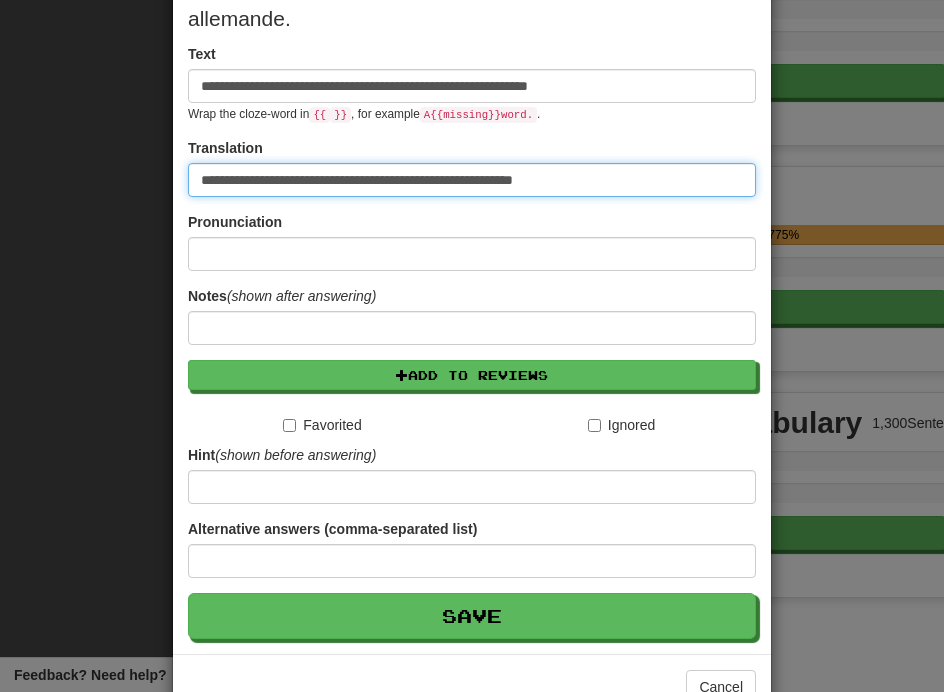scroll, scrollTop: 315, scrollLeft: 0, axis: vertical 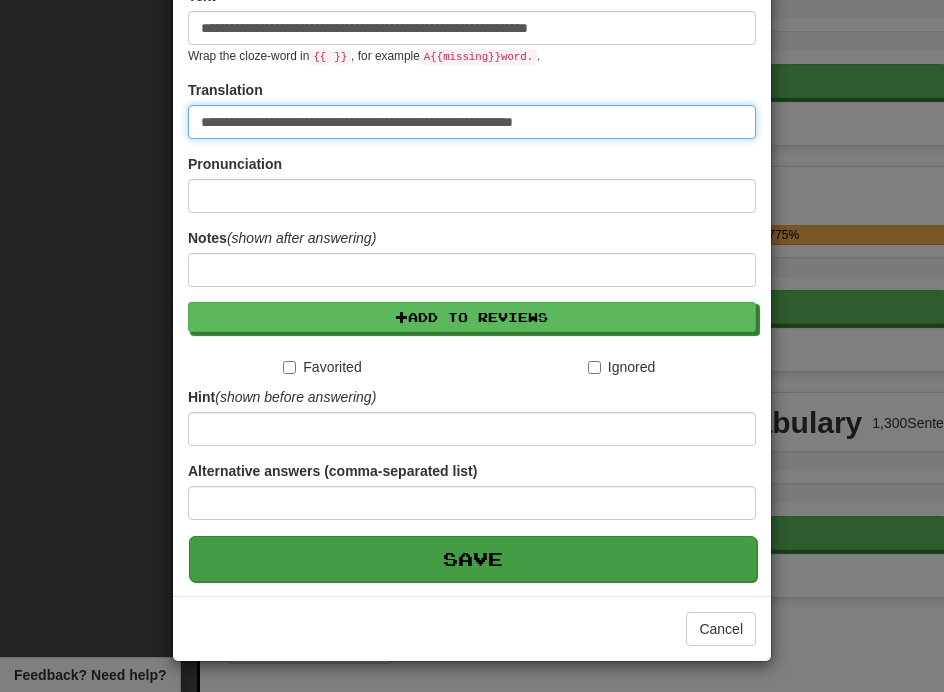 type on "**********" 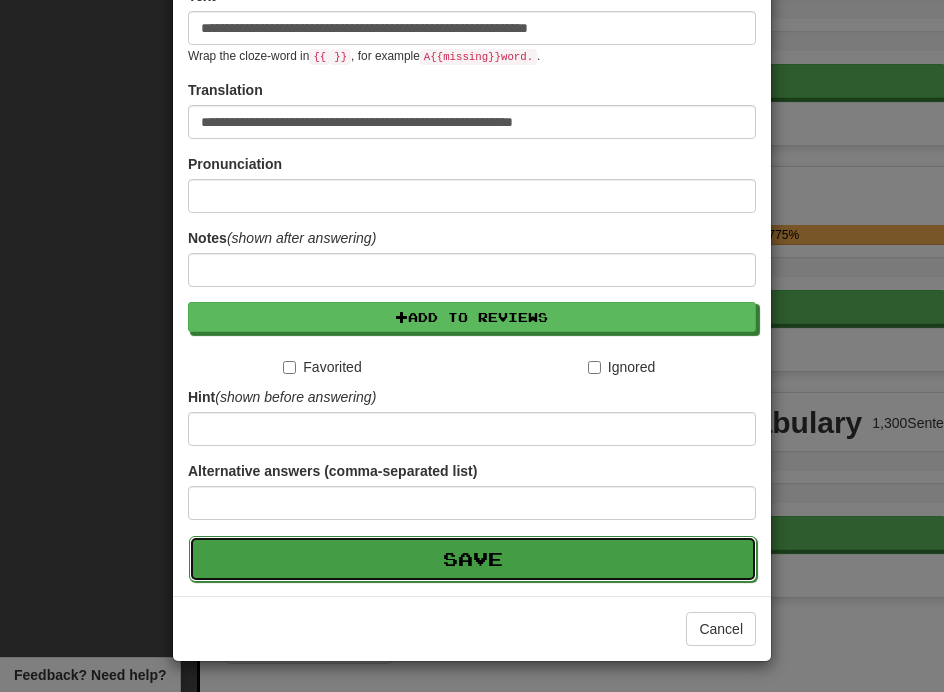 click on "Save" at bounding box center (473, 559) 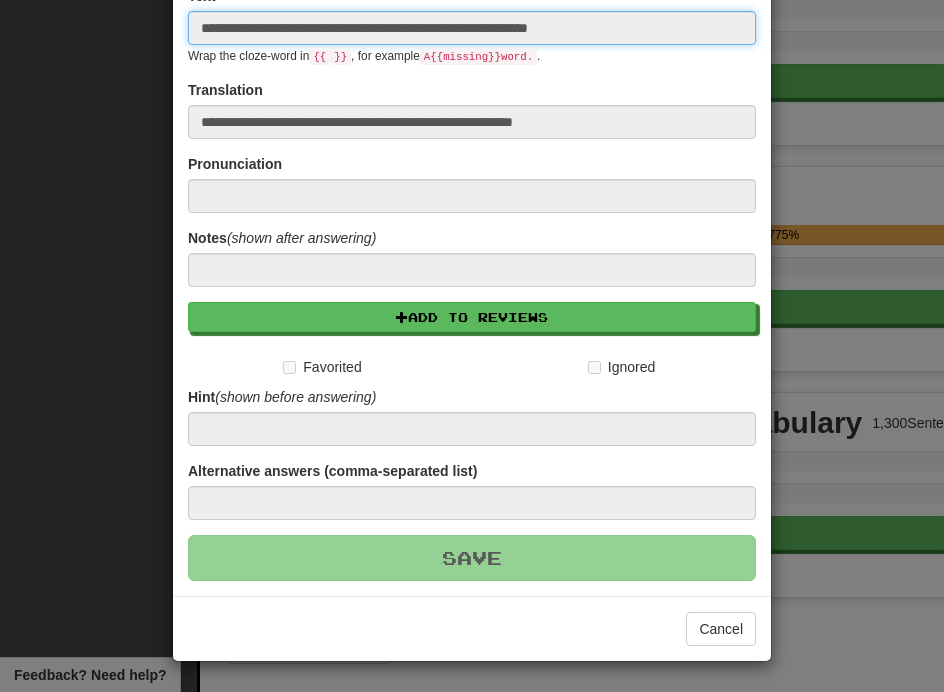type 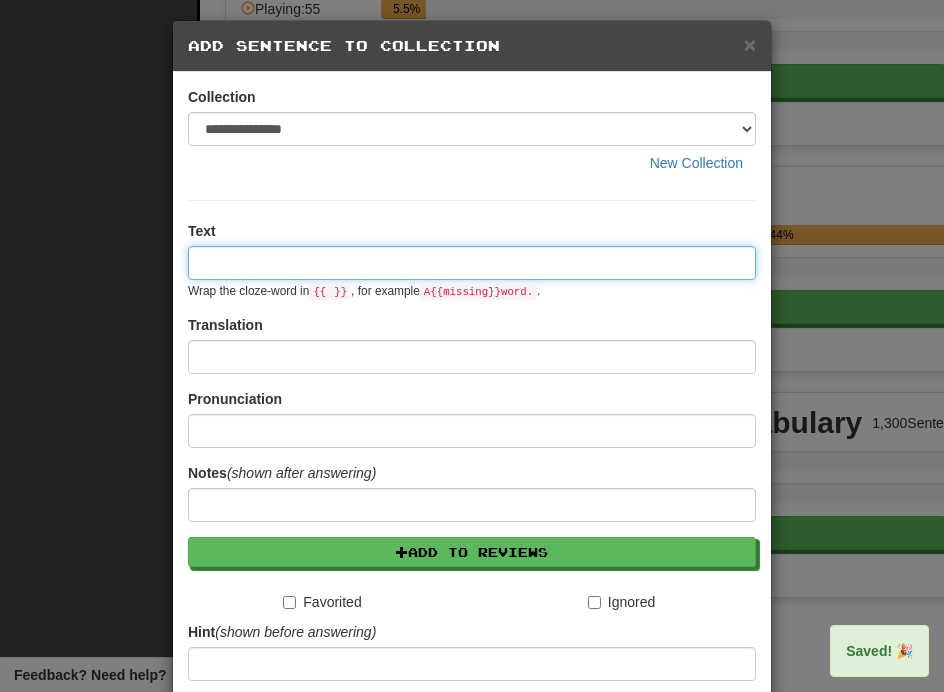 scroll, scrollTop: 0, scrollLeft: 0, axis: both 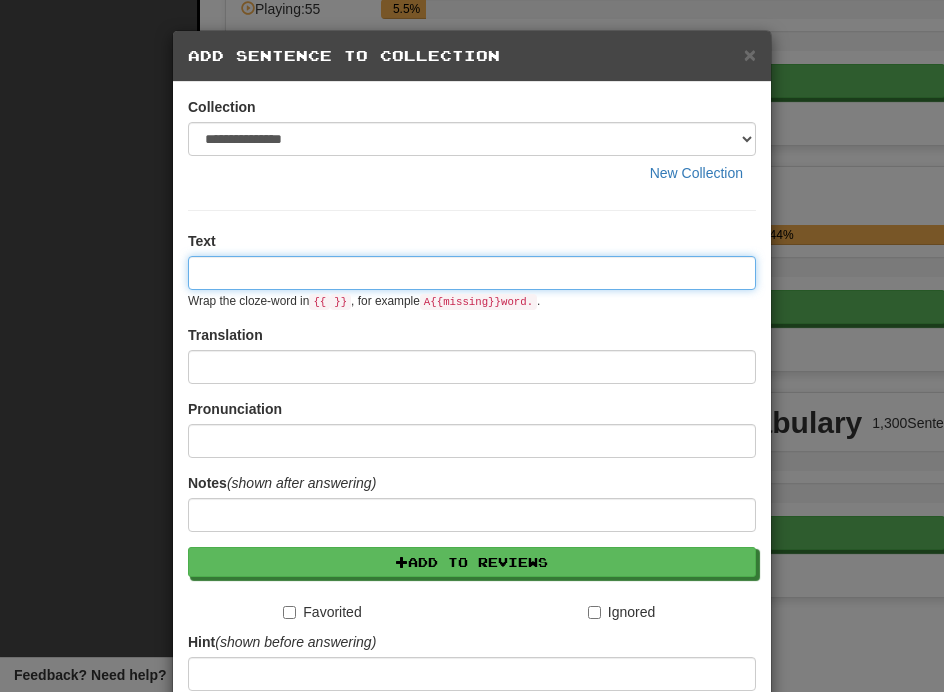 type on "*" 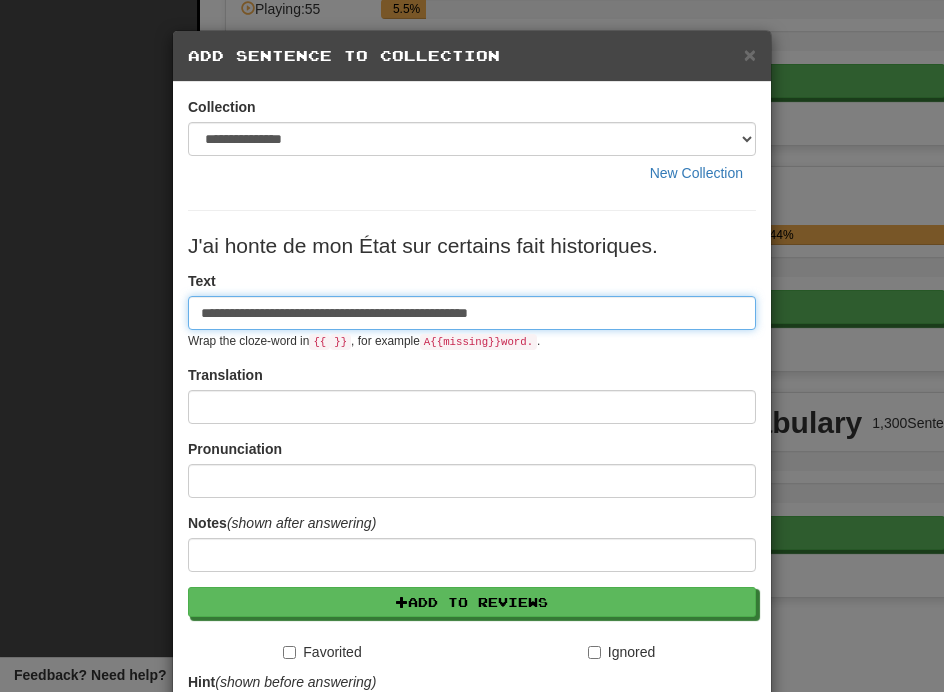 type on "**********" 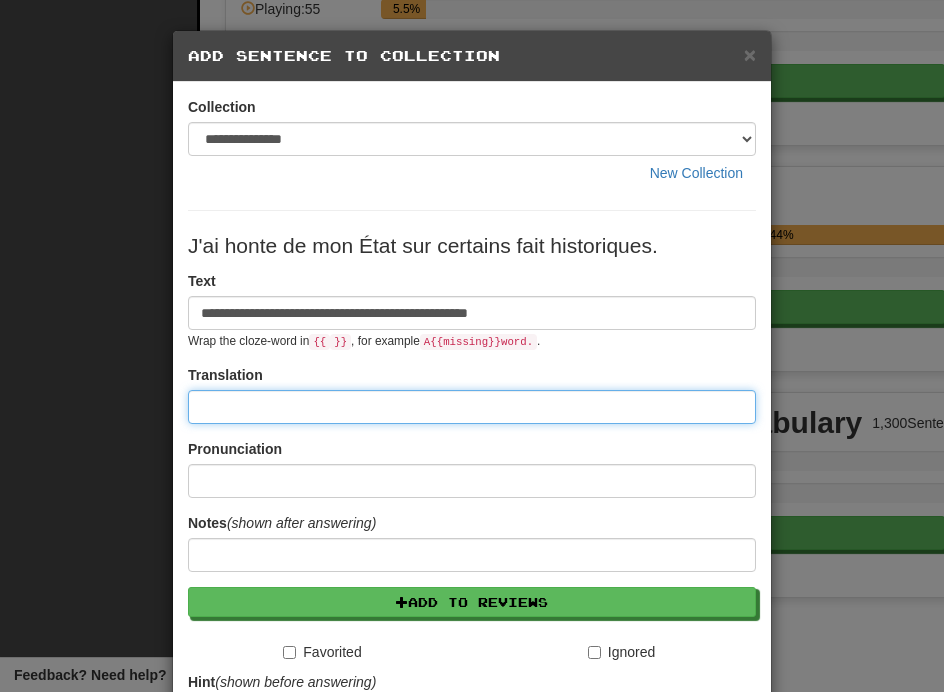 click at bounding box center [472, 407] 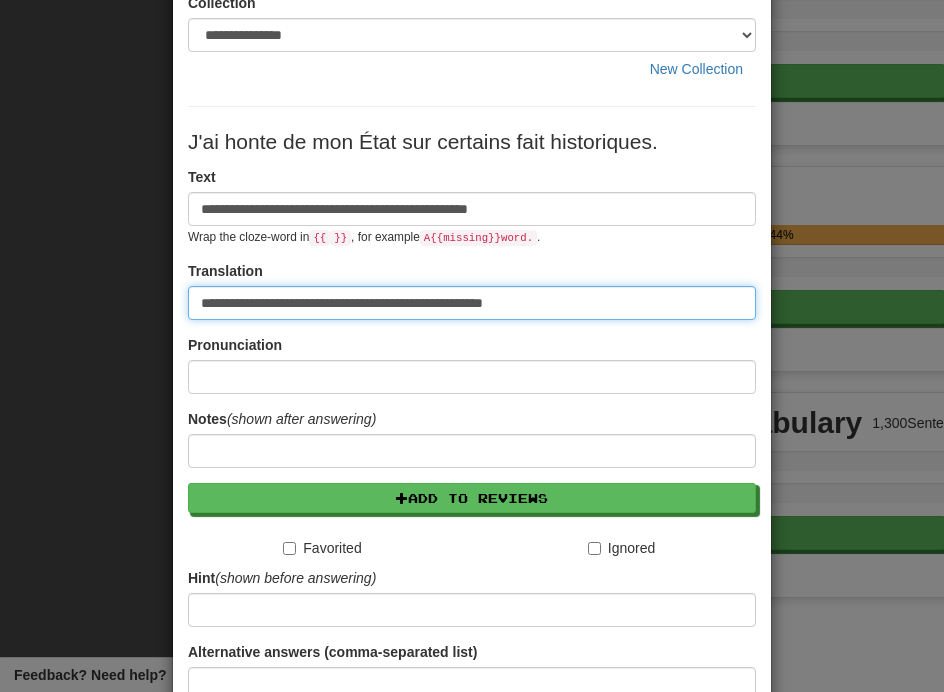 scroll, scrollTop: 107, scrollLeft: 0, axis: vertical 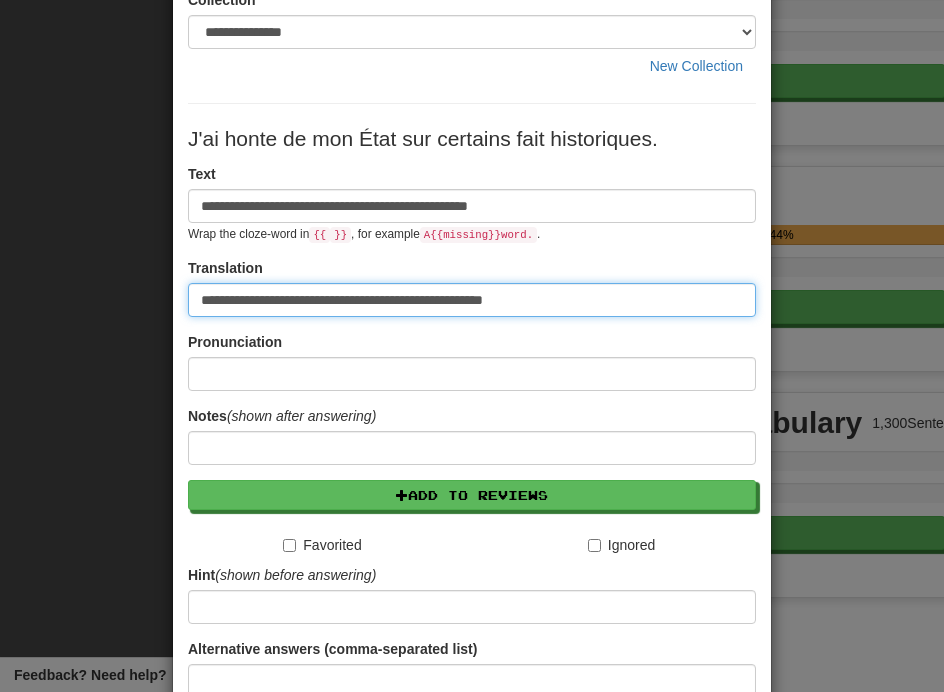 type on "**********" 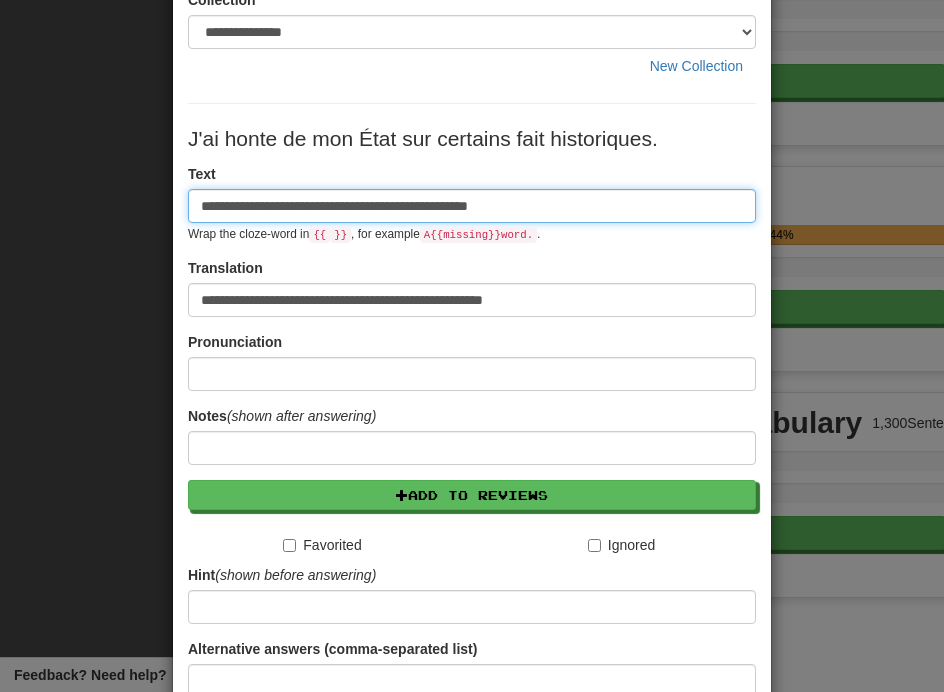 click on "**********" at bounding box center (472, 206) 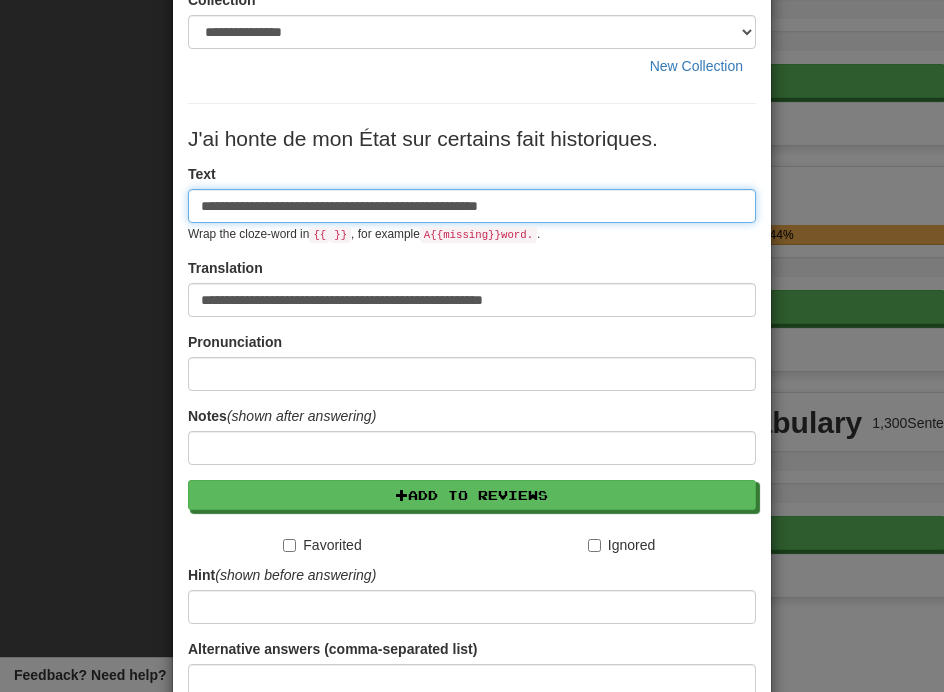 click on "**********" at bounding box center (472, 206) 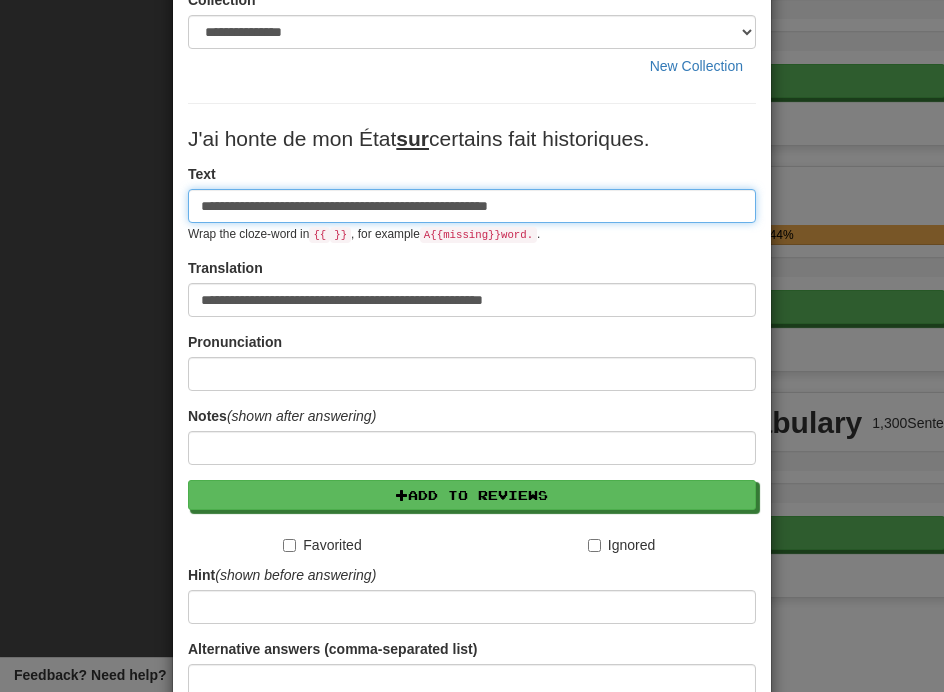 click on "**********" at bounding box center [472, 206] 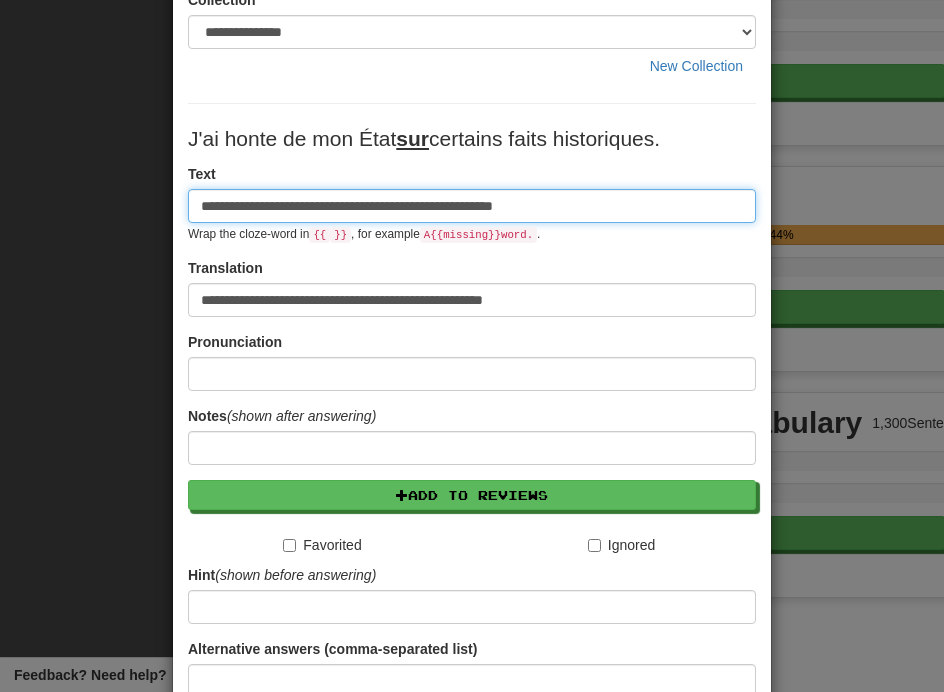 drag, startPoint x: 577, startPoint y: 214, endPoint x: 92, endPoint y: 201, distance: 485.1742 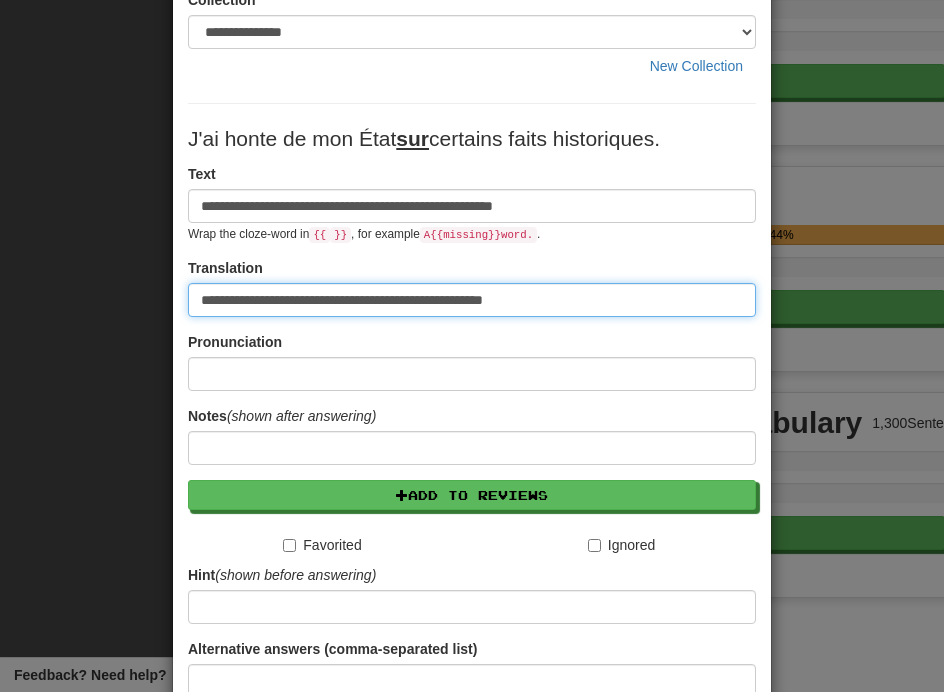 drag, startPoint x: 399, startPoint y: 303, endPoint x: 367, endPoint y: 303, distance: 32 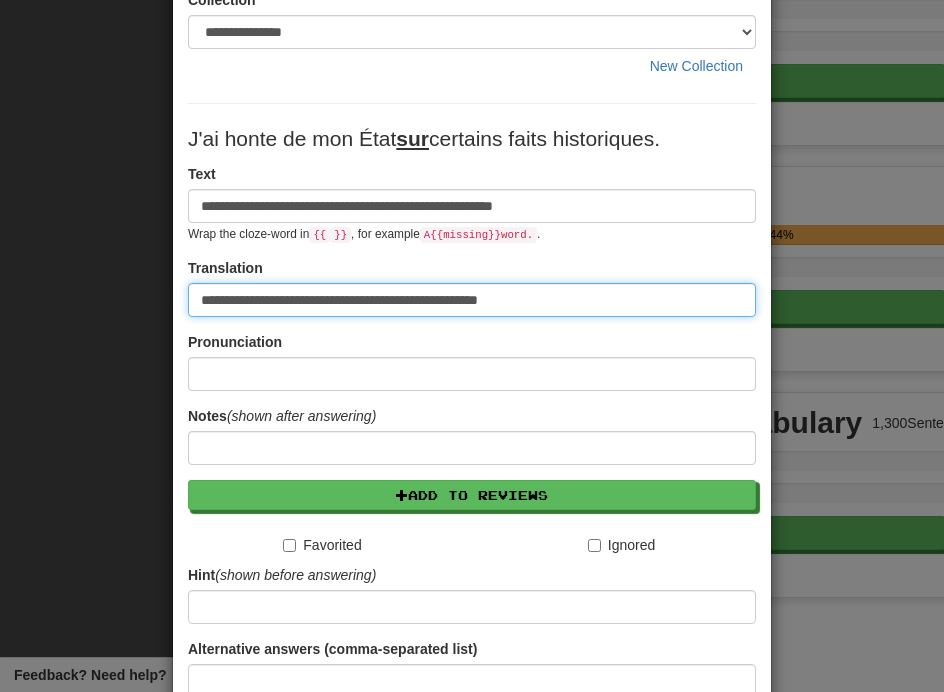 click on "**********" at bounding box center [472, 300] 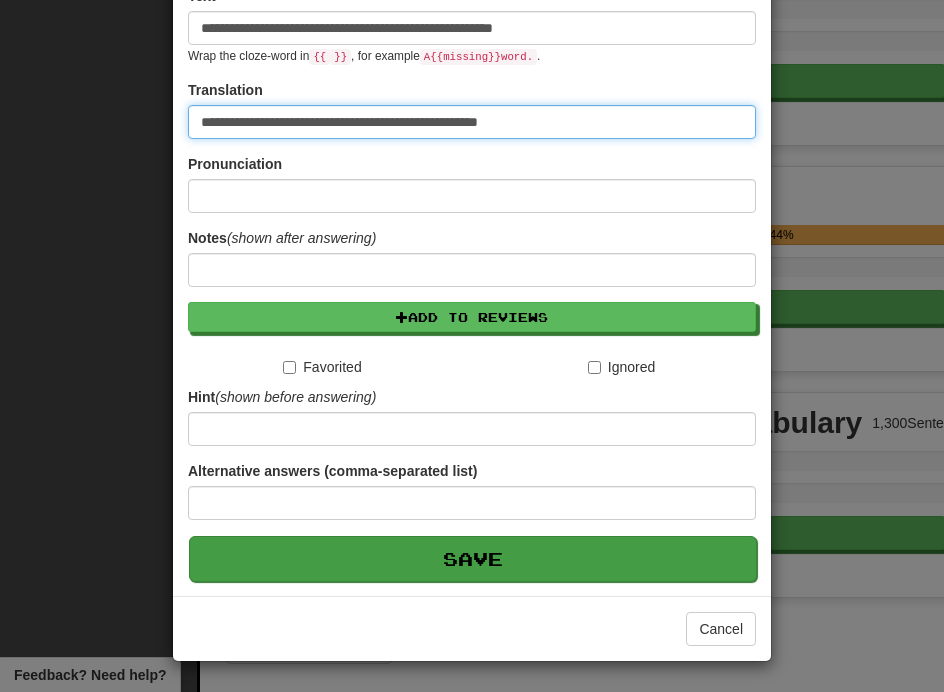 type on "**********" 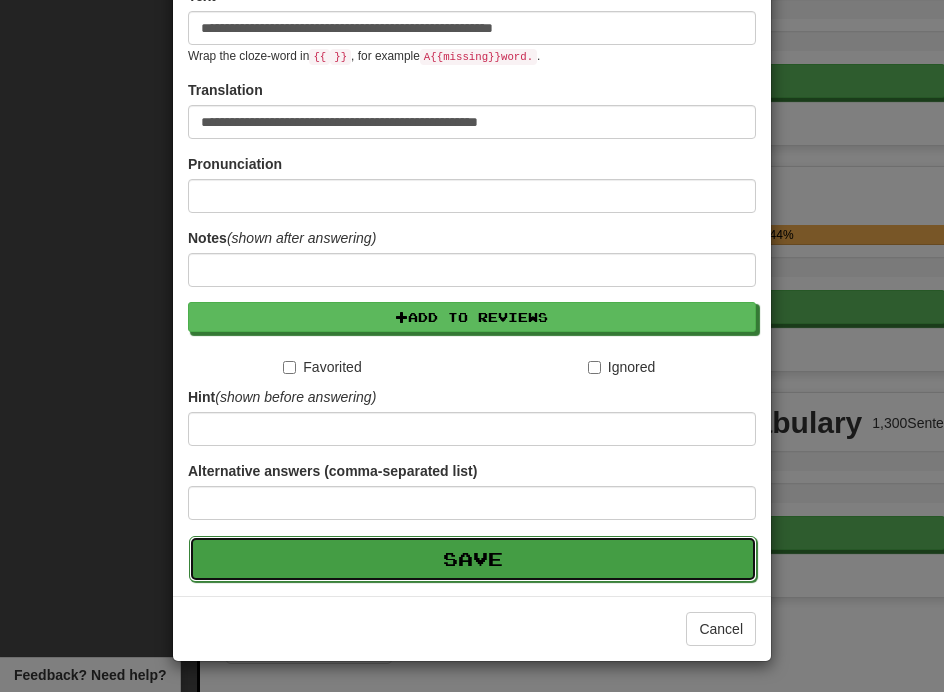 click on "Save" at bounding box center [473, 559] 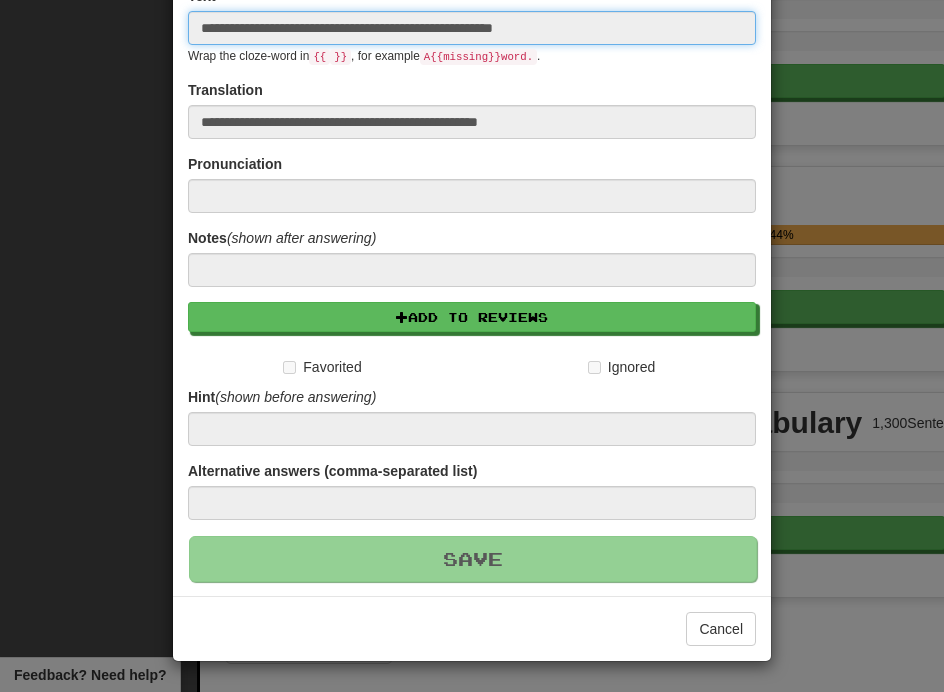 type 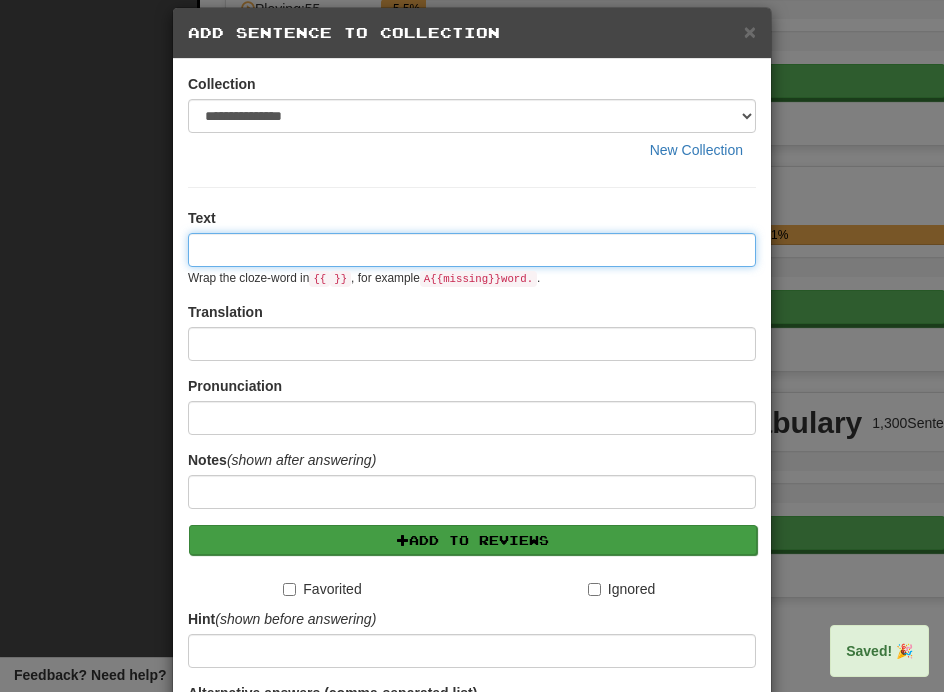 scroll, scrollTop: 0, scrollLeft: 0, axis: both 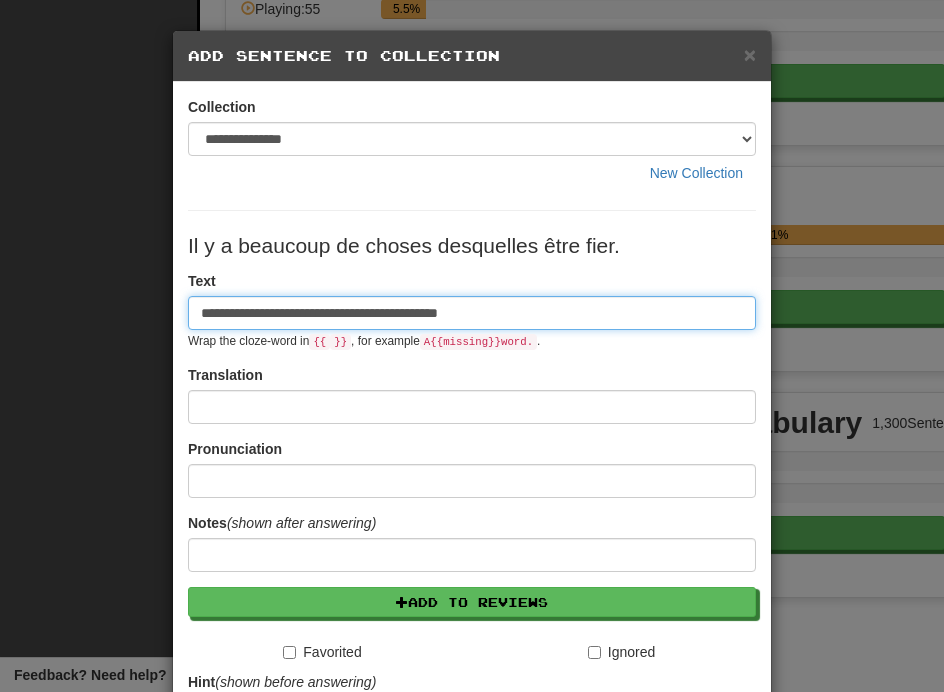 type on "**********" 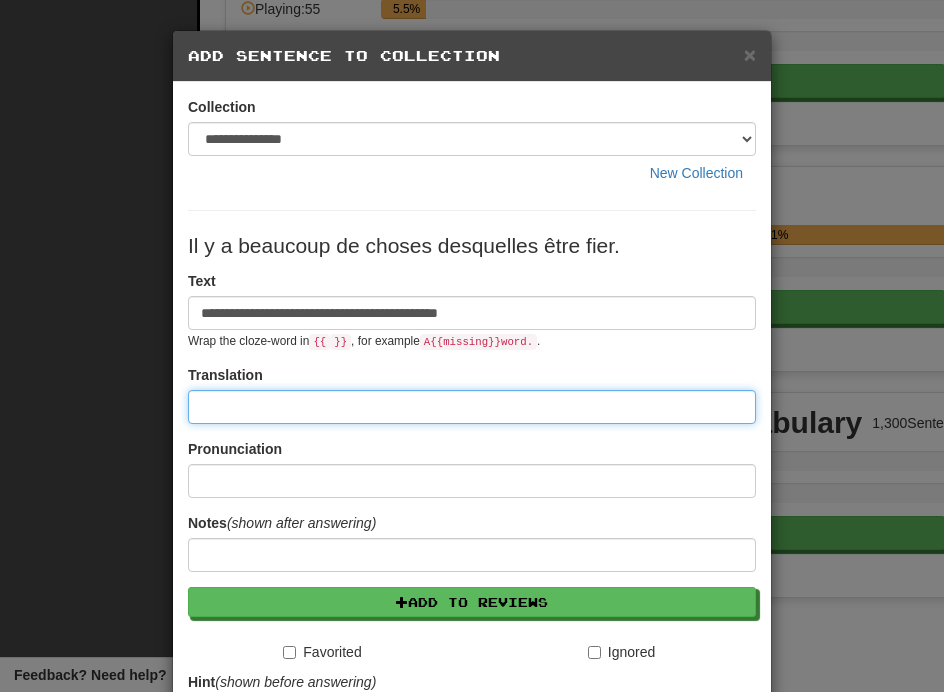 click at bounding box center [472, 407] 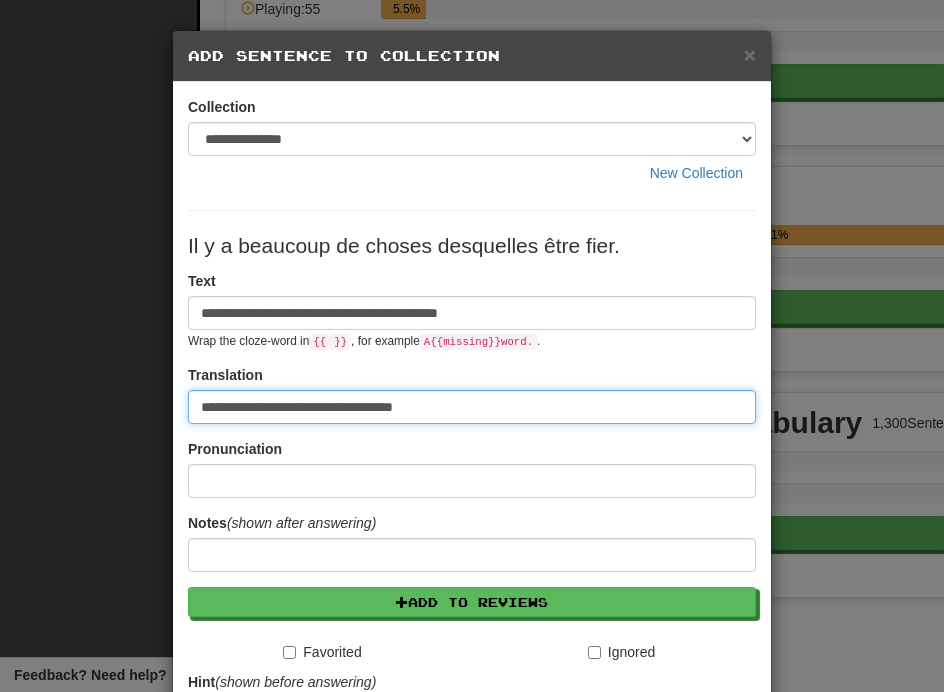 type on "**********" 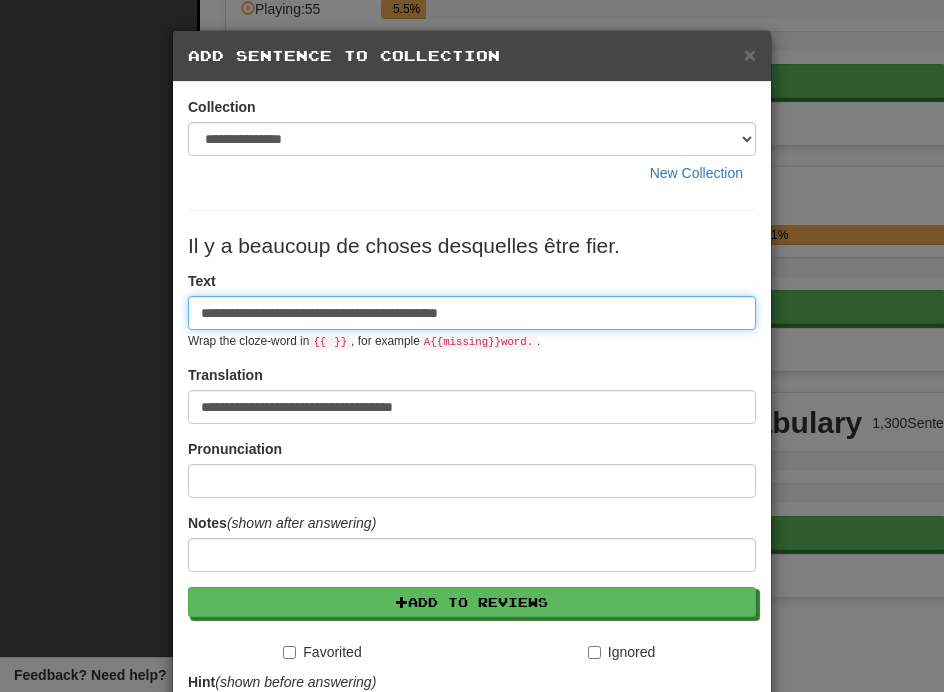 click on "**********" at bounding box center [472, 313] 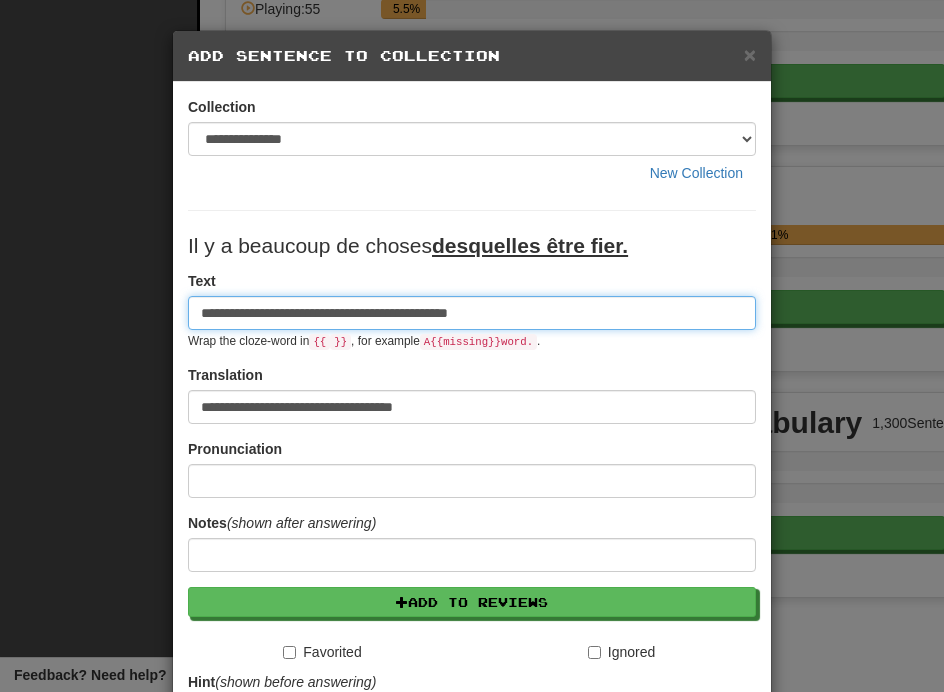 click on "**********" at bounding box center [472, 313] 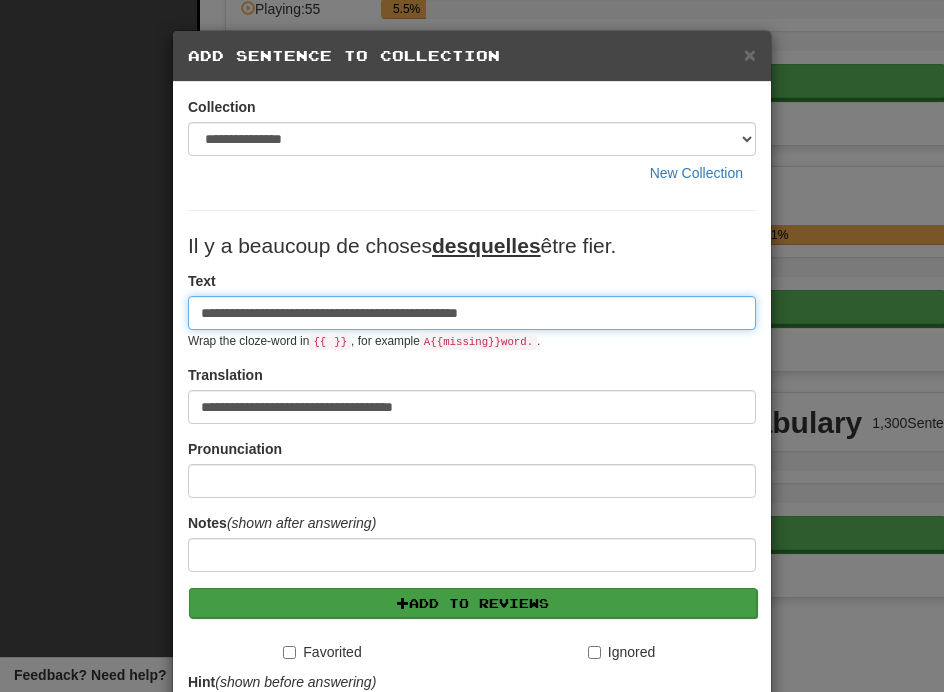 scroll, scrollTop: 285, scrollLeft: 0, axis: vertical 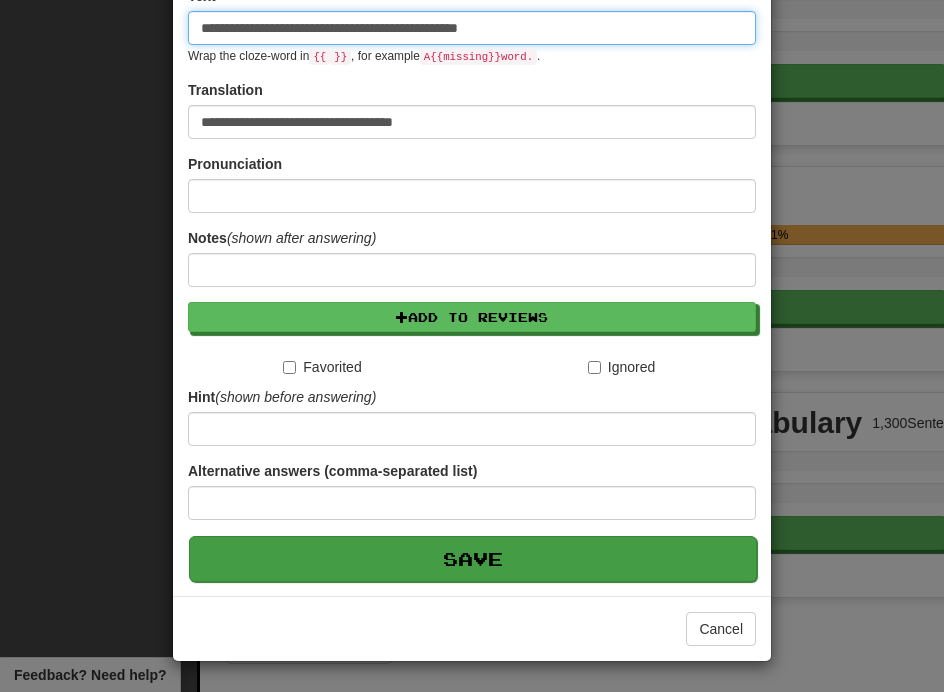 type on "**********" 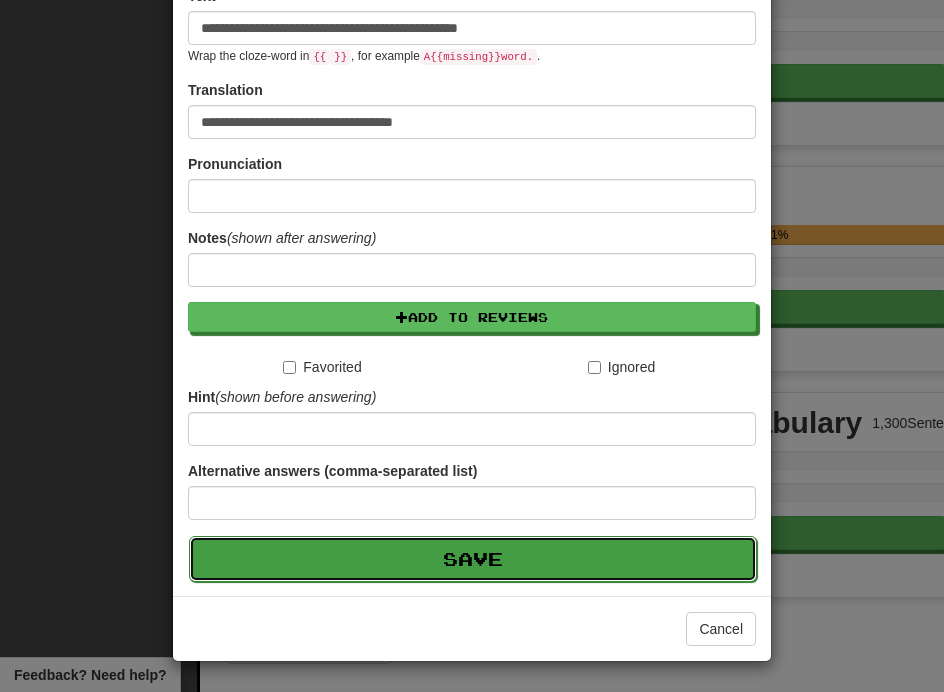 click on "Save" at bounding box center (473, 559) 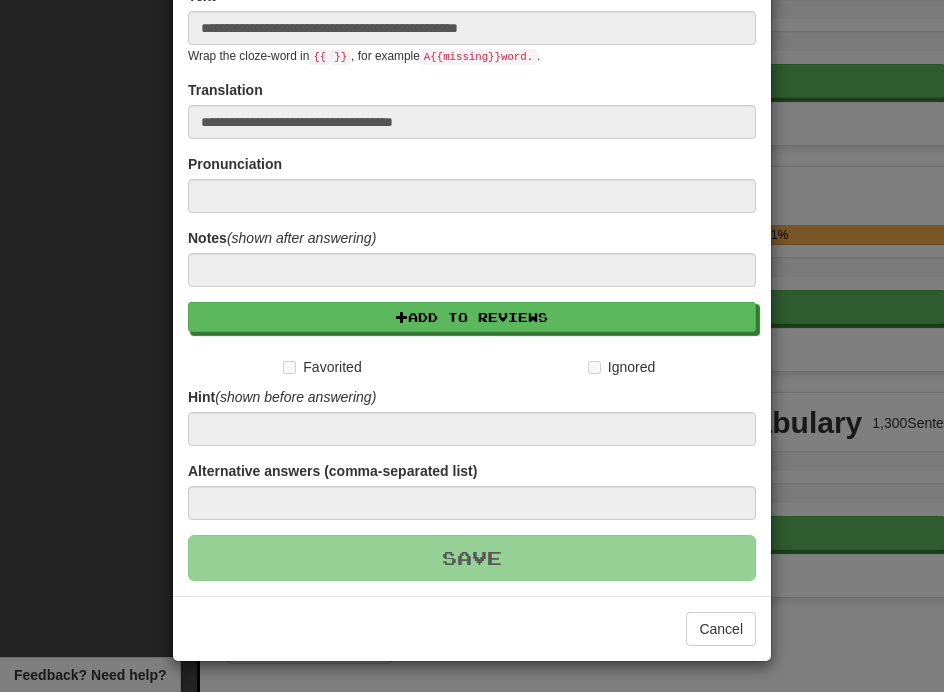 type 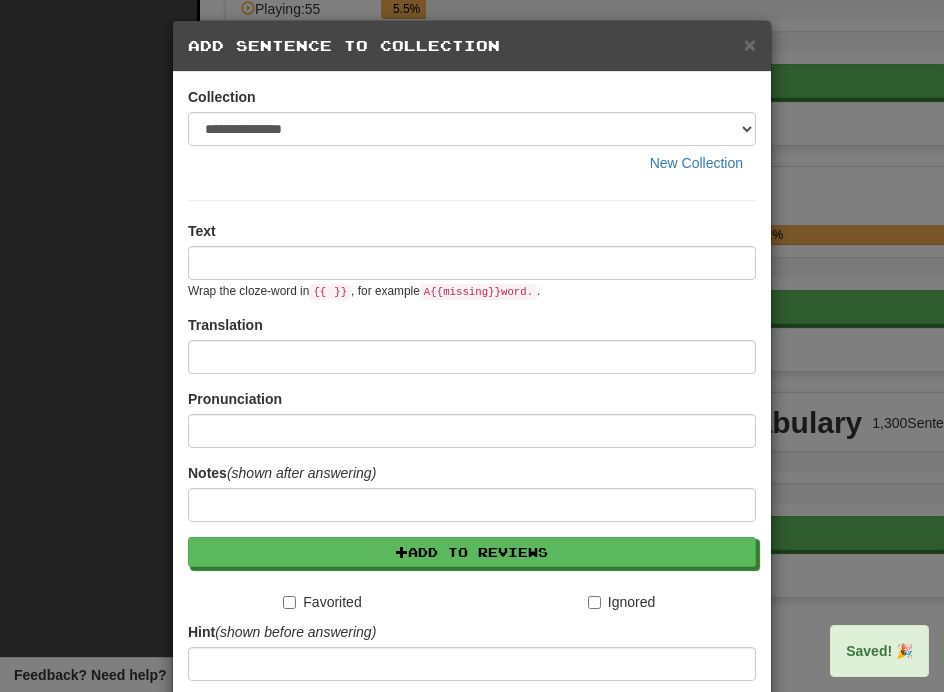 scroll, scrollTop: 0, scrollLeft: 0, axis: both 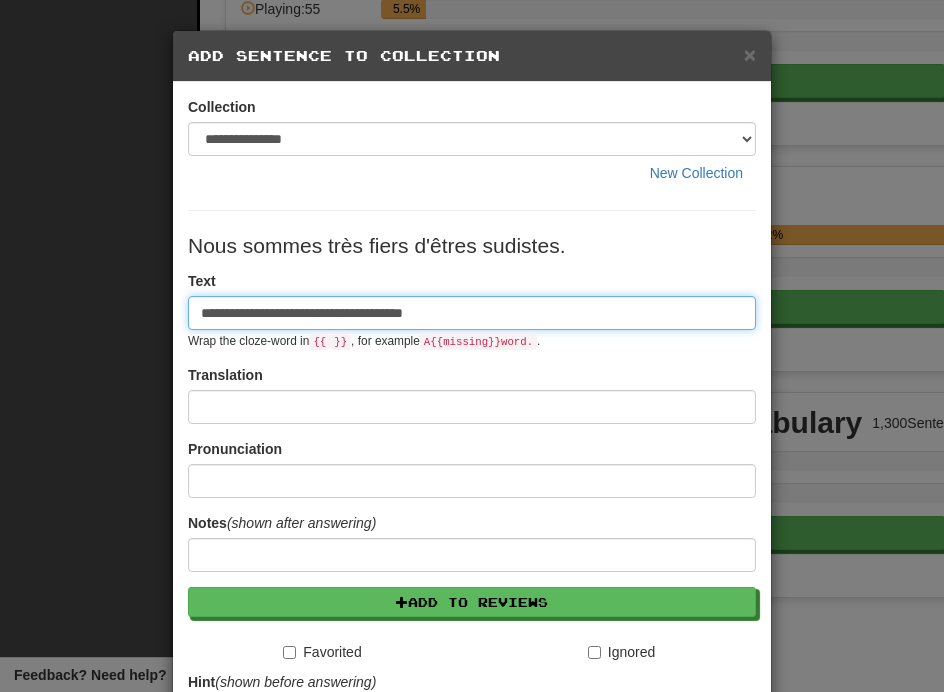 click on "**********" at bounding box center [472, 313] 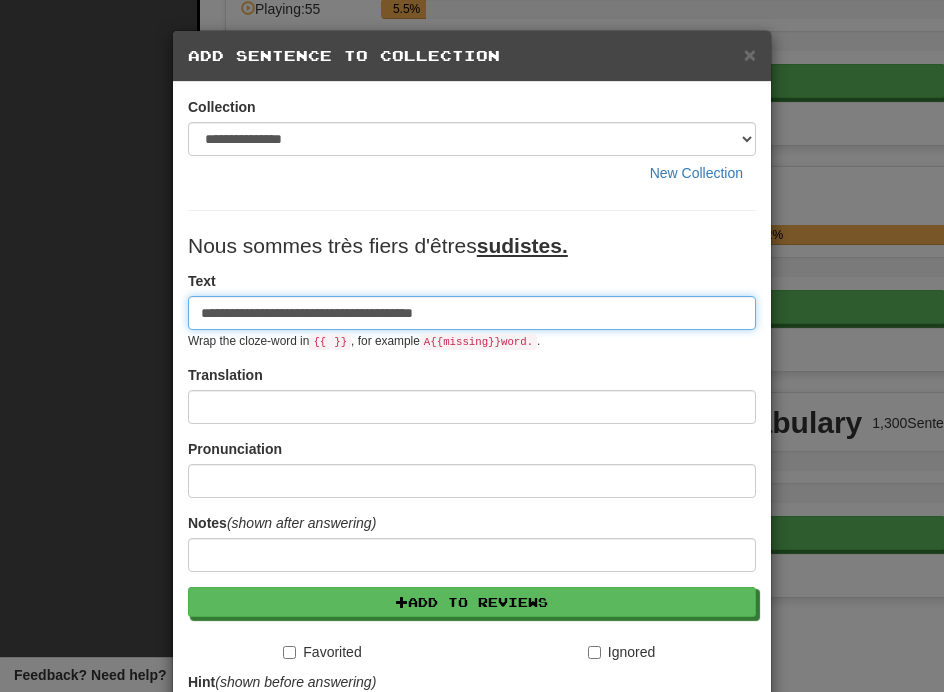 click on "**********" at bounding box center [472, 313] 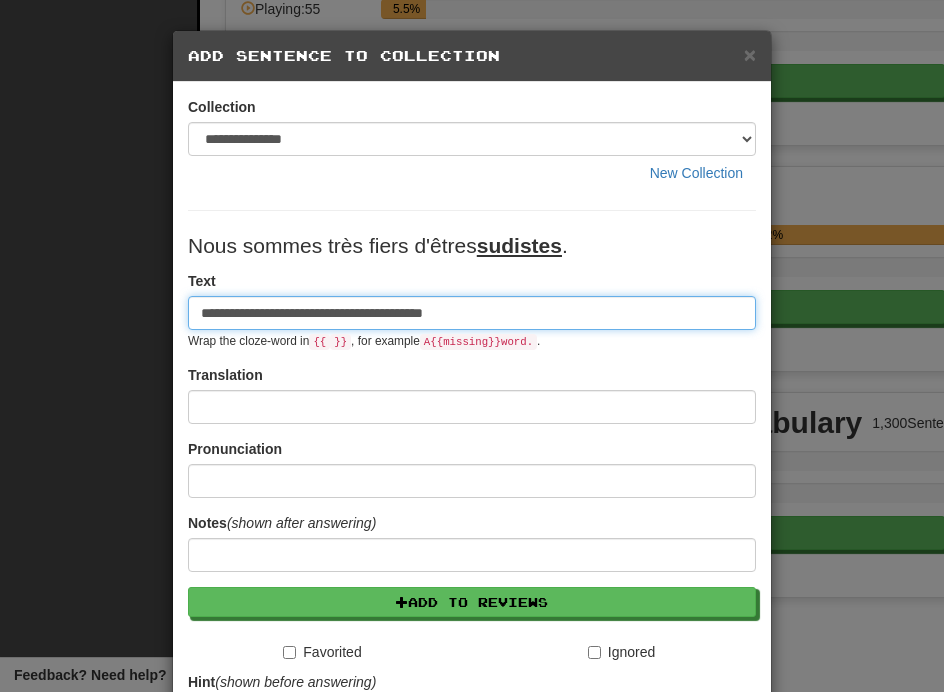 type on "**********" 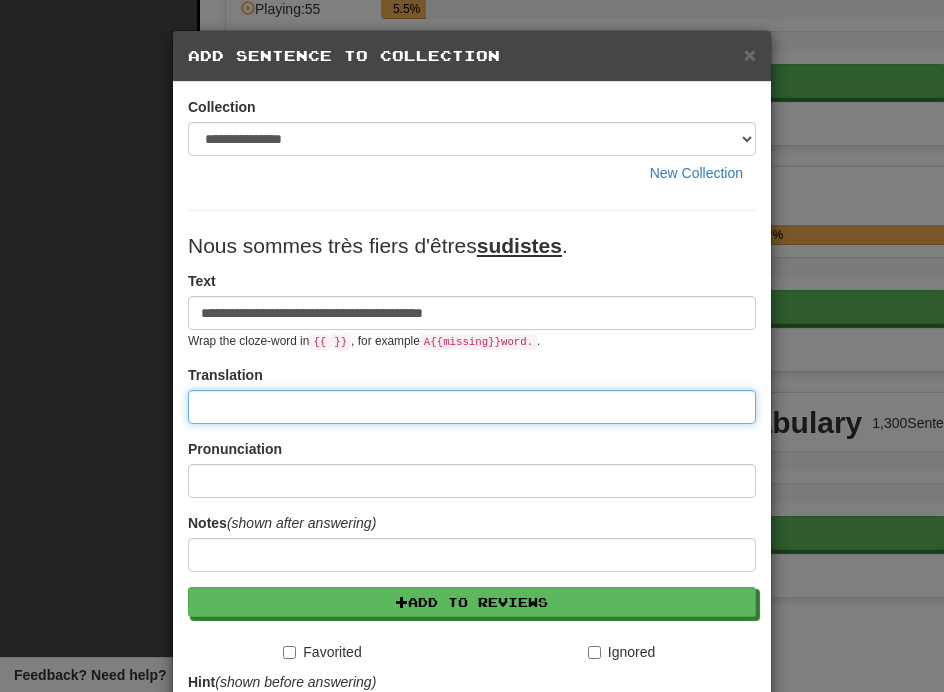 click at bounding box center (472, 407) 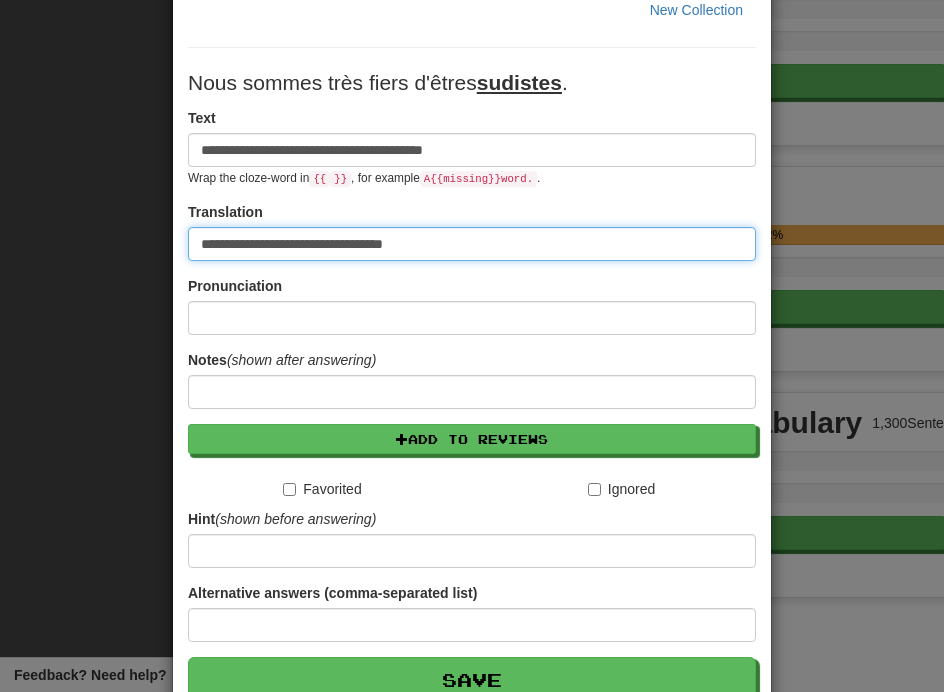 scroll, scrollTop: 183, scrollLeft: 0, axis: vertical 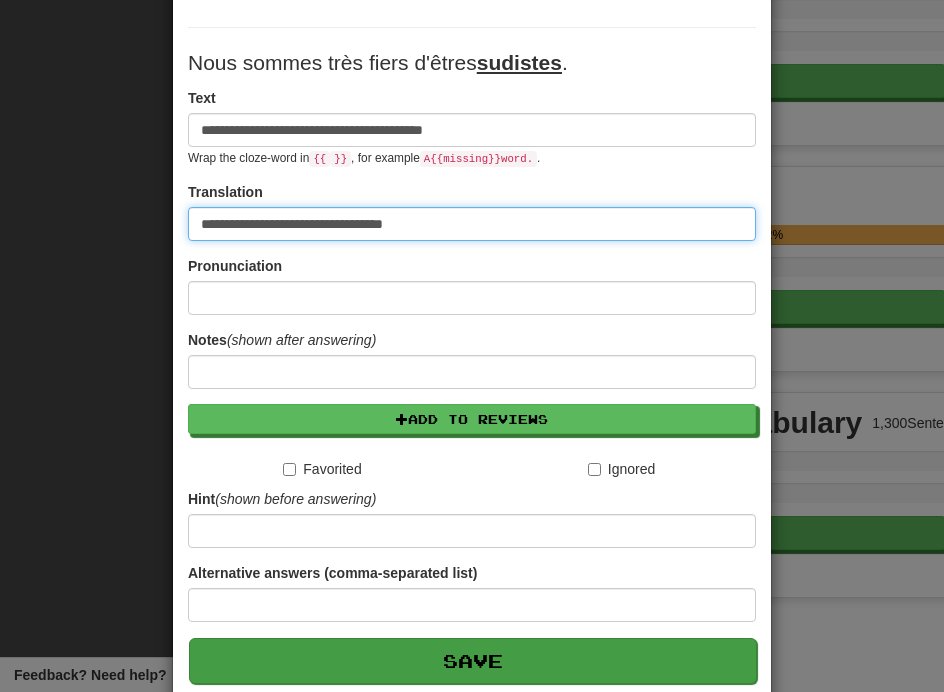 type on "**********" 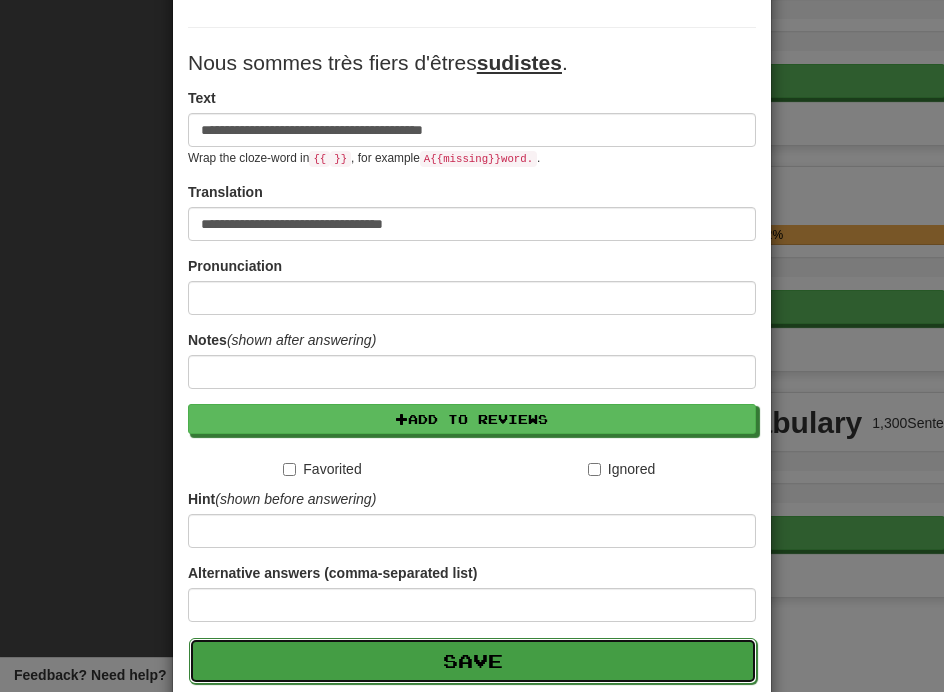 click on "Save" at bounding box center (473, 661) 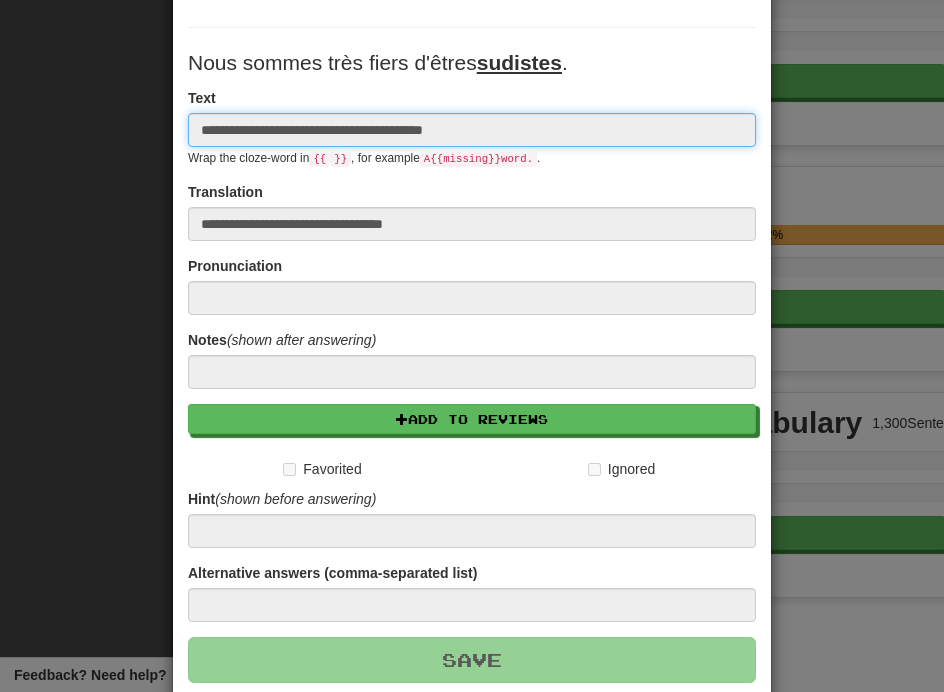 type 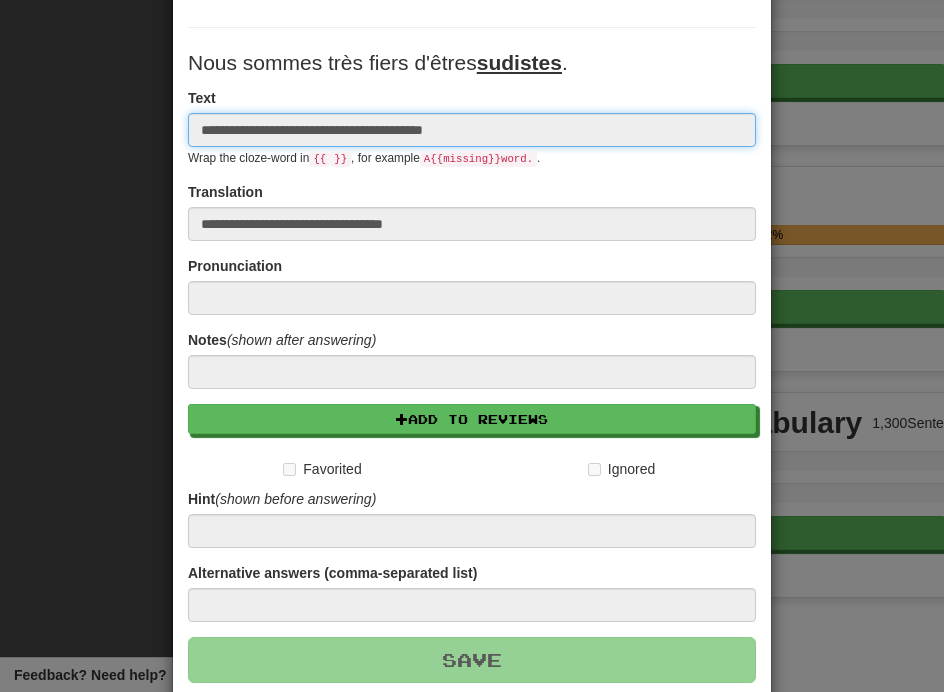 type 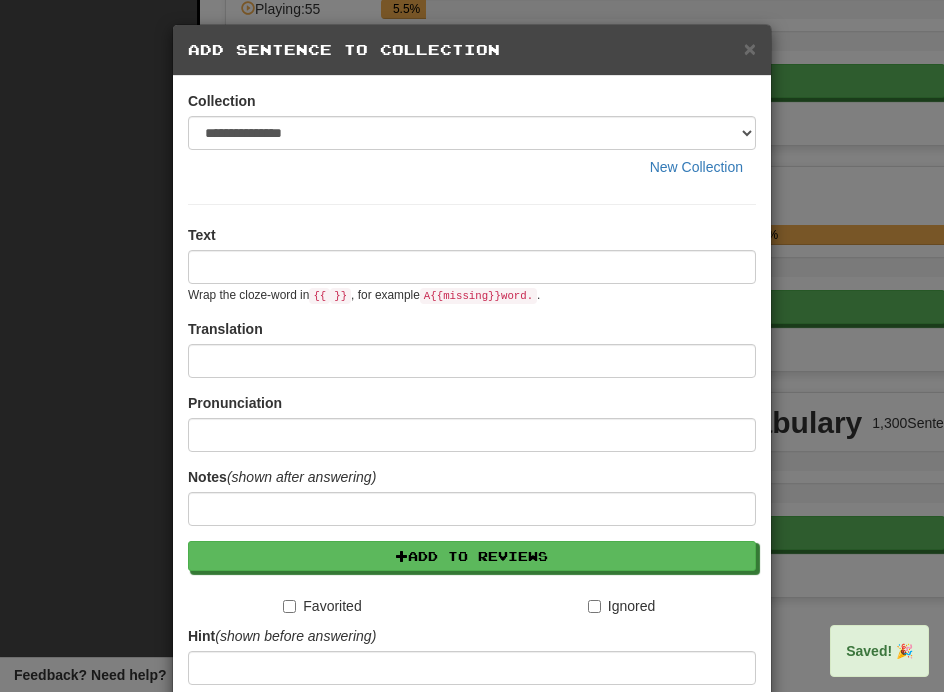 scroll, scrollTop: 0, scrollLeft: 0, axis: both 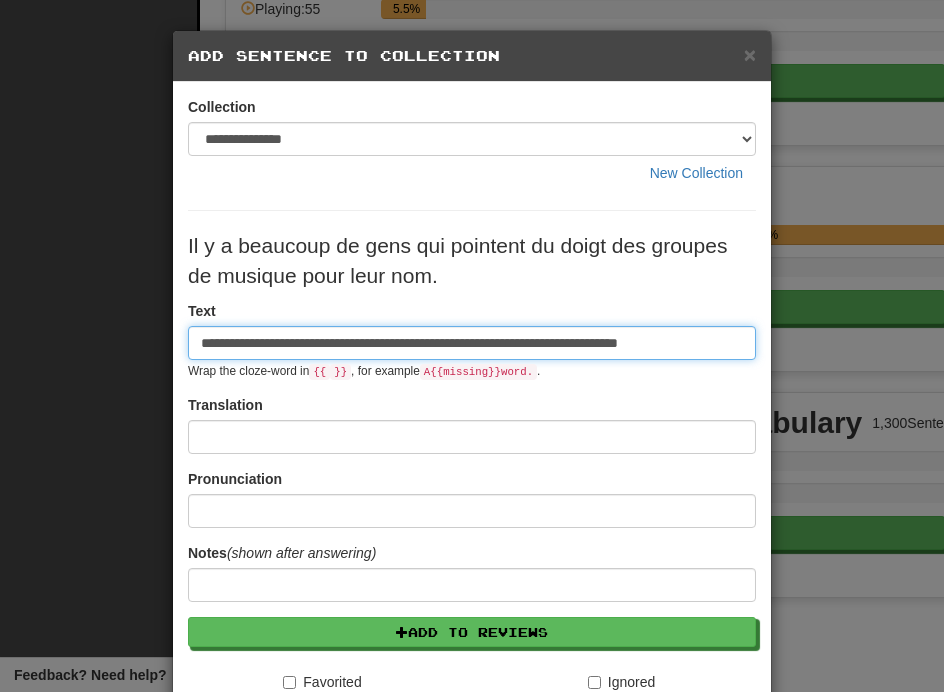 type on "**********" 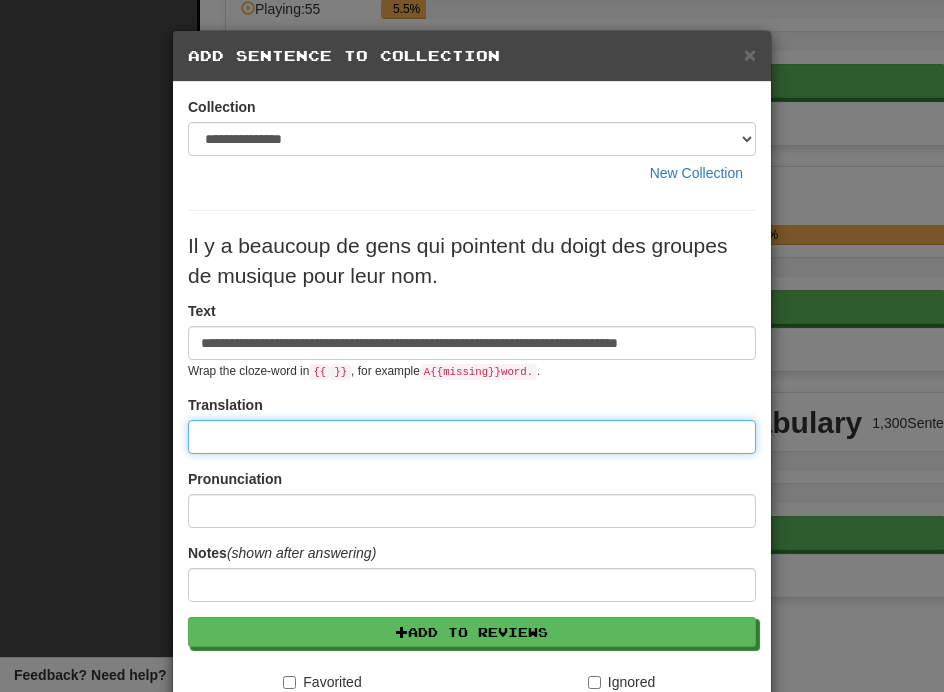 click at bounding box center [472, 437] 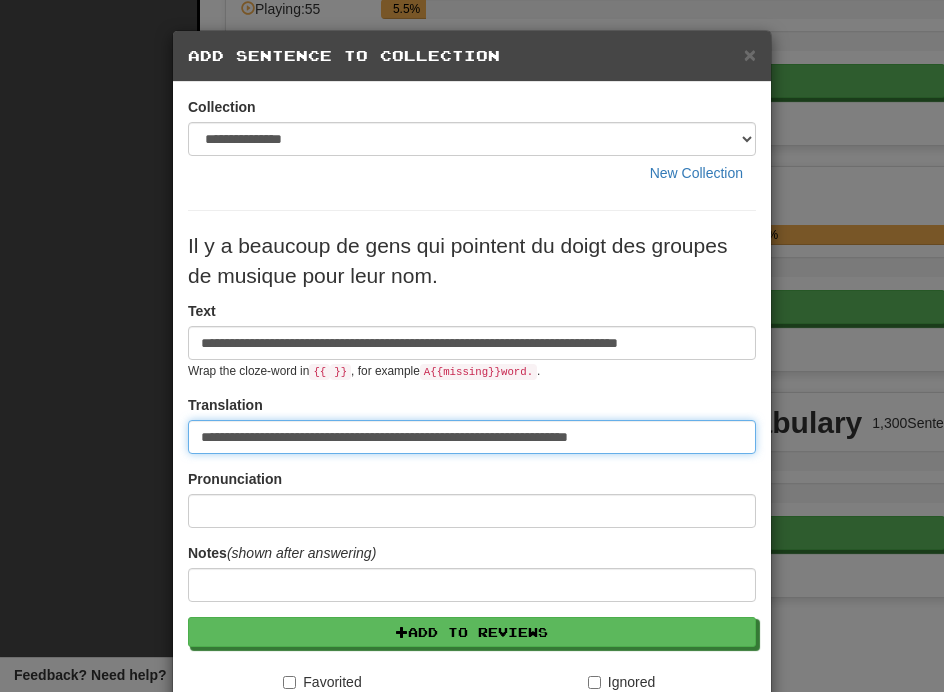 type on "**********" 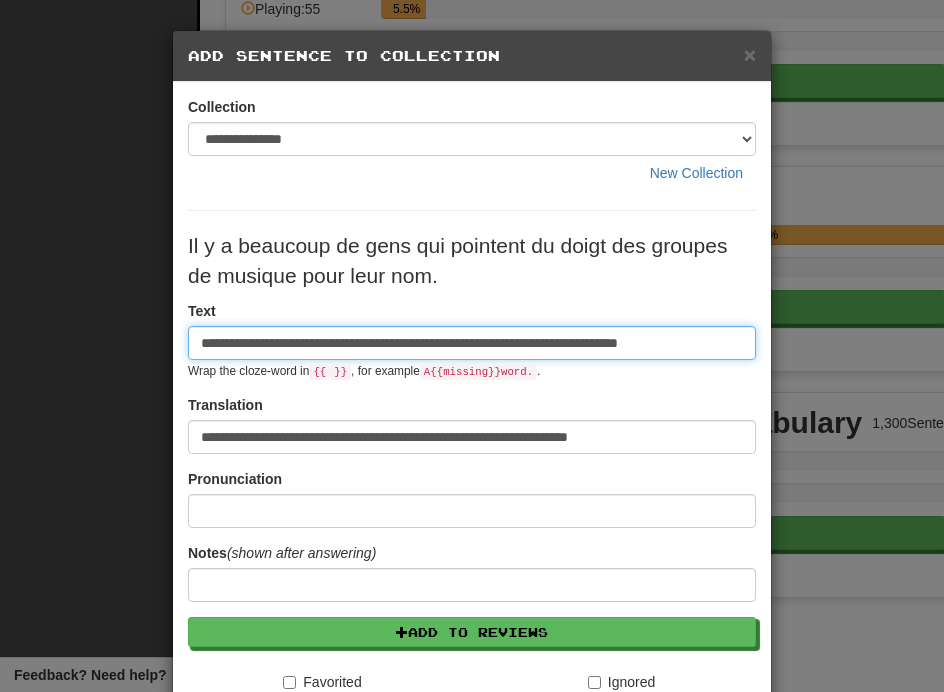 click on "**********" at bounding box center (472, 343) 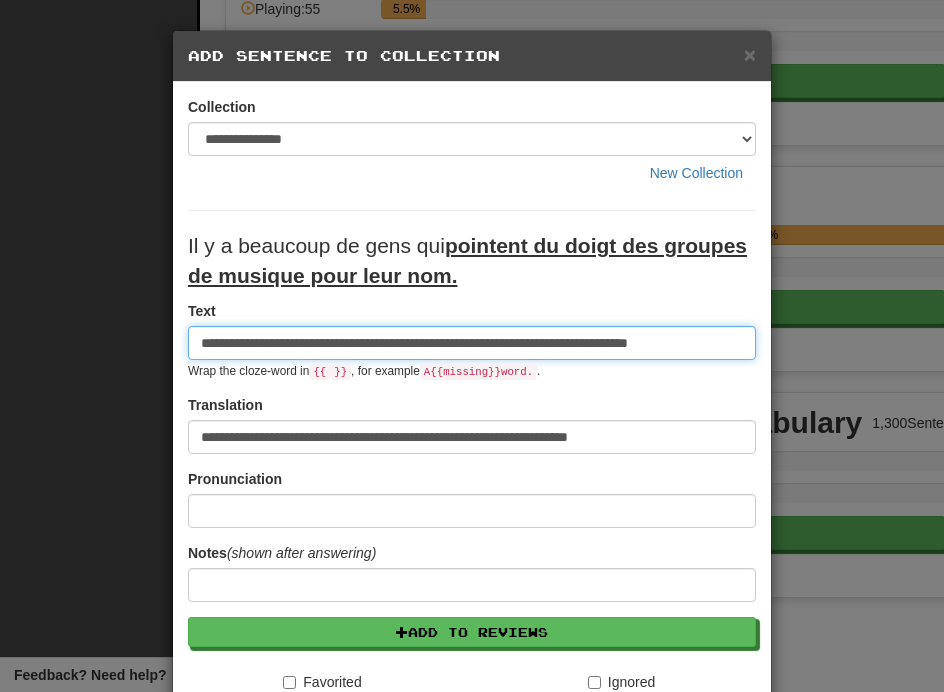 click on "**********" at bounding box center (472, 343) 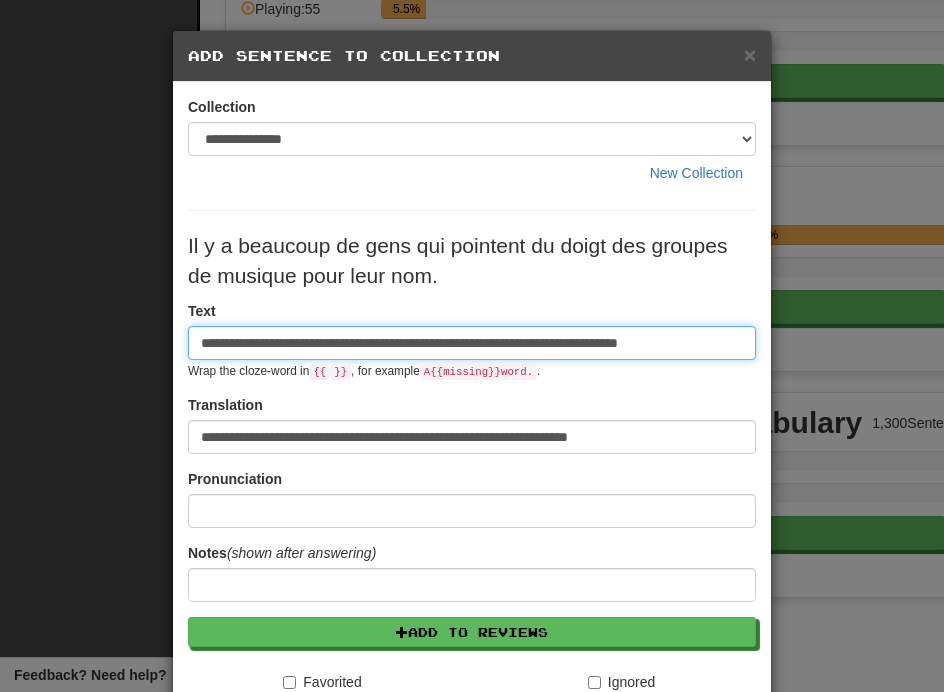 click on "**********" at bounding box center (472, 343) 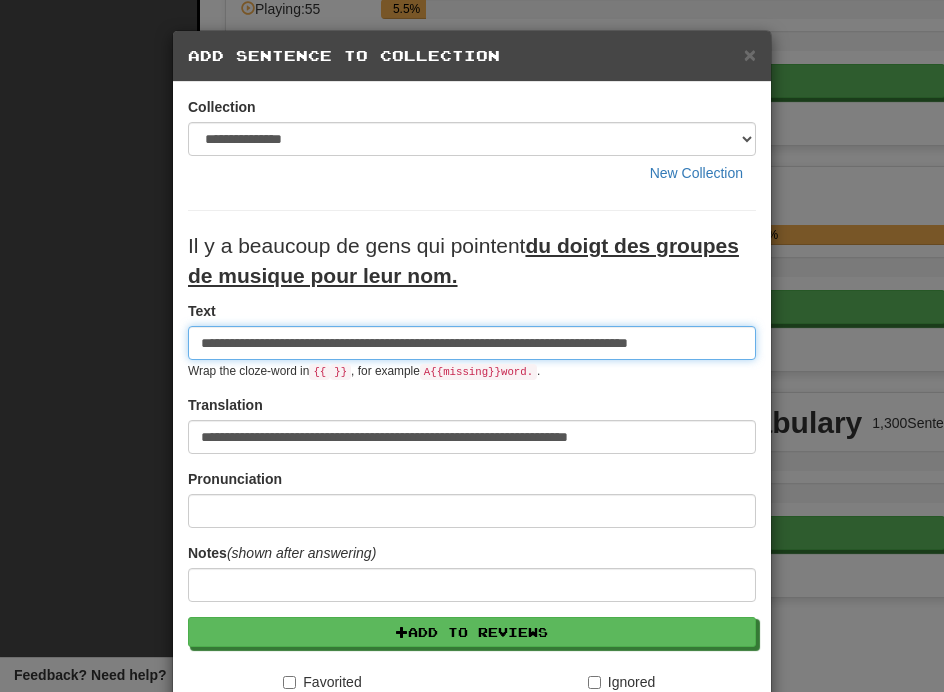 click on "**********" at bounding box center (472, 343) 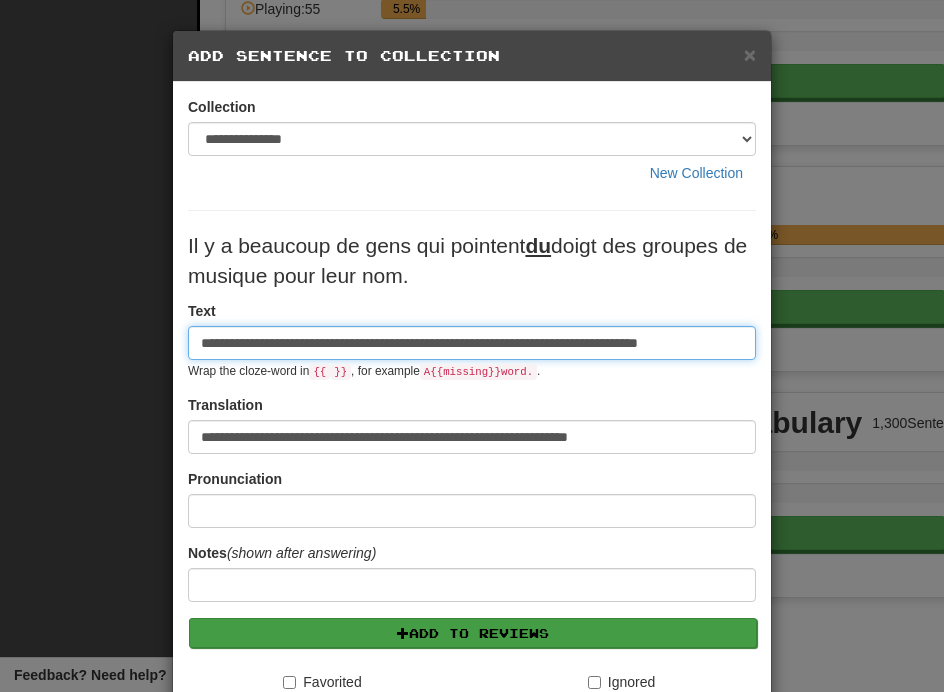 scroll, scrollTop: 315, scrollLeft: 0, axis: vertical 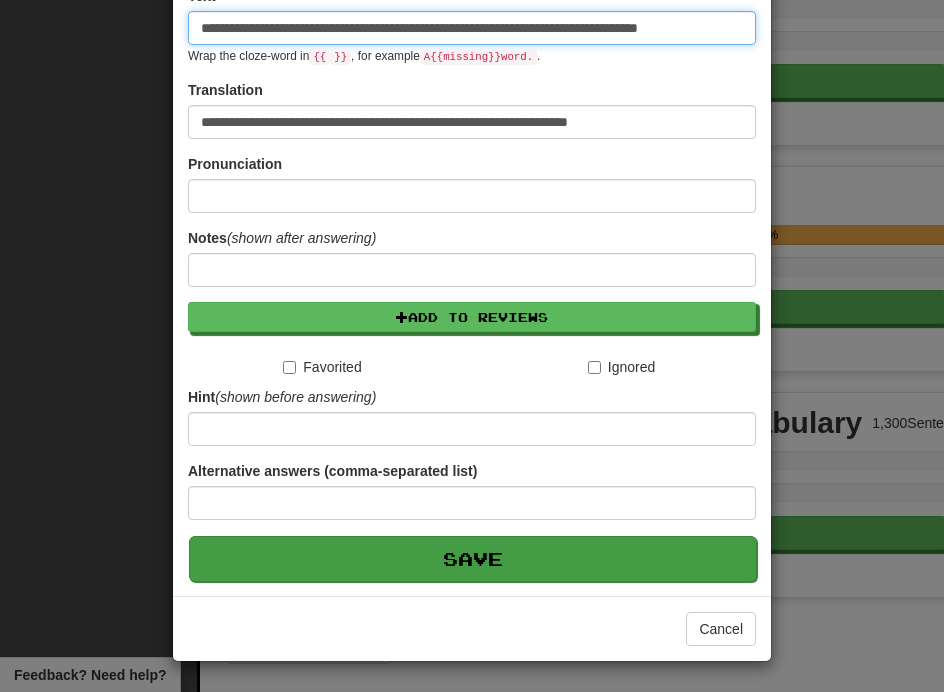 type on "**********" 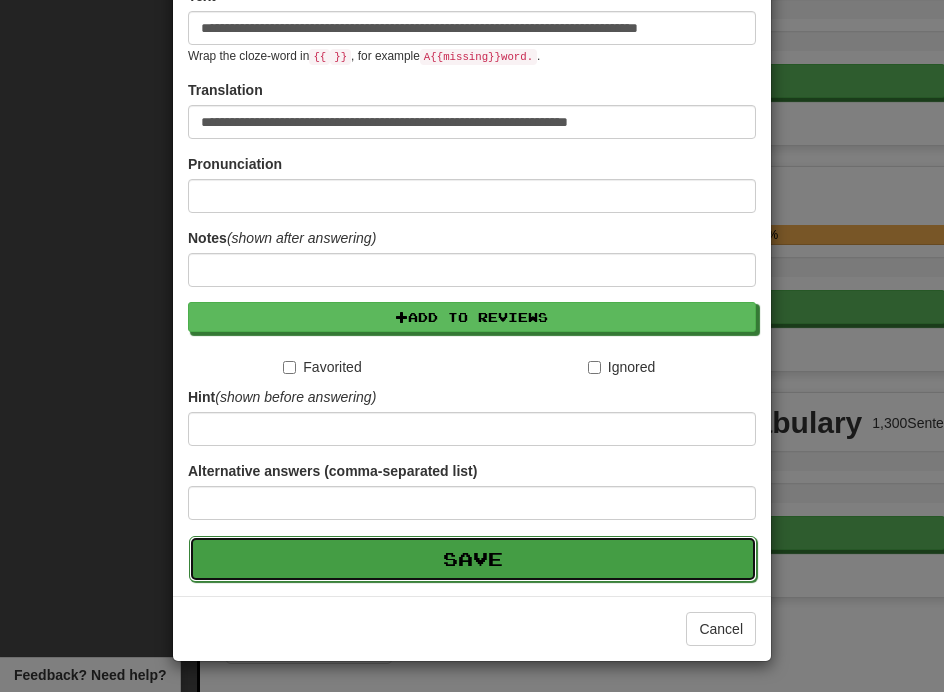 click on "Save" at bounding box center (473, 559) 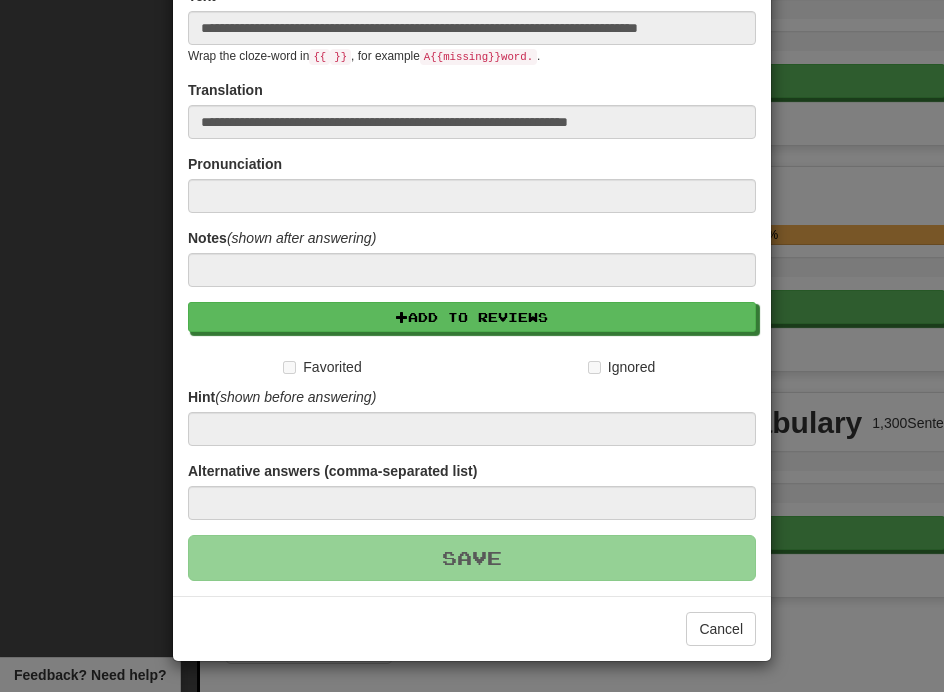 type 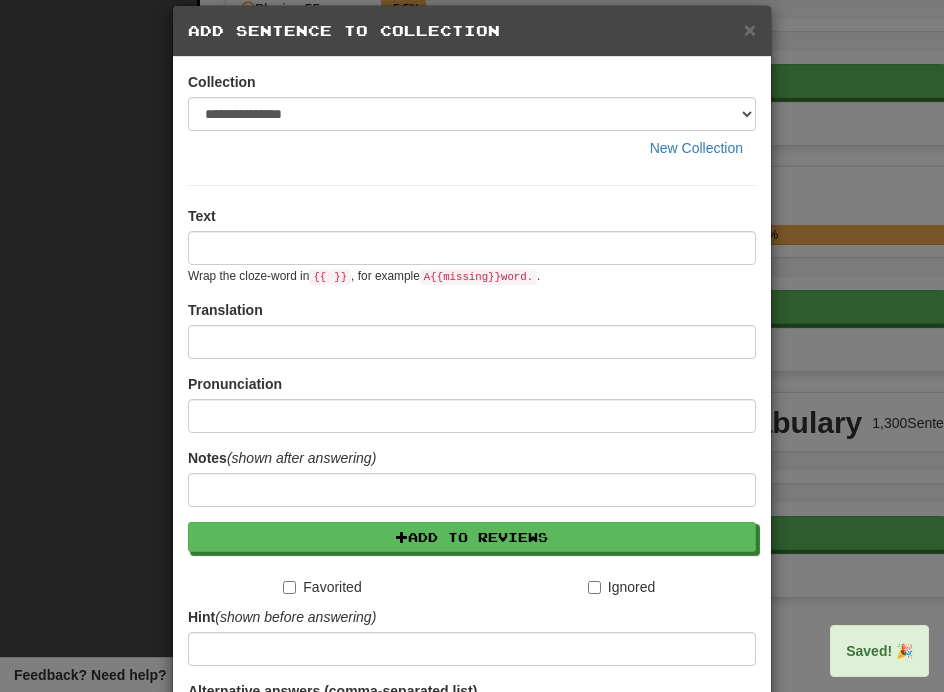 scroll, scrollTop: 0, scrollLeft: 0, axis: both 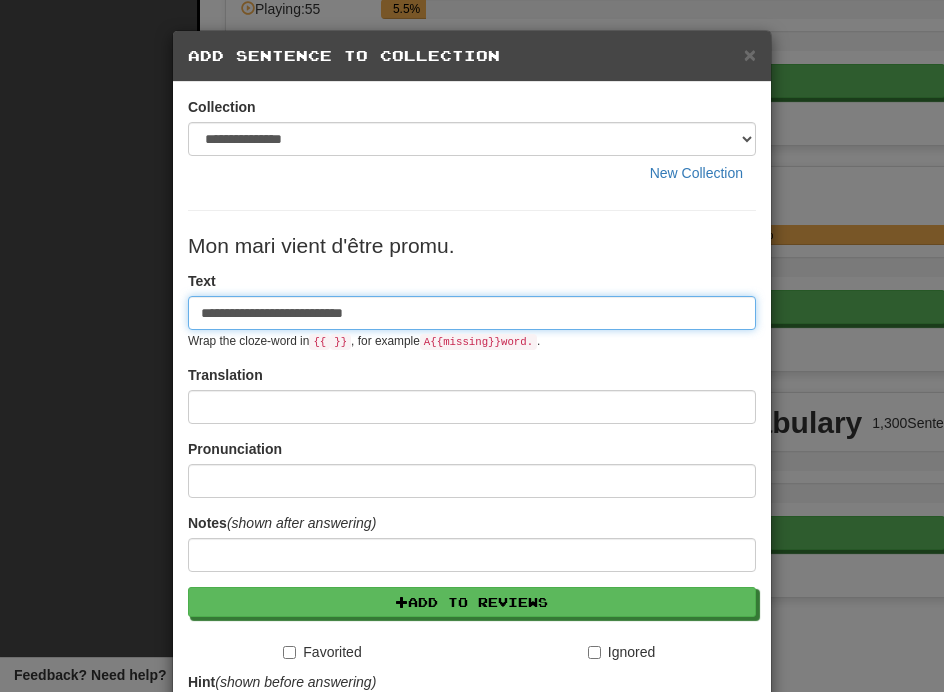click on "**********" at bounding box center [472, 313] 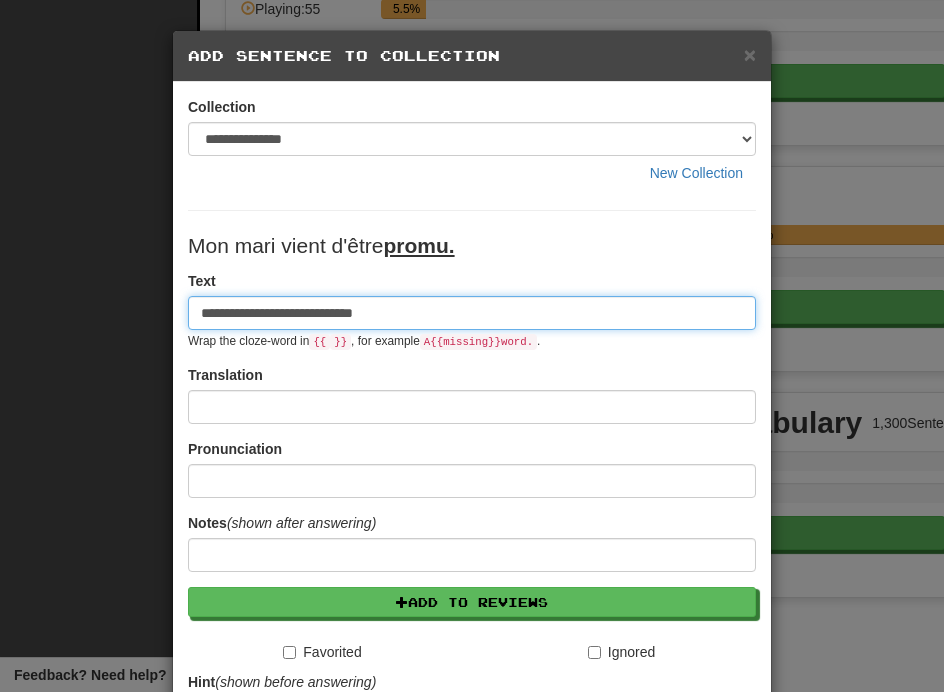 click on "**********" at bounding box center (472, 313) 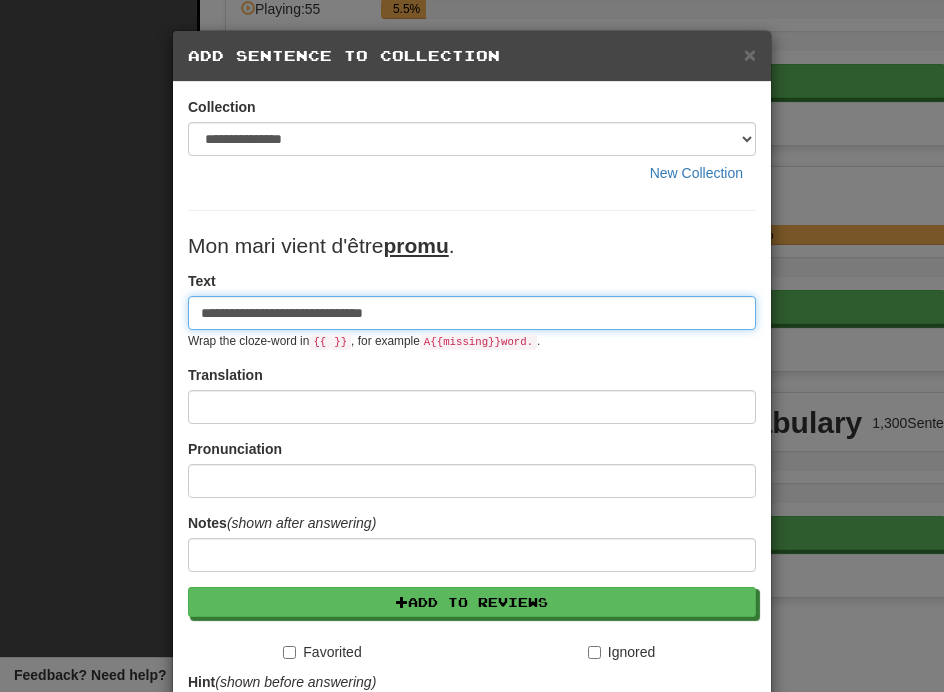 type on "**********" 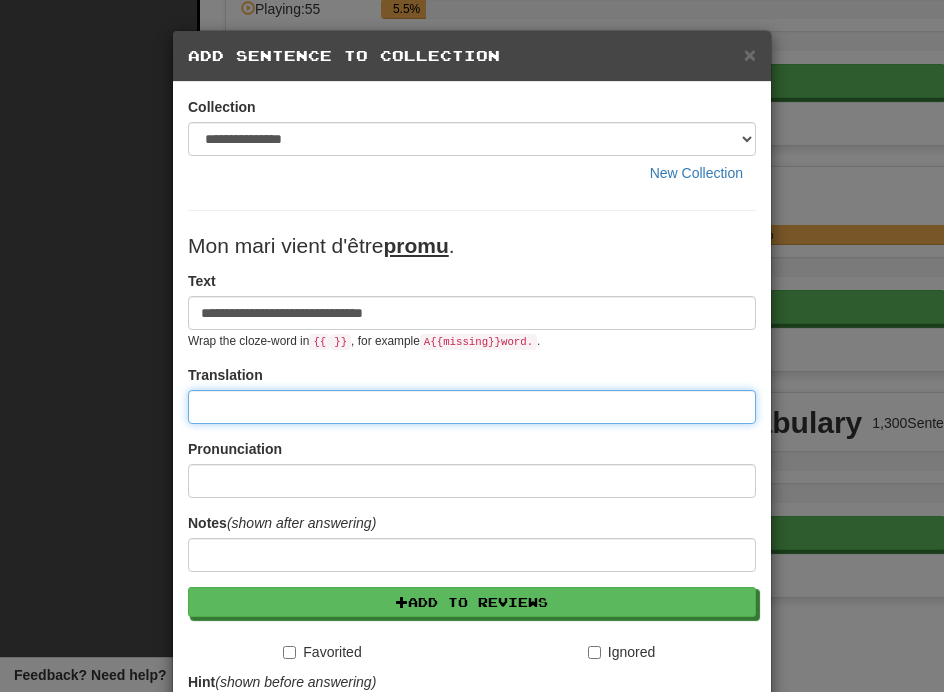 click at bounding box center [472, 407] 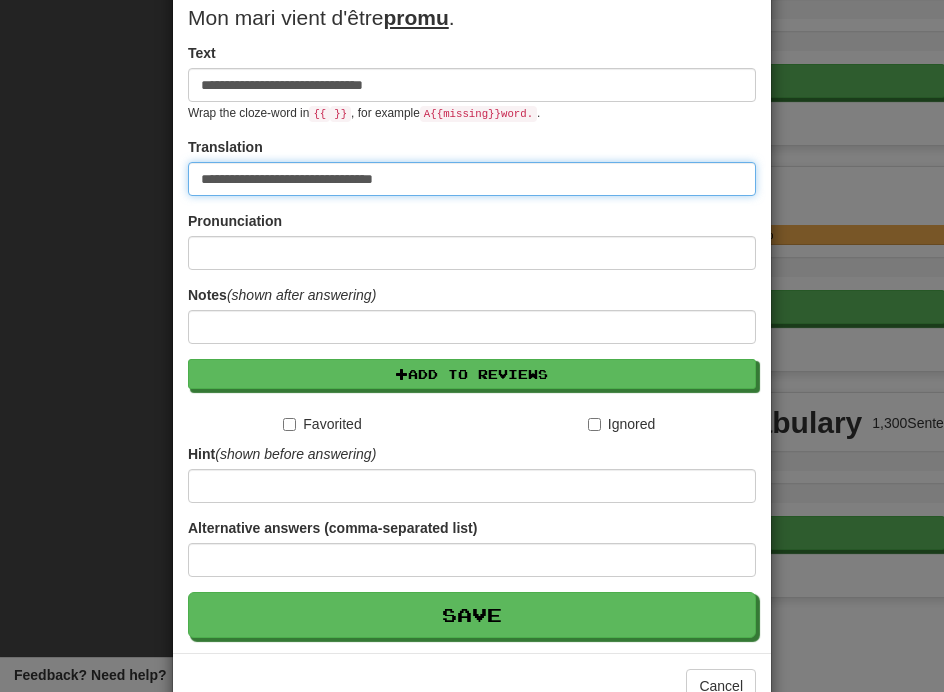 scroll, scrollTop: 258, scrollLeft: 0, axis: vertical 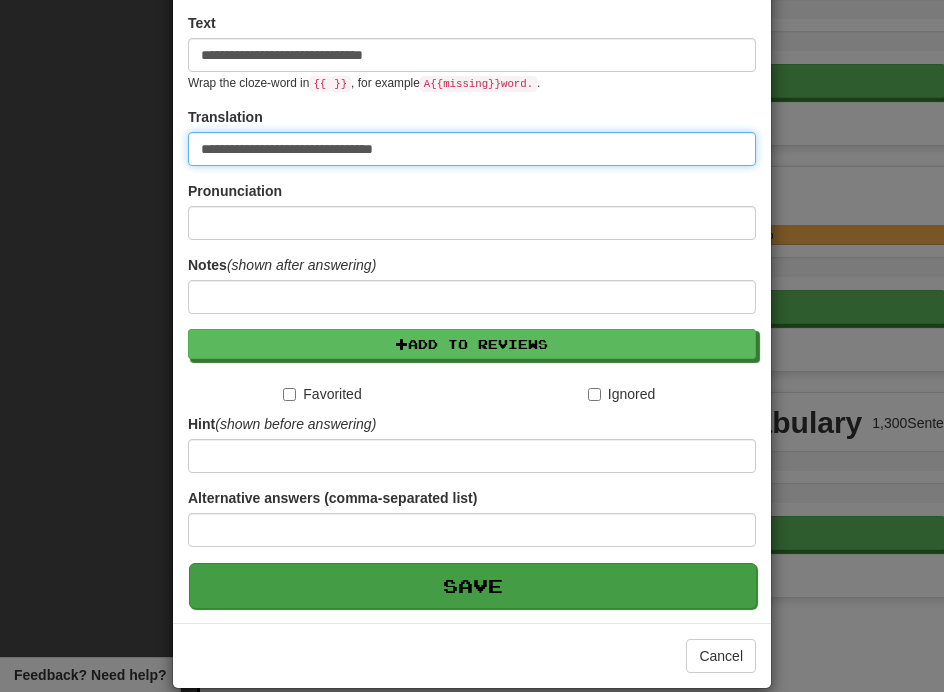 type on "**********" 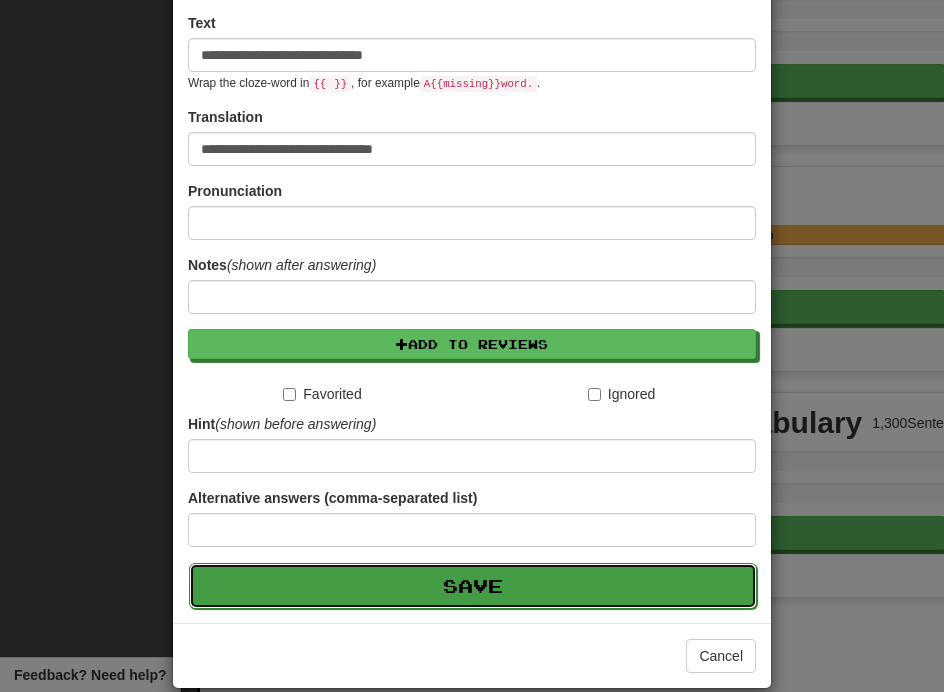 click on "Save" at bounding box center (473, 586) 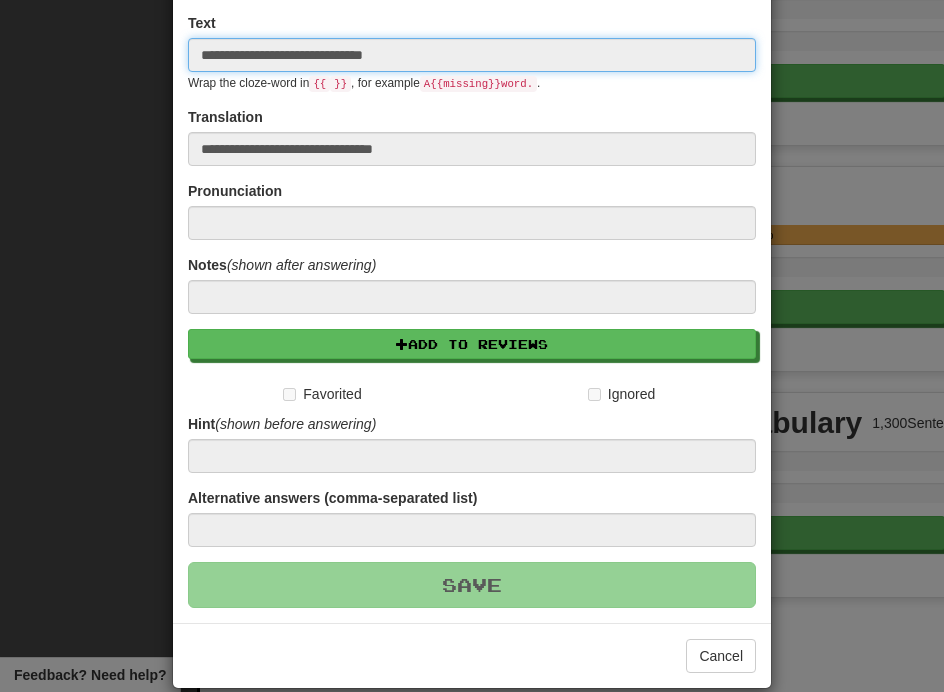 type 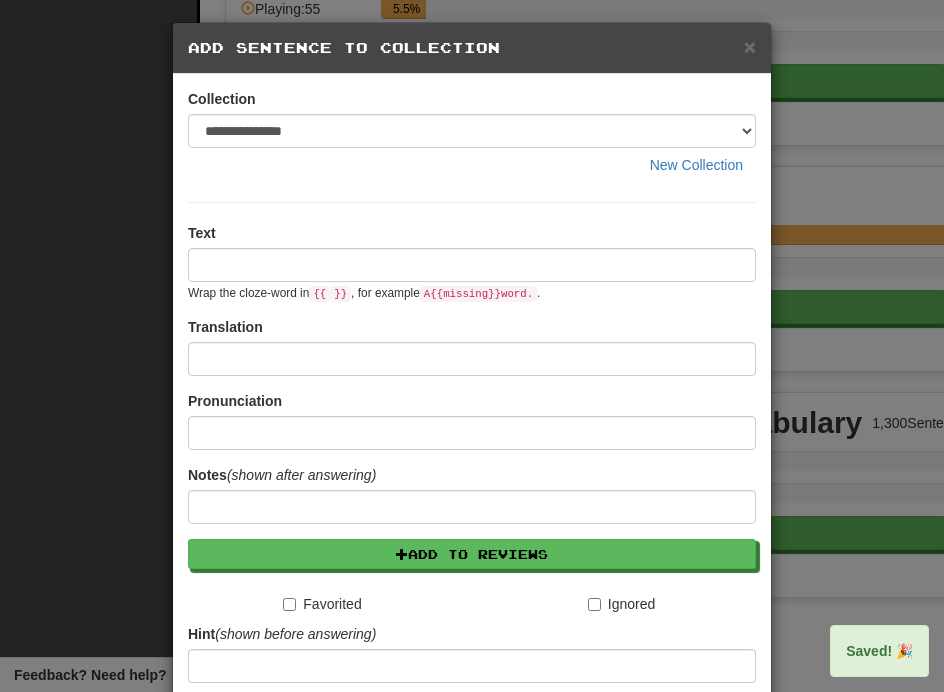 scroll, scrollTop: 0, scrollLeft: 0, axis: both 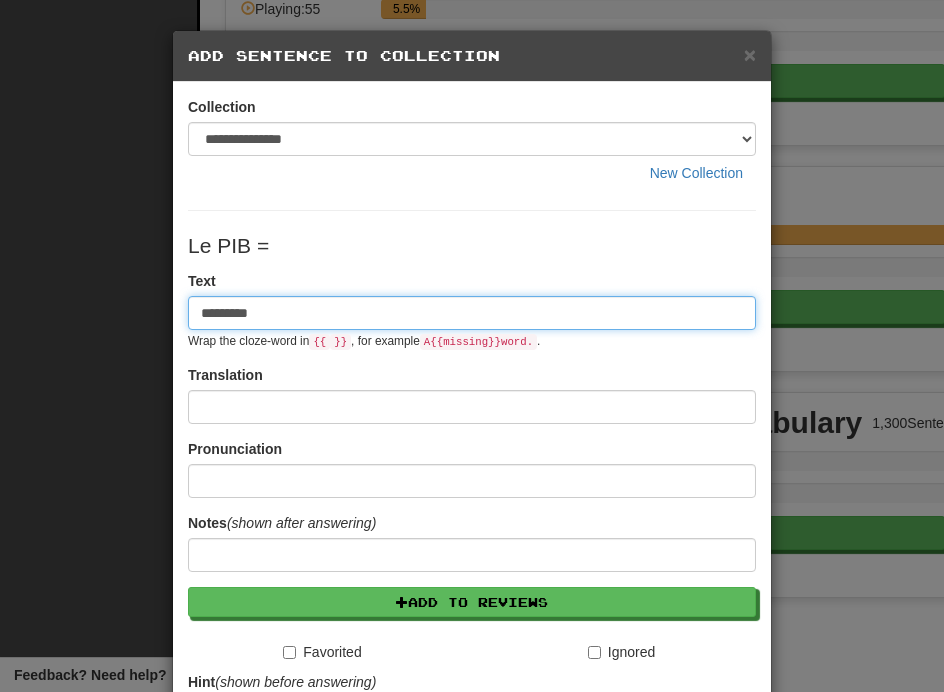 type on "********" 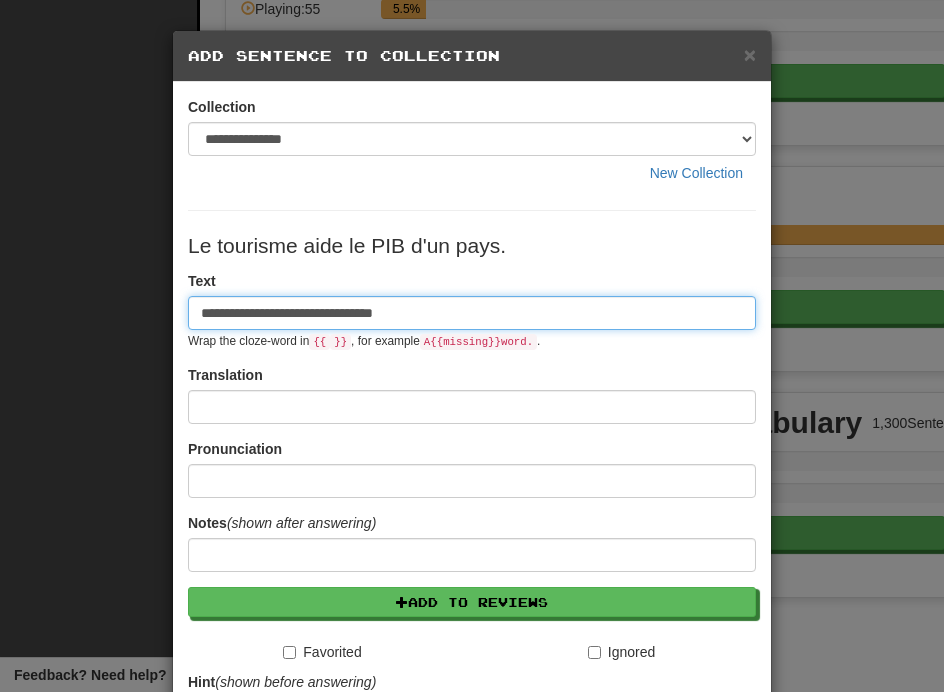 click on "**********" at bounding box center (472, 313) 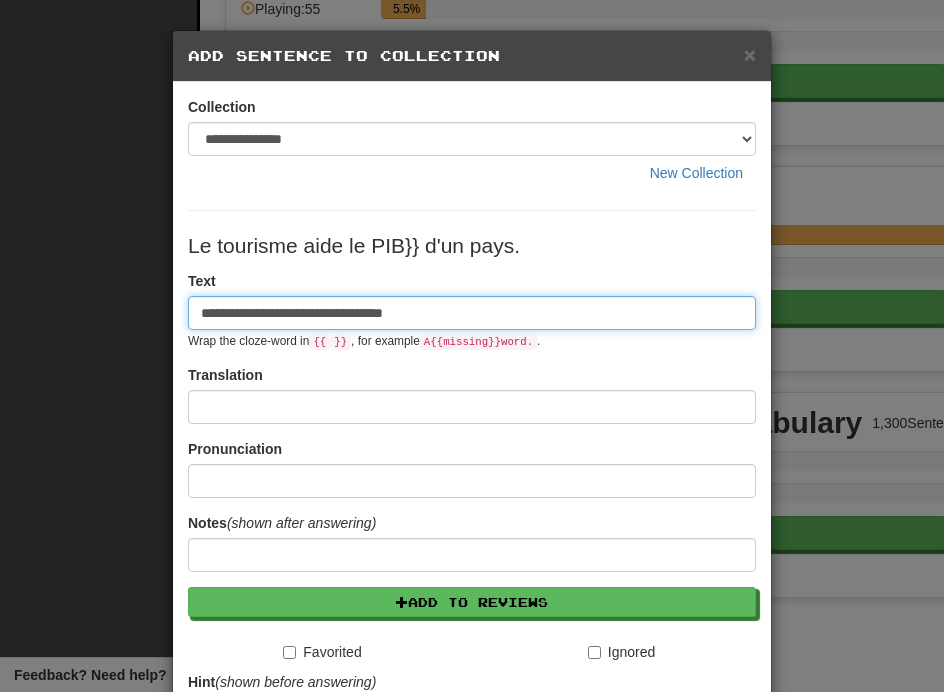 click on "**********" at bounding box center (472, 313) 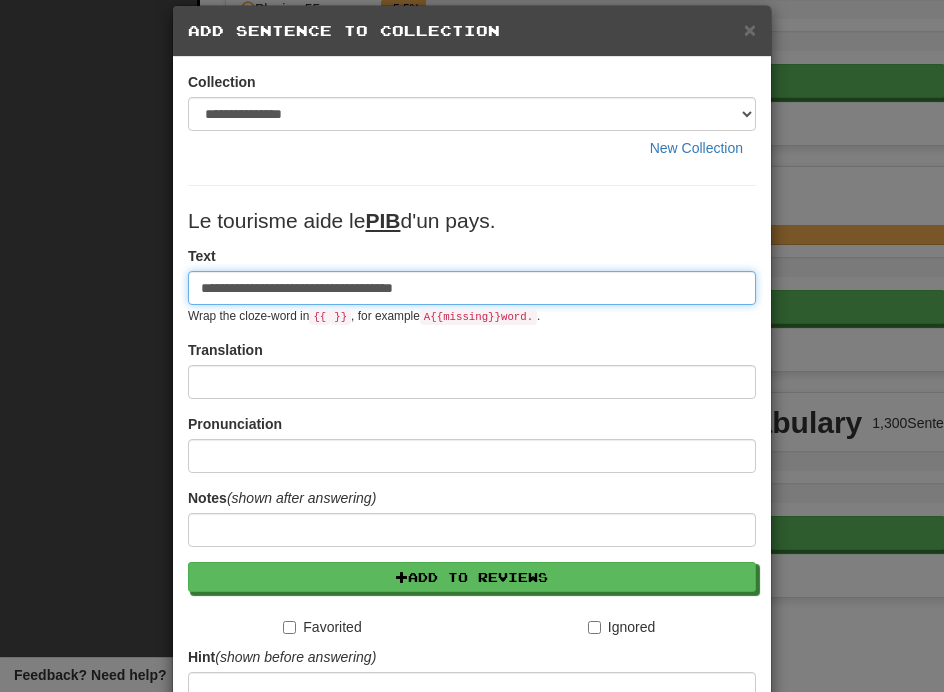 scroll, scrollTop: 33, scrollLeft: 0, axis: vertical 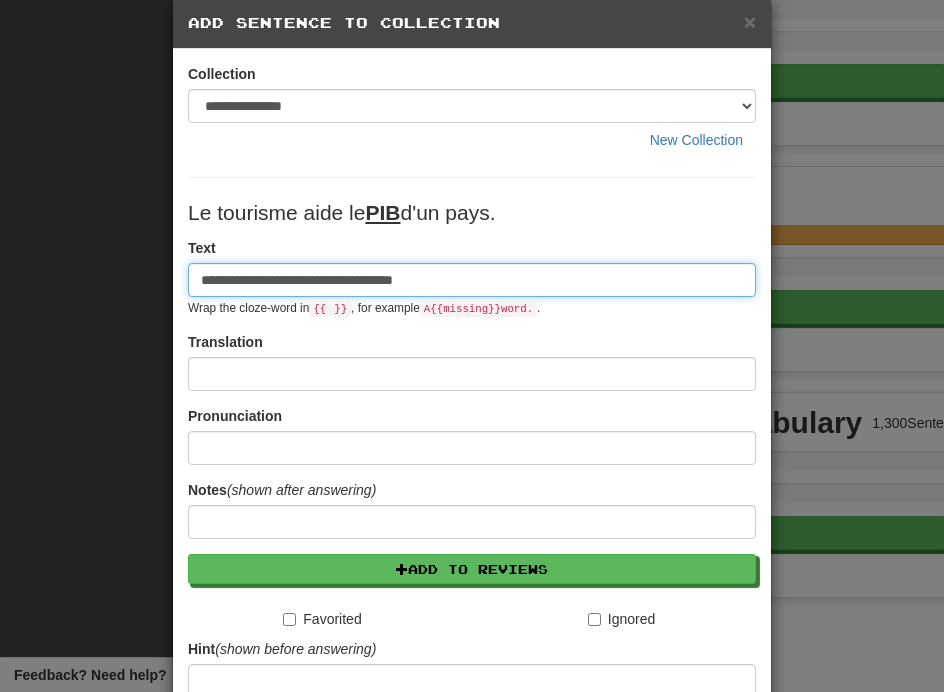type on "**********" 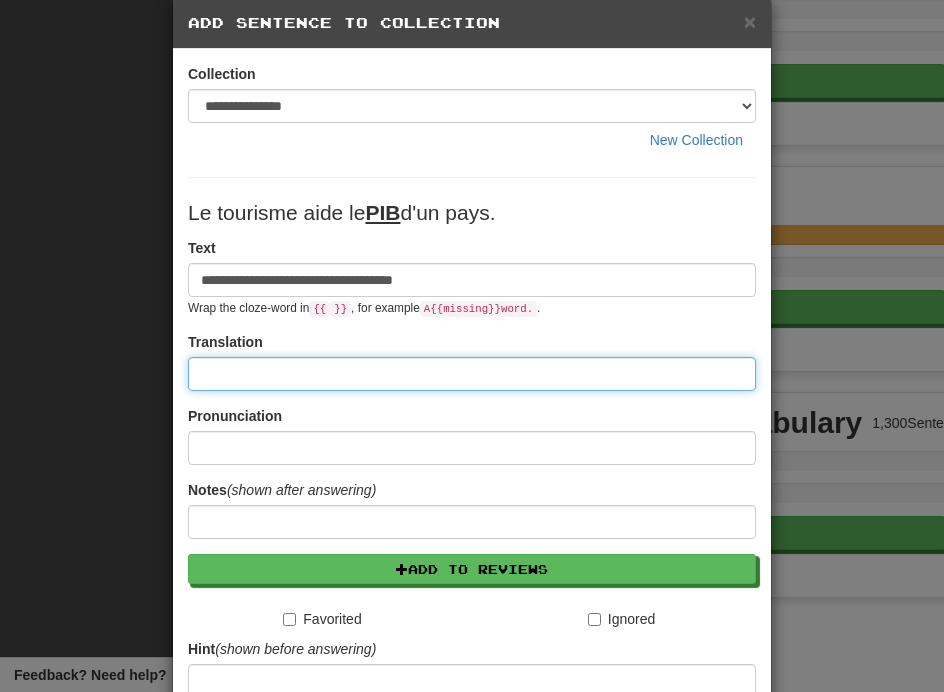 click at bounding box center [472, 374] 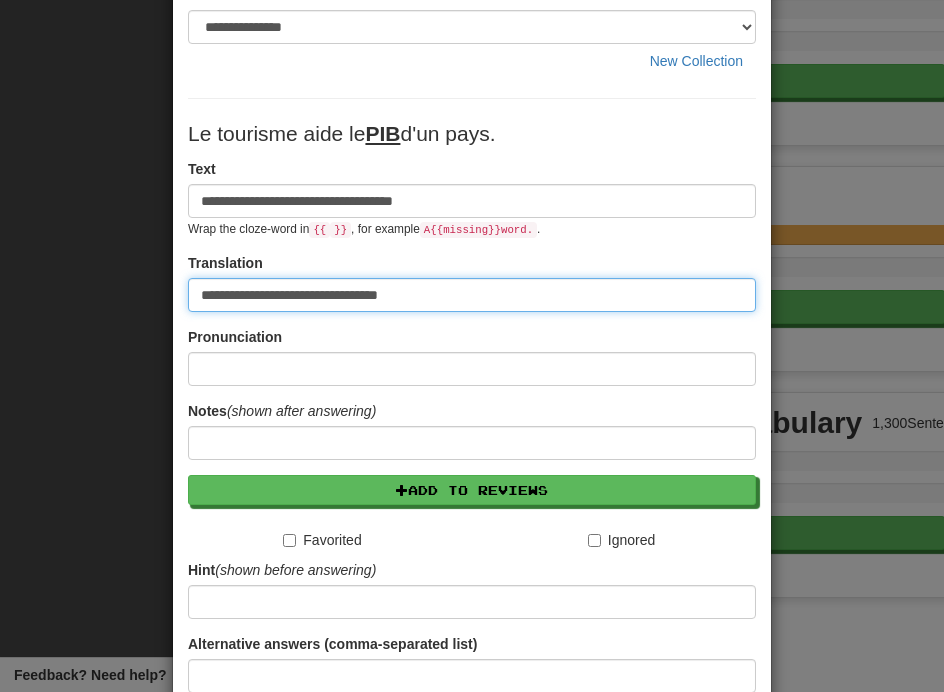 scroll, scrollTop: 285, scrollLeft: 0, axis: vertical 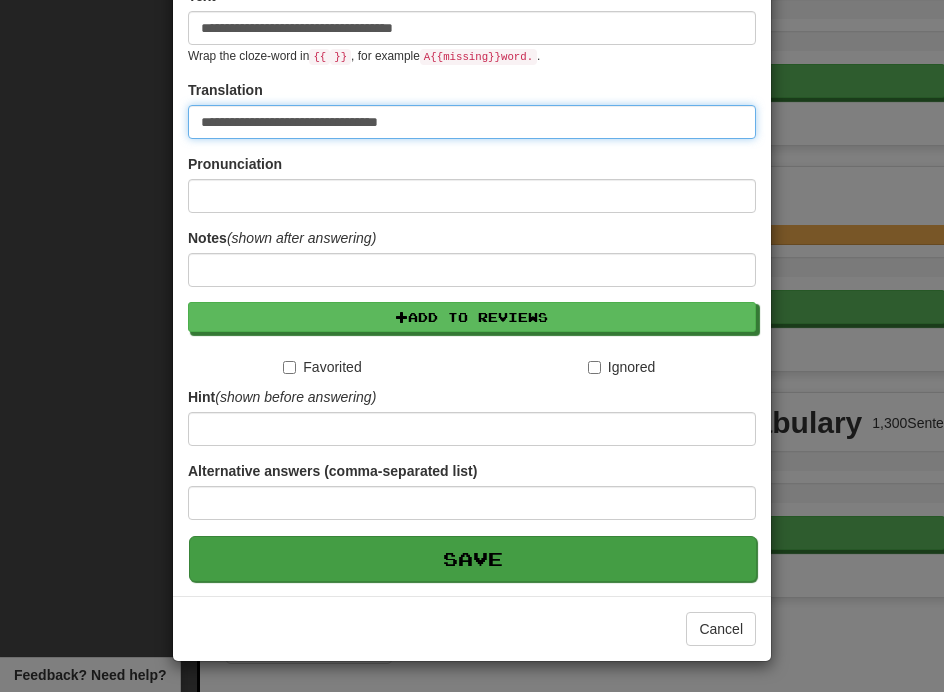 type on "**********" 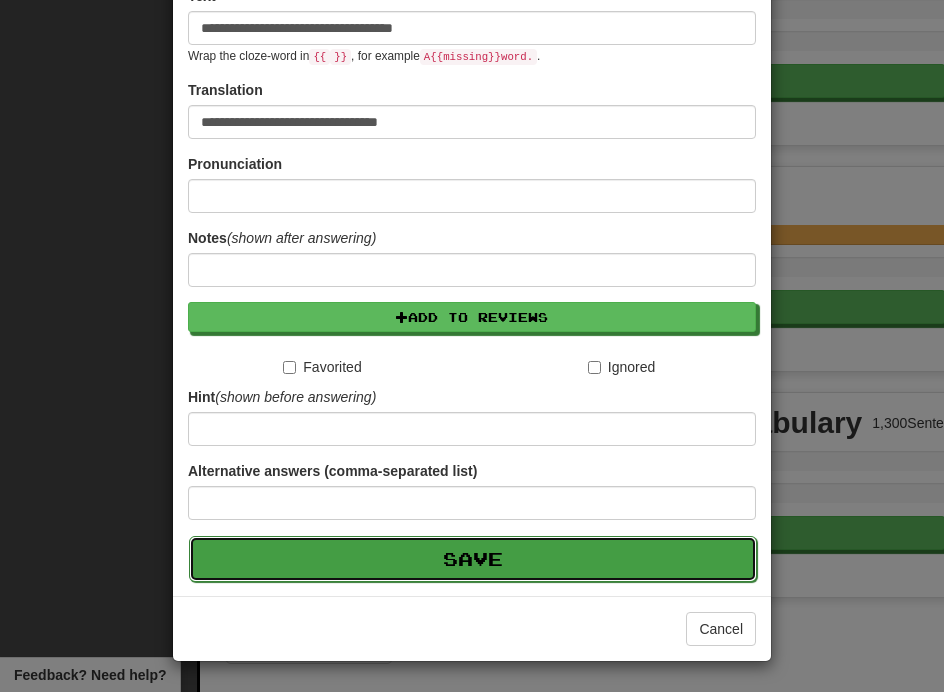 click on "Save" at bounding box center [473, 559] 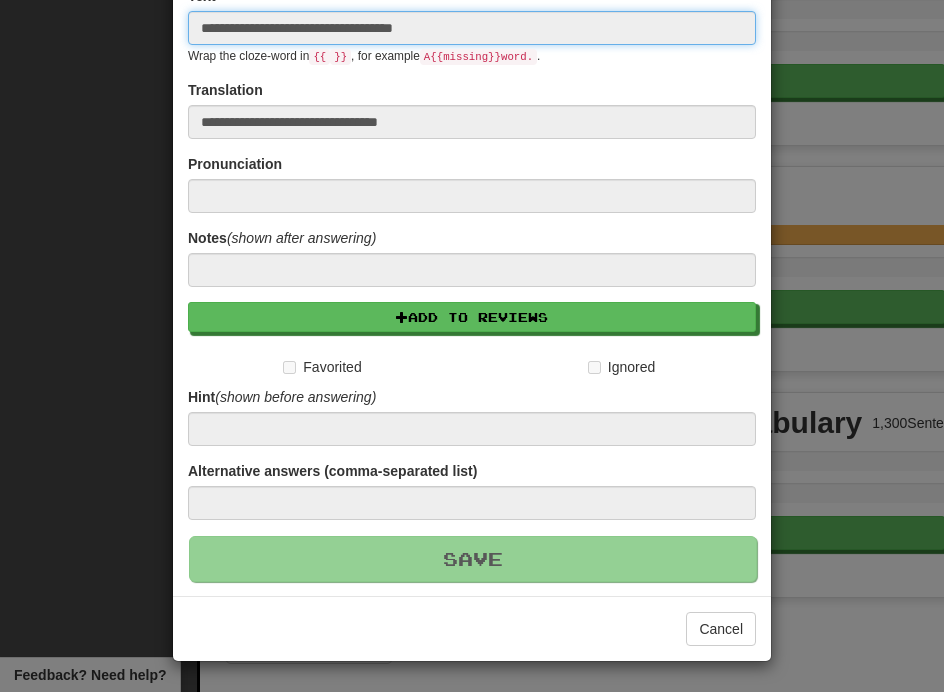 type 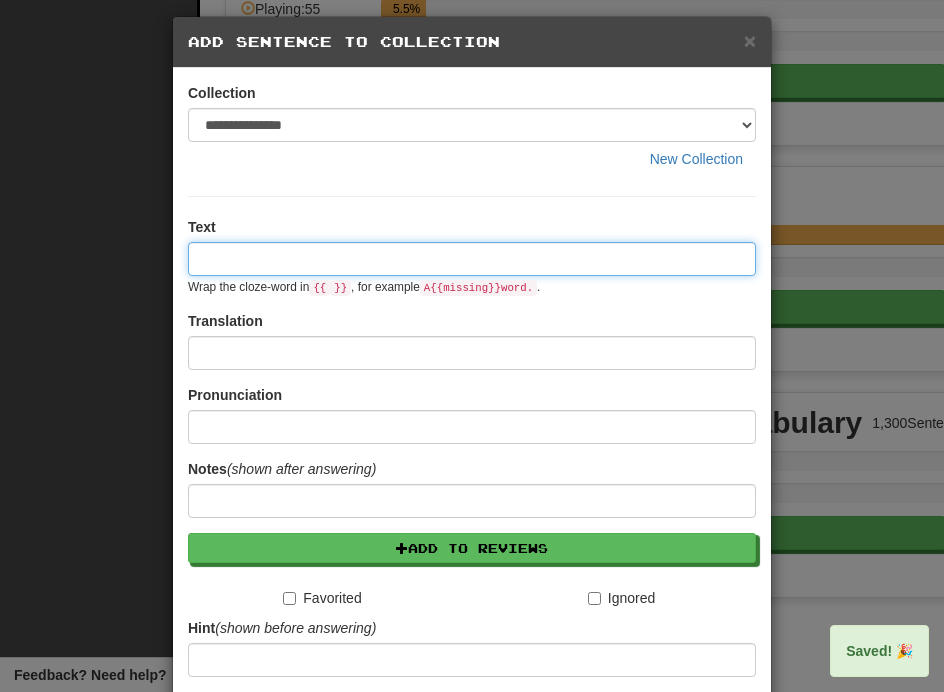scroll, scrollTop: 0, scrollLeft: 0, axis: both 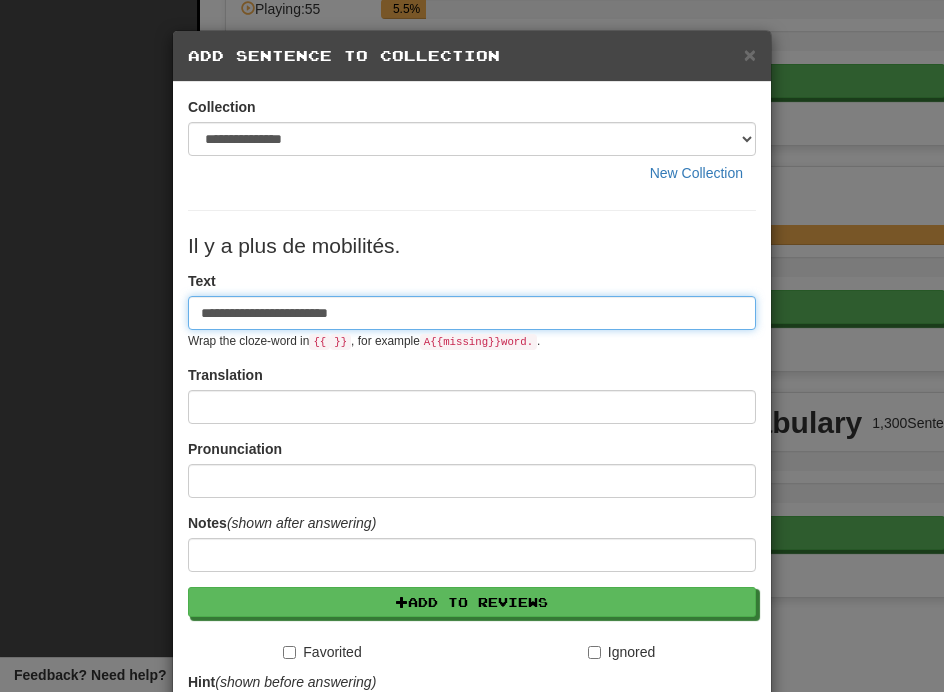 click on "**********" at bounding box center [472, 313] 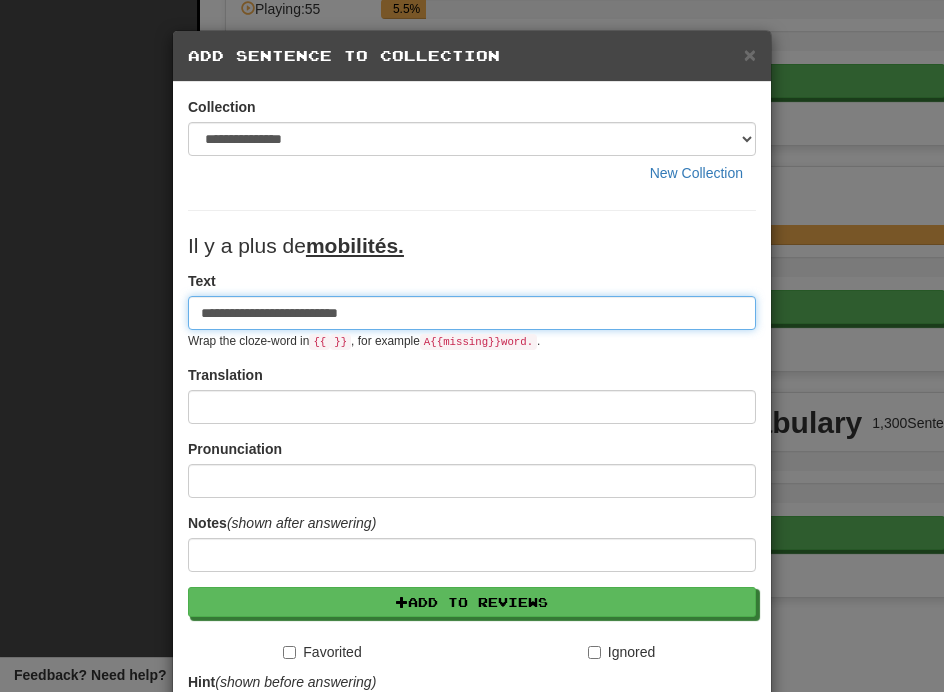click on "**********" at bounding box center (472, 313) 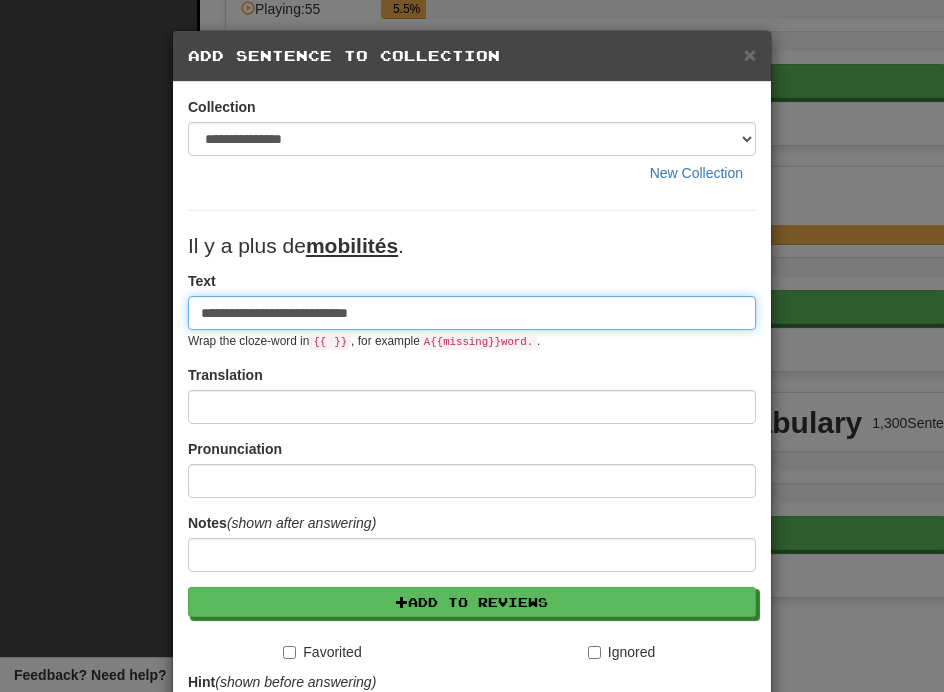type on "**********" 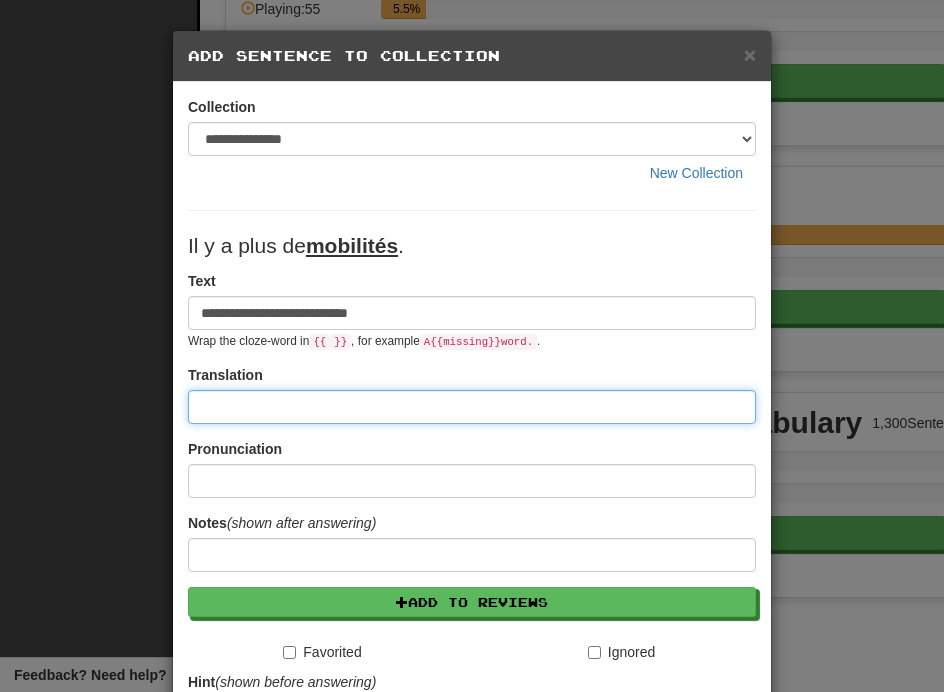 click at bounding box center (472, 407) 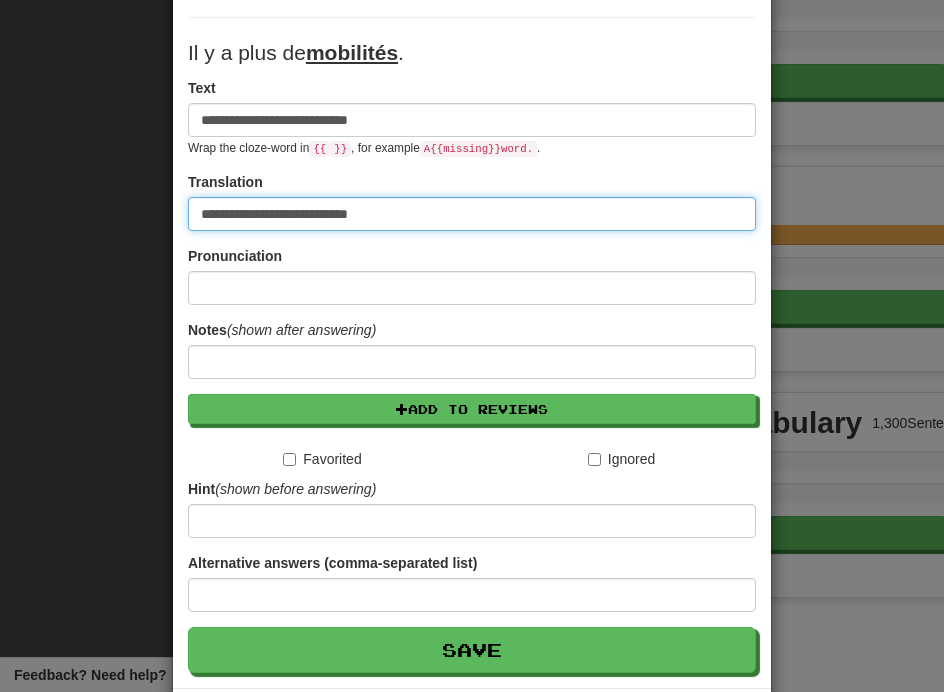 scroll, scrollTop: 285, scrollLeft: 0, axis: vertical 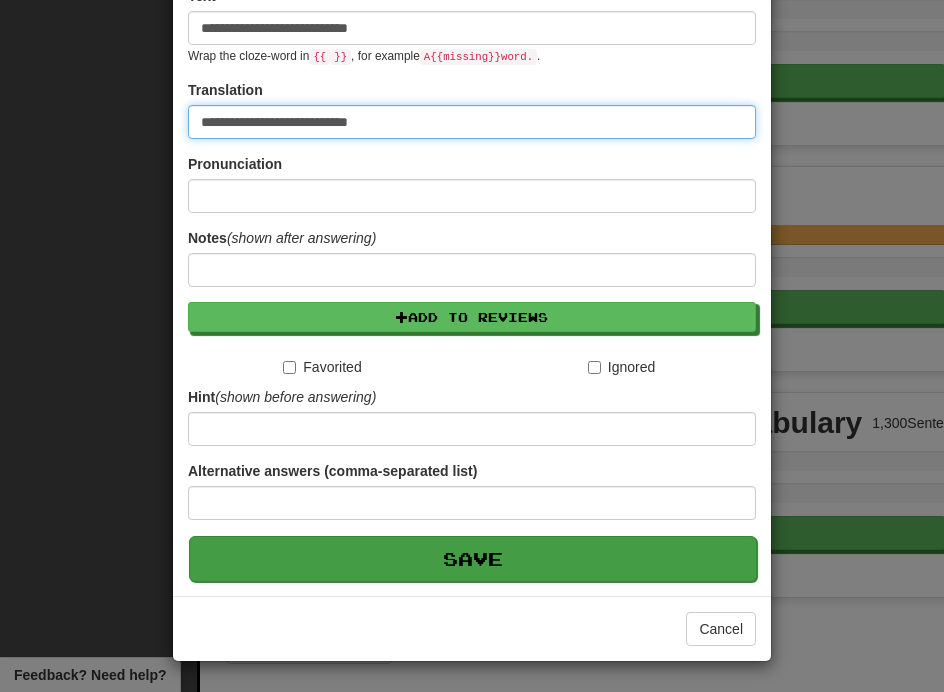 type on "**********" 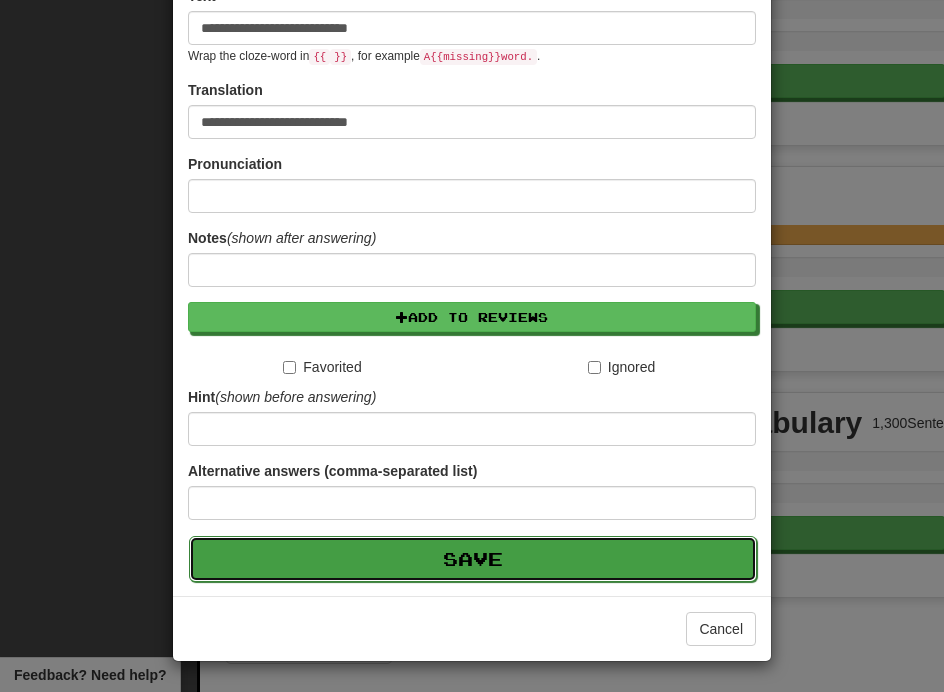 click on "Save" at bounding box center [473, 559] 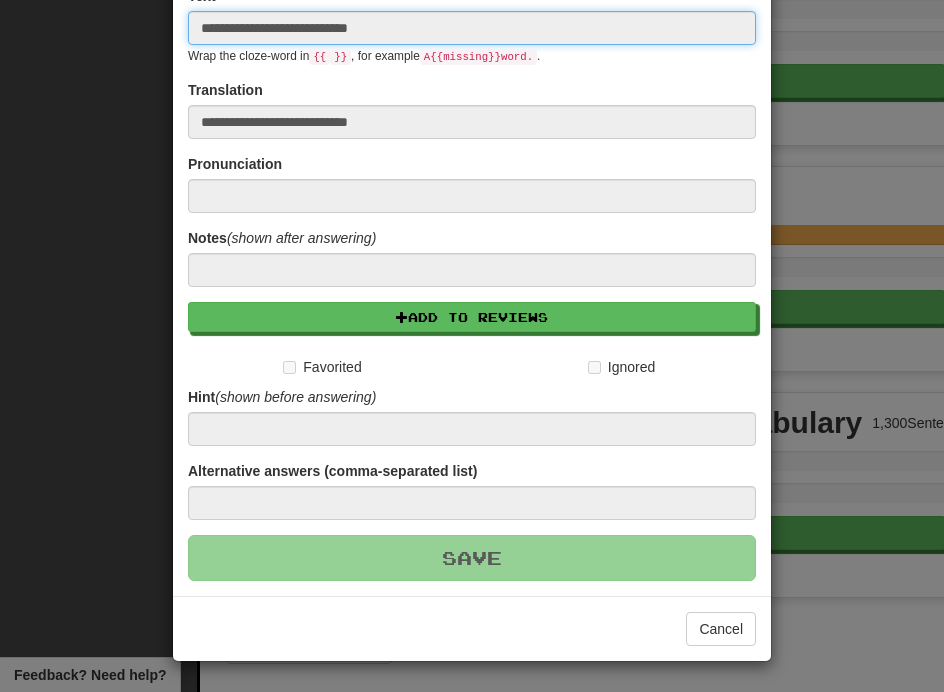 type 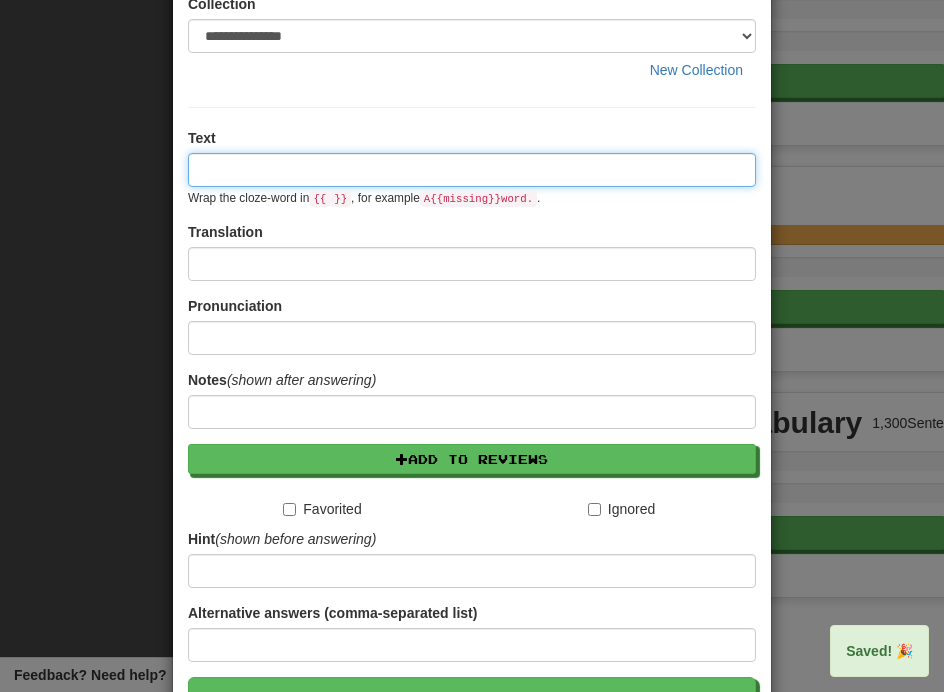 scroll, scrollTop: 0, scrollLeft: 0, axis: both 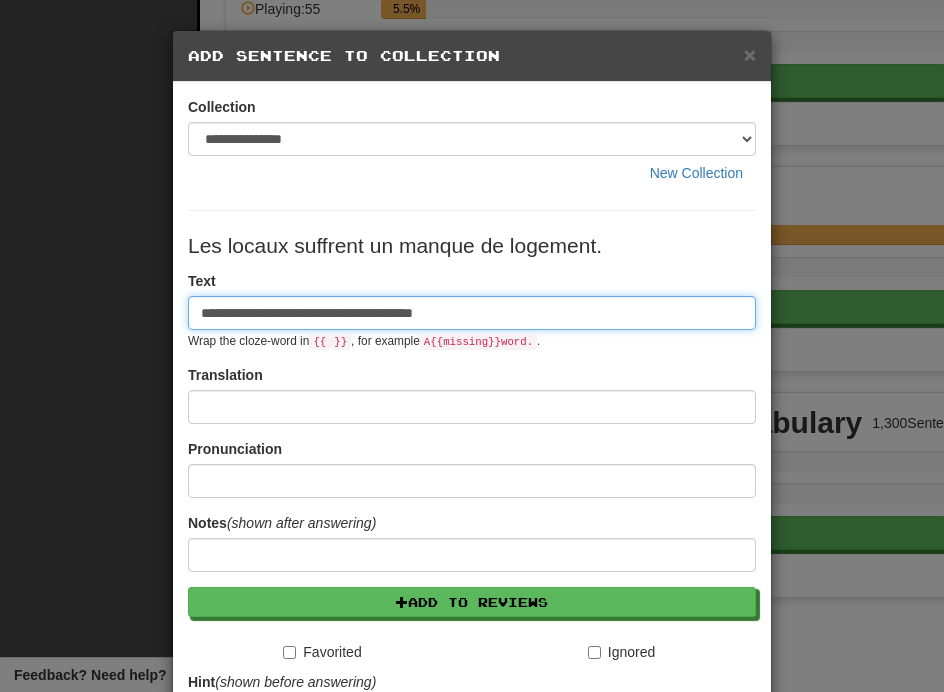 type on "**********" 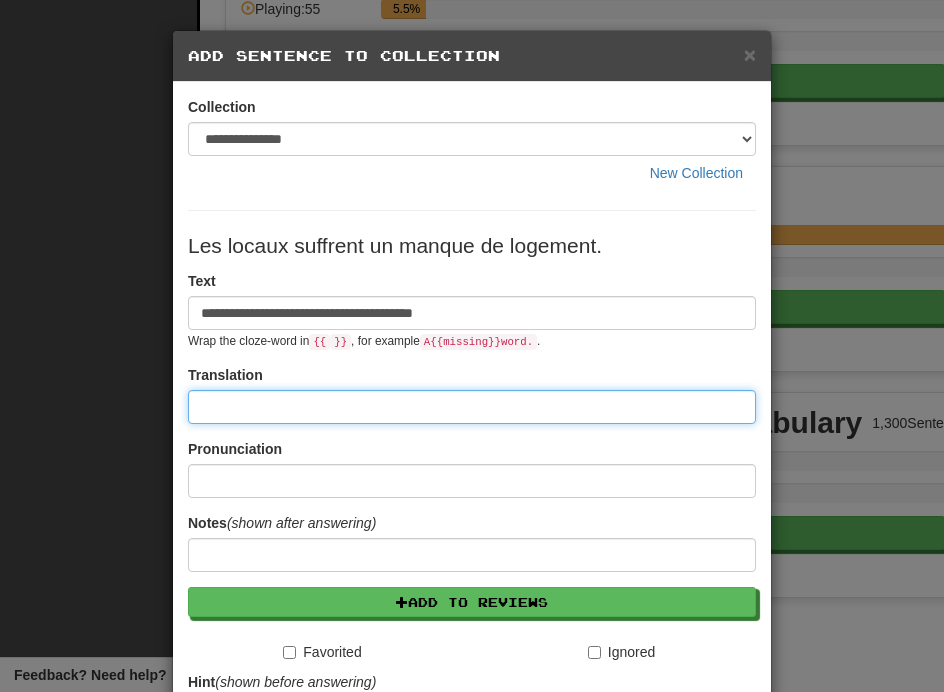 click at bounding box center [472, 407] 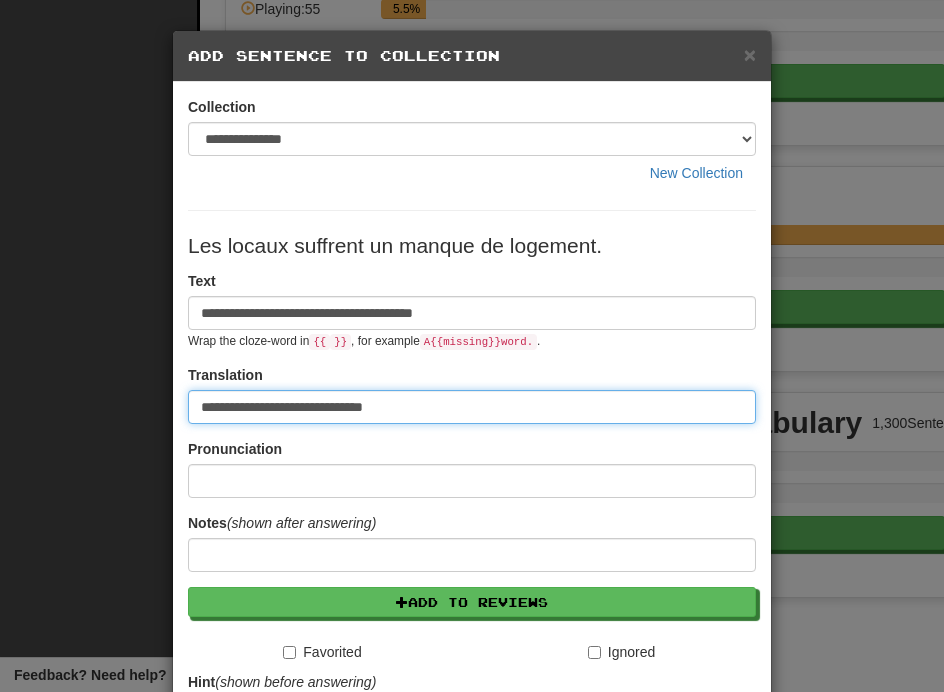 drag, startPoint x: 410, startPoint y: 413, endPoint x: 400, endPoint y: 412, distance: 10.049875 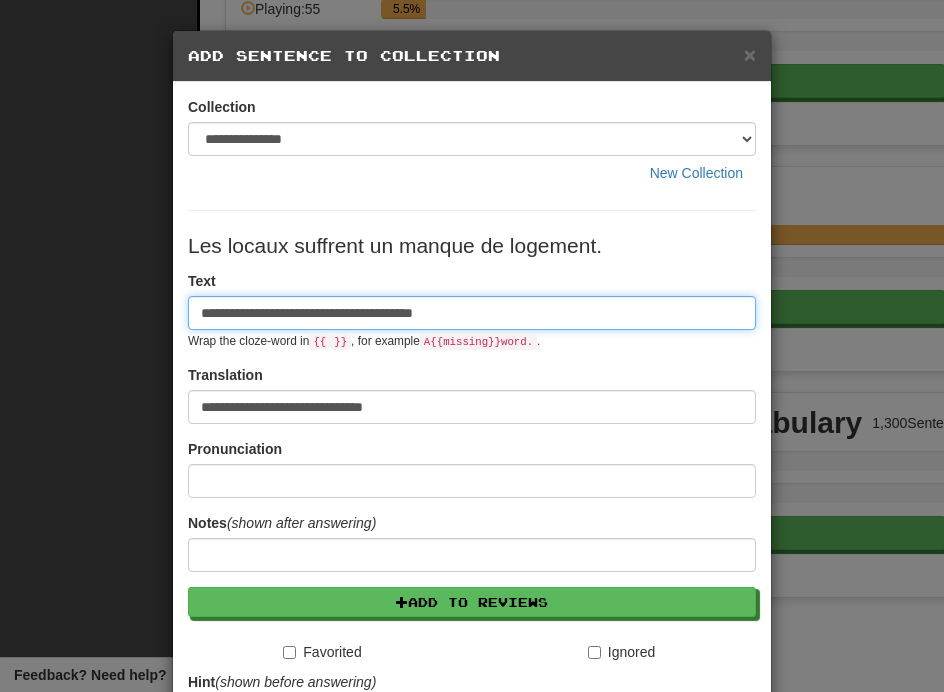 drag, startPoint x: 317, startPoint y: 313, endPoint x: 279, endPoint y: 312, distance: 38.013157 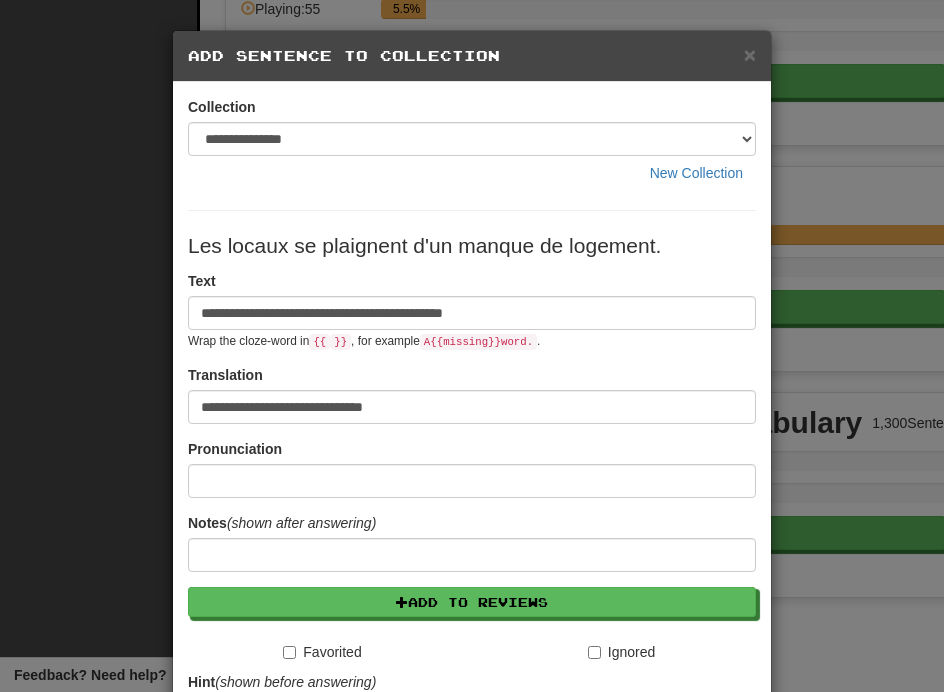 click on "A  {{ missing }}  word." at bounding box center [478, 342] 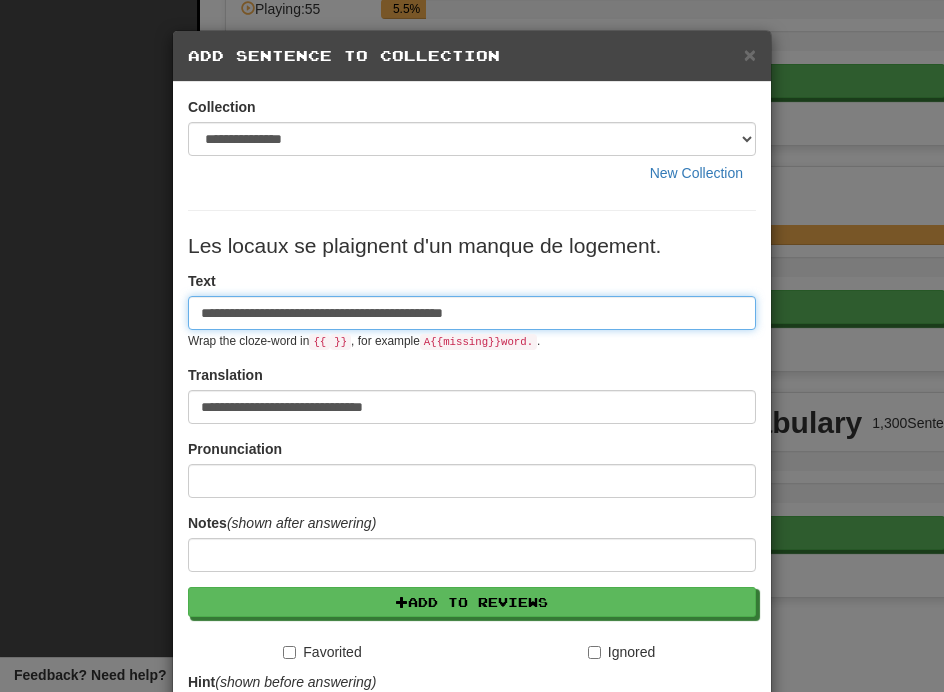 click on "**********" at bounding box center (472, 313) 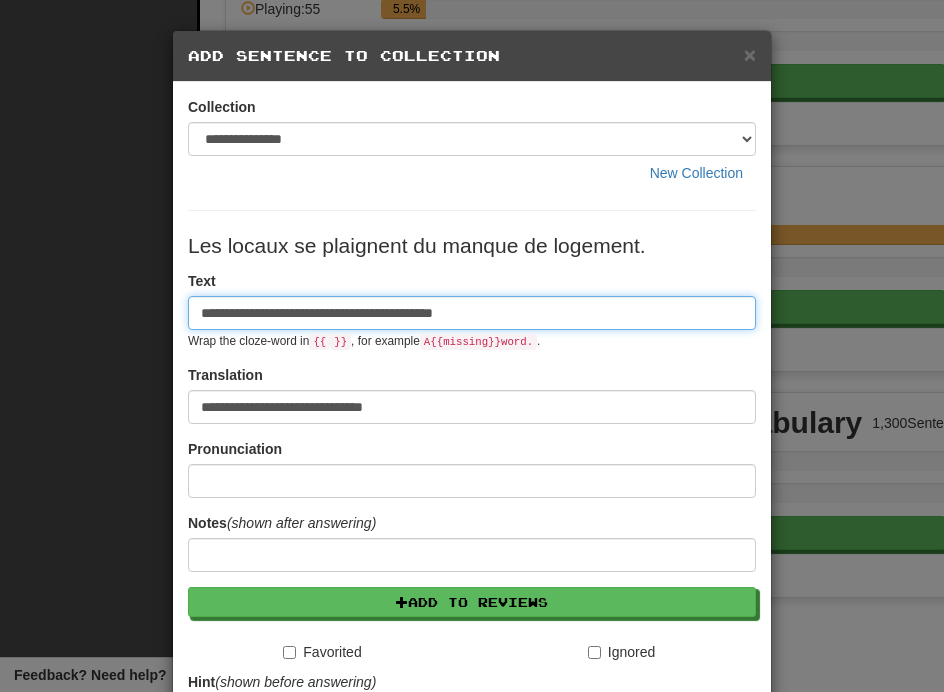 drag, startPoint x: 267, startPoint y: 311, endPoint x: 188, endPoint y: 311, distance: 79 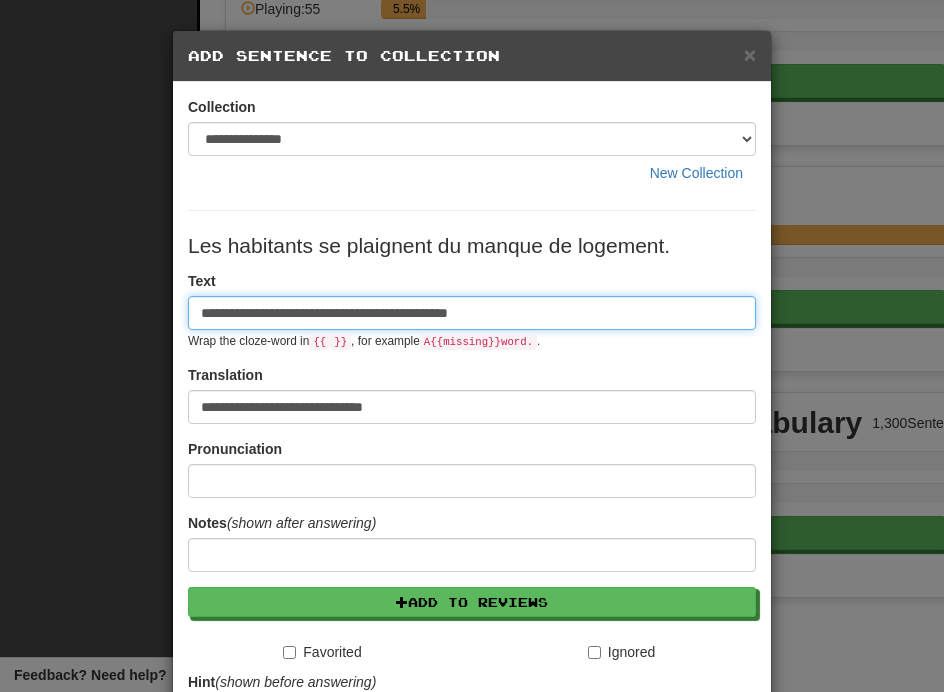 click on "**********" at bounding box center (472, 313) 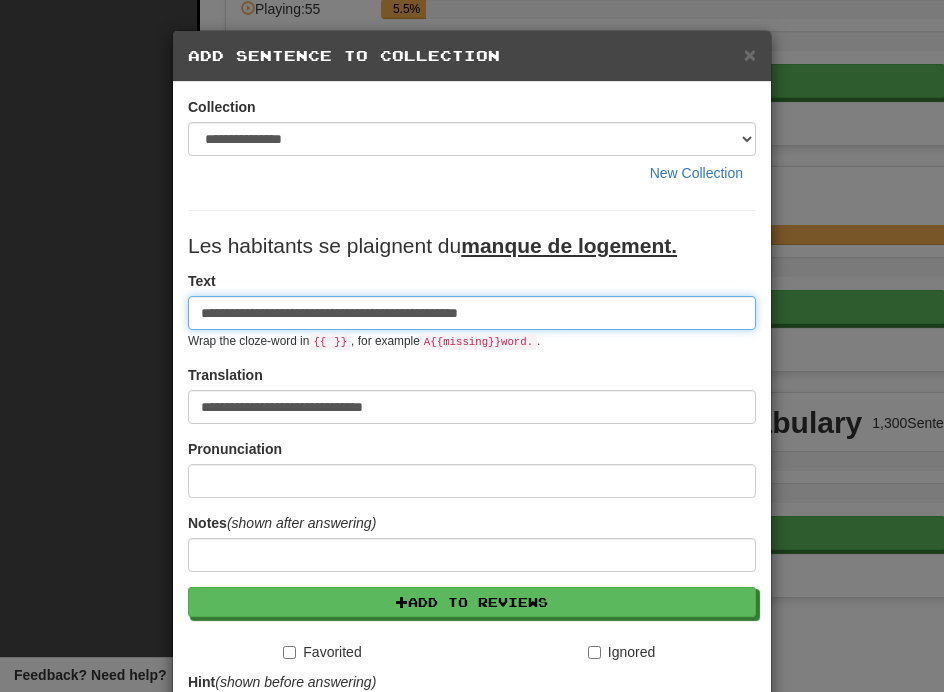 click on "**********" at bounding box center (472, 313) 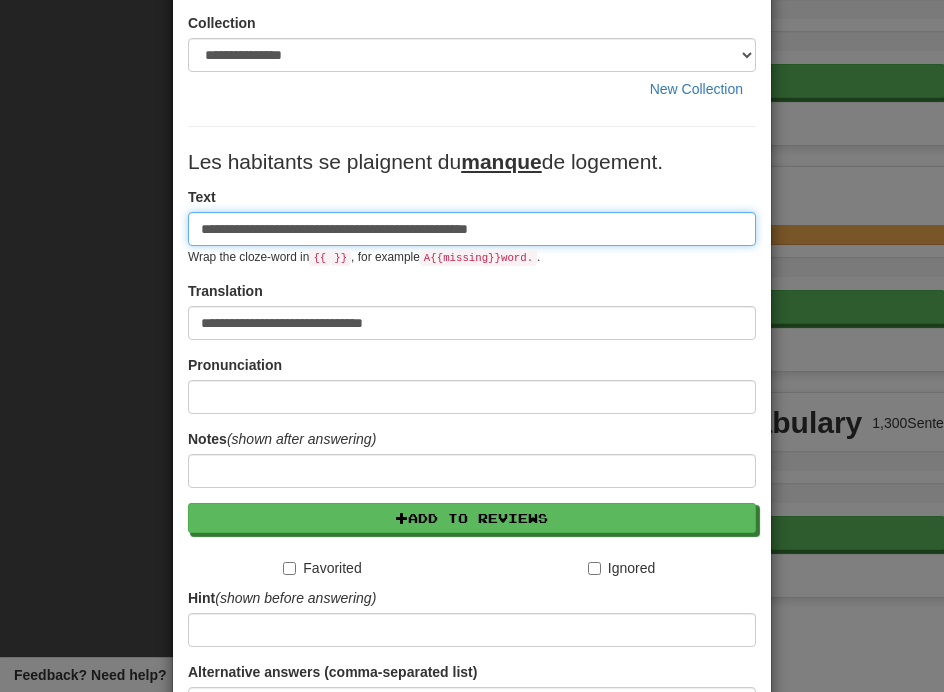 scroll, scrollTop: 85, scrollLeft: 0, axis: vertical 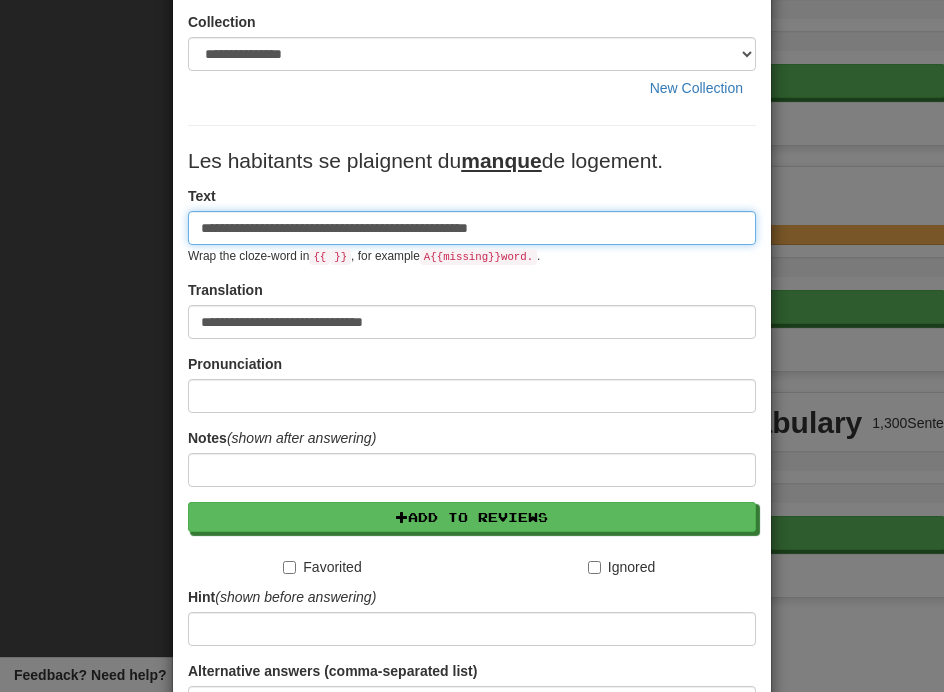 type on "**********" 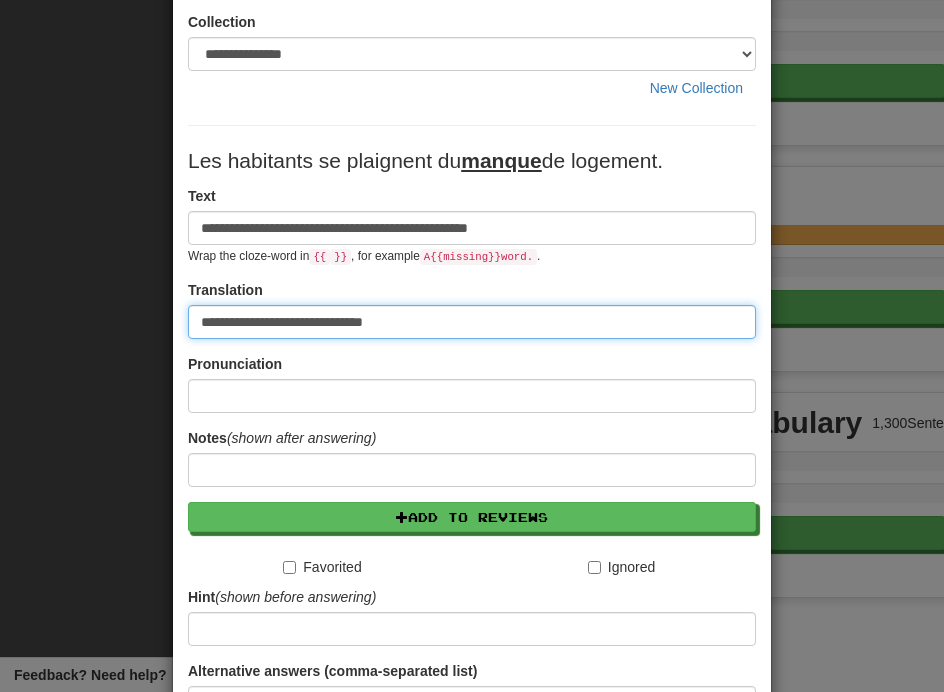 drag, startPoint x: 434, startPoint y: 327, endPoint x: 62, endPoint y: 270, distance: 376.3416 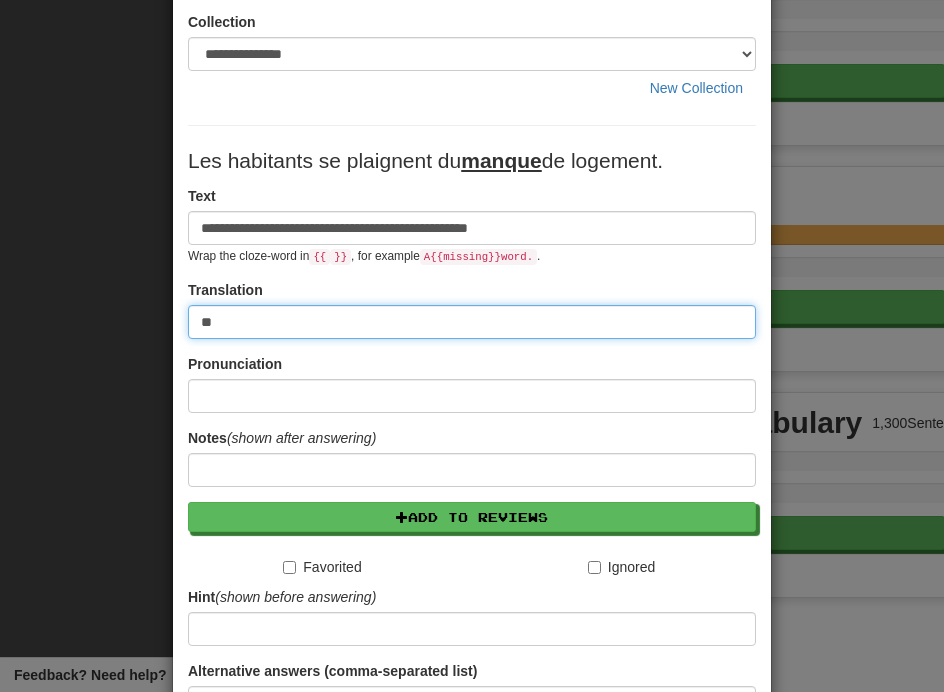 type on "*" 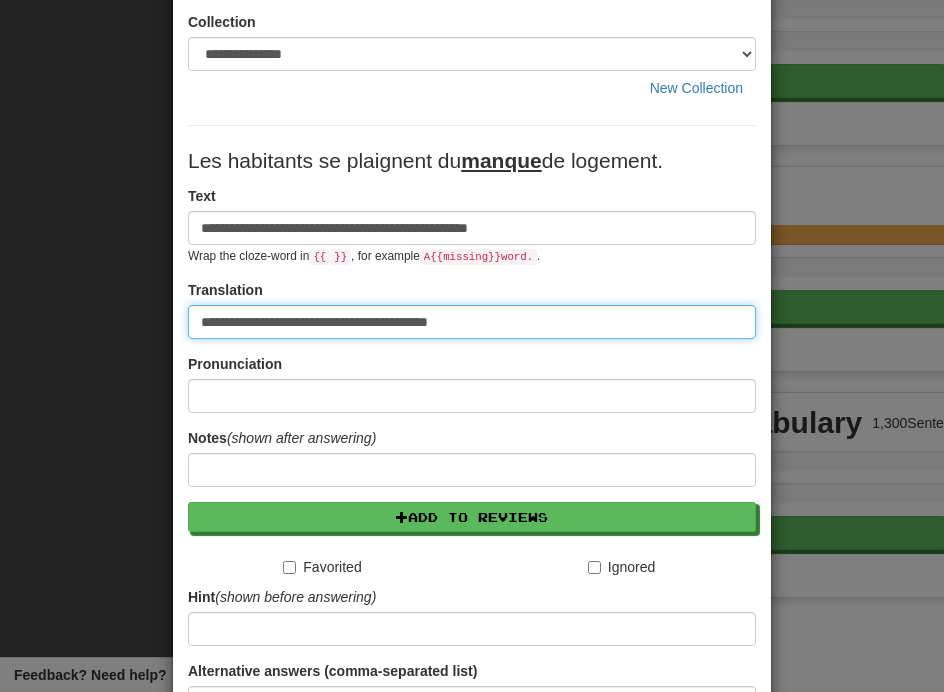 scroll, scrollTop: 285, scrollLeft: 0, axis: vertical 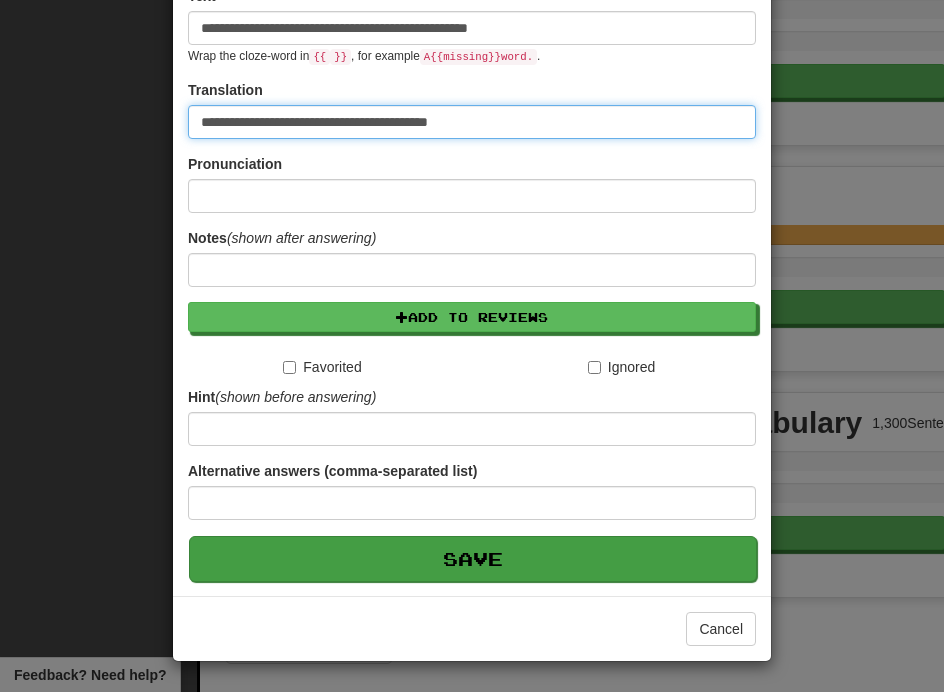 type on "**********" 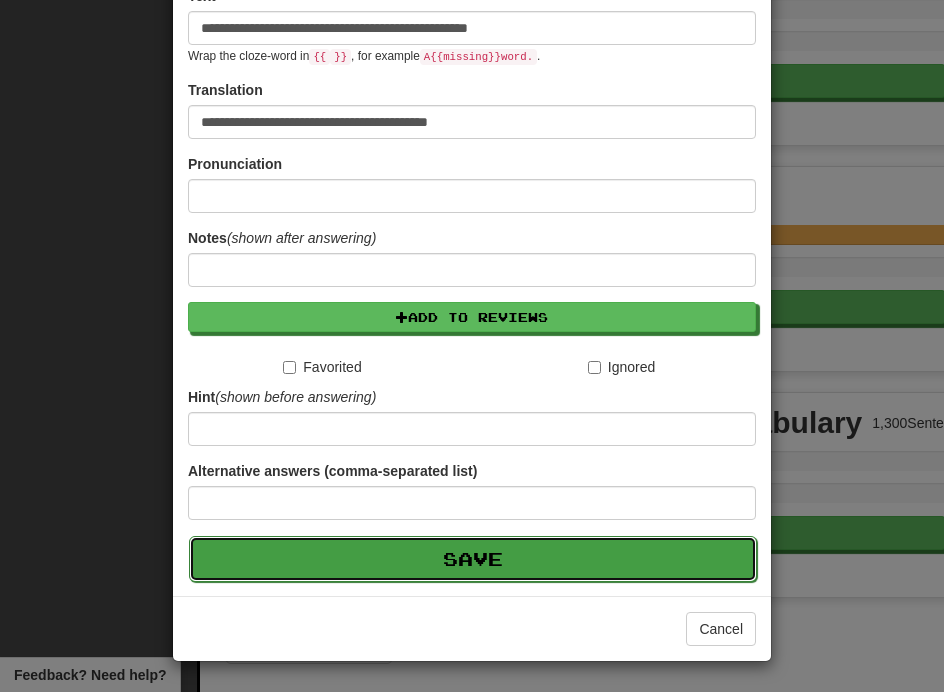 click on "Save" at bounding box center [473, 559] 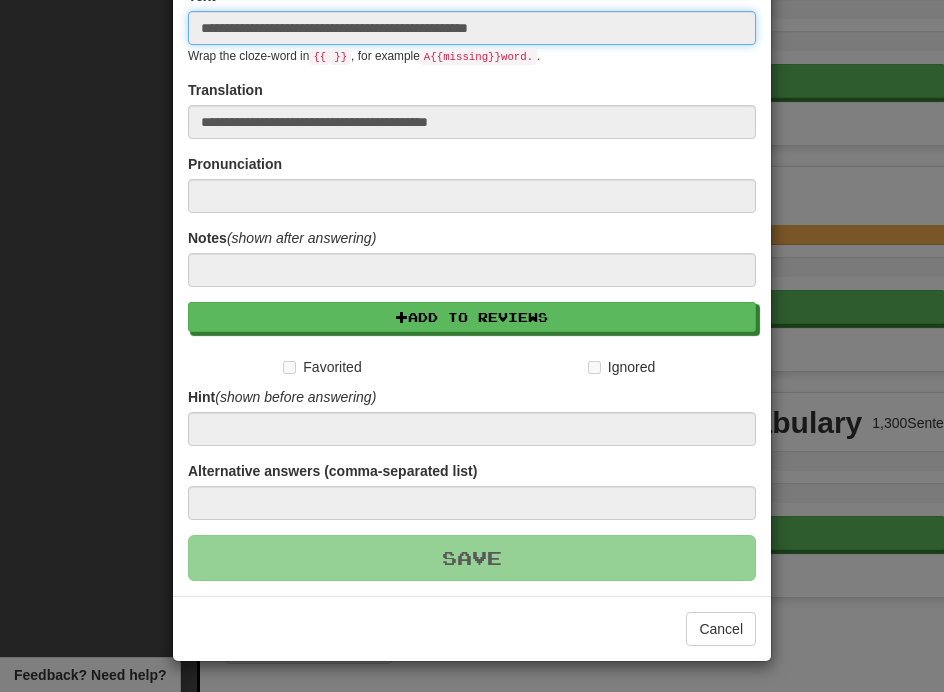 type 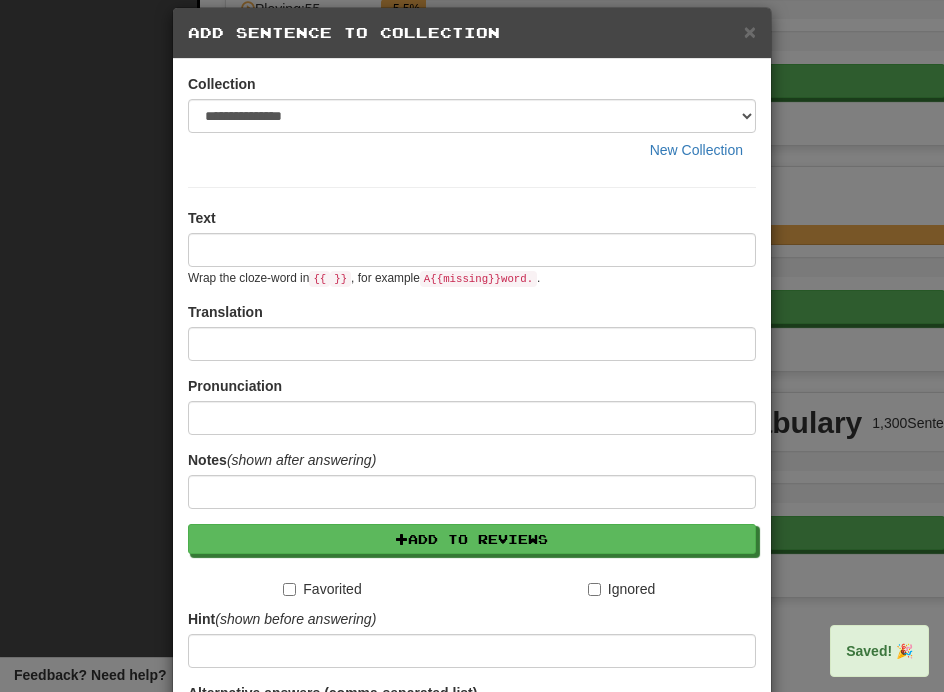 scroll, scrollTop: 0, scrollLeft: 0, axis: both 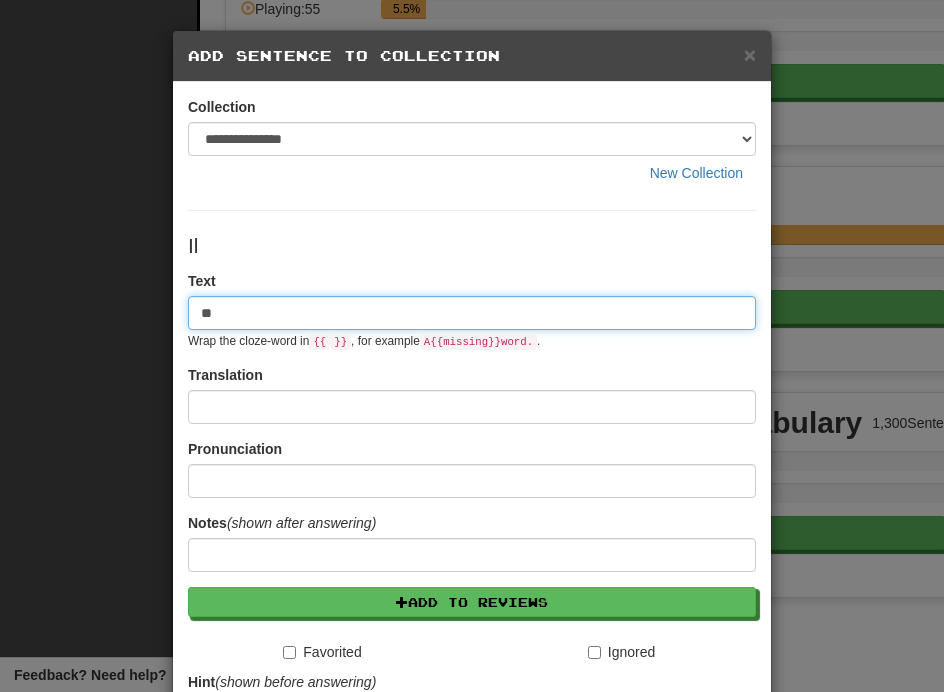 type on "*" 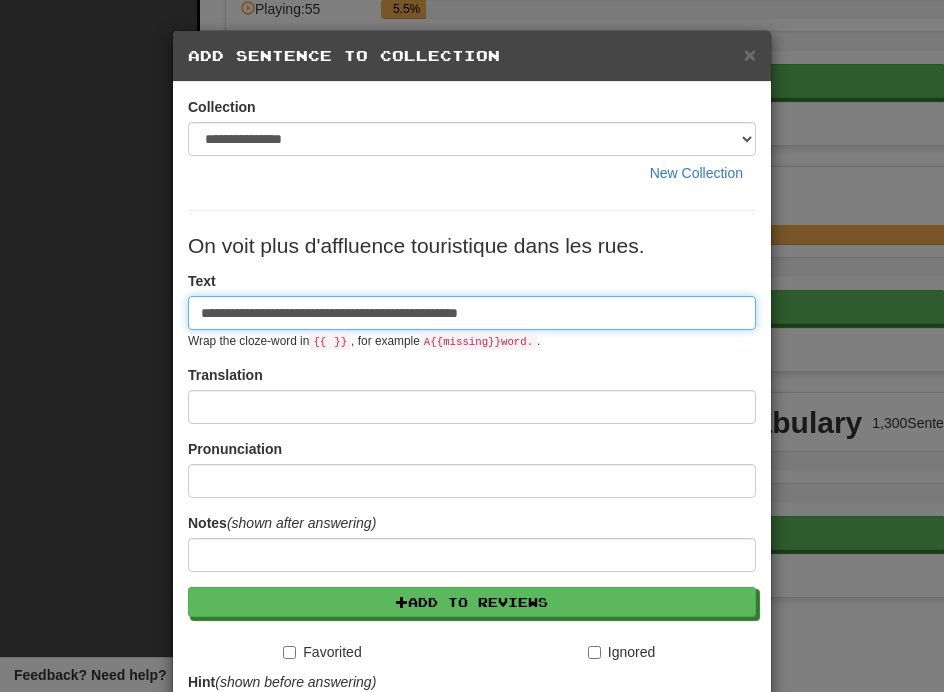 type on "**********" 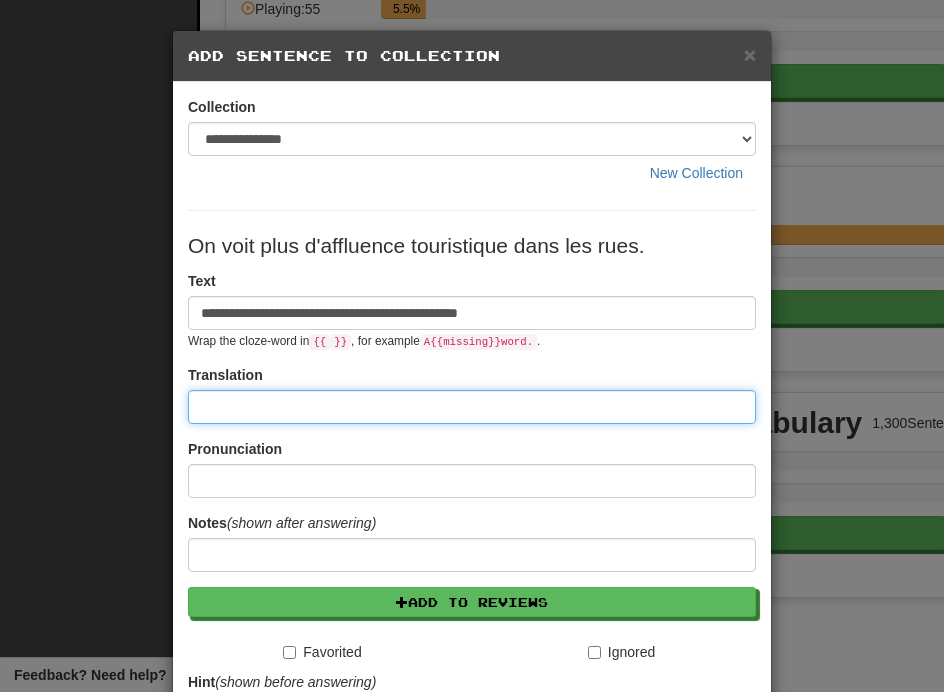 click at bounding box center (472, 407) 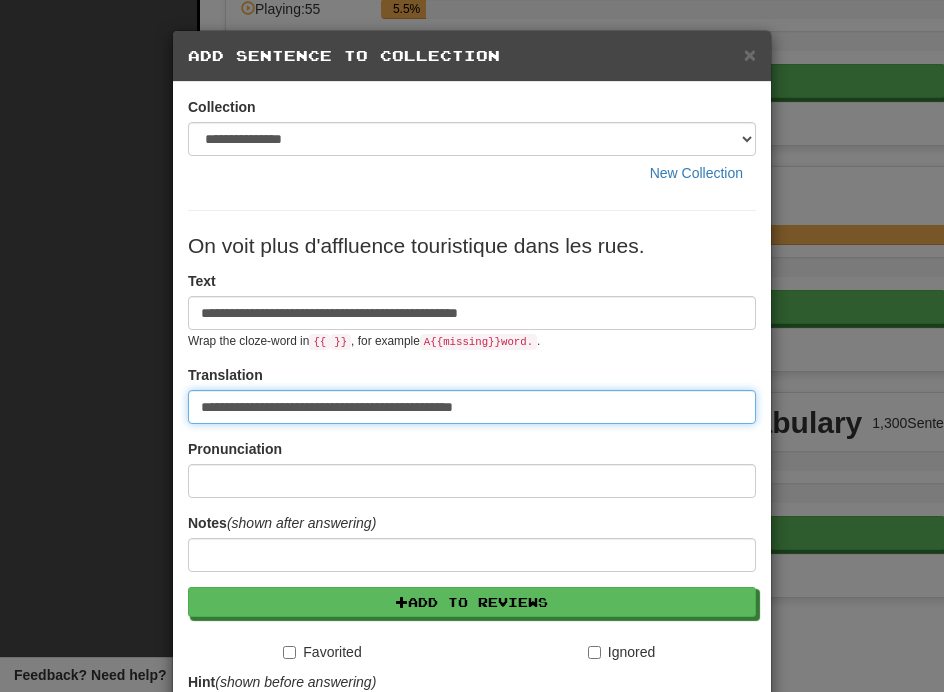 type on "**********" 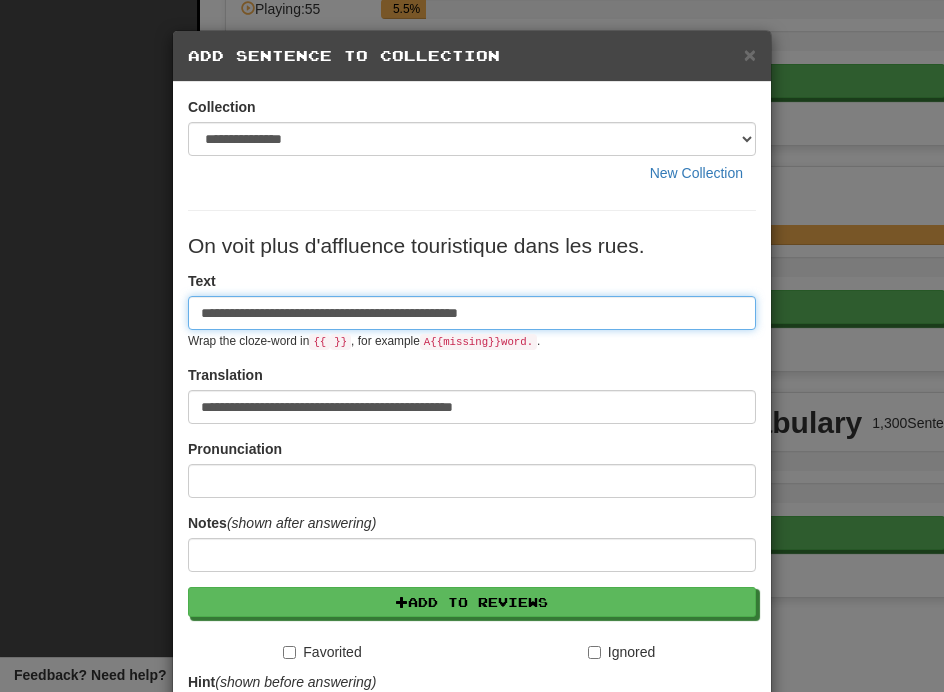 click on "**********" at bounding box center (472, 313) 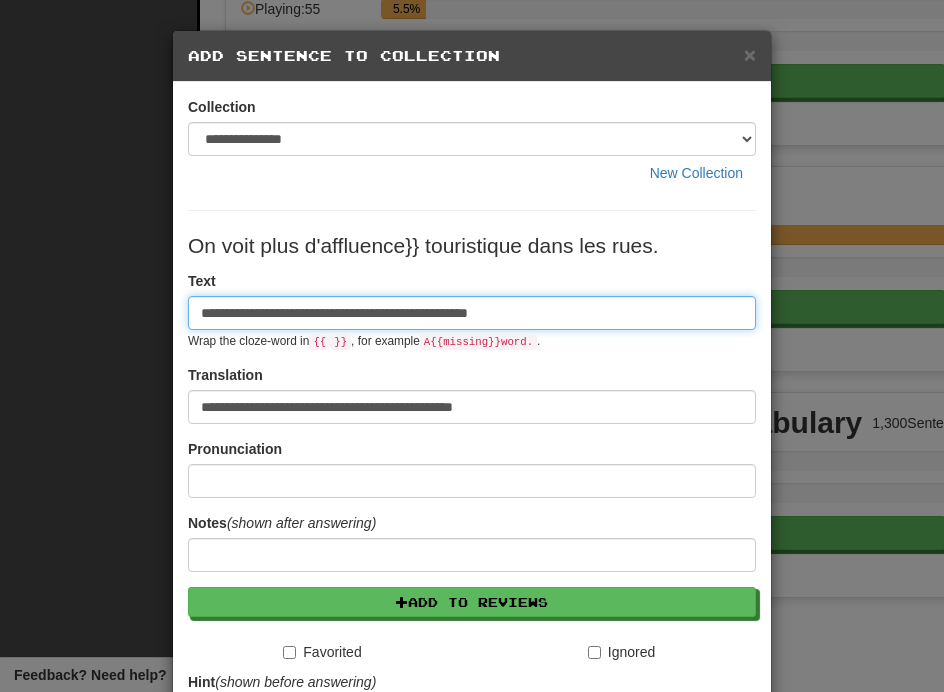 click on "**********" at bounding box center [472, 313] 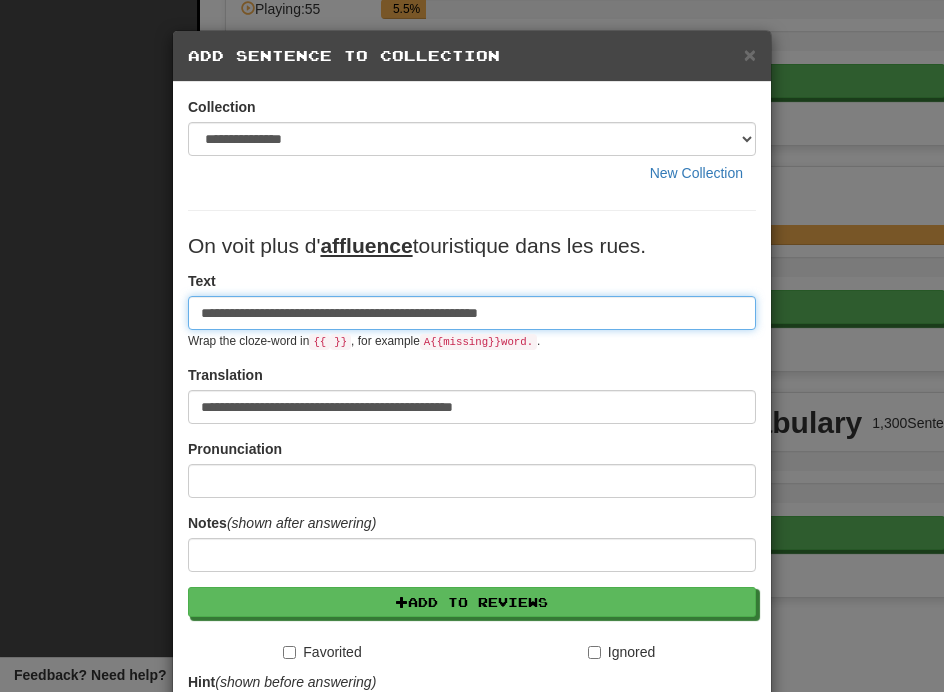 scroll, scrollTop: 285, scrollLeft: 0, axis: vertical 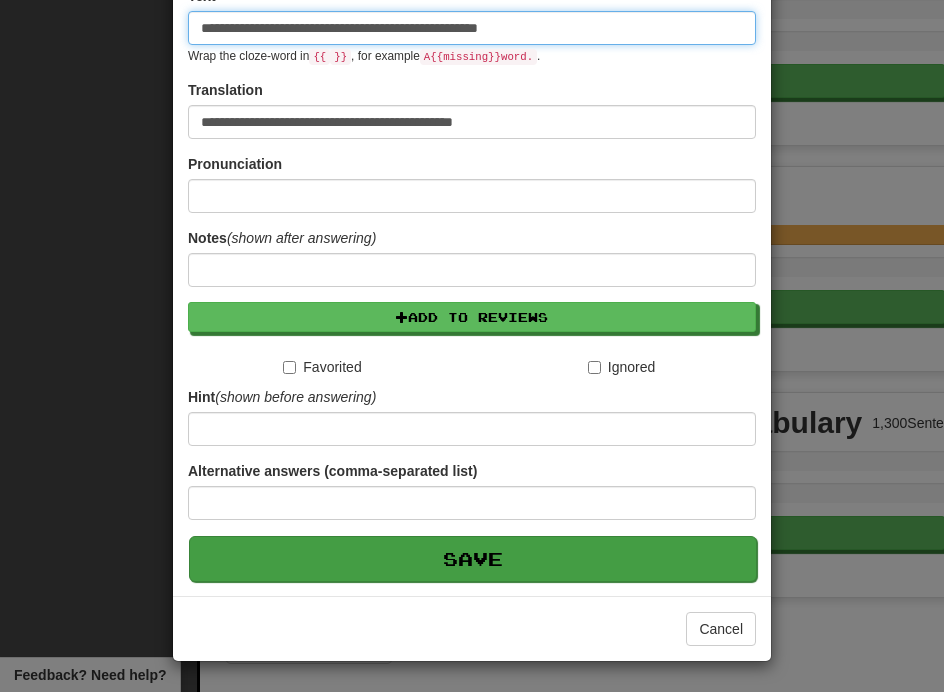 type on "**********" 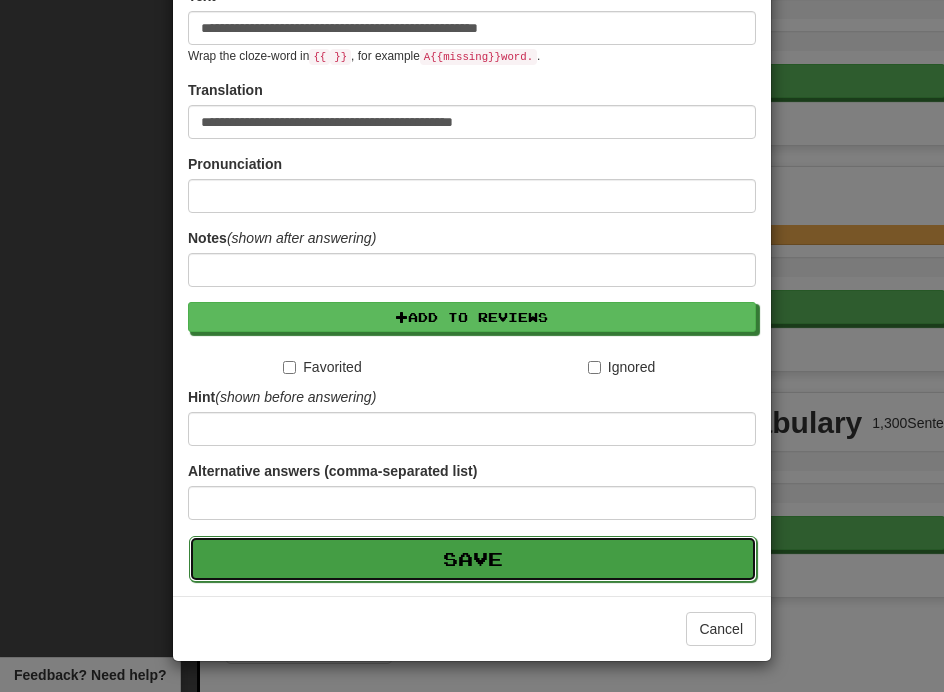 click on "Save" at bounding box center [473, 559] 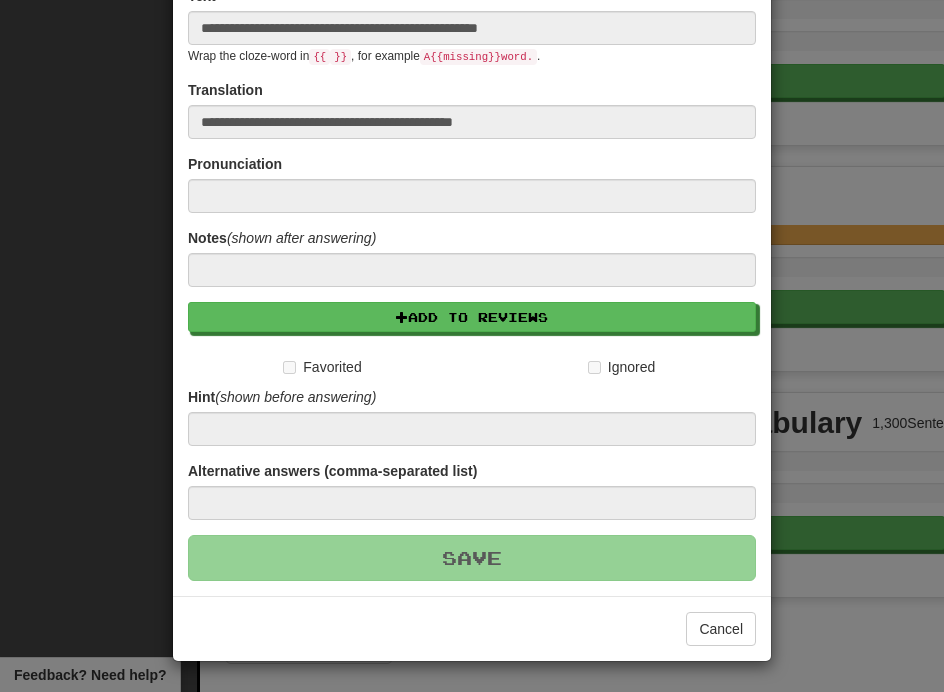 type 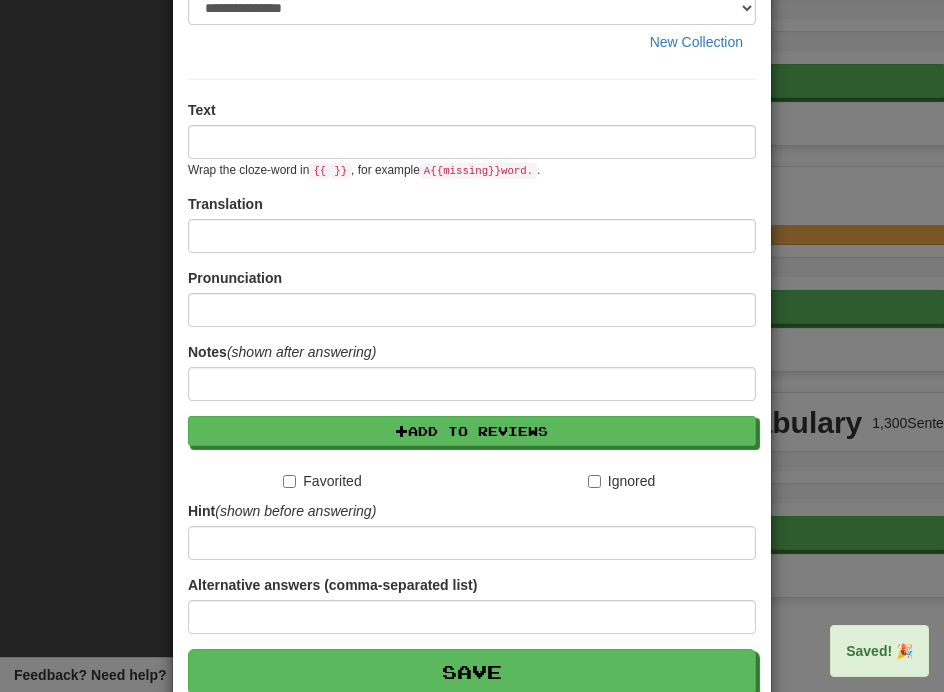 scroll, scrollTop: 0, scrollLeft: 0, axis: both 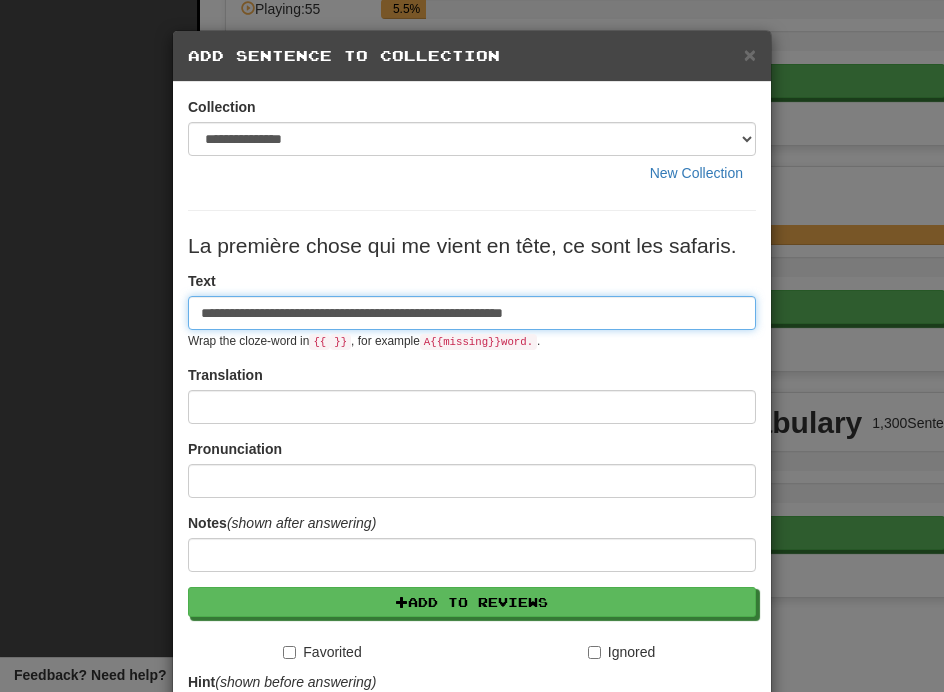 type on "**********" 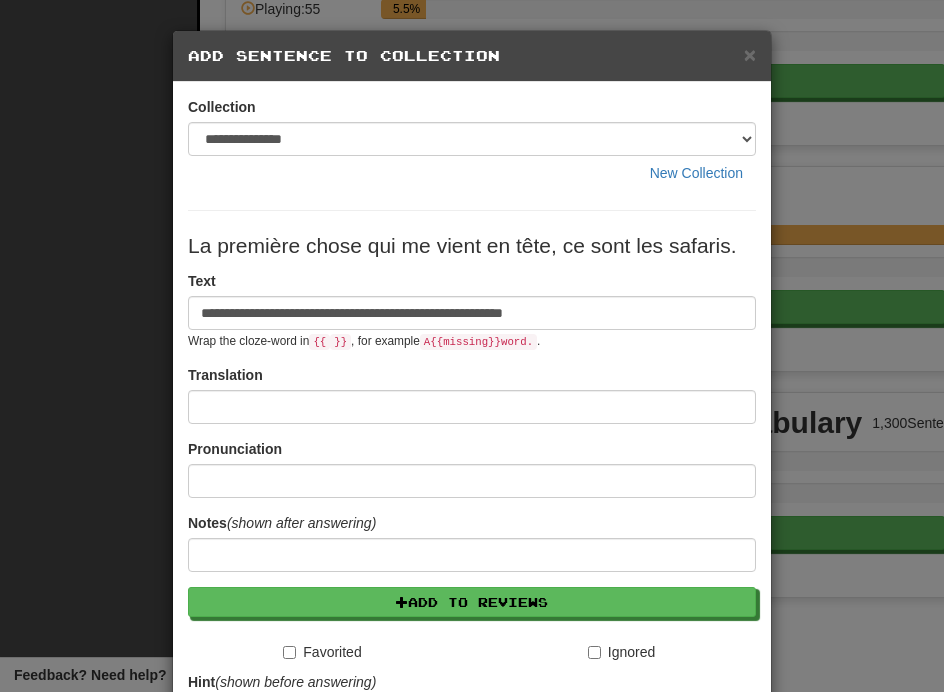click on "**********" at bounding box center (472, 548) 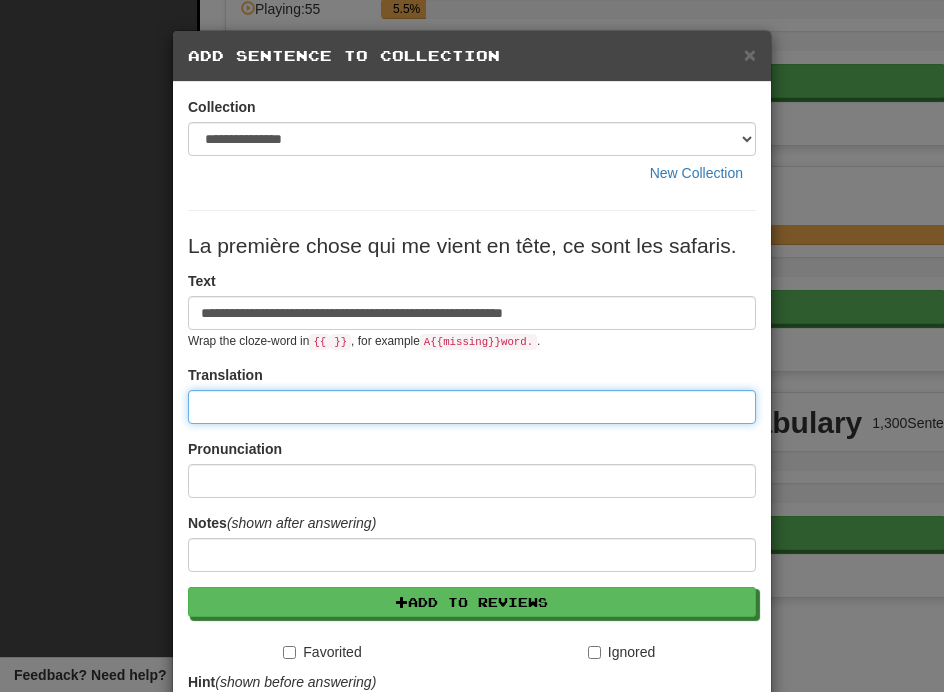 click at bounding box center [472, 407] 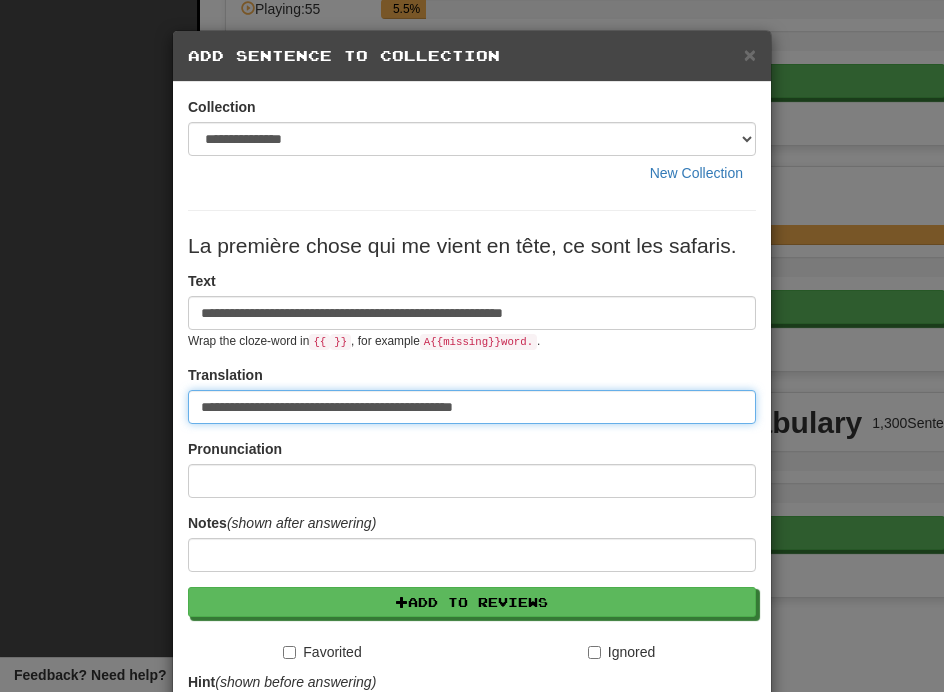 type on "**********" 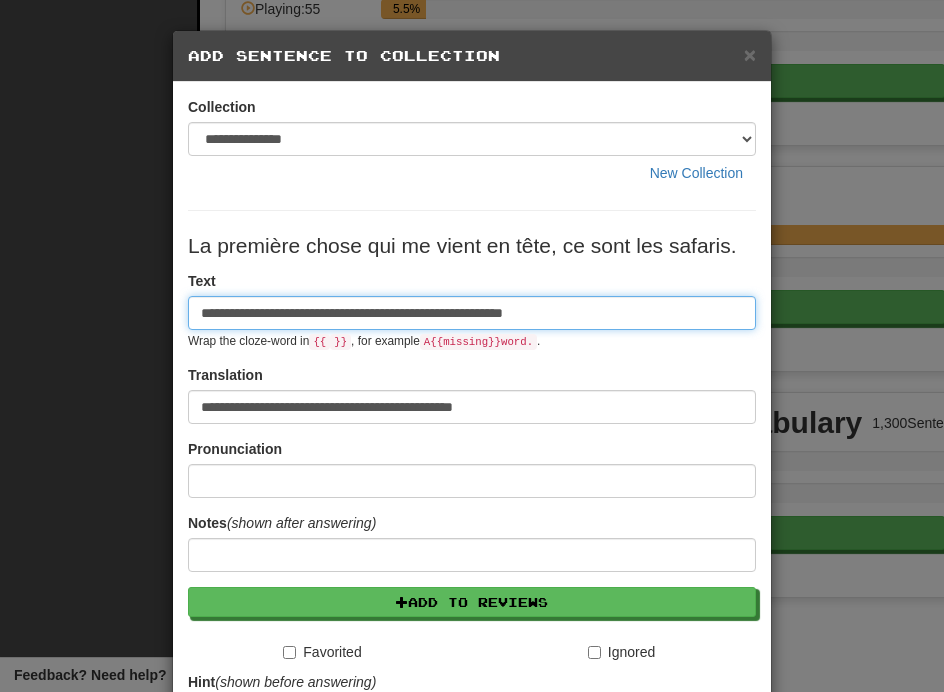 click on "**********" at bounding box center (472, 313) 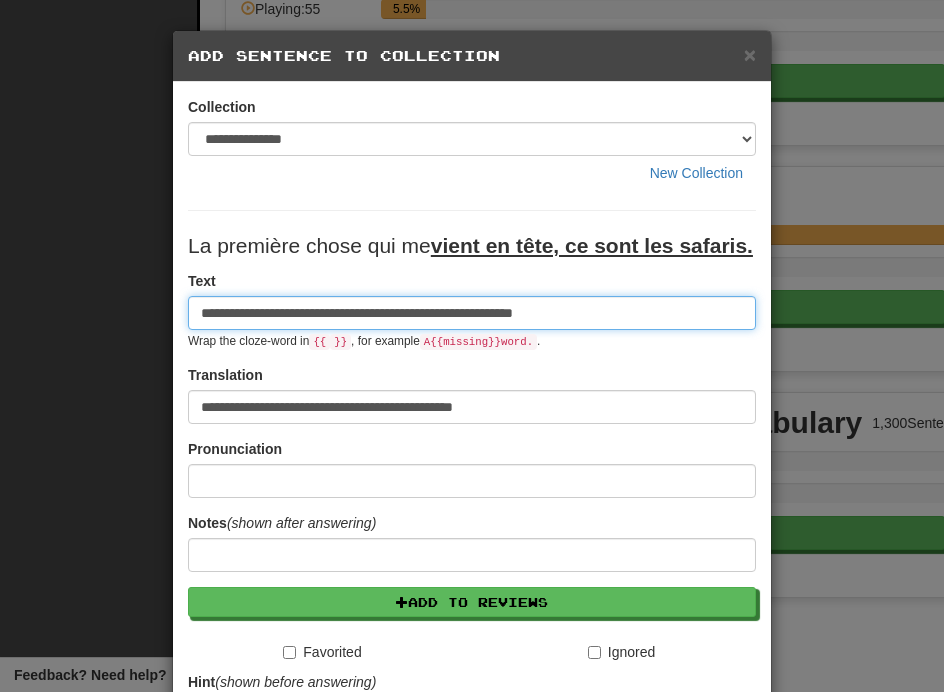 click on "**********" at bounding box center (472, 313) 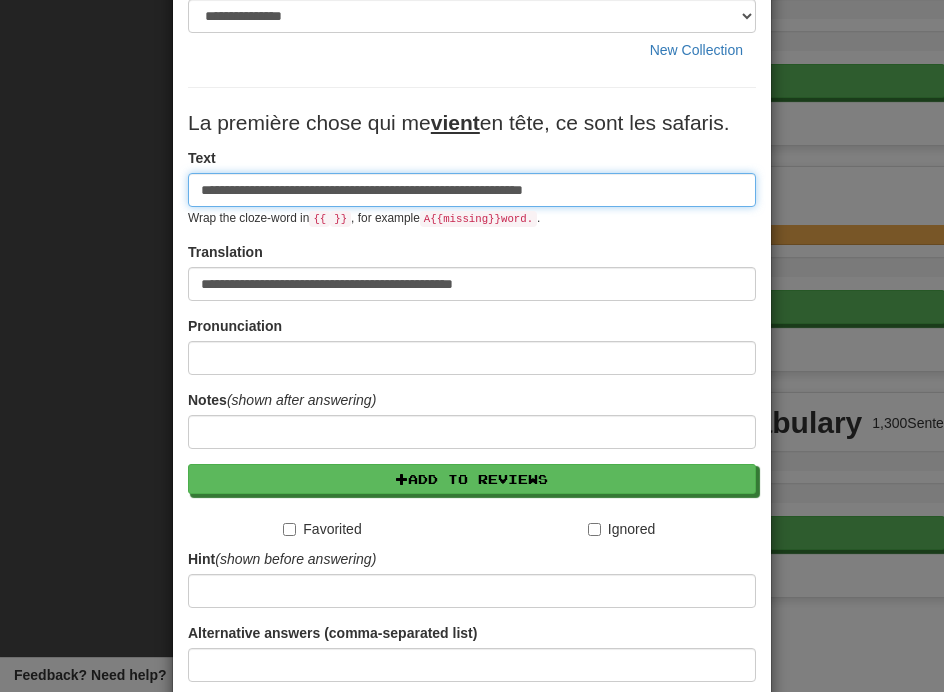 scroll, scrollTop: 285, scrollLeft: 0, axis: vertical 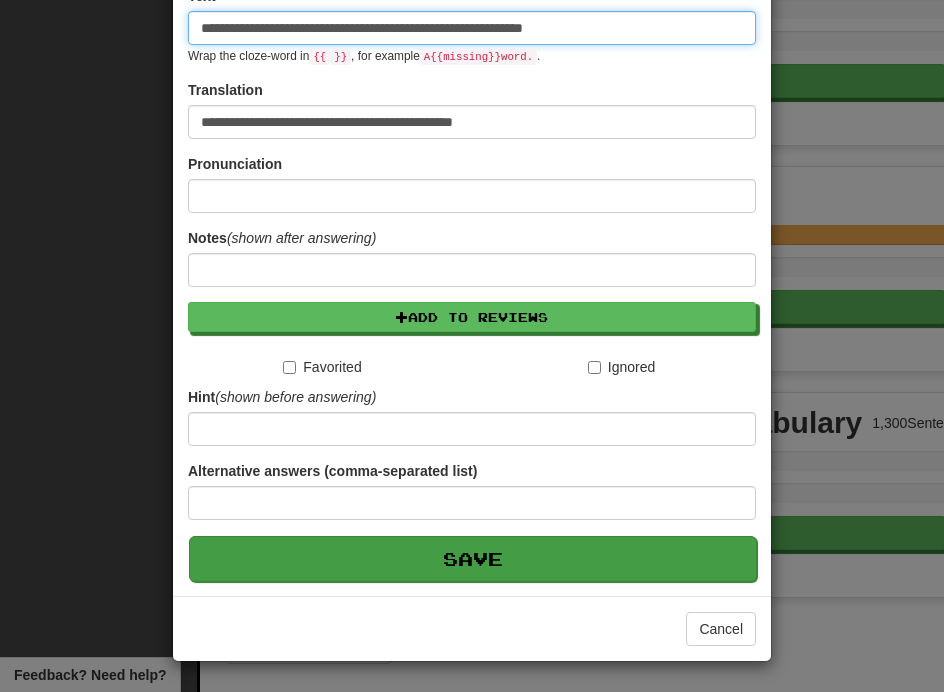 type on "**********" 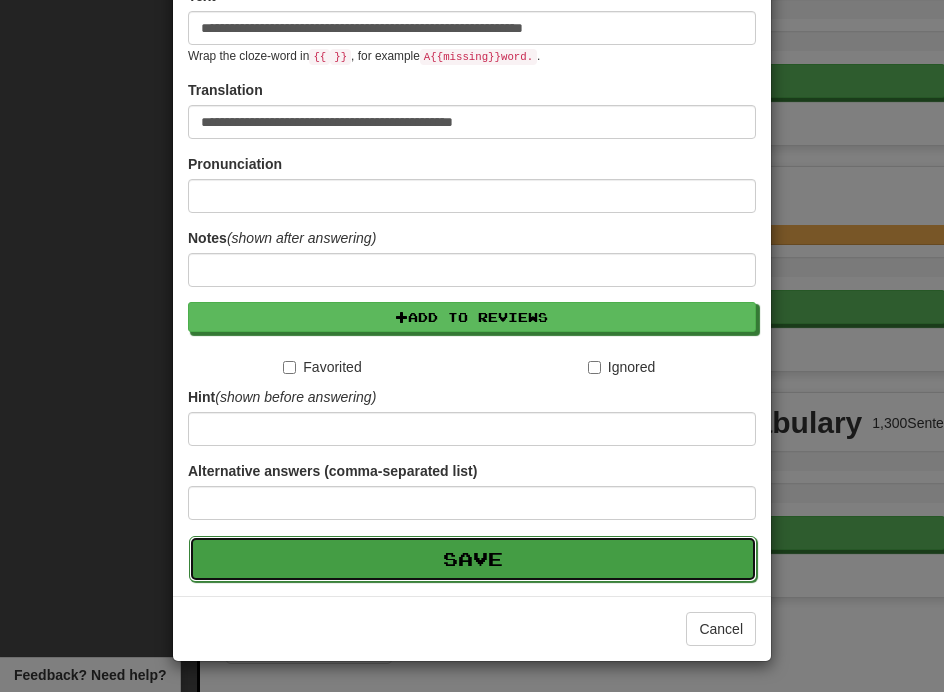 click on "Save" at bounding box center [473, 559] 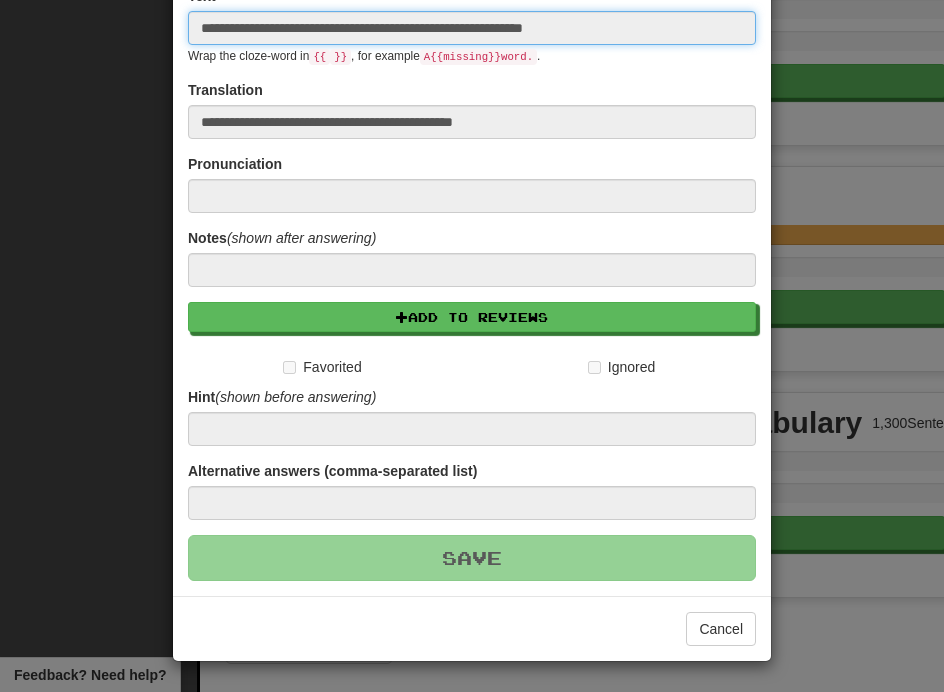 type 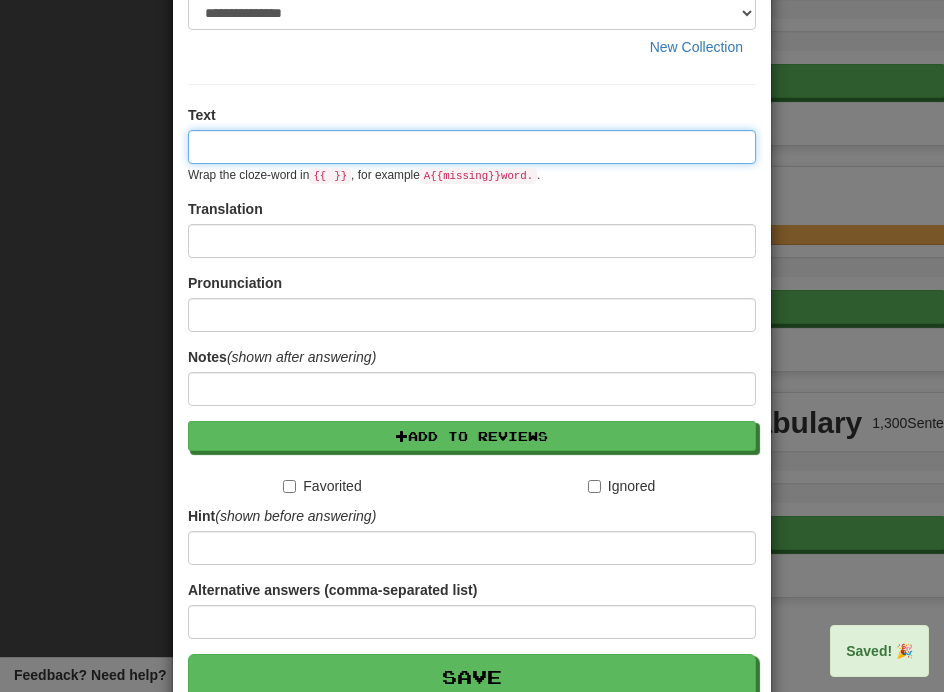 scroll, scrollTop: 0, scrollLeft: 0, axis: both 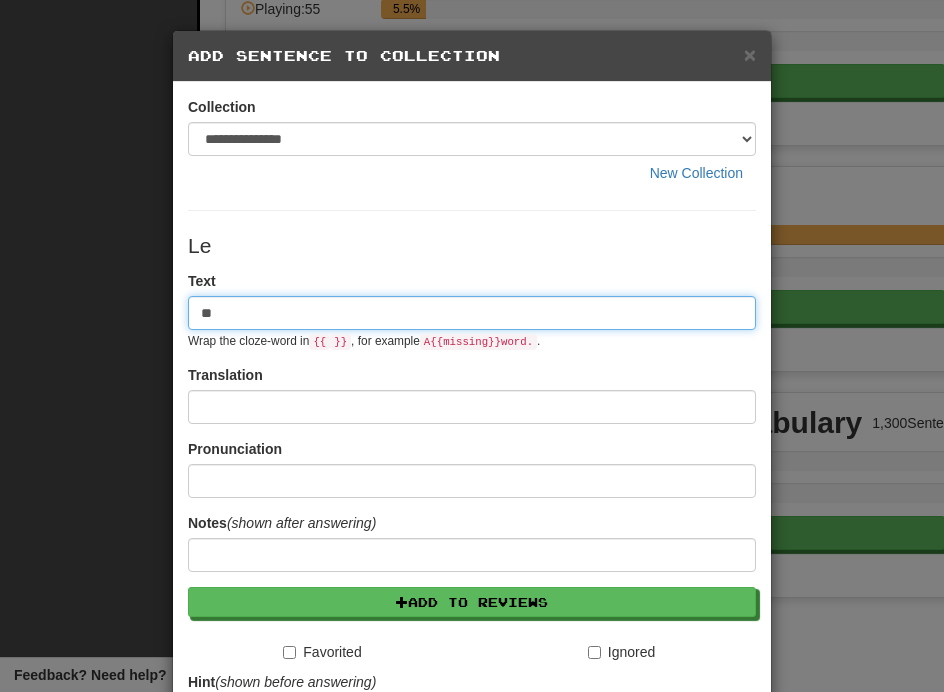 type on "*" 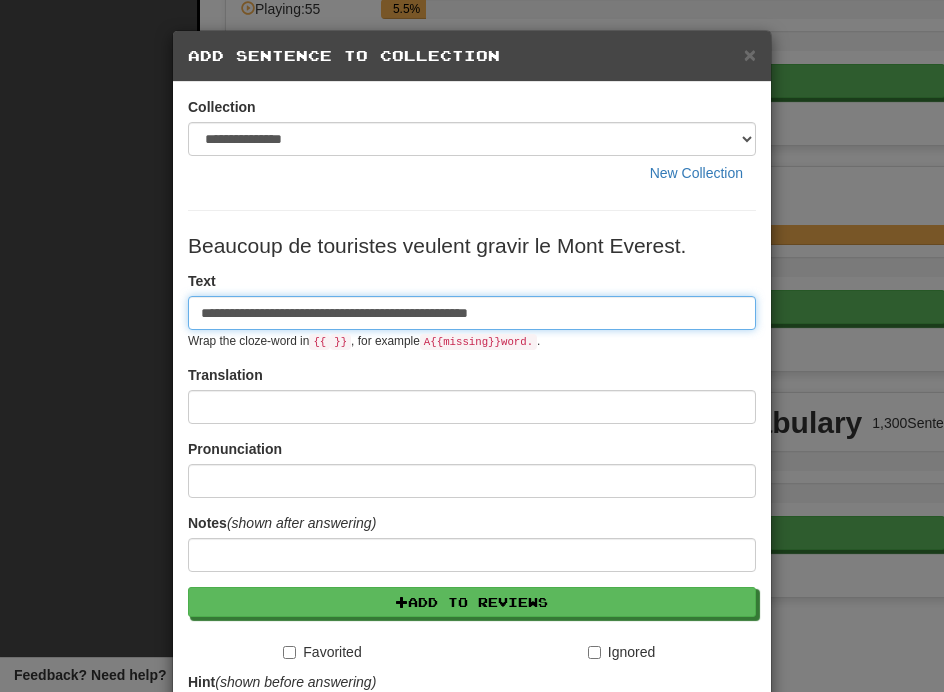 click on "**********" at bounding box center (472, 313) 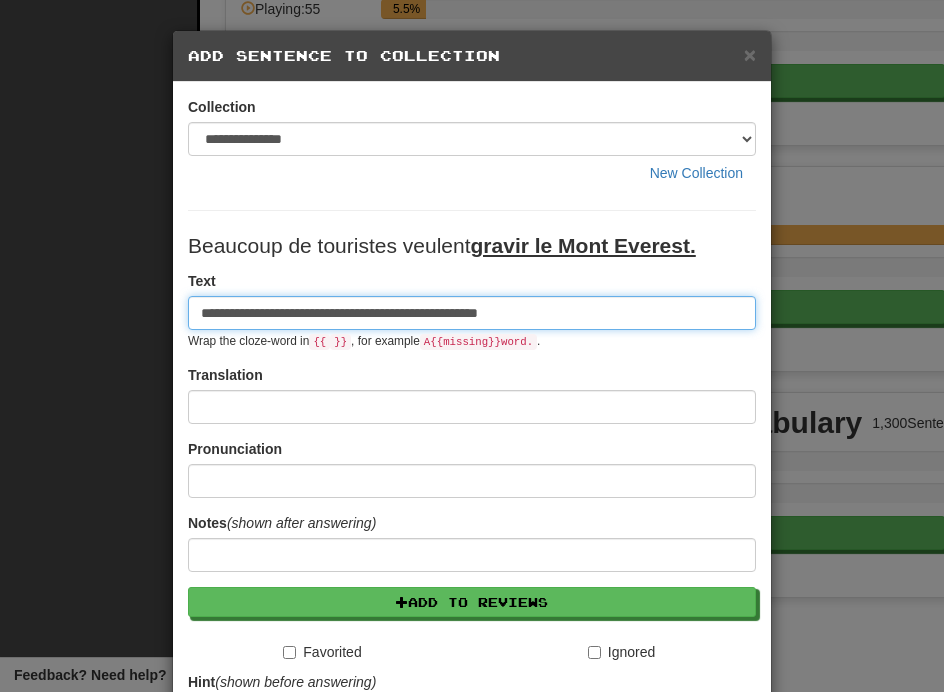 click on "**********" at bounding box center (472, 313) 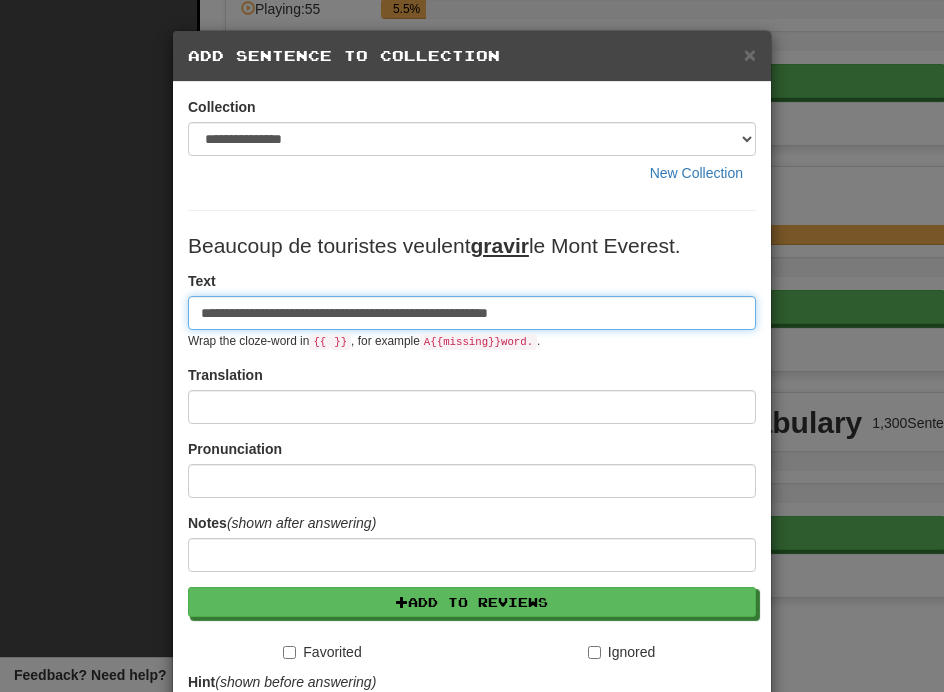 type on "**********" 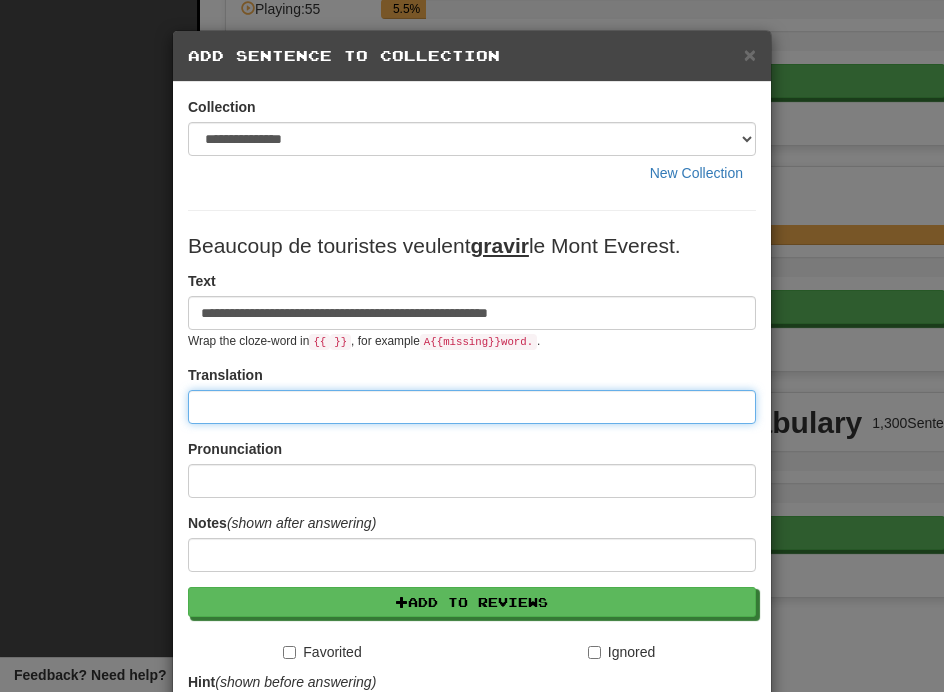 click at bounding box center [472, 407] 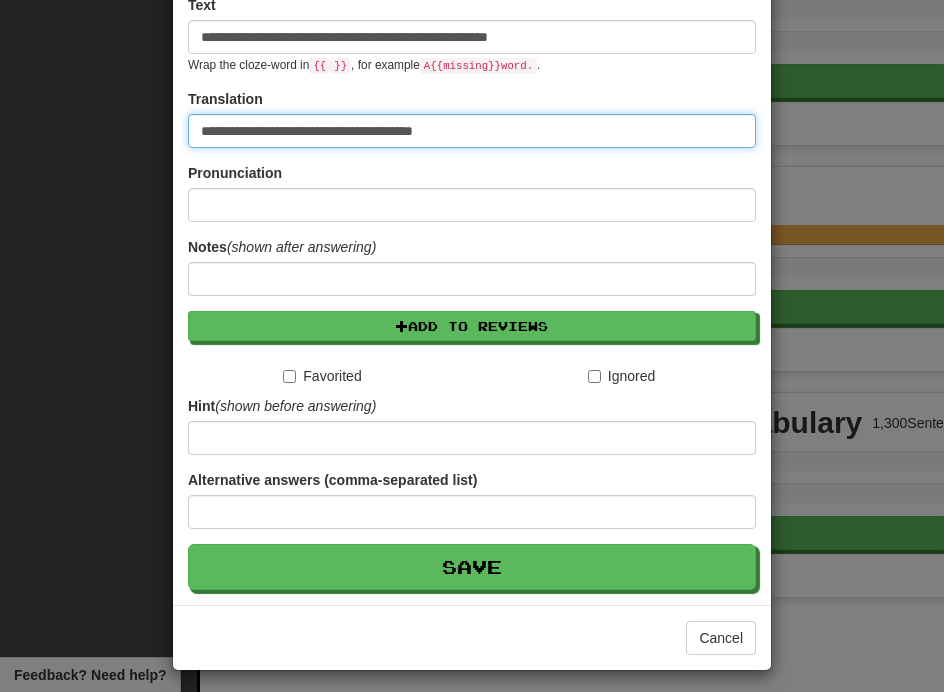 scroll, scrollTop: 285, scrollLeft: 0, axis: vertical 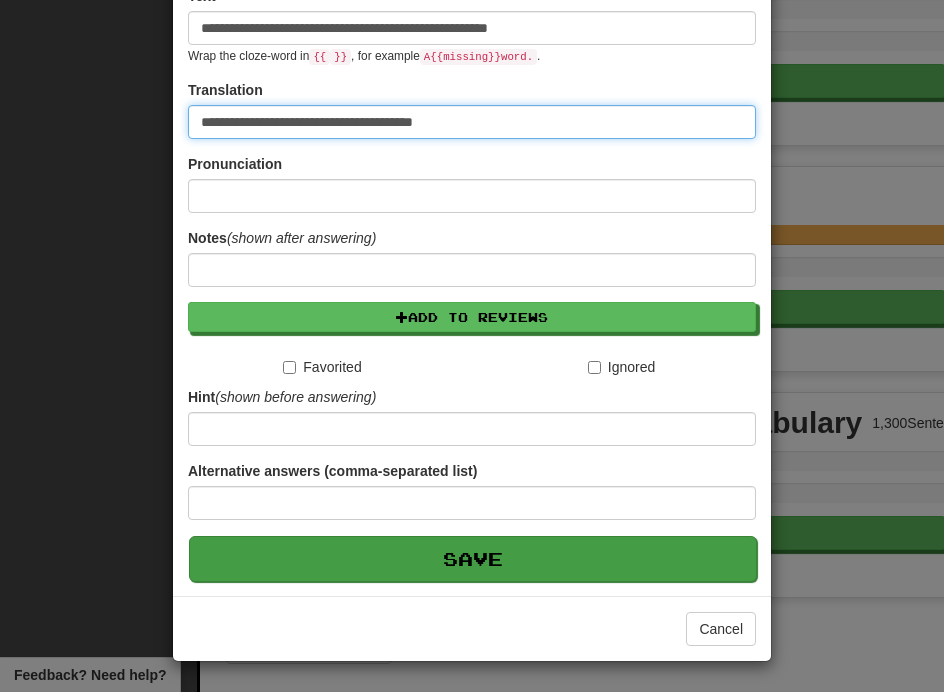 type on "**********" 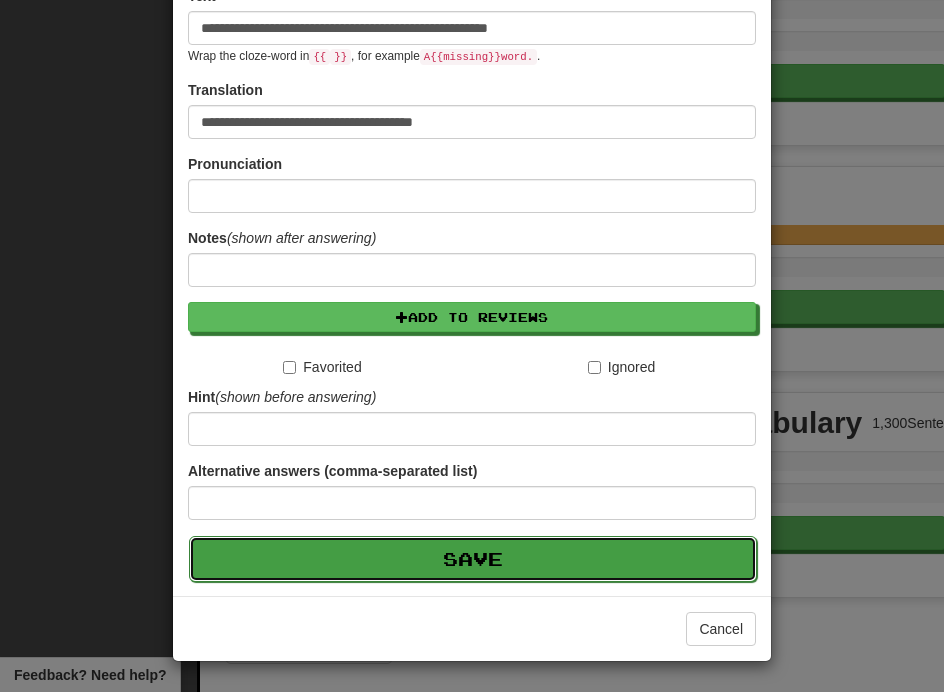 click on "Save" at bounding box center (473, 559) 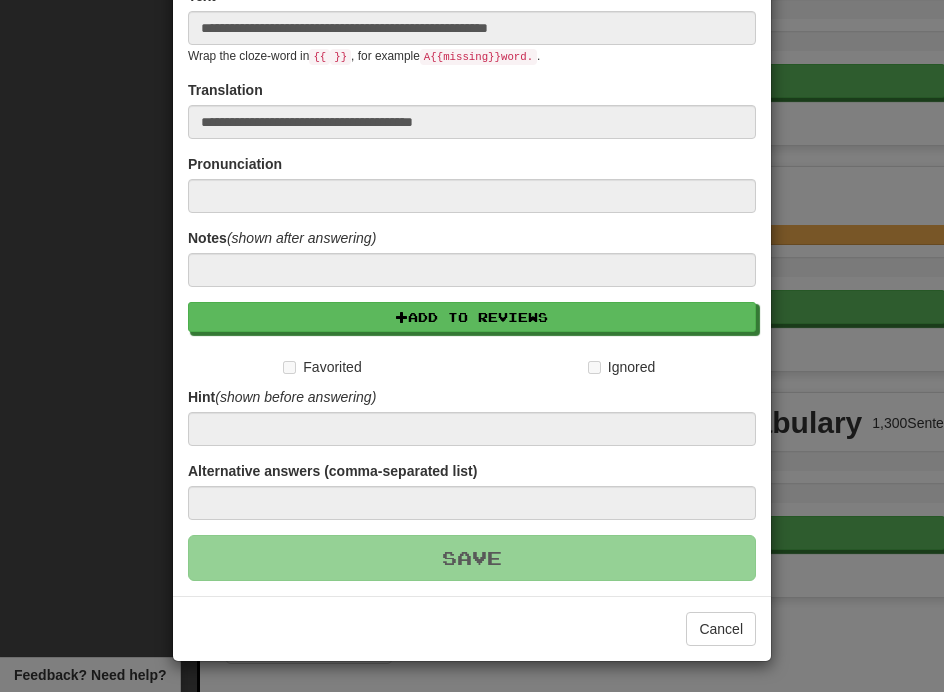 type 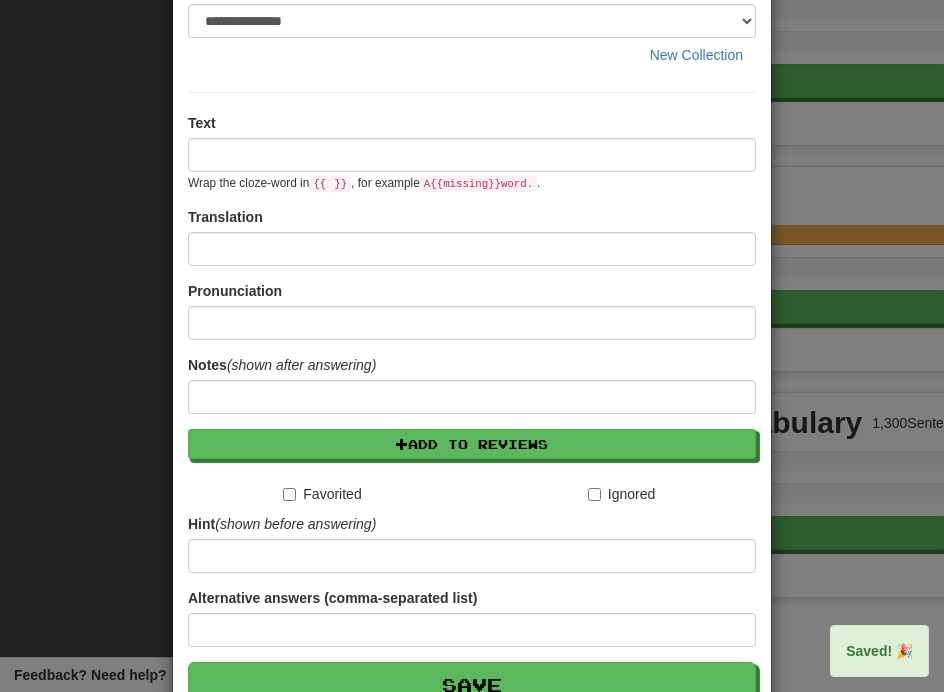 scroll, scrollTop: 0, scrollLeft: 0, axis: both 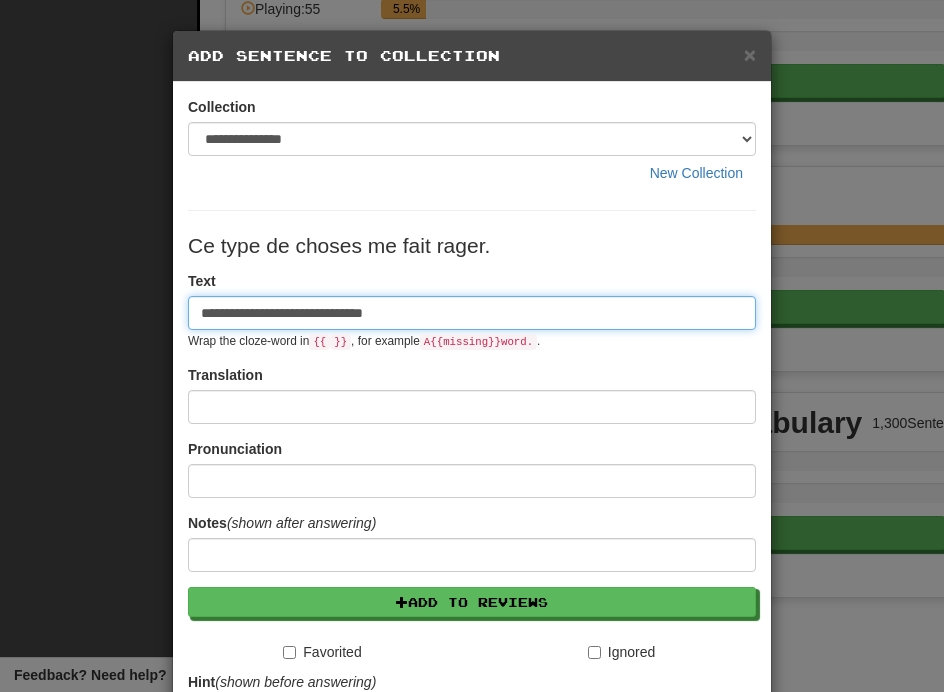 click on "**********" at bounding box center [472, 313] 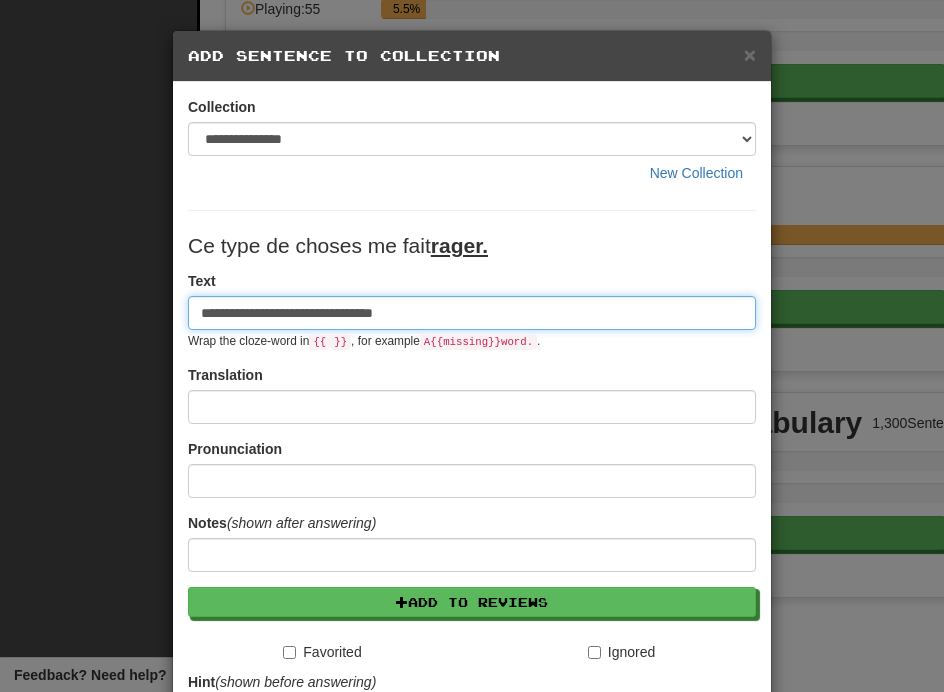 click on "**********" at bounding box center [472, 313] 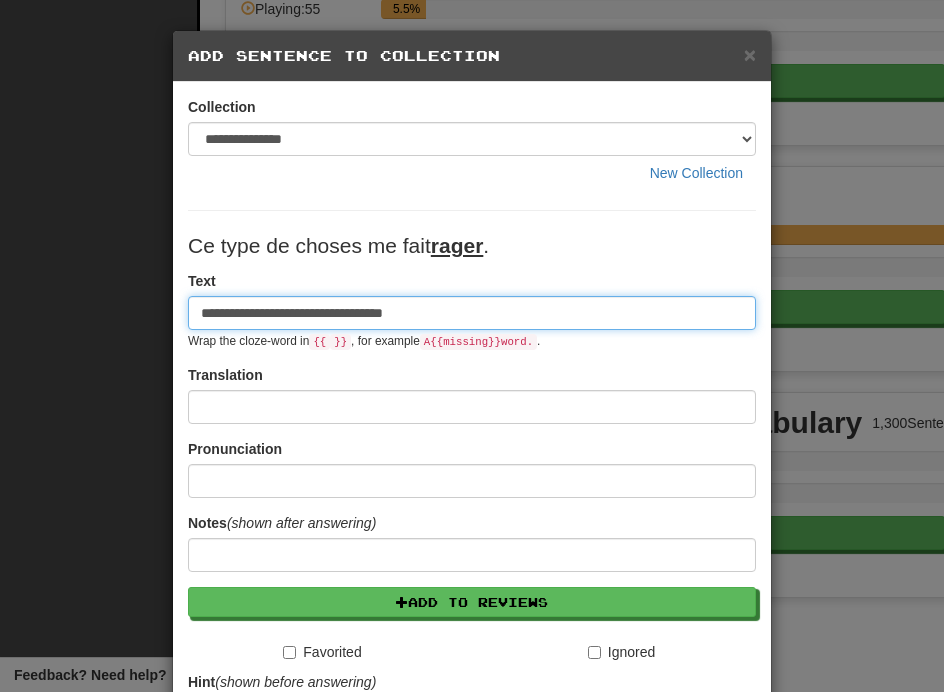 type on "**********" 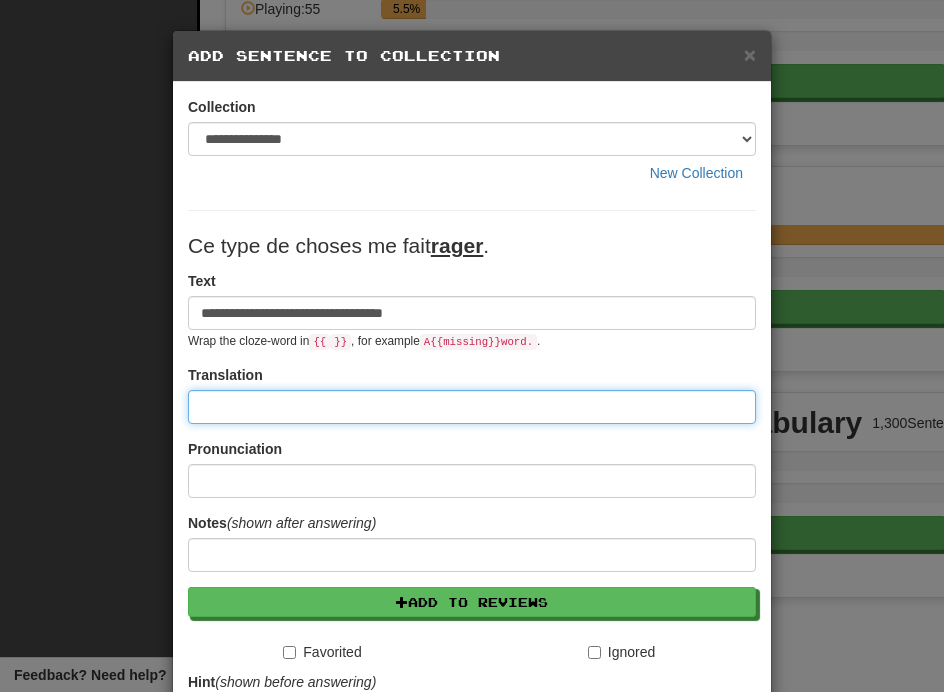 click at bounding box center [472, 407] 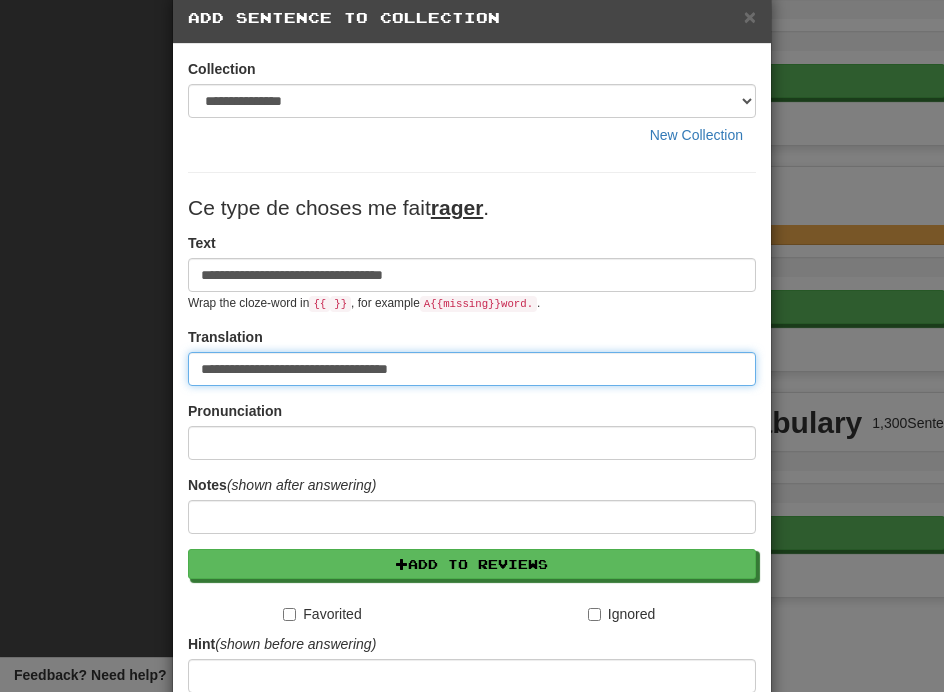 scroll, scrollTop: 48, scrollLeft: 0, axis: vertical 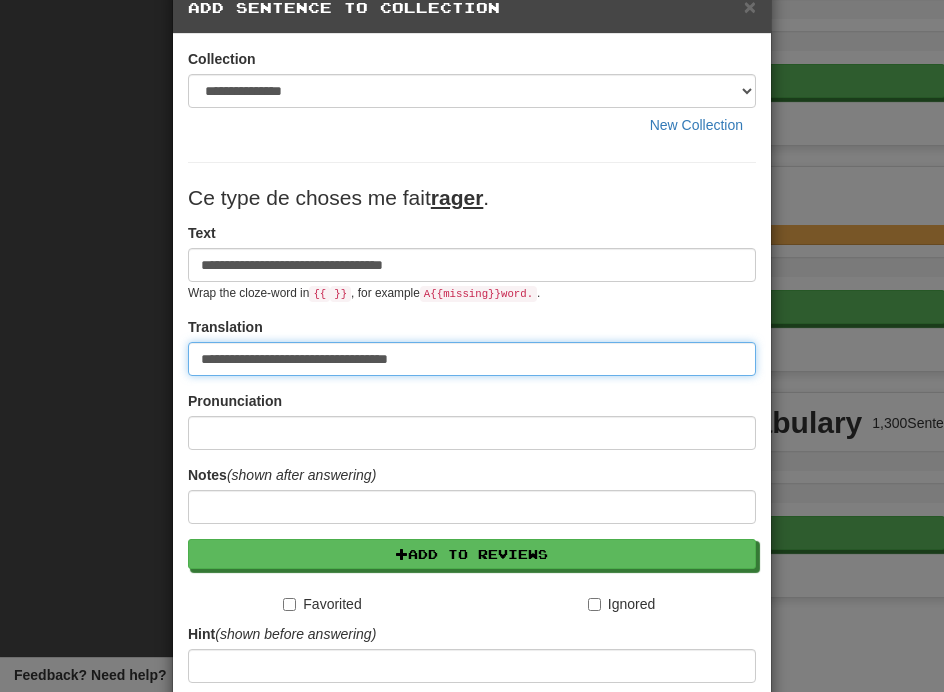 type on "**********" 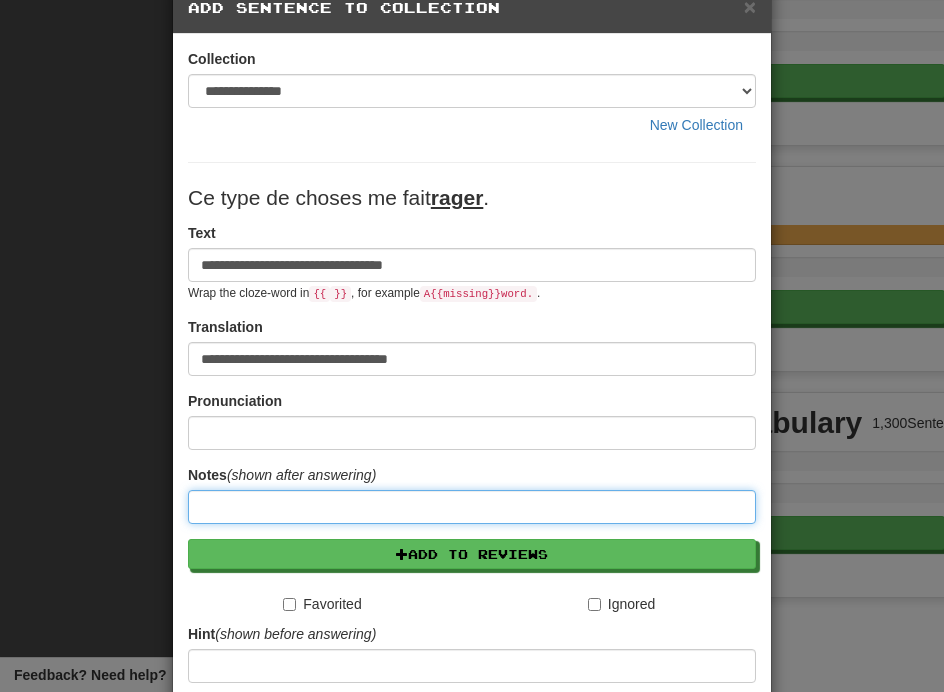 click at bounding box center [472, 507] 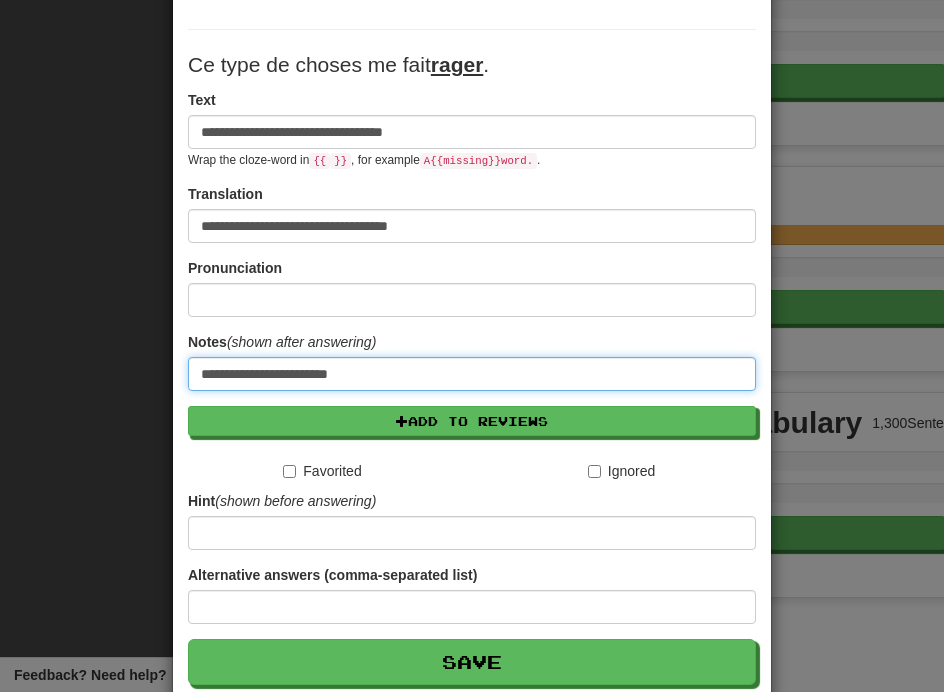 scroll, scrollTop: 285, scrollLeft: 0, axis: vertical 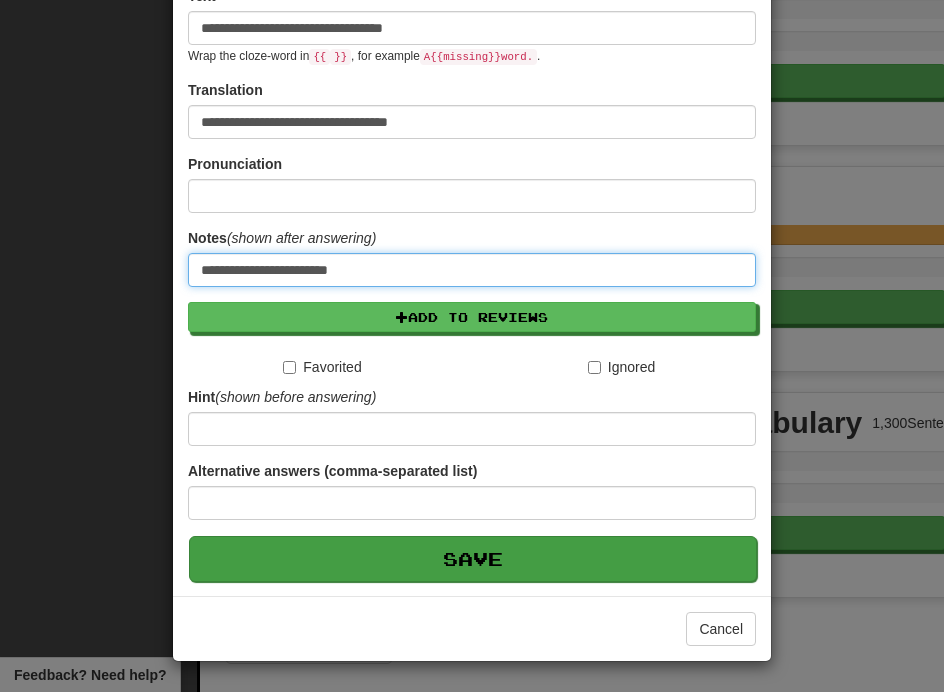 type on "**********" 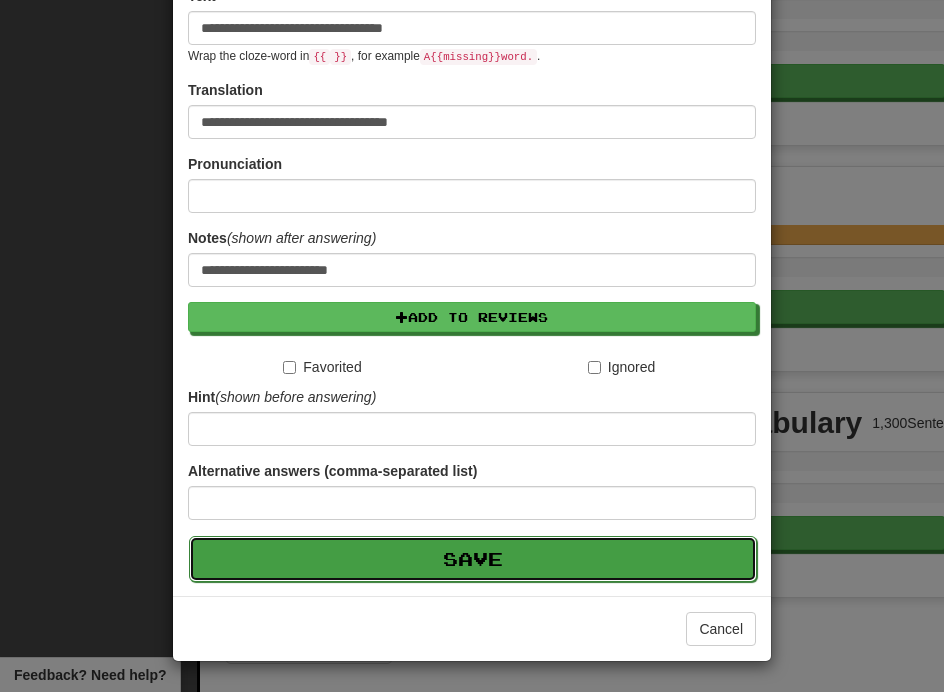 click on "Save" at bounding box center (473, 559) 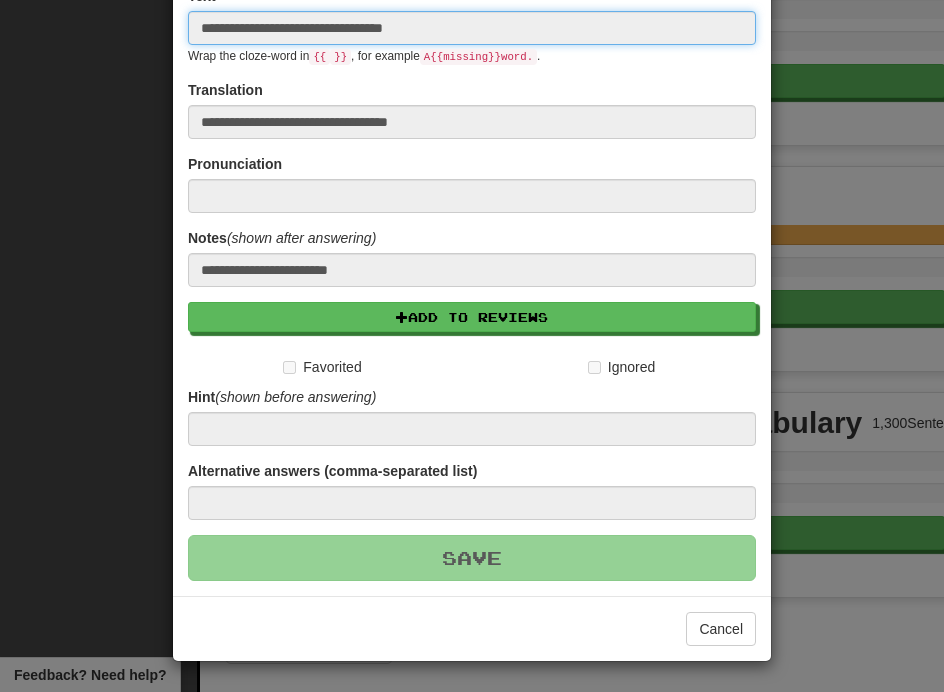 type 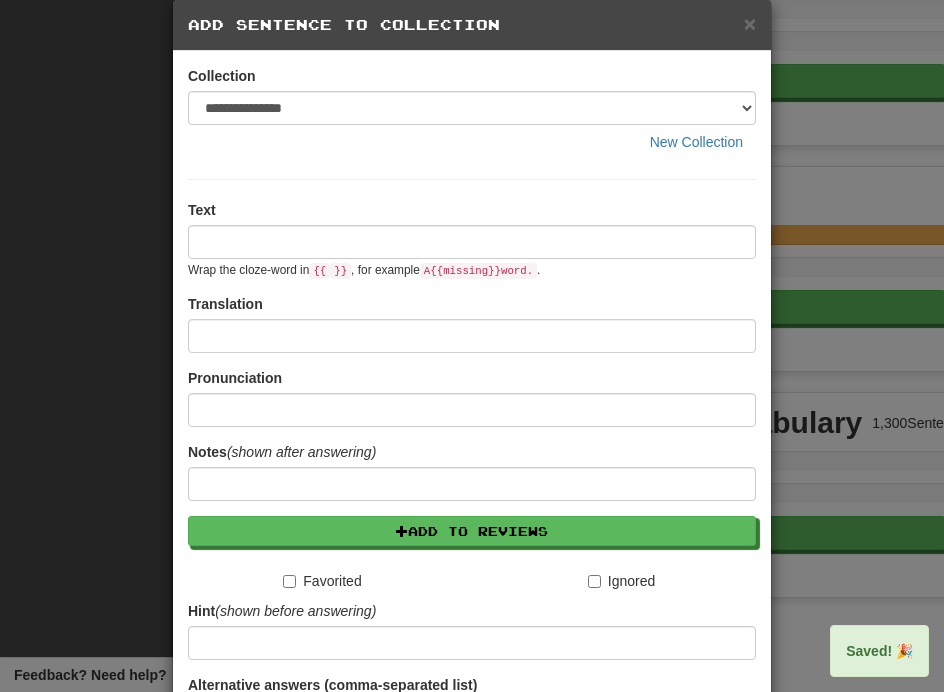 scroll, scrollTop: 0, scrollLeft: 0, axis: both 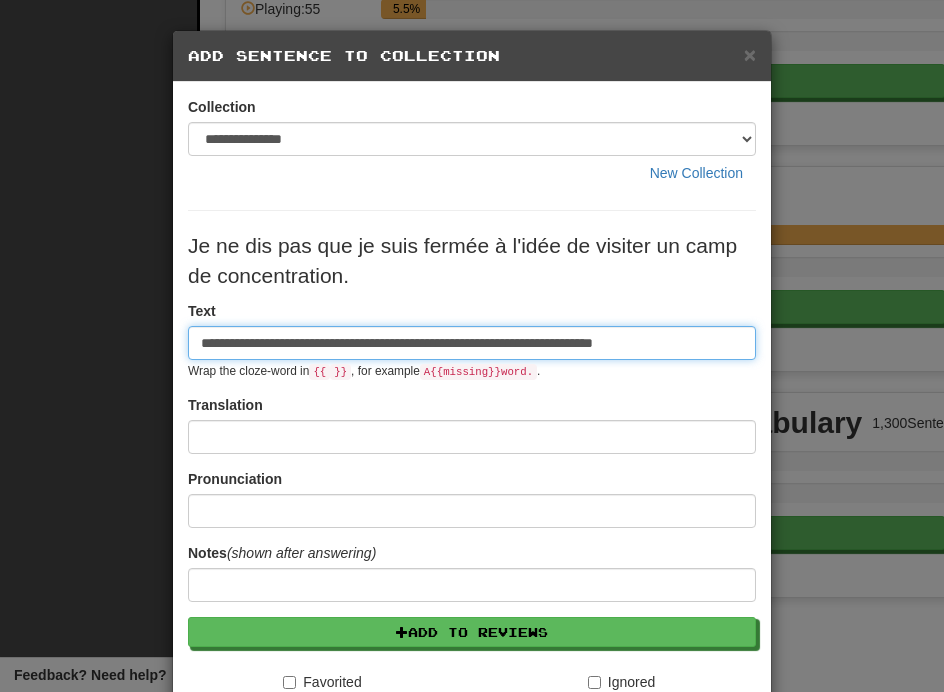 type on "**********" 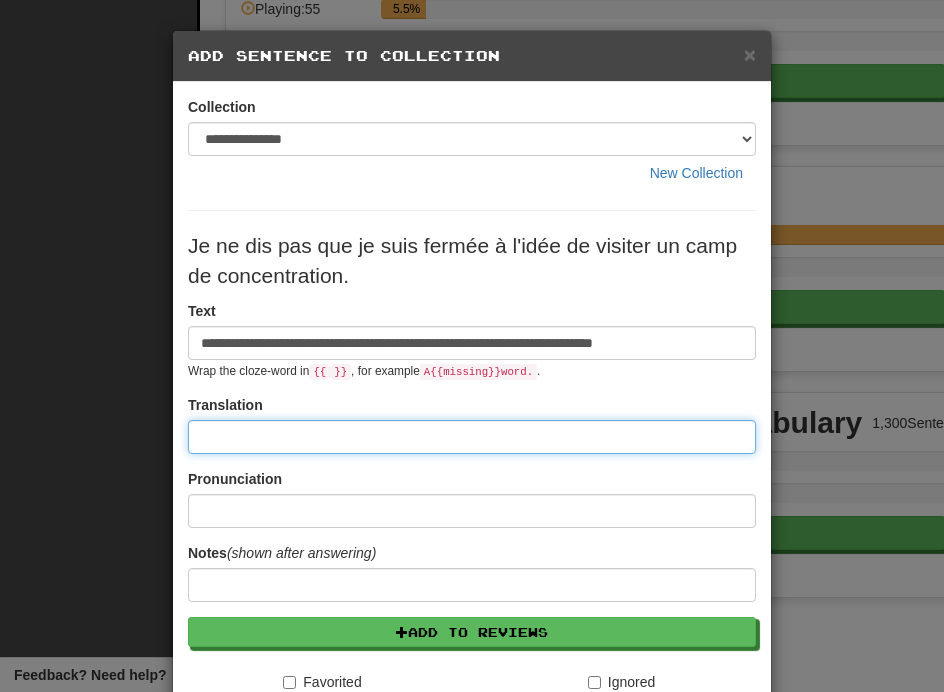 click at bounding box center [472, 437] 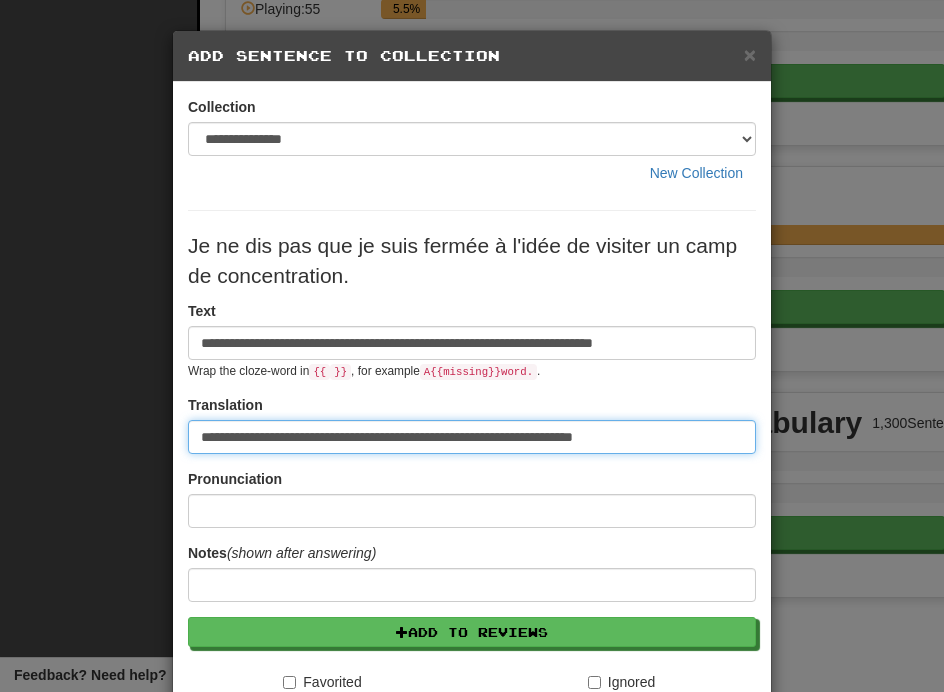 type on "**********" 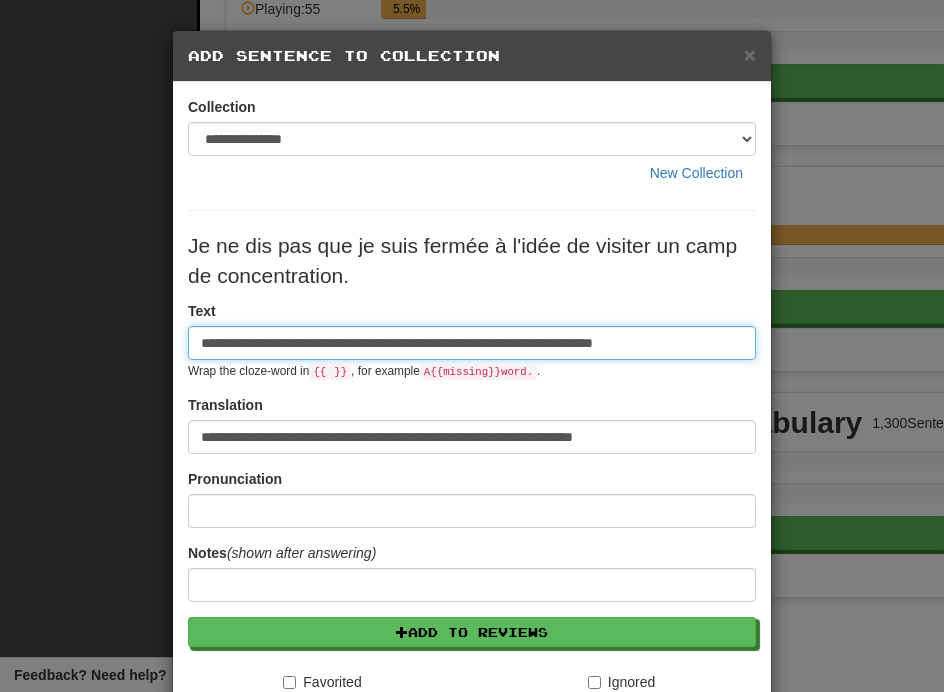 click on "**********" at bounding box center [472, 343] 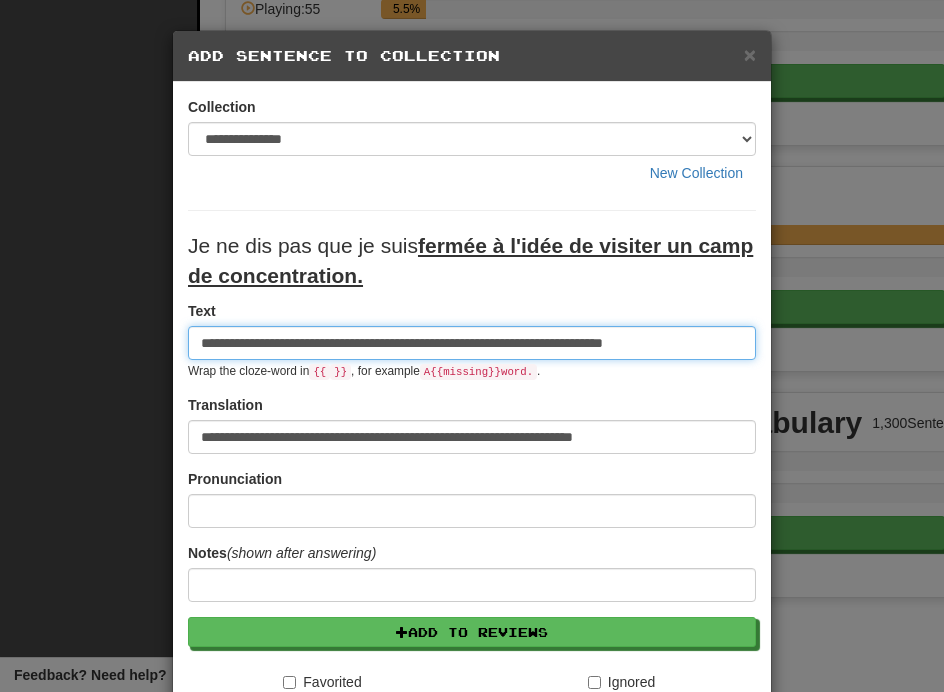 click on "**********" at bounding box center (472, 343) 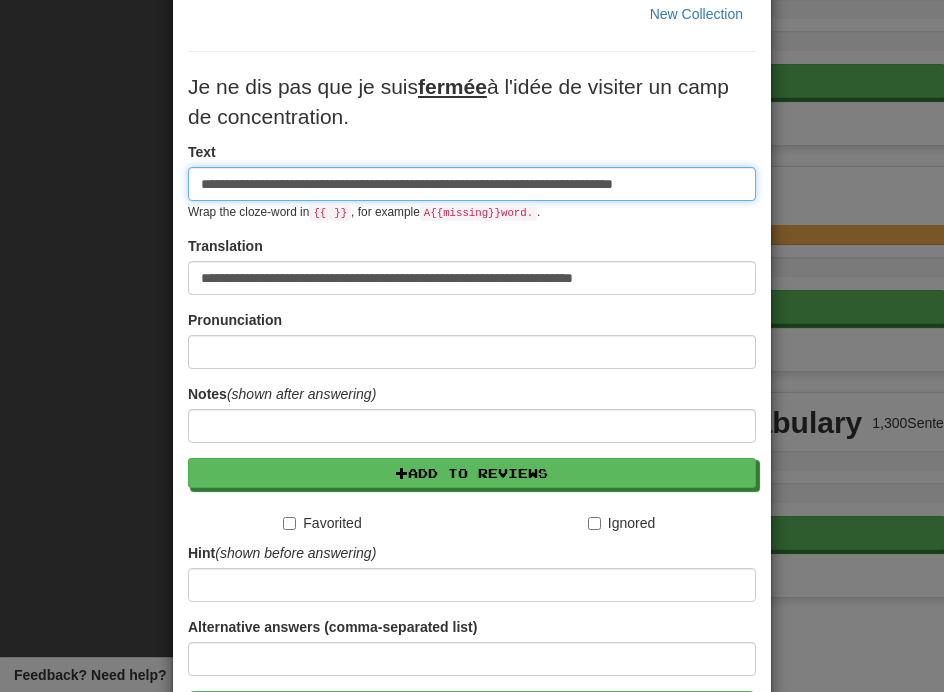 scroll, scrollTop: 162, scrollLeft: 0, axis: vertical 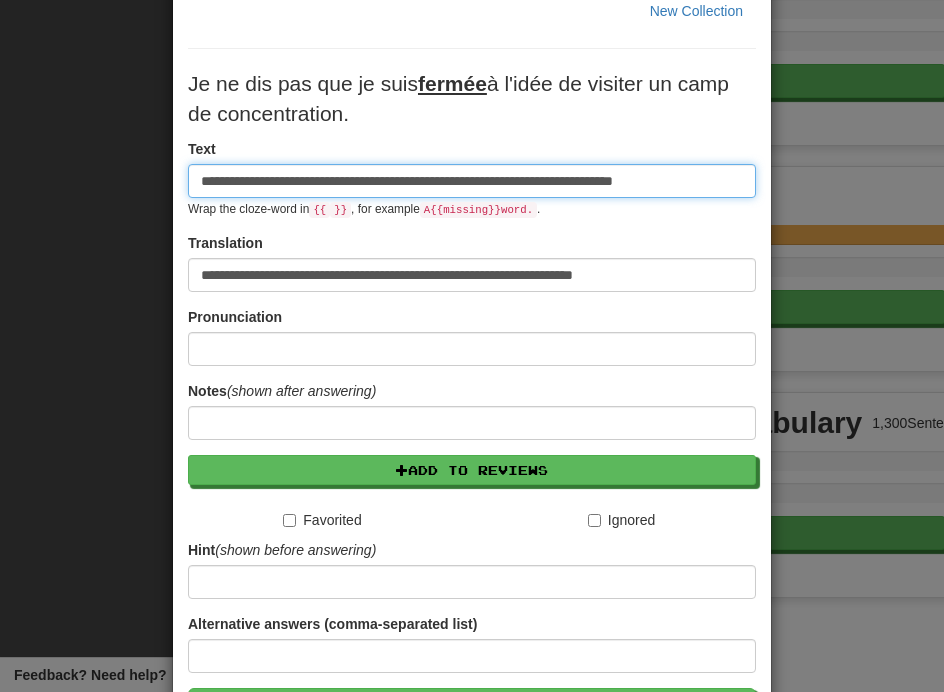 type on "**********" 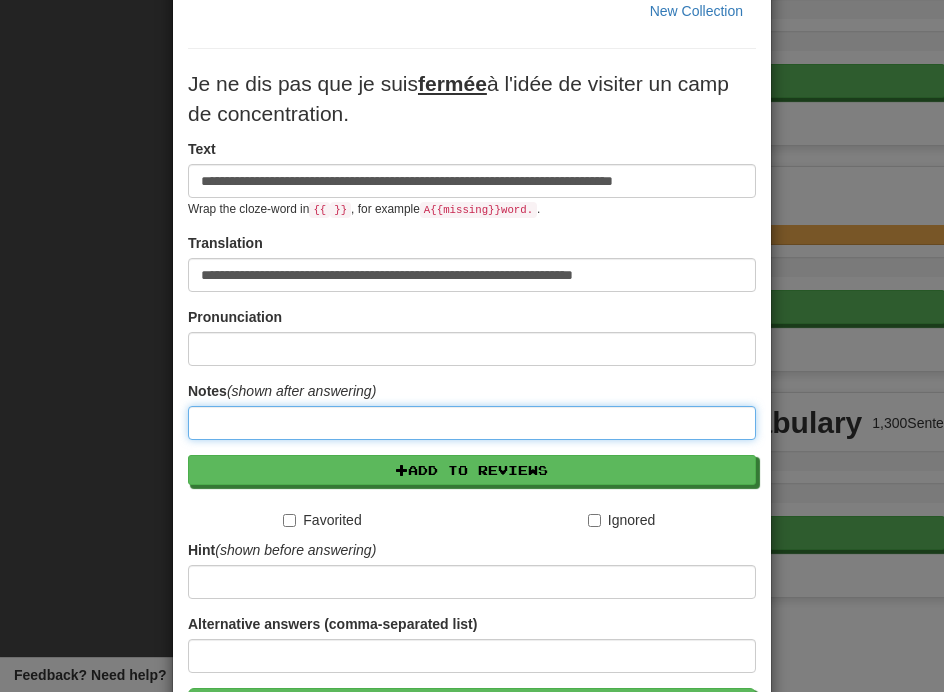 click at bounding box center (472, 423) 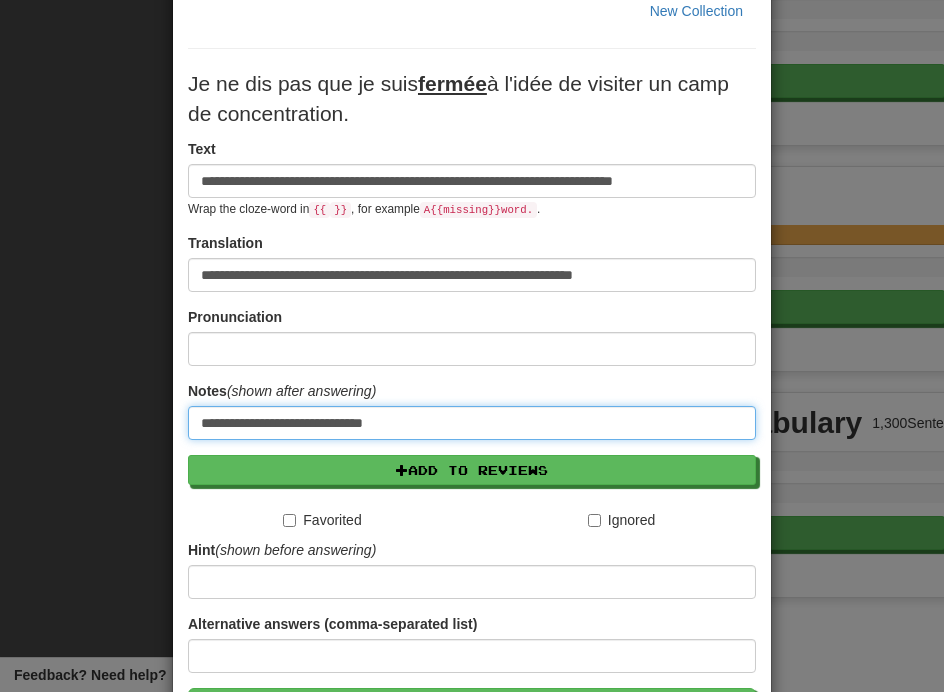 scroll, scrollTop: 315, scrollLeft: 0, axis: vertical 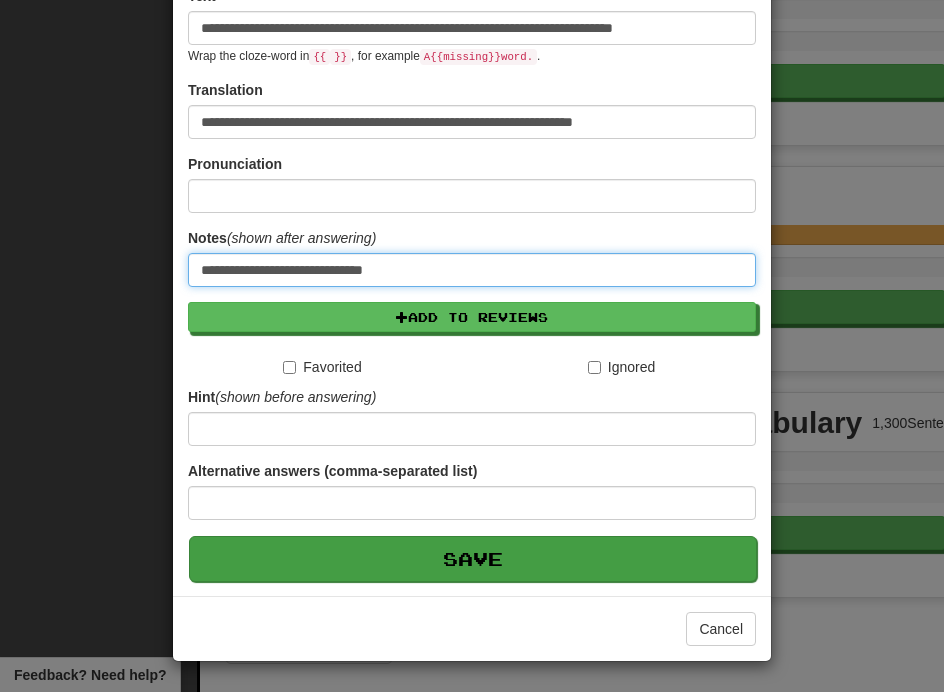 type on "**********" 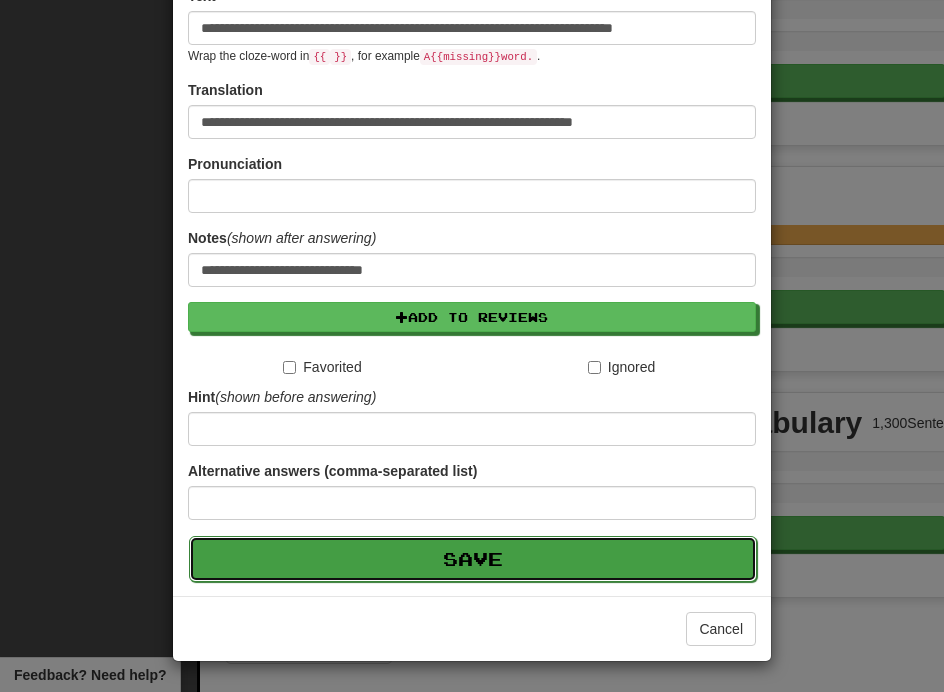 click on "Save" at bounding box center (473, 559) 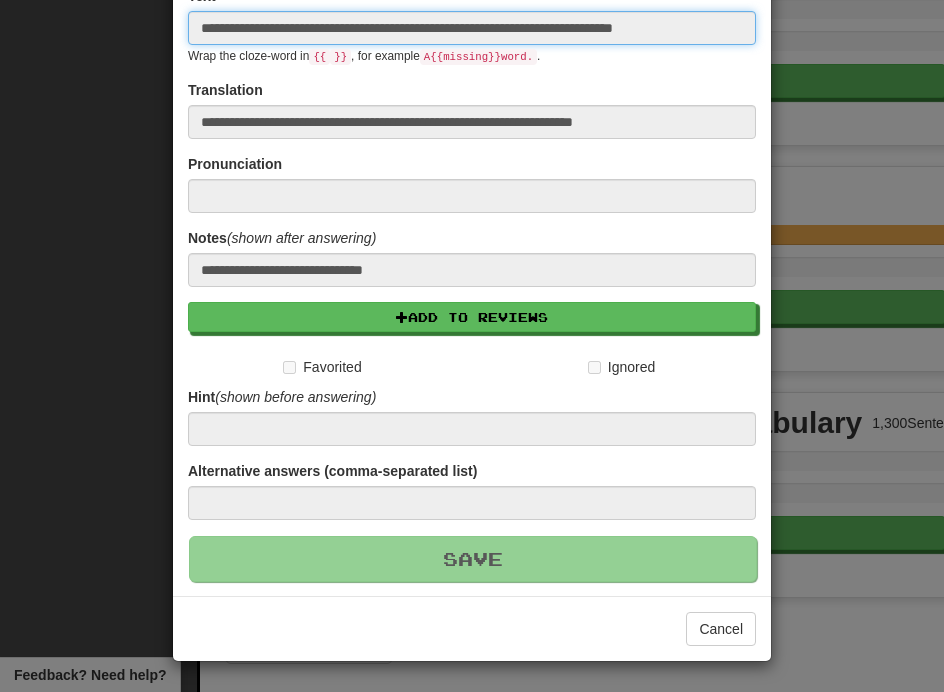 type 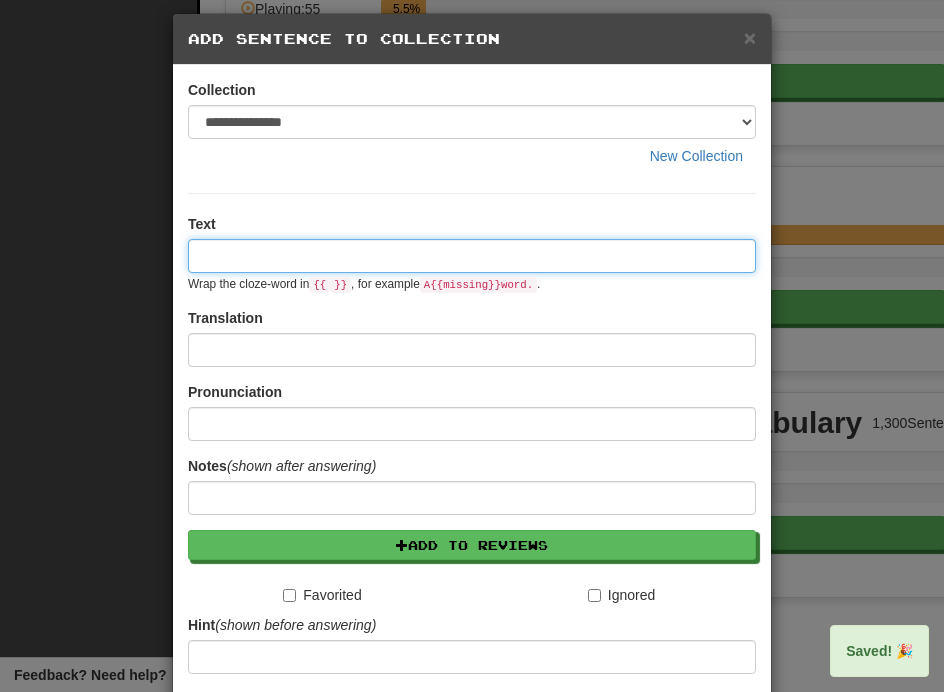 scroll, scrollTop: 0, scrollLeft: 0, axis: both 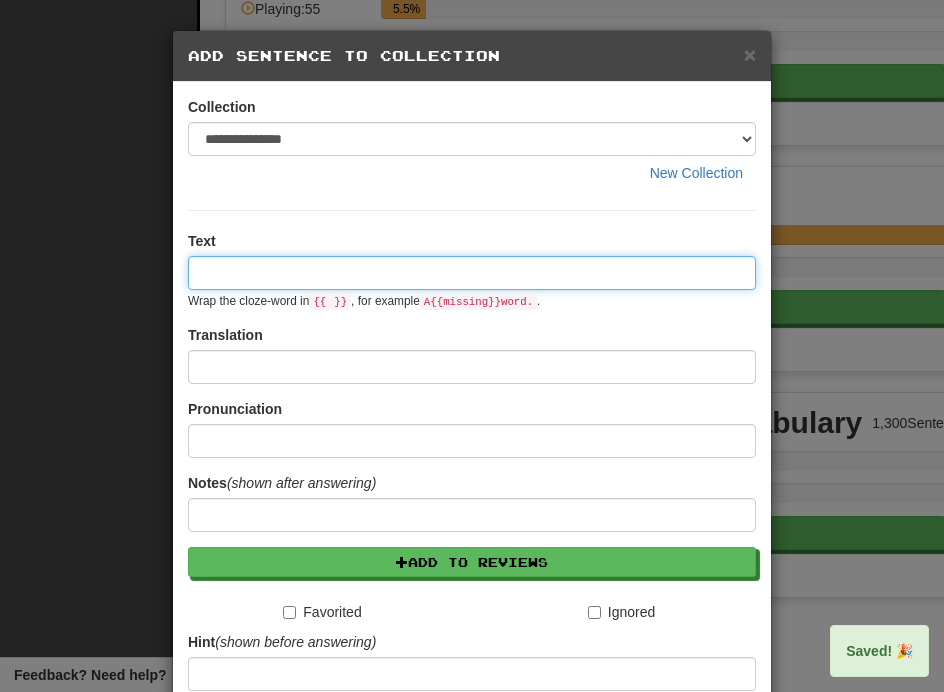 click at bounding box center (472, 273) 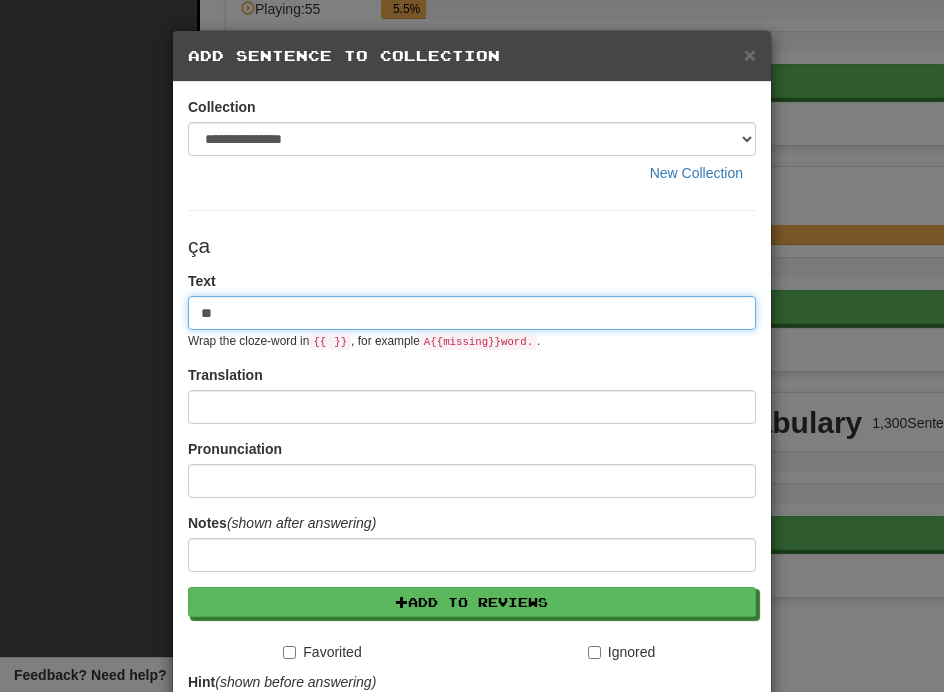 type on "*" 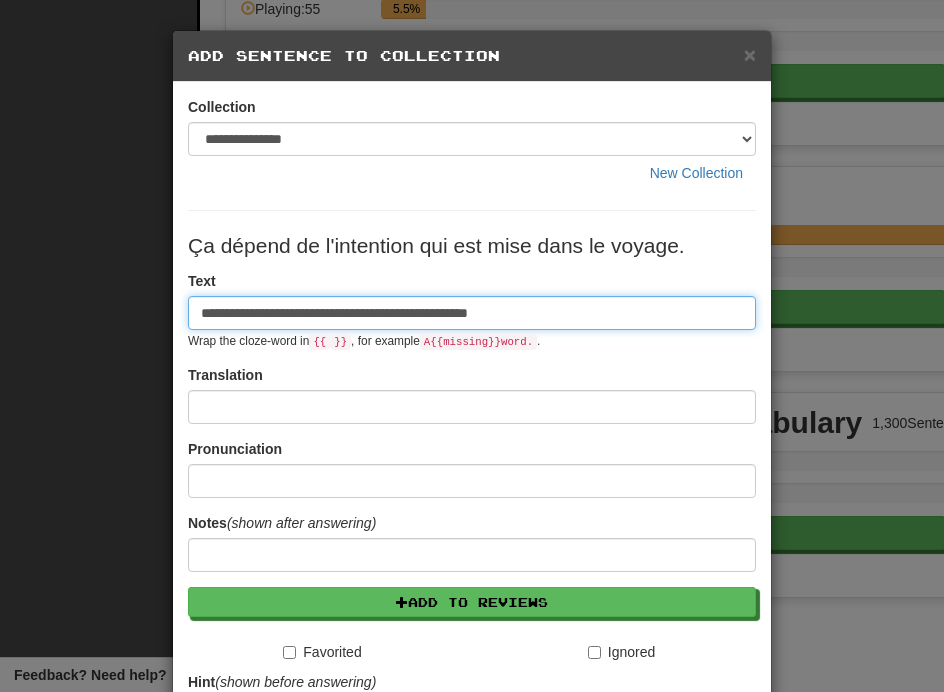 click on "**********" at bounding box center [472, 313] 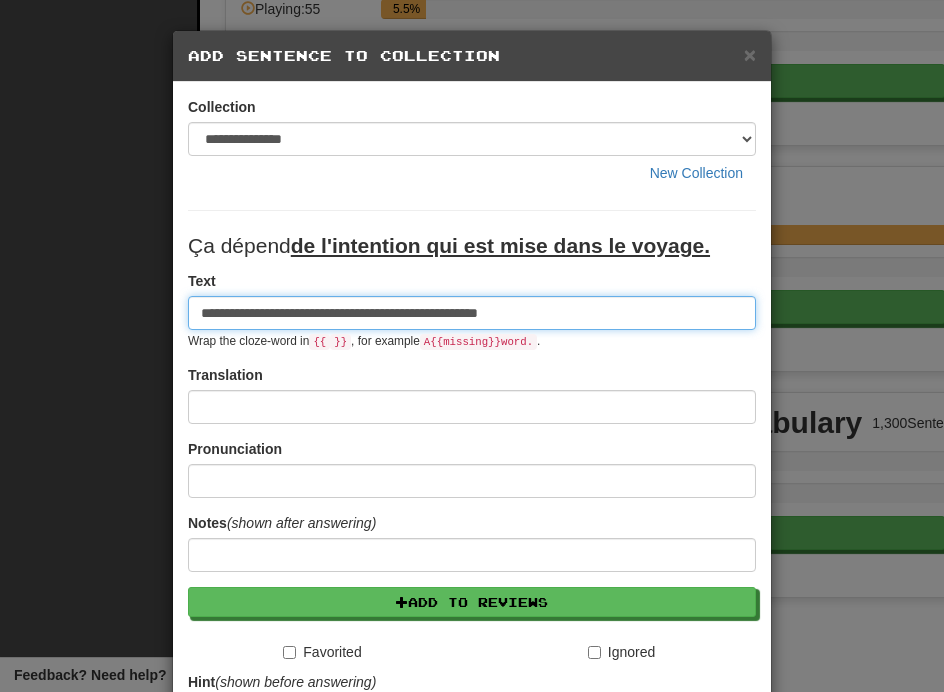 click on "**********" at bounding box center (472, 313) 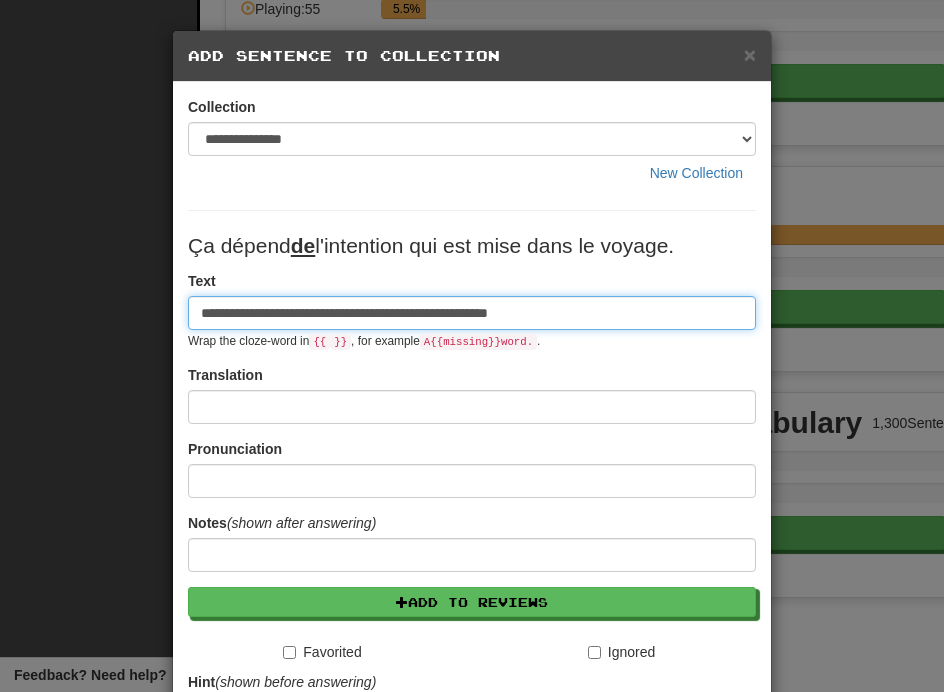 type on "**********" 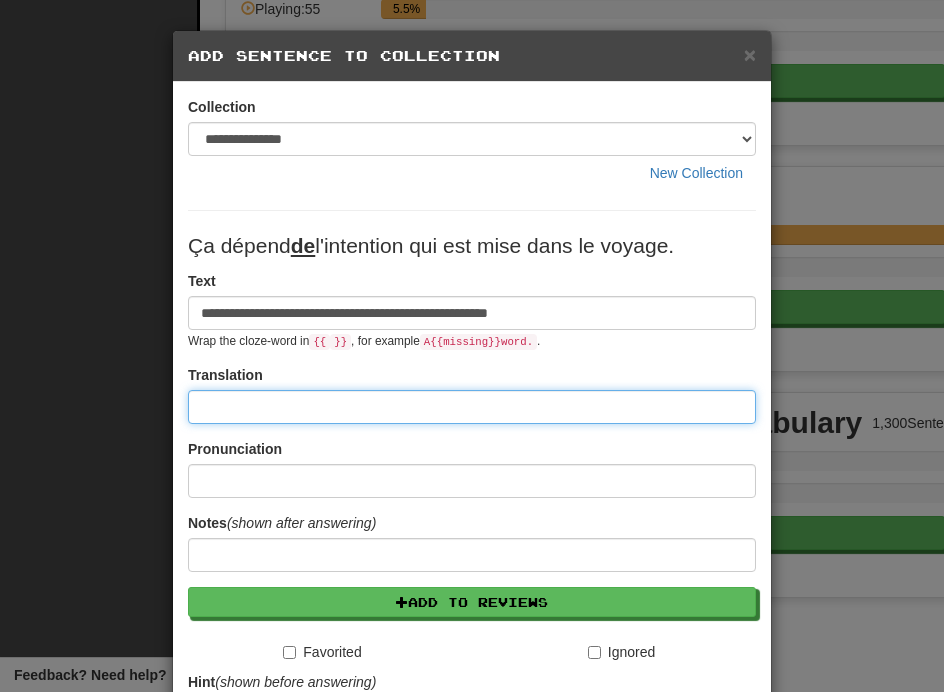 click at bounding box center [472, 407] 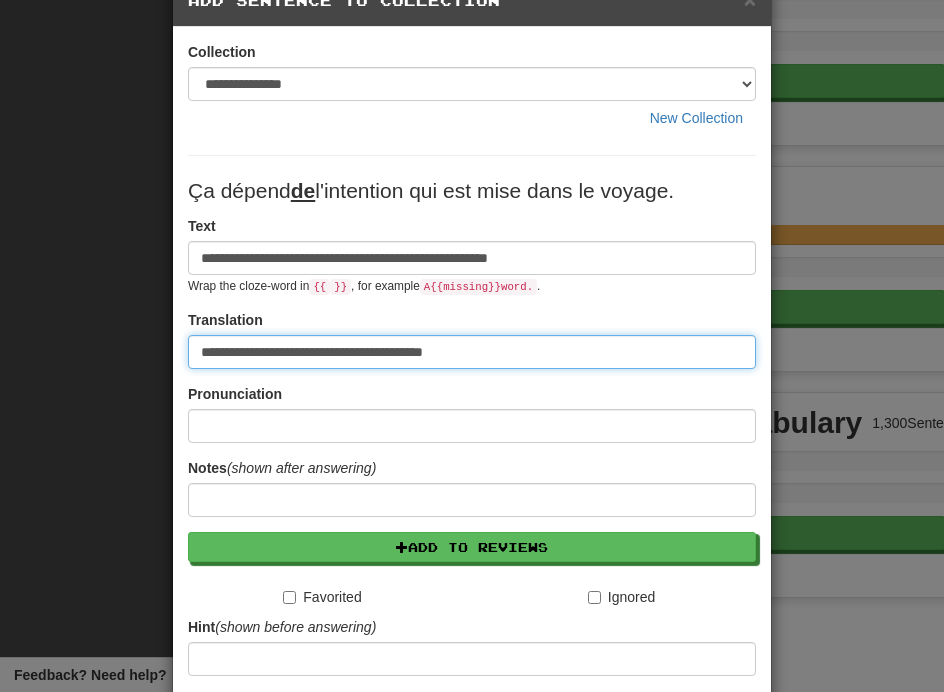 scroll, scrollTop: 285, scrollLeft: 0, axis: vertical 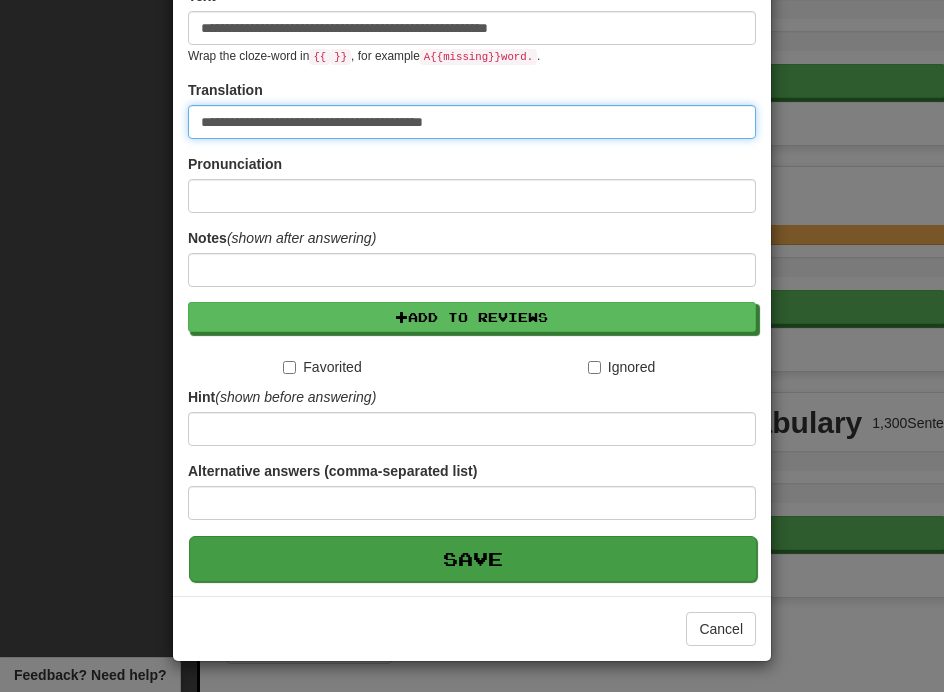 type on "**********" 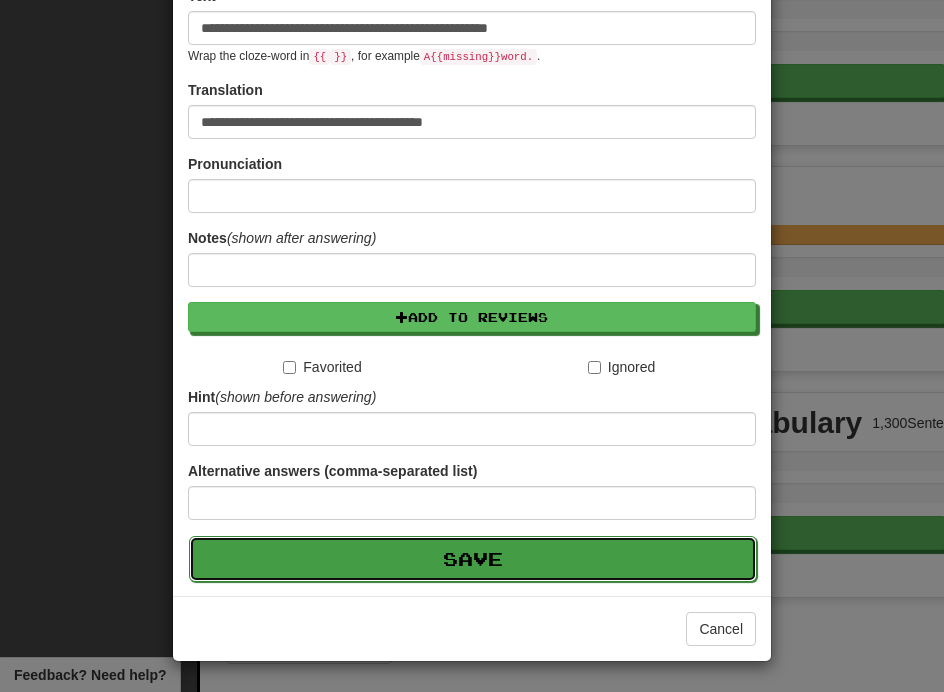 click on "Save" at bounding box center (473, 559) 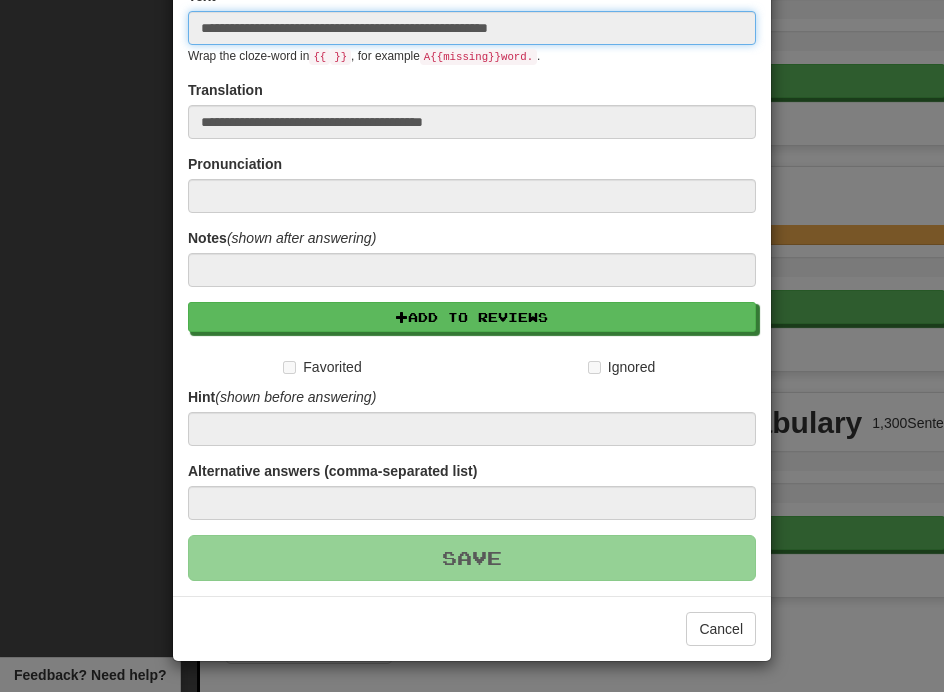 type 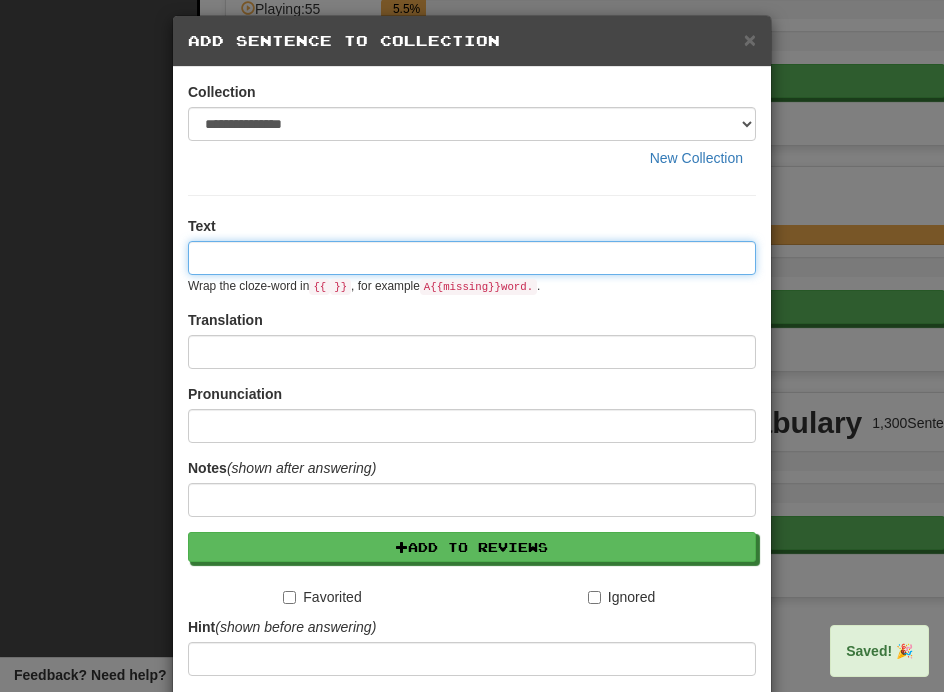 scroll, scrollTop: 0, scrollLeft: 0, axis: both 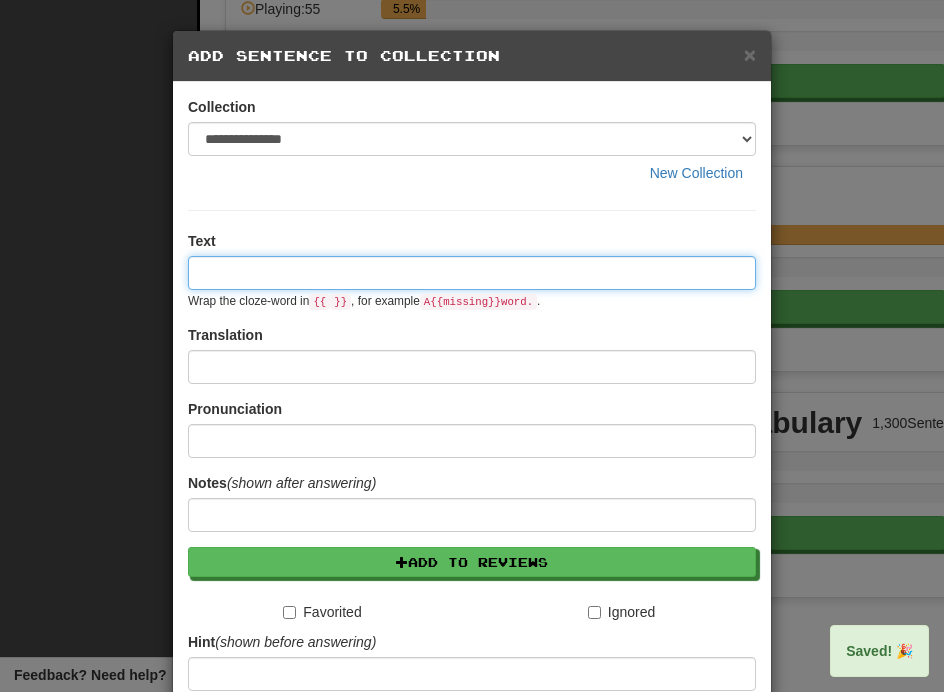 click at bounding box center (472, 273) 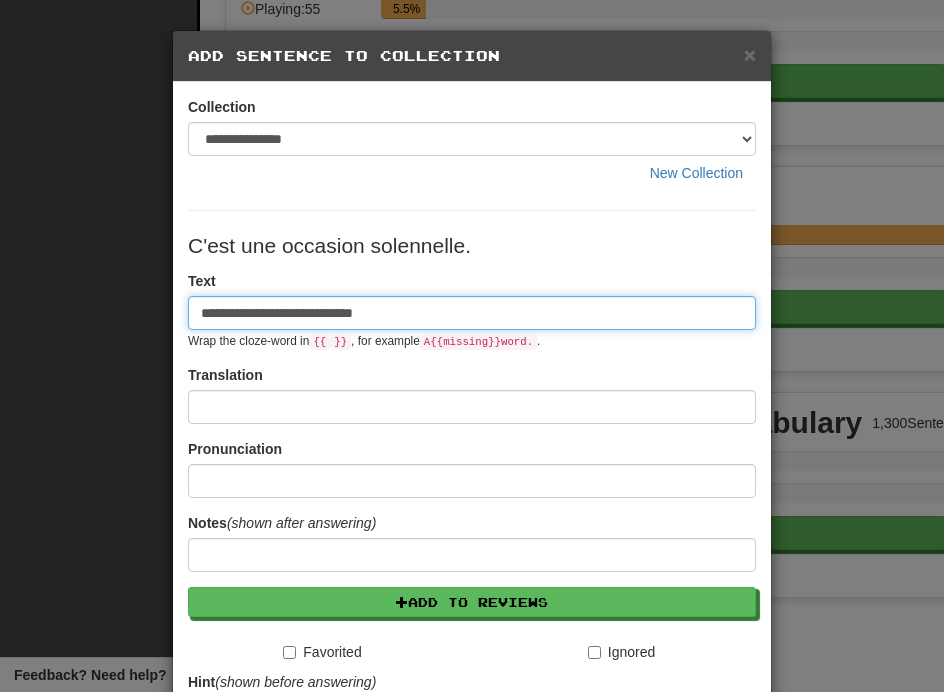 click on "**********" at bounding box center (472, 313) 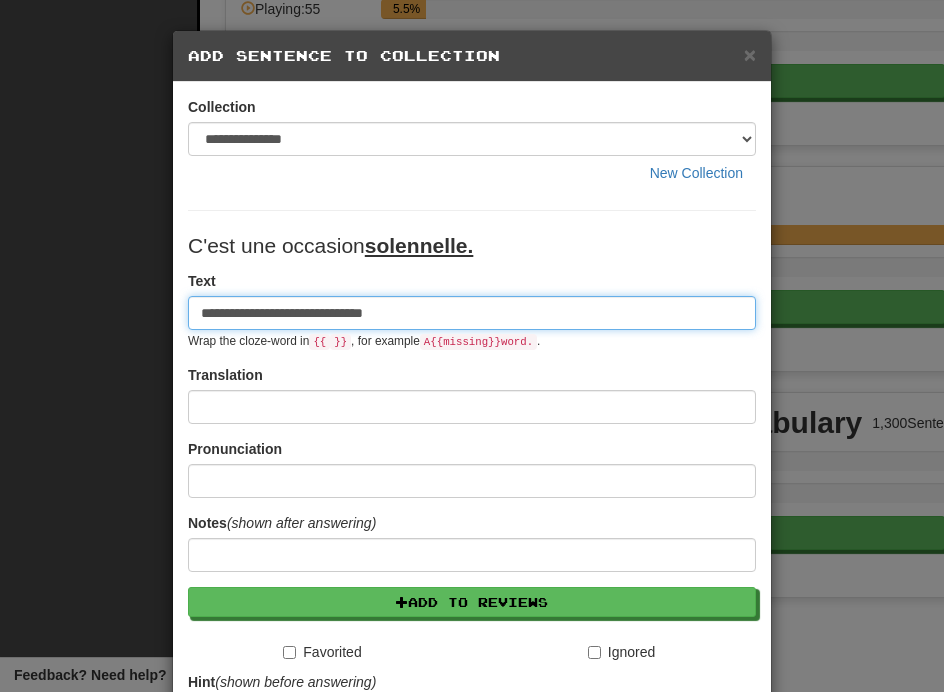 click on "**********" at bounding box center [472, 313] 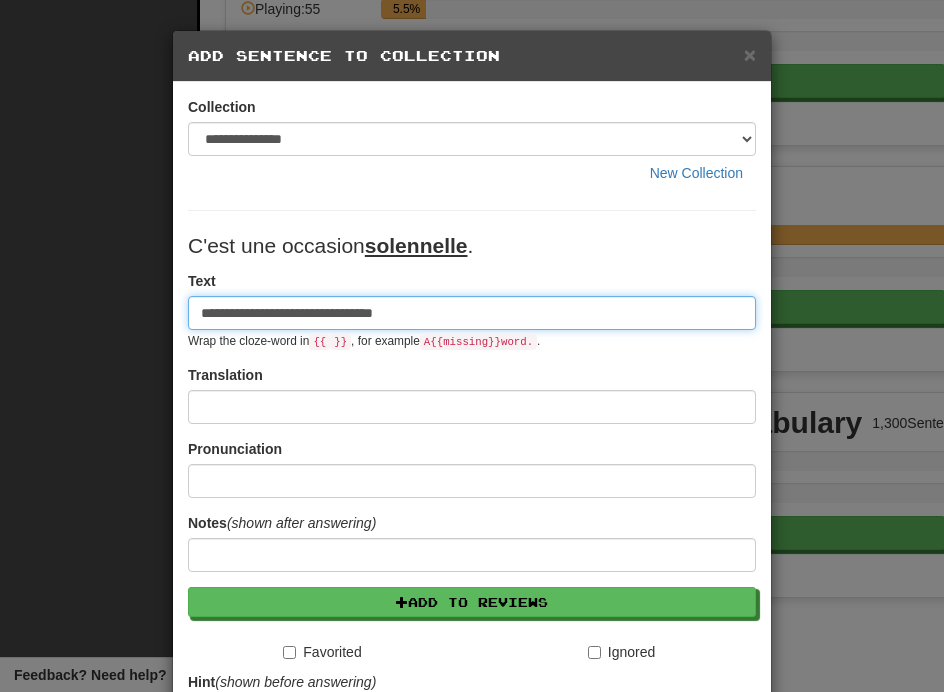 type on "**********" 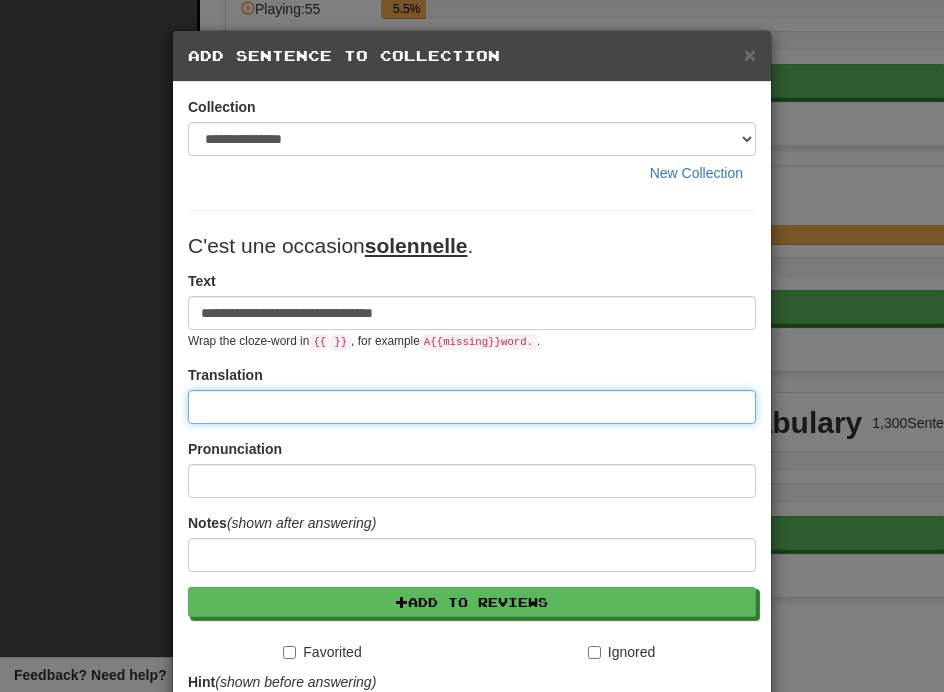 click at bounding box center (472, 407) 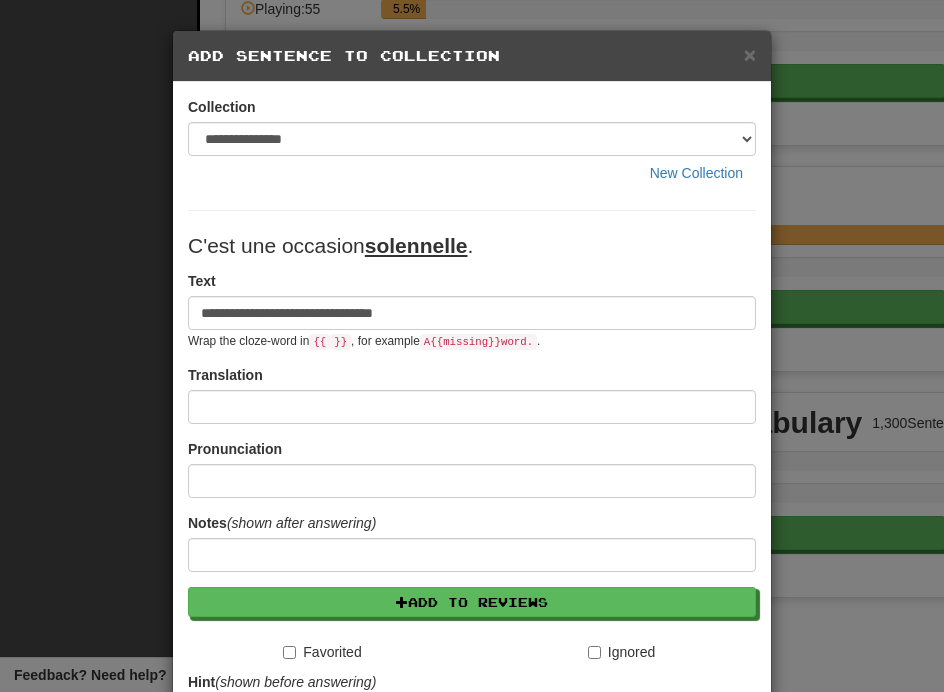 click on "Pronunciation" at bounding box center [472, 468] 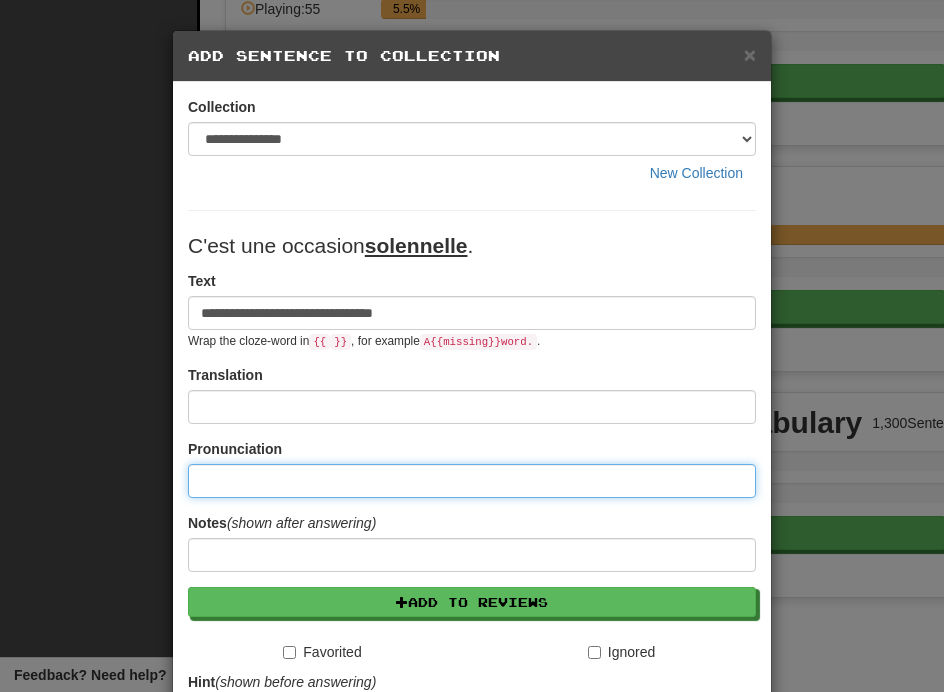 click at bounding box center (472, 481) 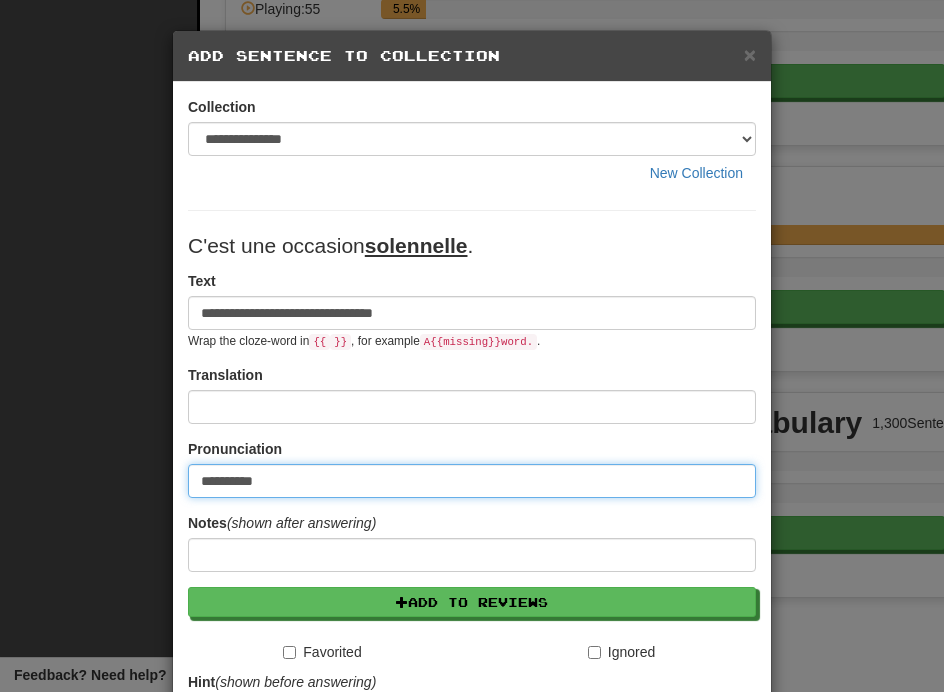 type on "*********" 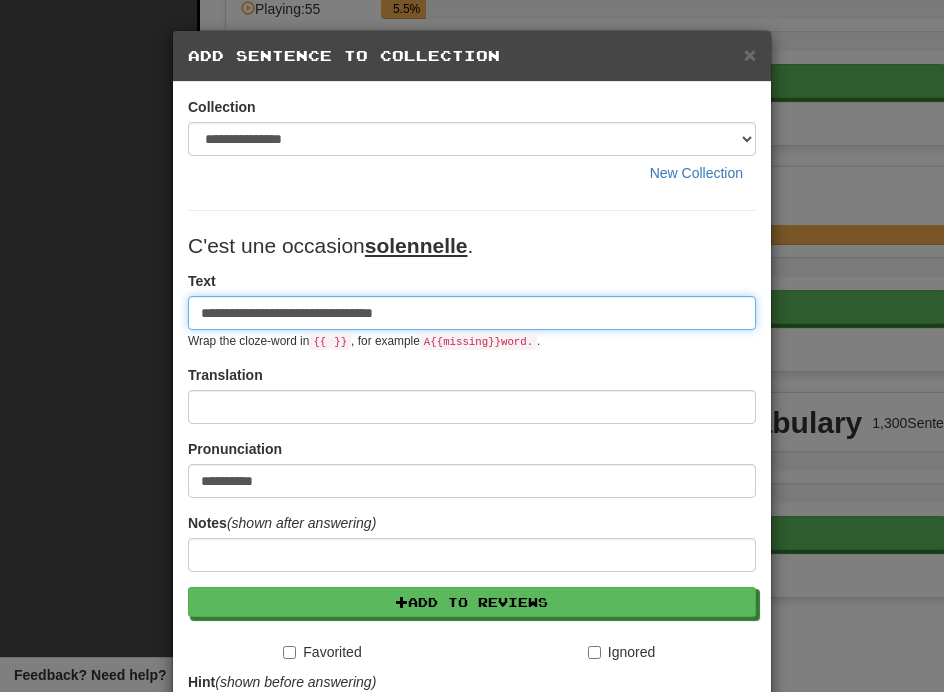 click on "**********" at bounding box center [472, 313] 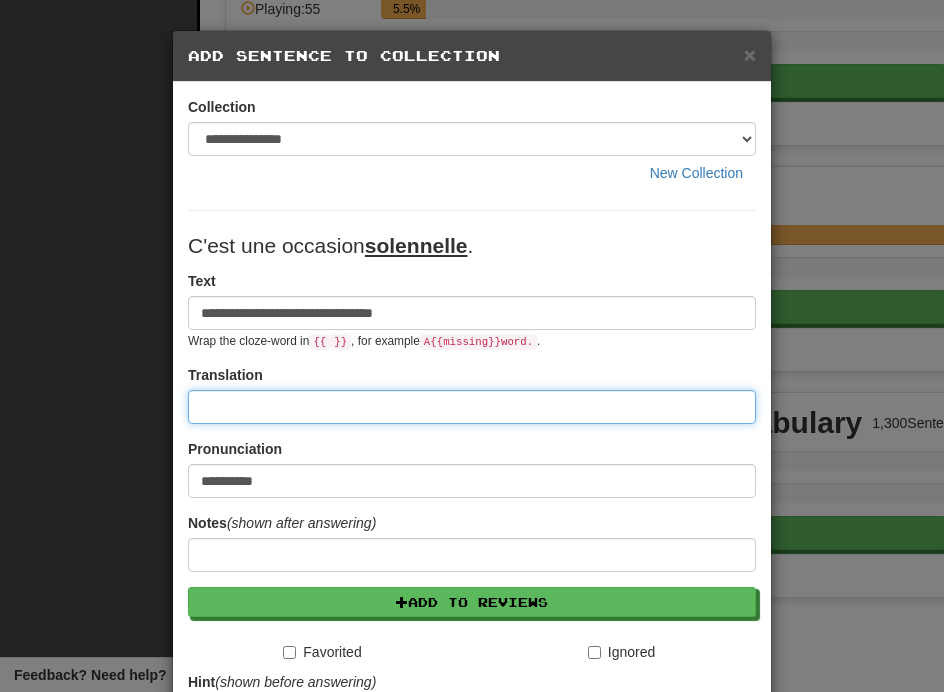 click at bounding box center (472, 407) 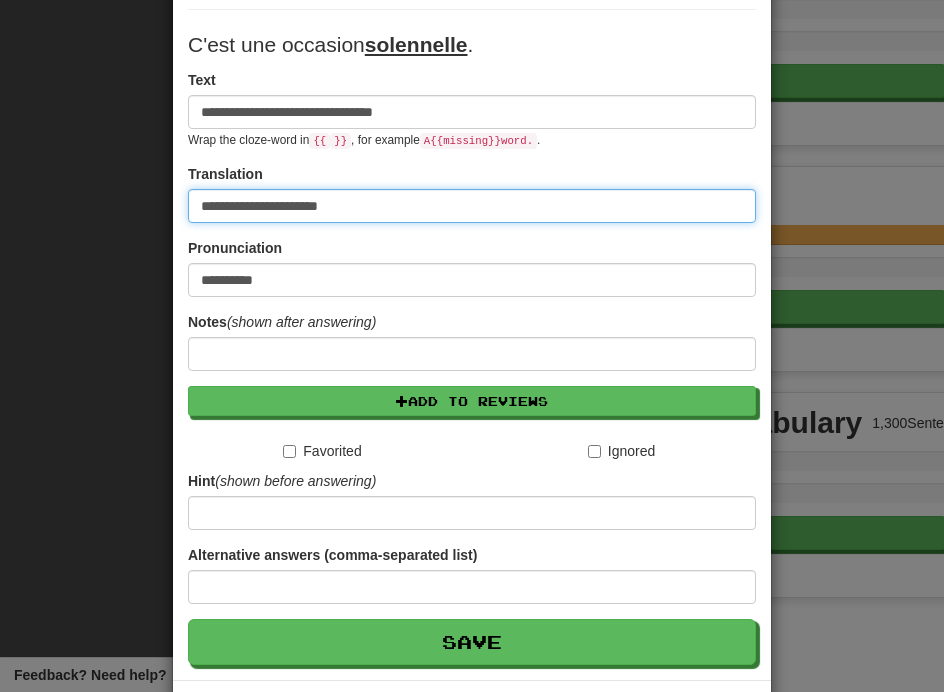 scroll, scrollTop: 241, scrollLeft: 0, axis: vertical 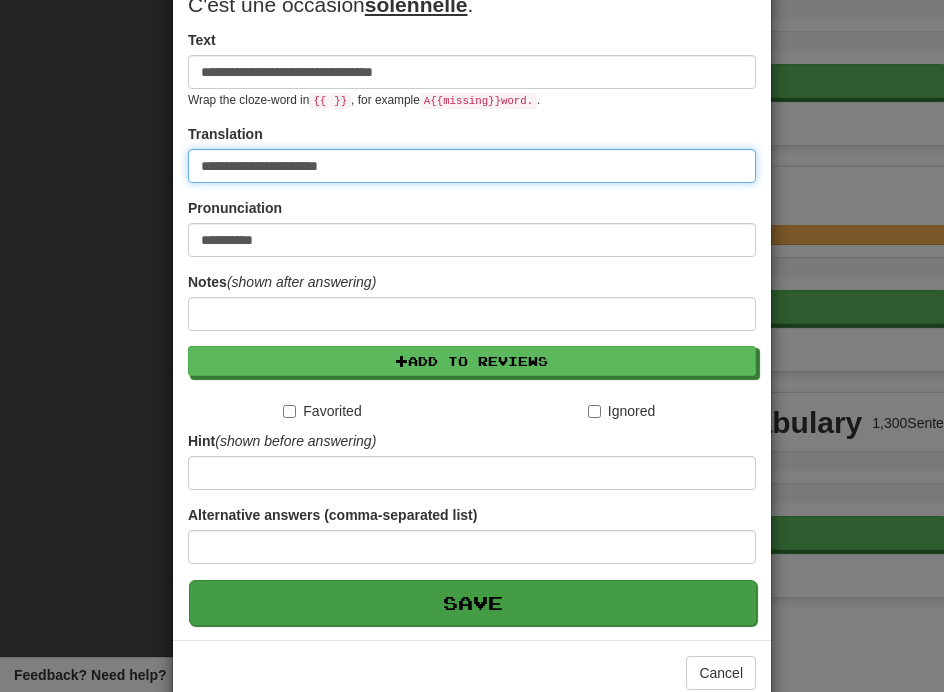 type on "**********" 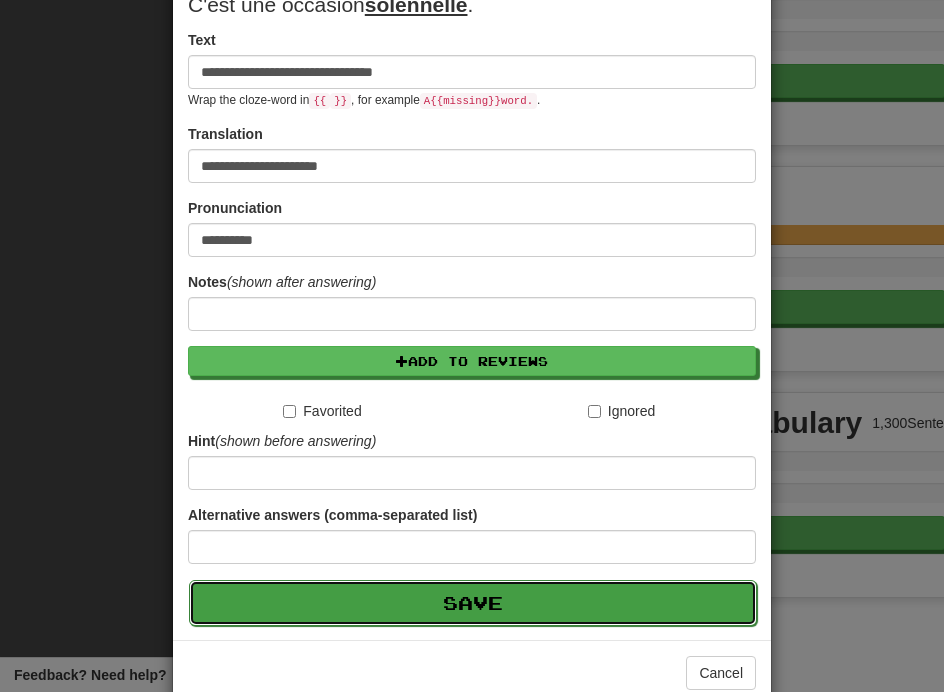 click on "Save" at bounding box center [473, 603] 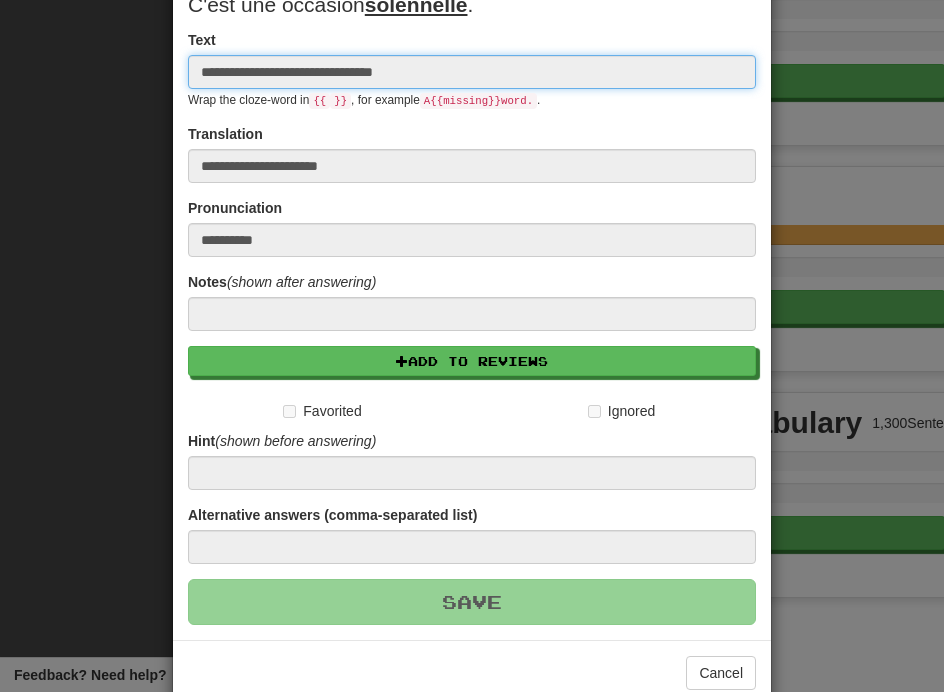 type 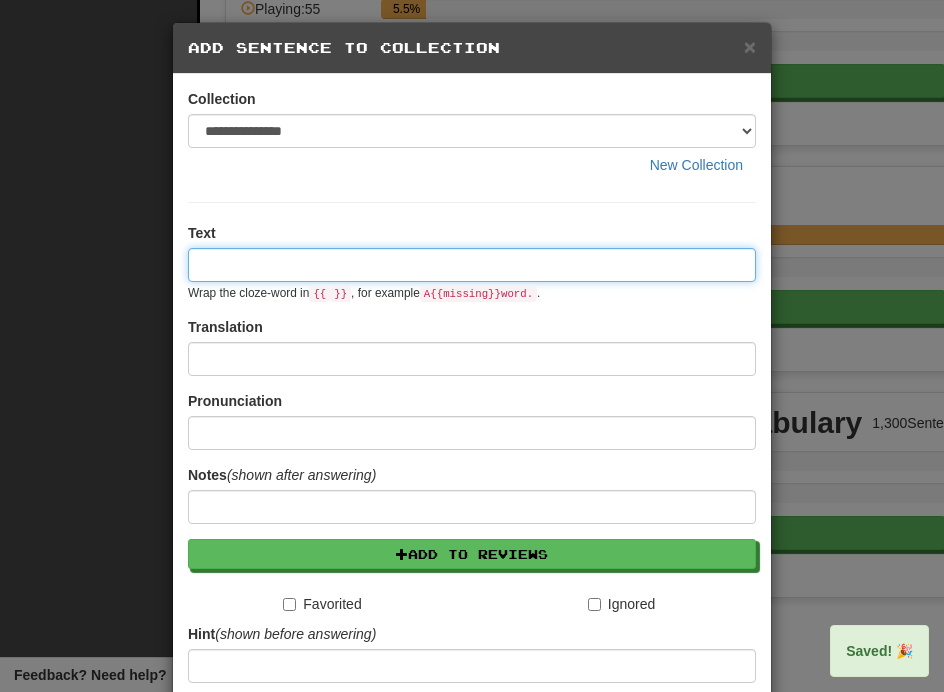 scroll, scrollTop: 0, scrollLeft: 0, axis: both 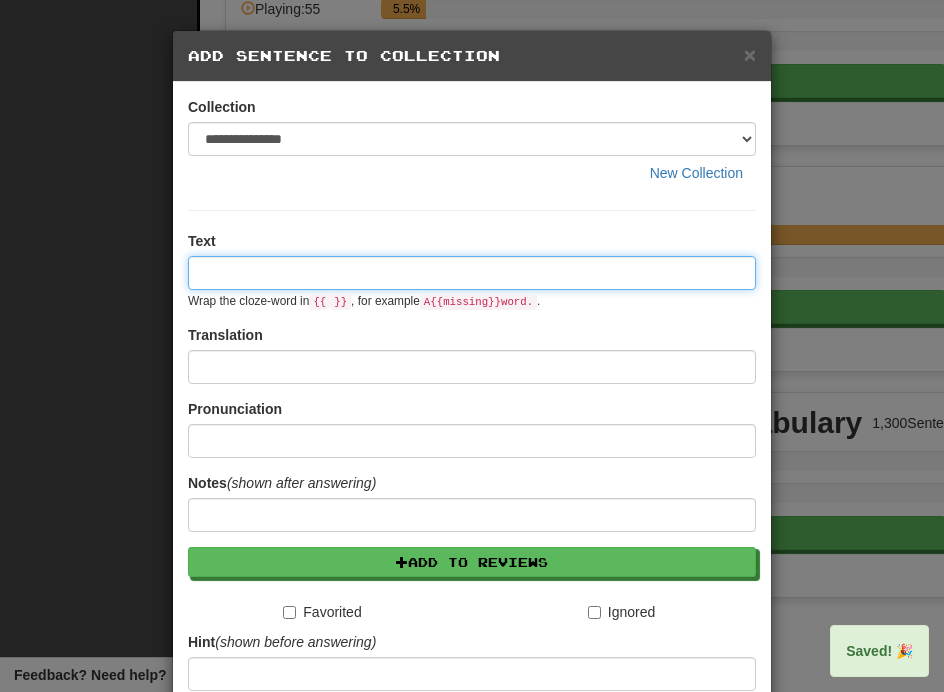 click at bounding box center (472, 273) 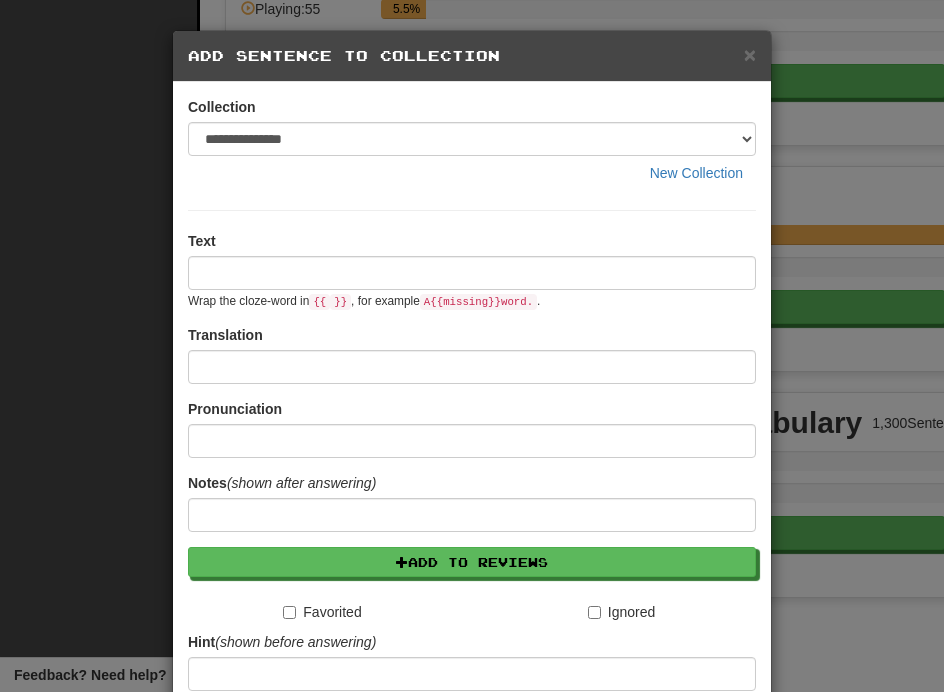click on "Text Wrap the cloze-word in  {{ }} , for example  A  {{ missing }}  word. ." at bounding box center (472, 270) 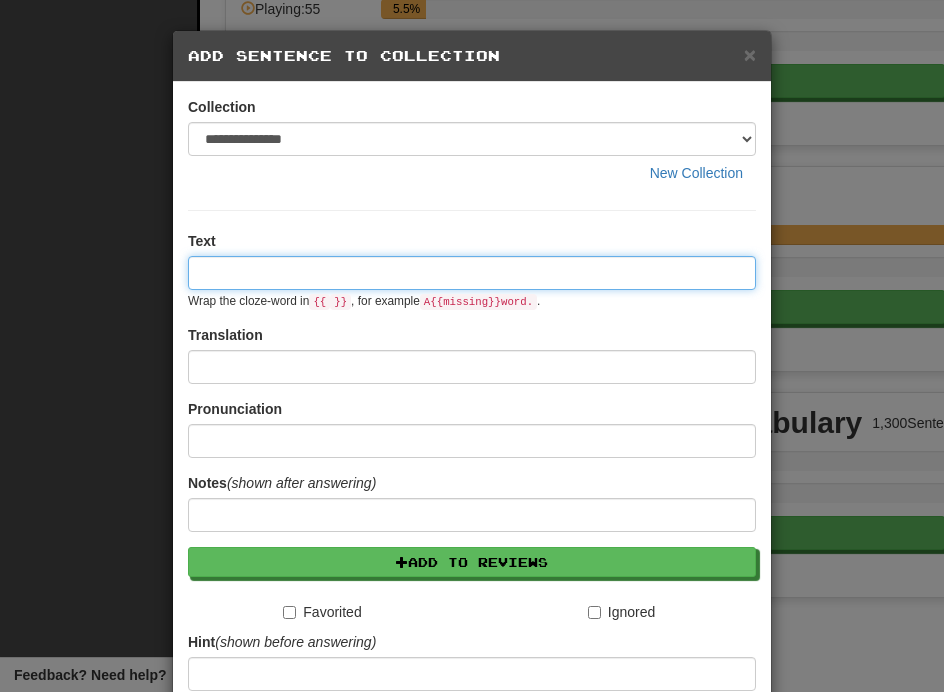 click at bounding box center (472, 273) 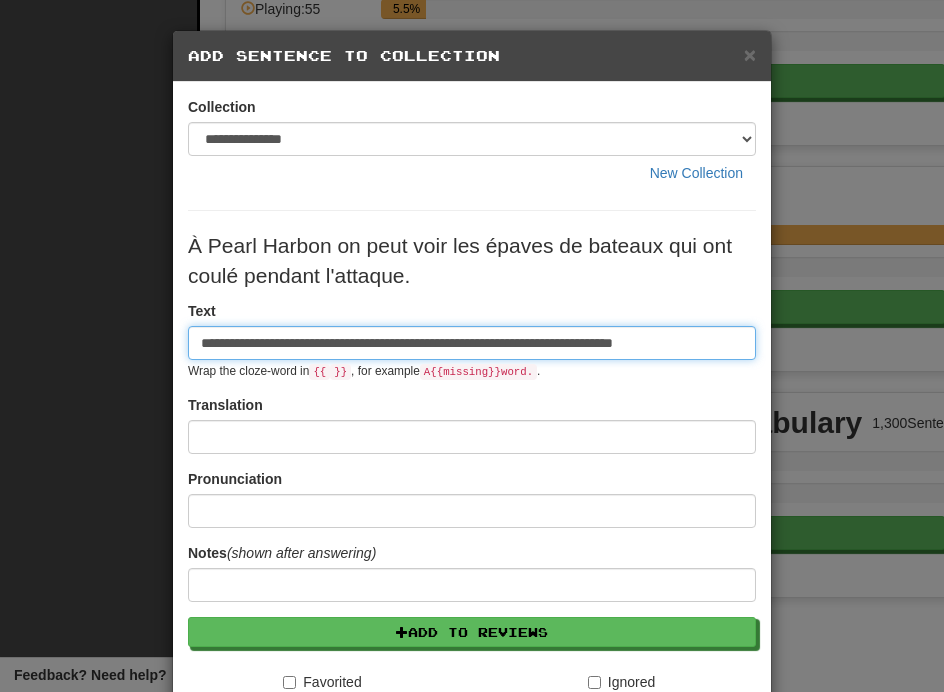 click on "**********" at bounding box center (472, 343) 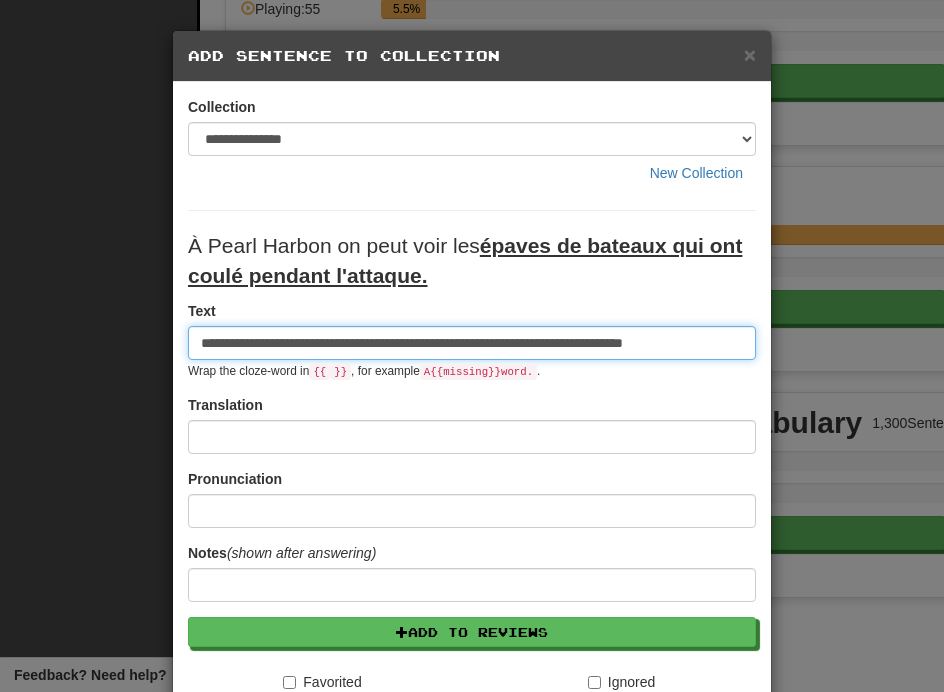click on "**********" at bounding box center (472, 343) 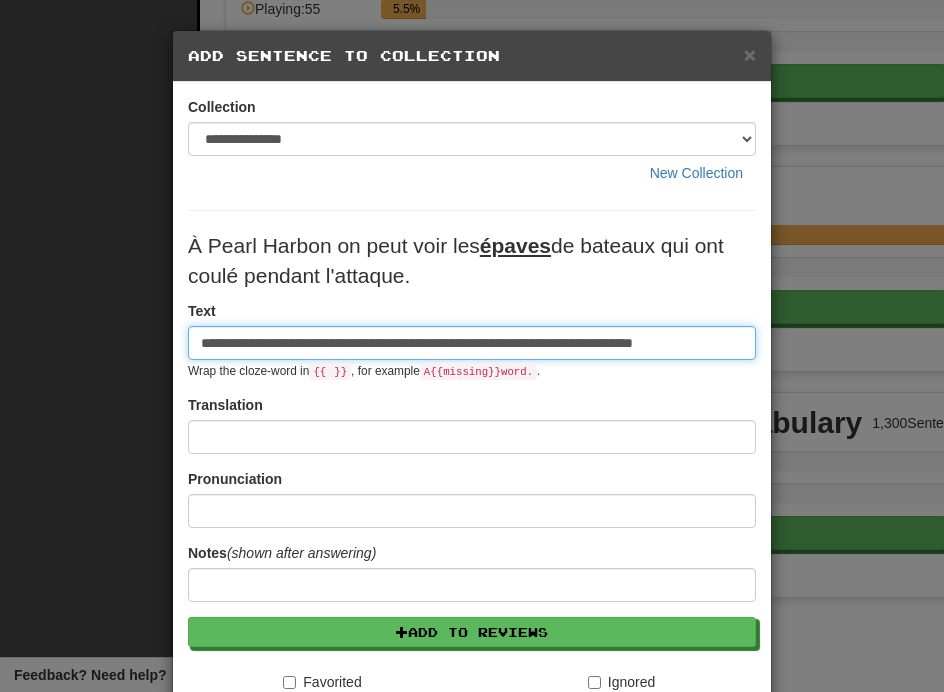 type on "**********" 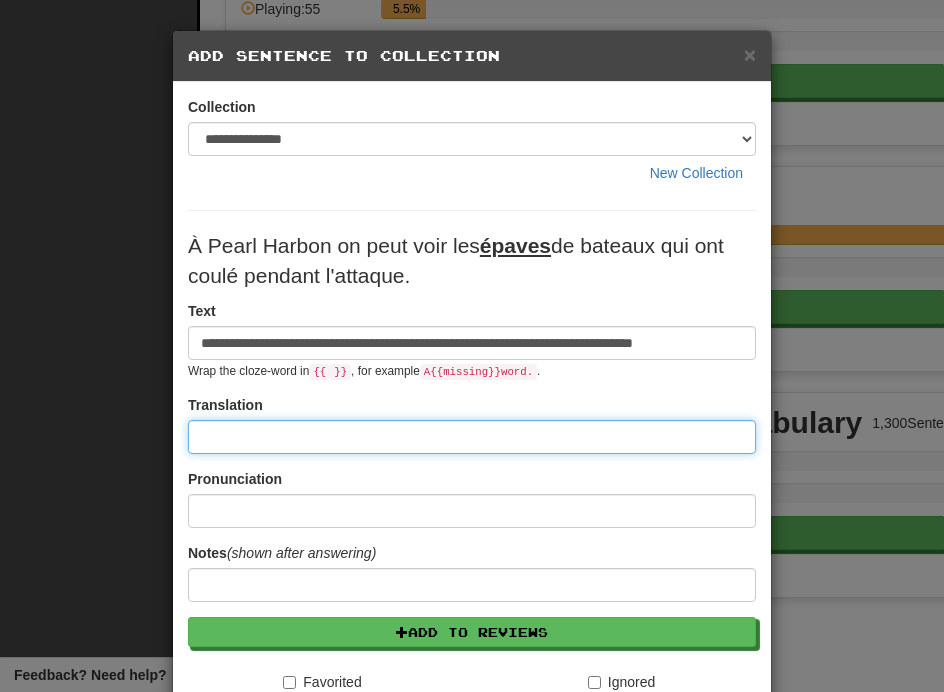 click at bounding box center (472, 437) 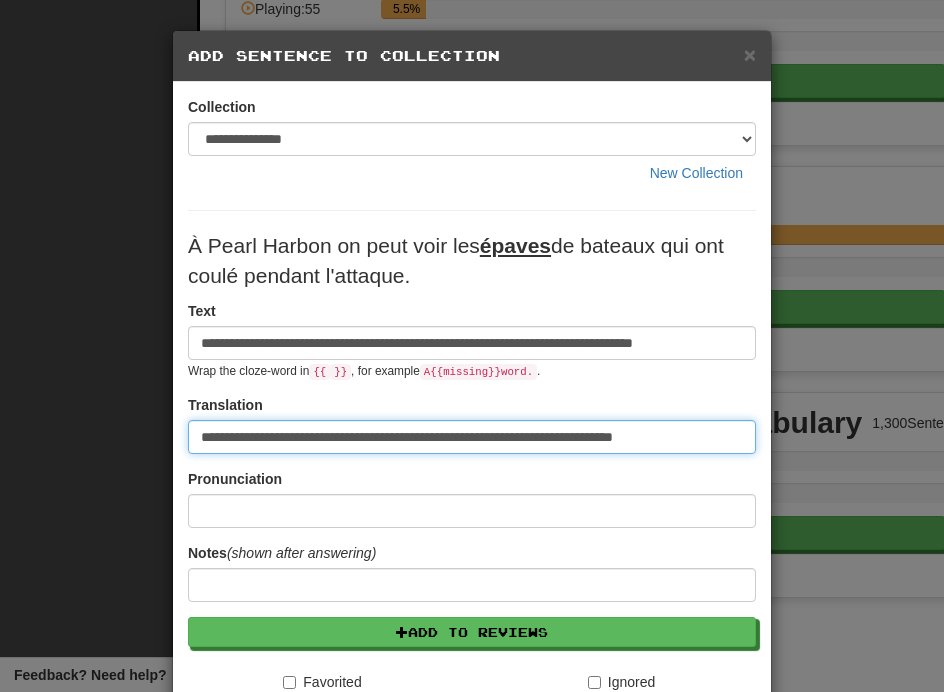 type on "**********" 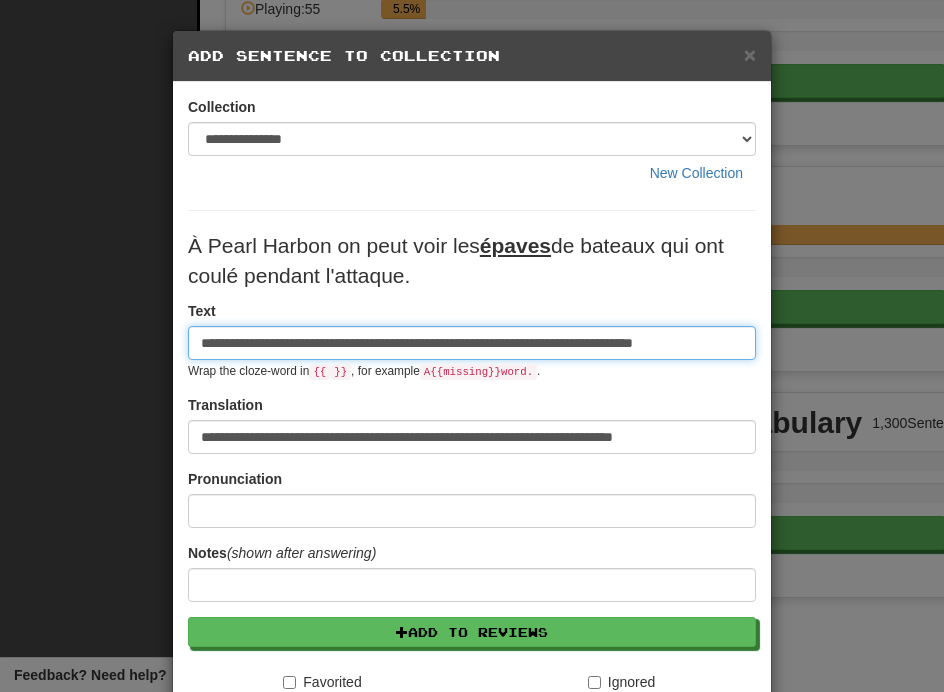 click on "**********" at bounding box center [472, 343] 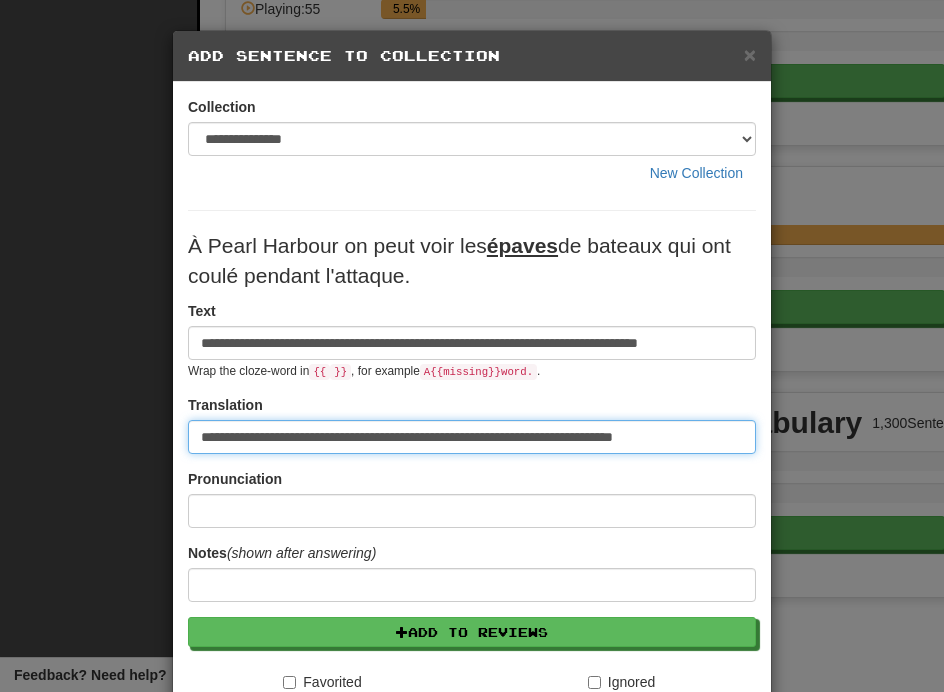 click on "**********" at bounding box center [472, 437] 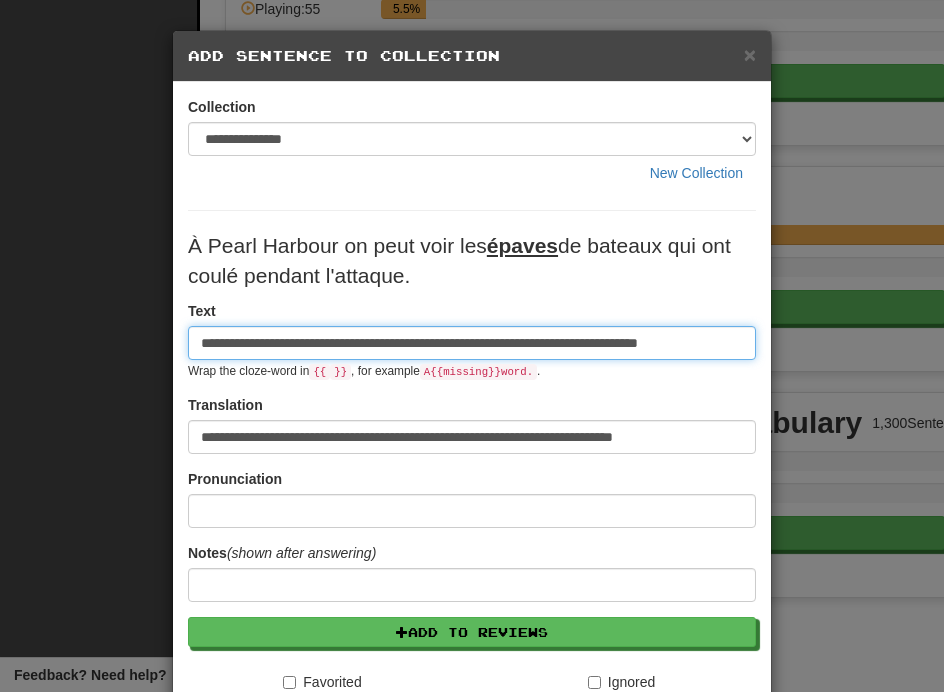 click on "**********" at bounding box center [472, 343] 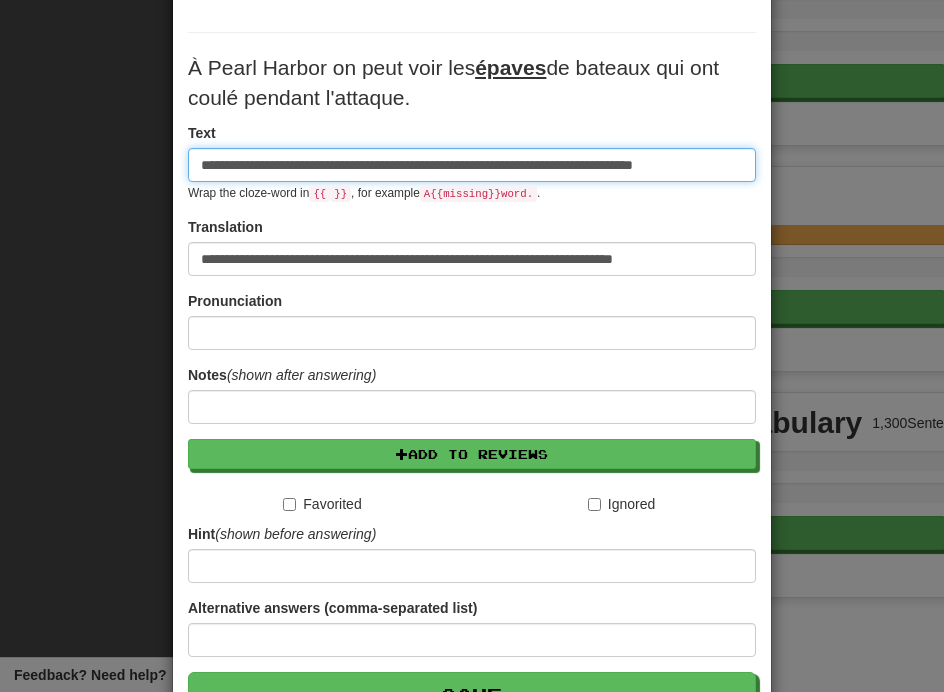 scroll, scrollTop: 315, scrollLeft: 0, axis: vertical 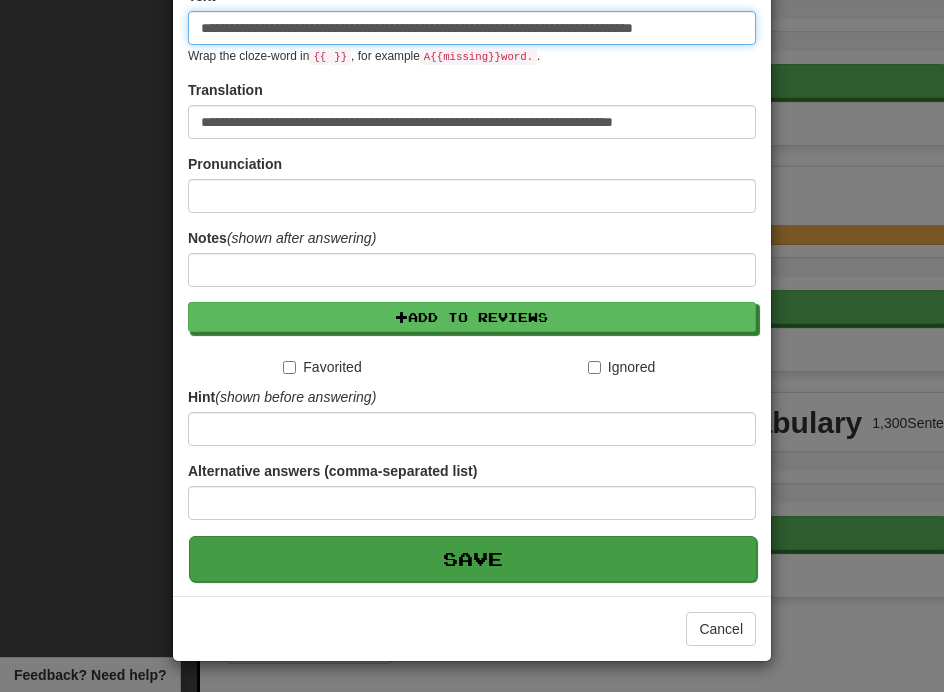 type on "**********" 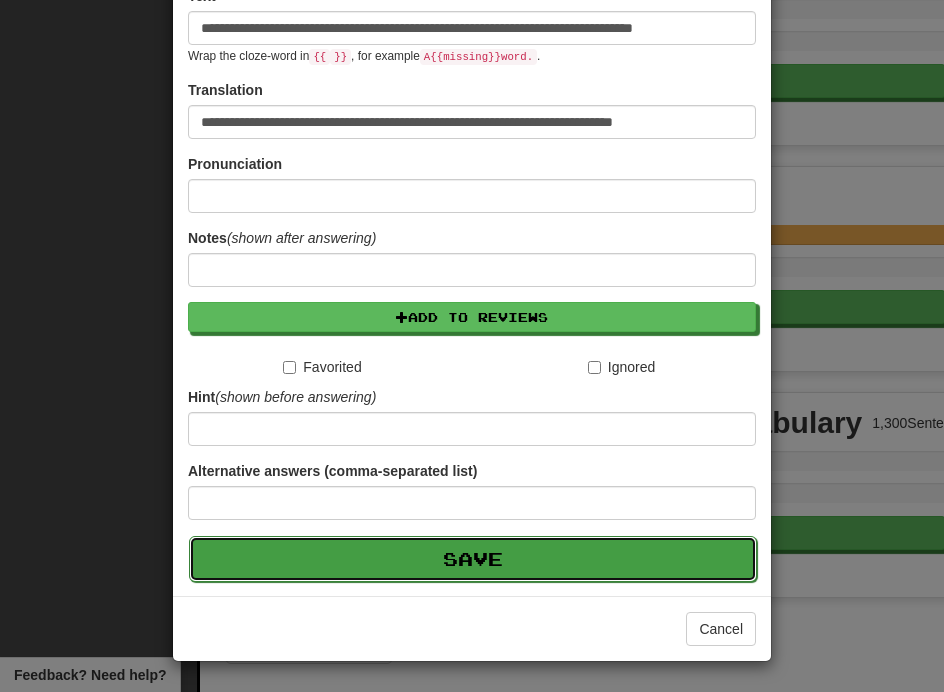 click on "Save" at bounding box center (473, 559) 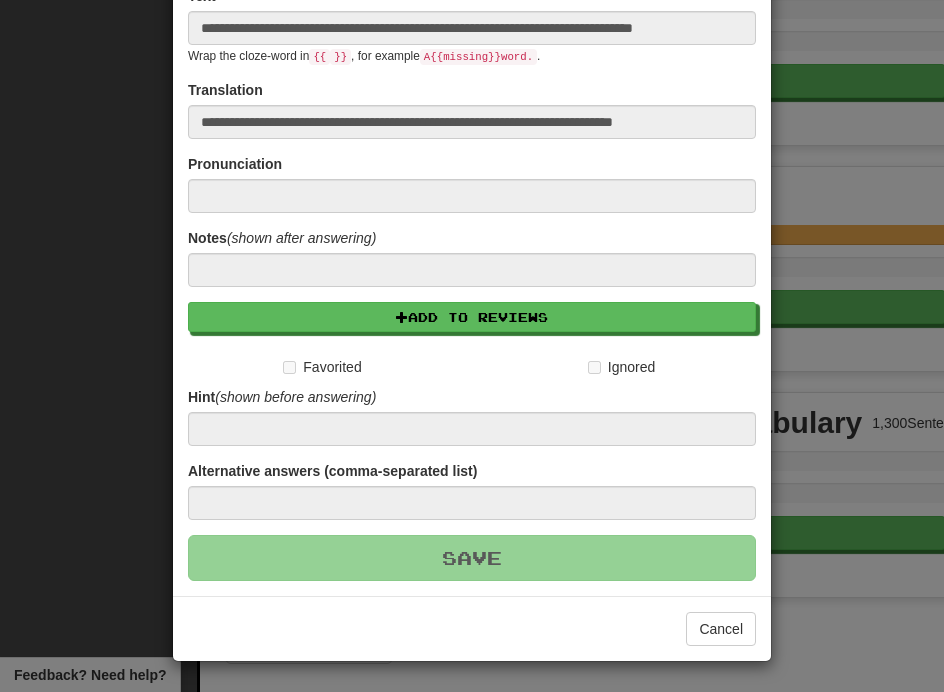 type 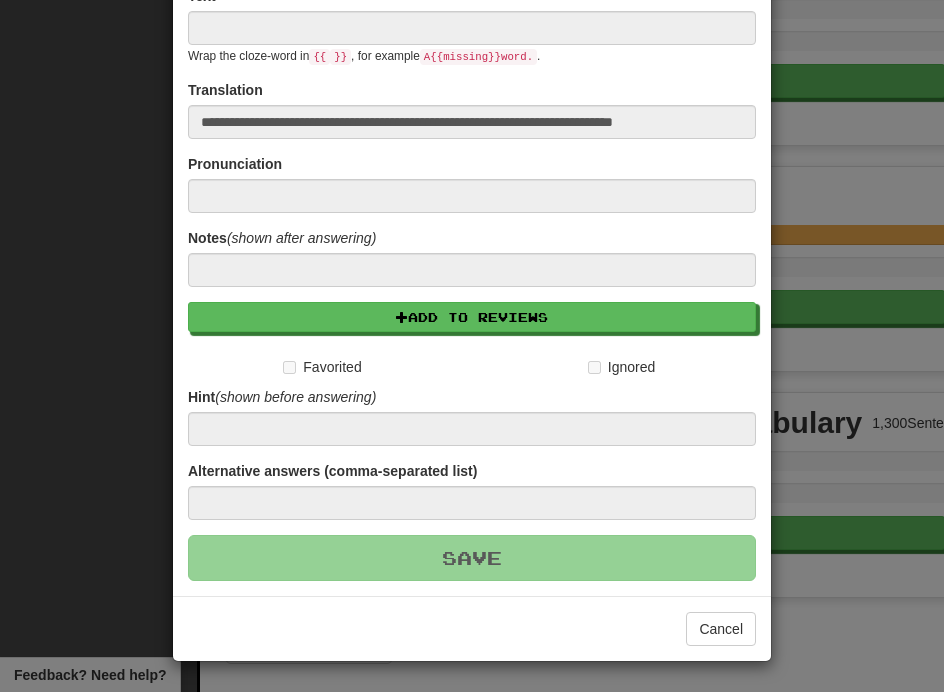 type 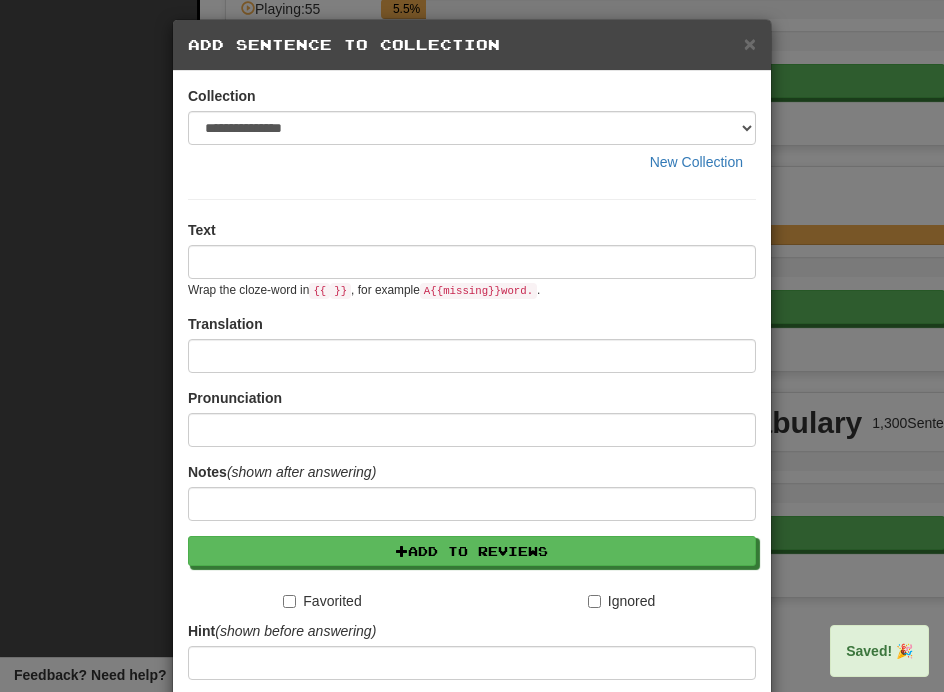 scroll, scrollTop: 0, scrollLeft: 0, axis: both 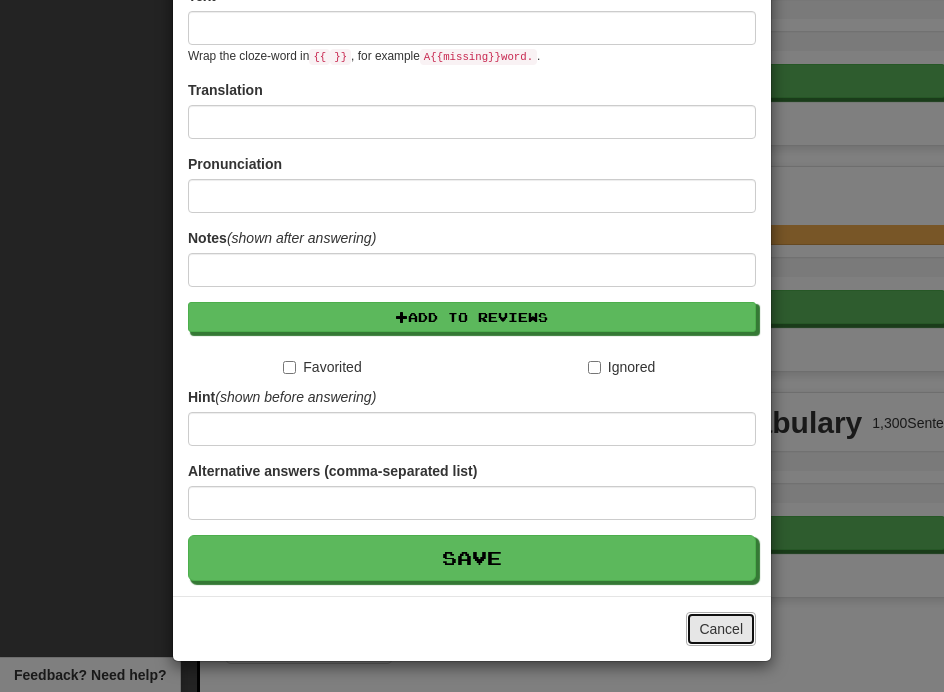 click on "Cancel" at bounding box center (721, 629) 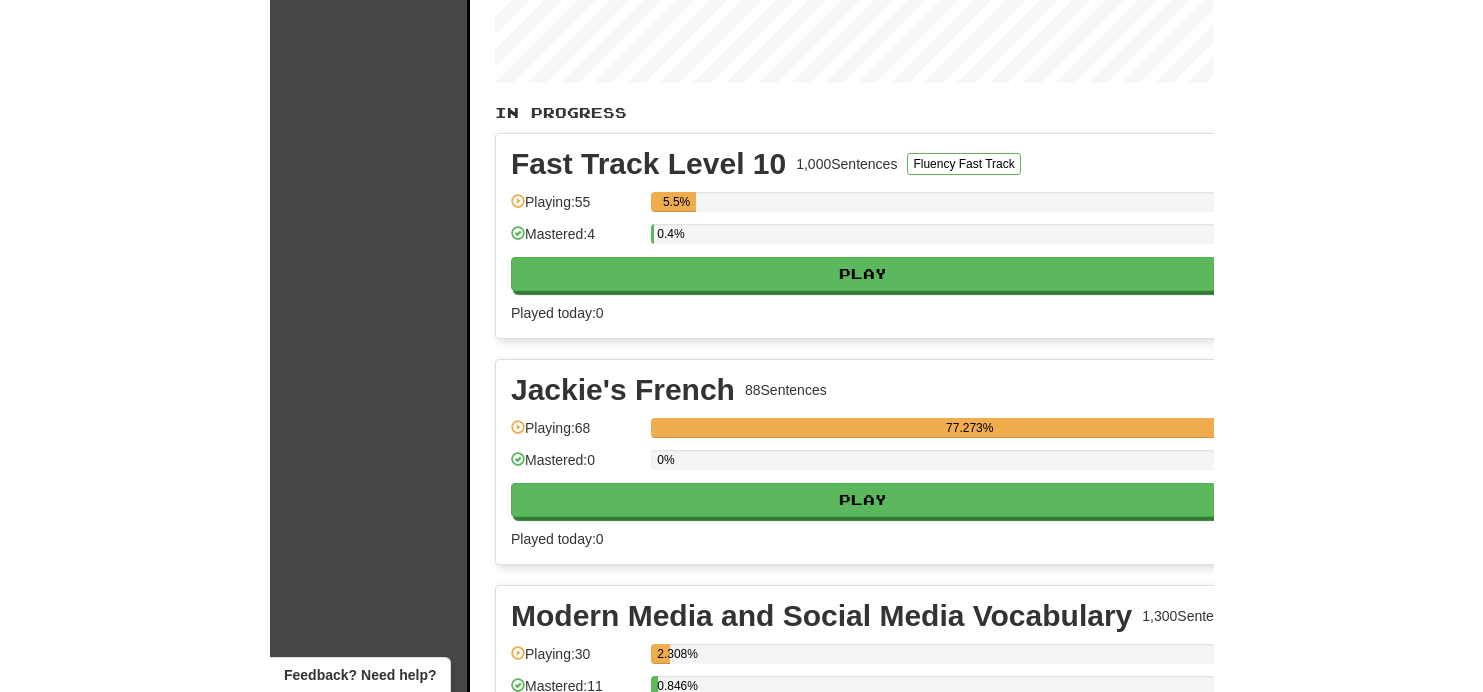 scroll, scrollTop: 327, scrollLeft: 0, axis: vertical 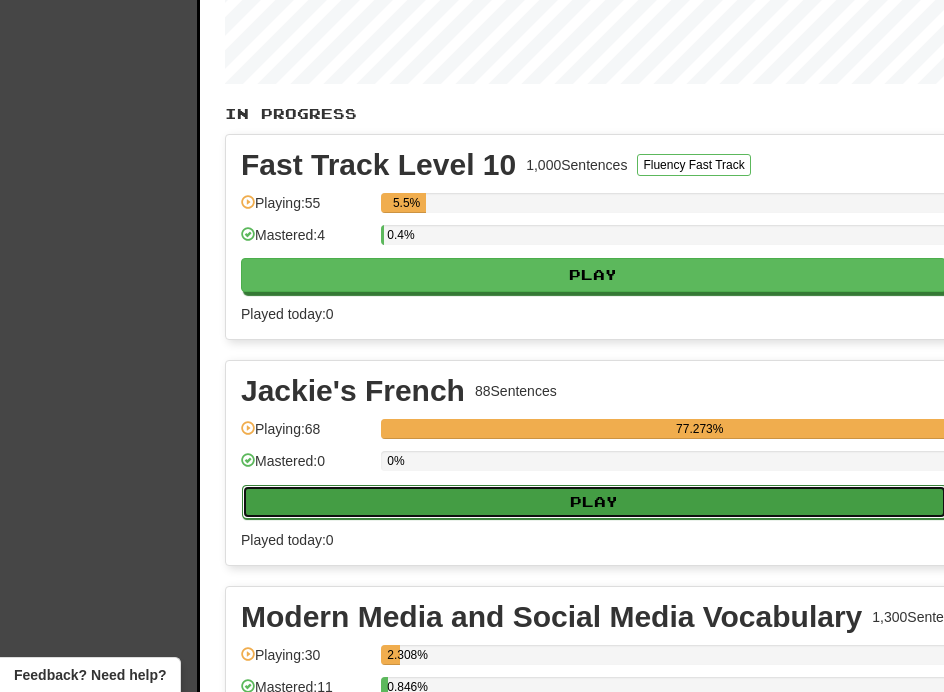 click on "Play" at bounding box center (594, 502) 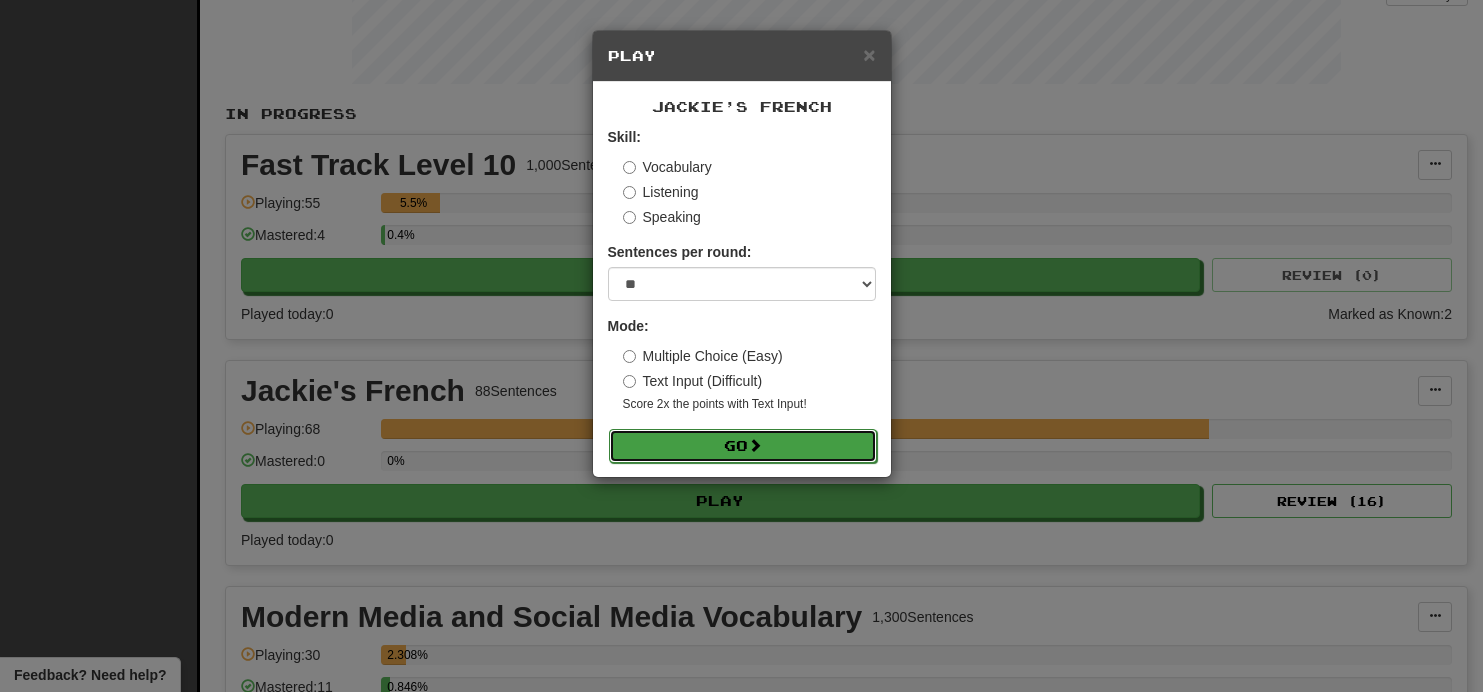 click on "Go" at bounding box center (743, 446) 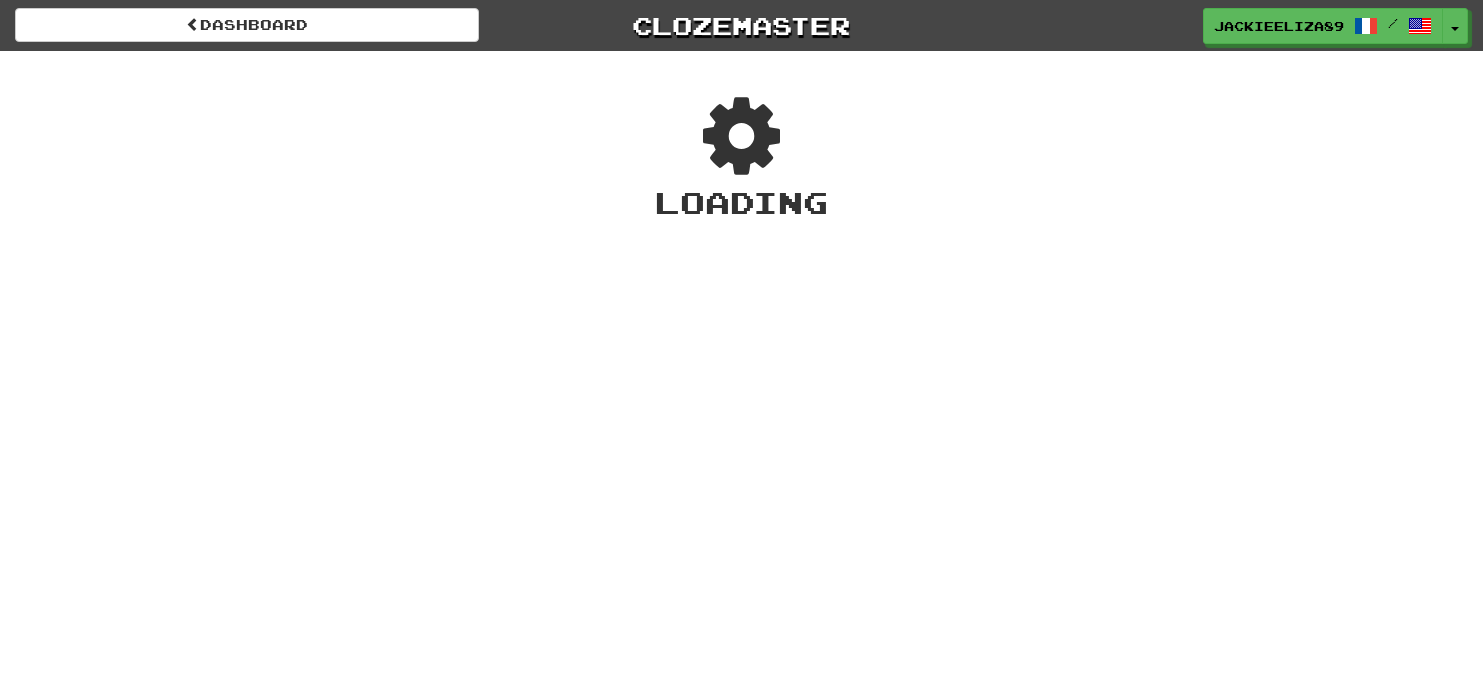 scroll, scrollTop: 0, scrollLeft: 0, axis: both 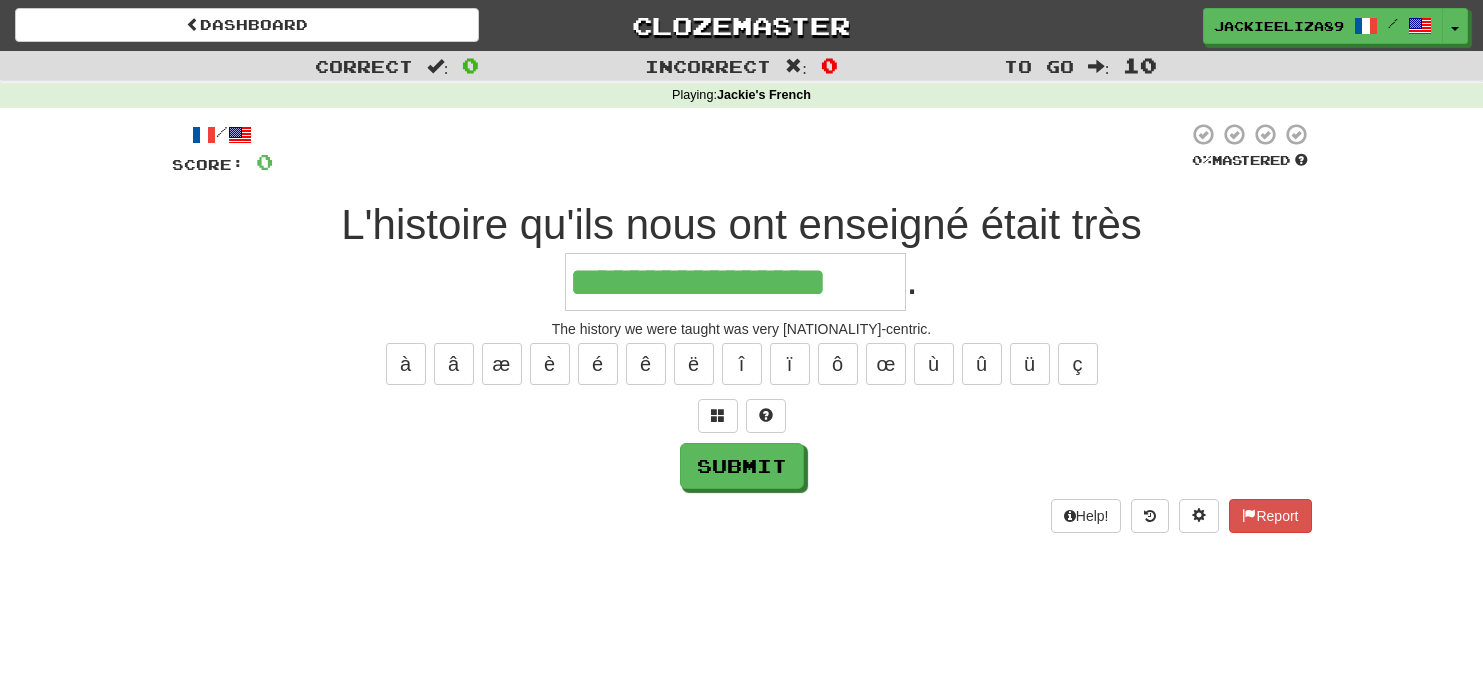 type on "**********" 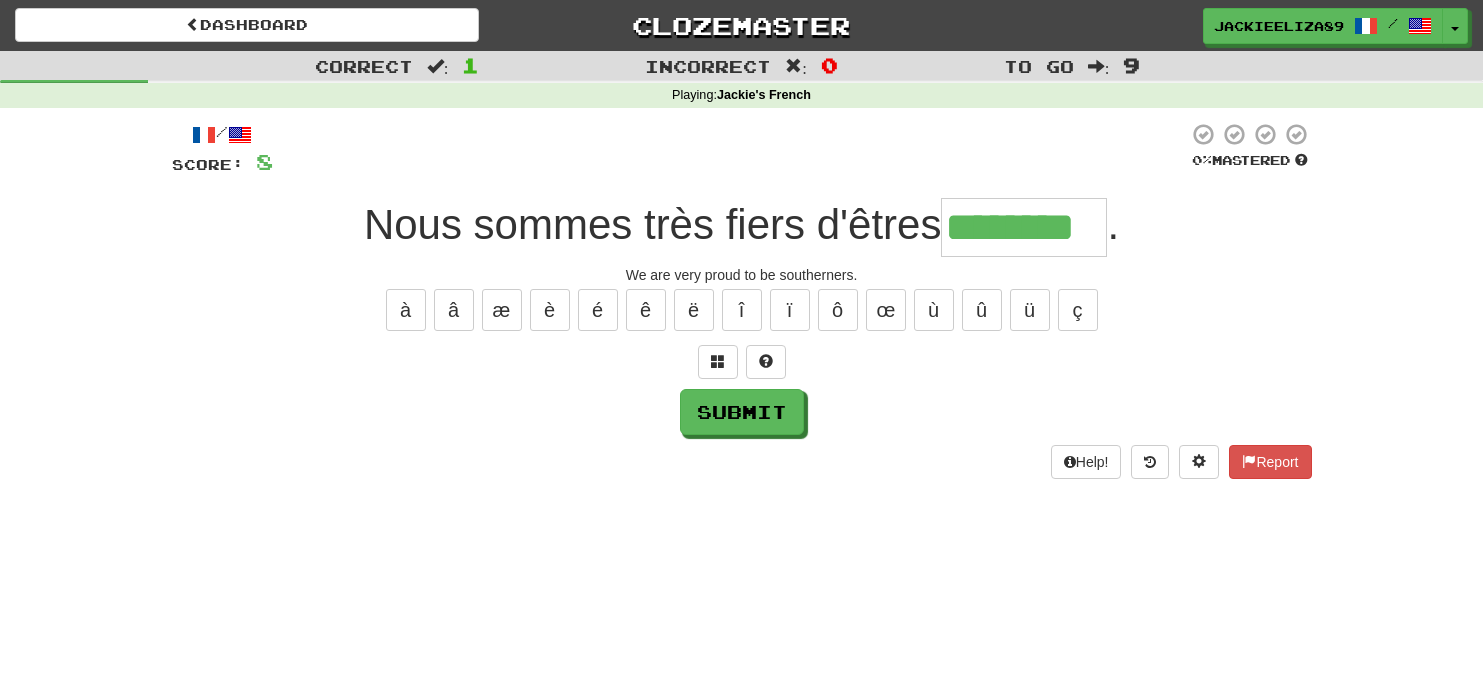 type on "********" 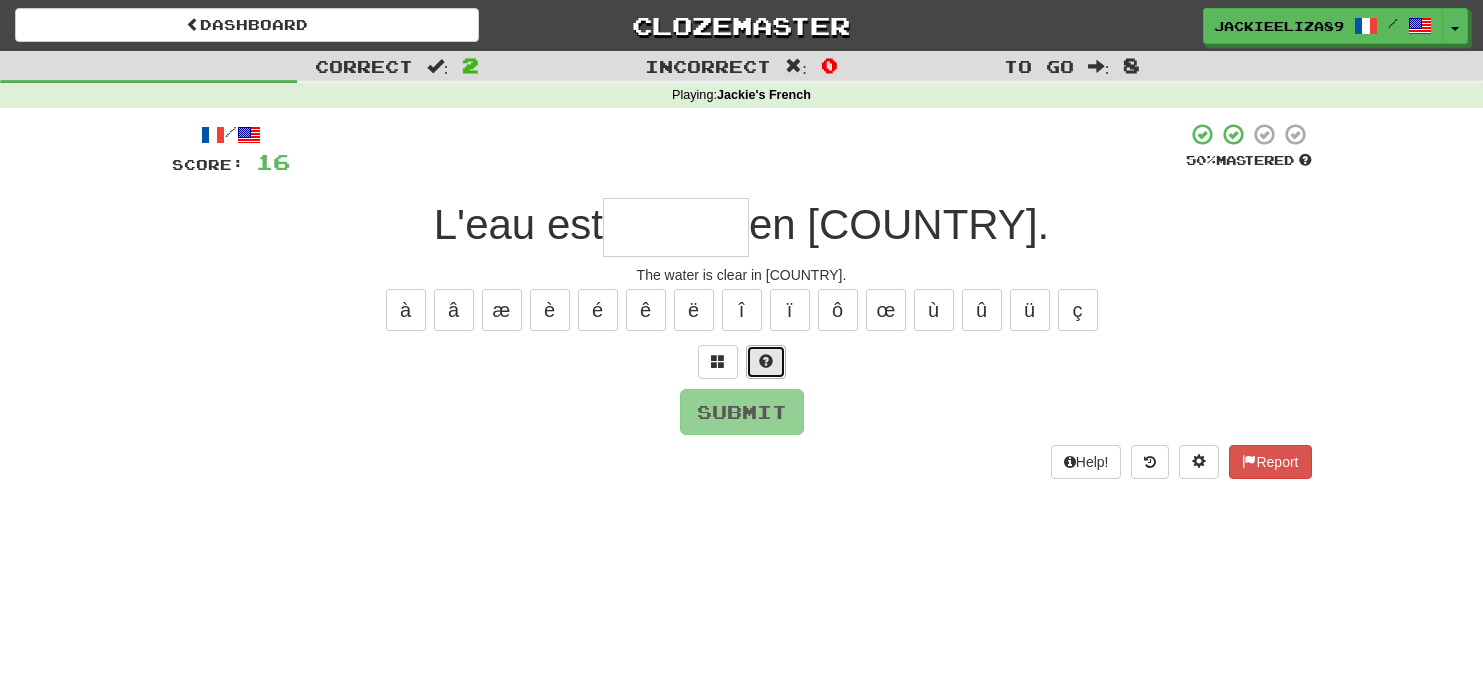 click at bounding box center [766, 362] 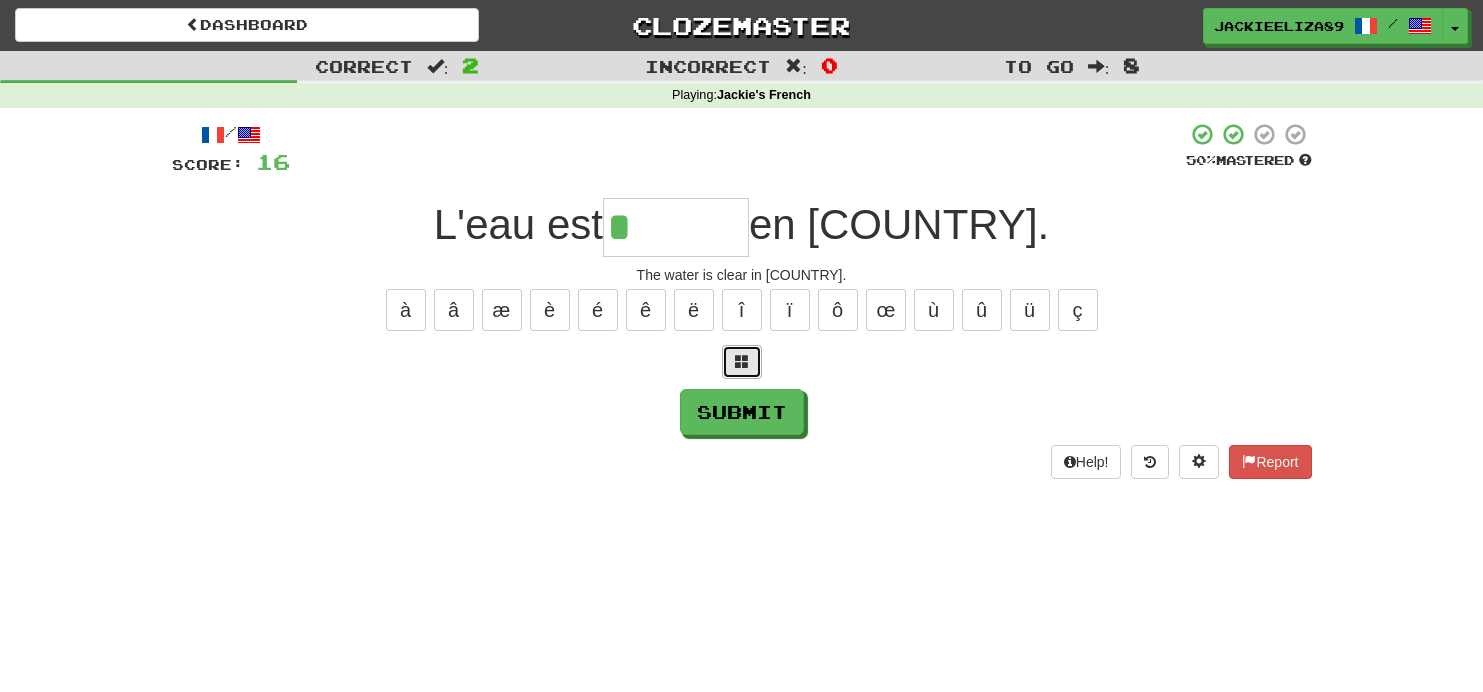 click at bounding box center (742, 361) 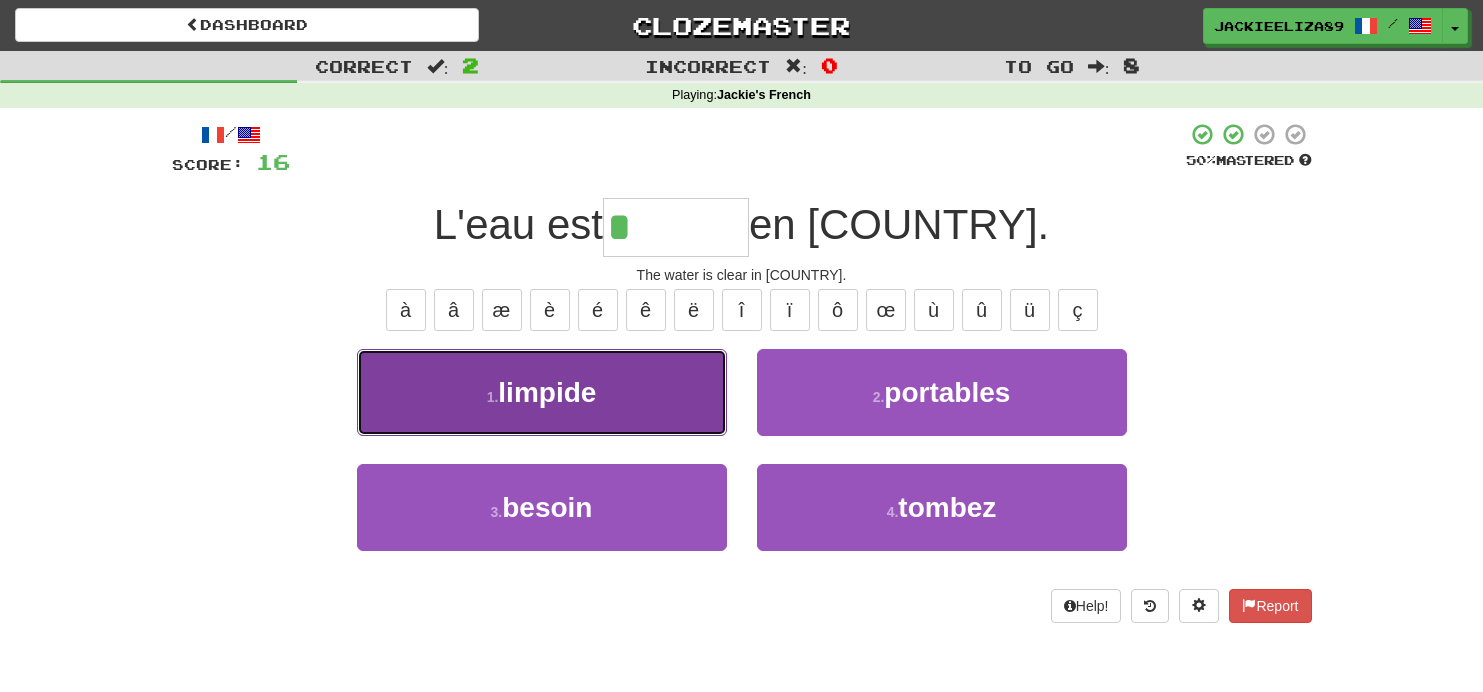 click on "1 .  limpide" at bounding box center (542, 392) 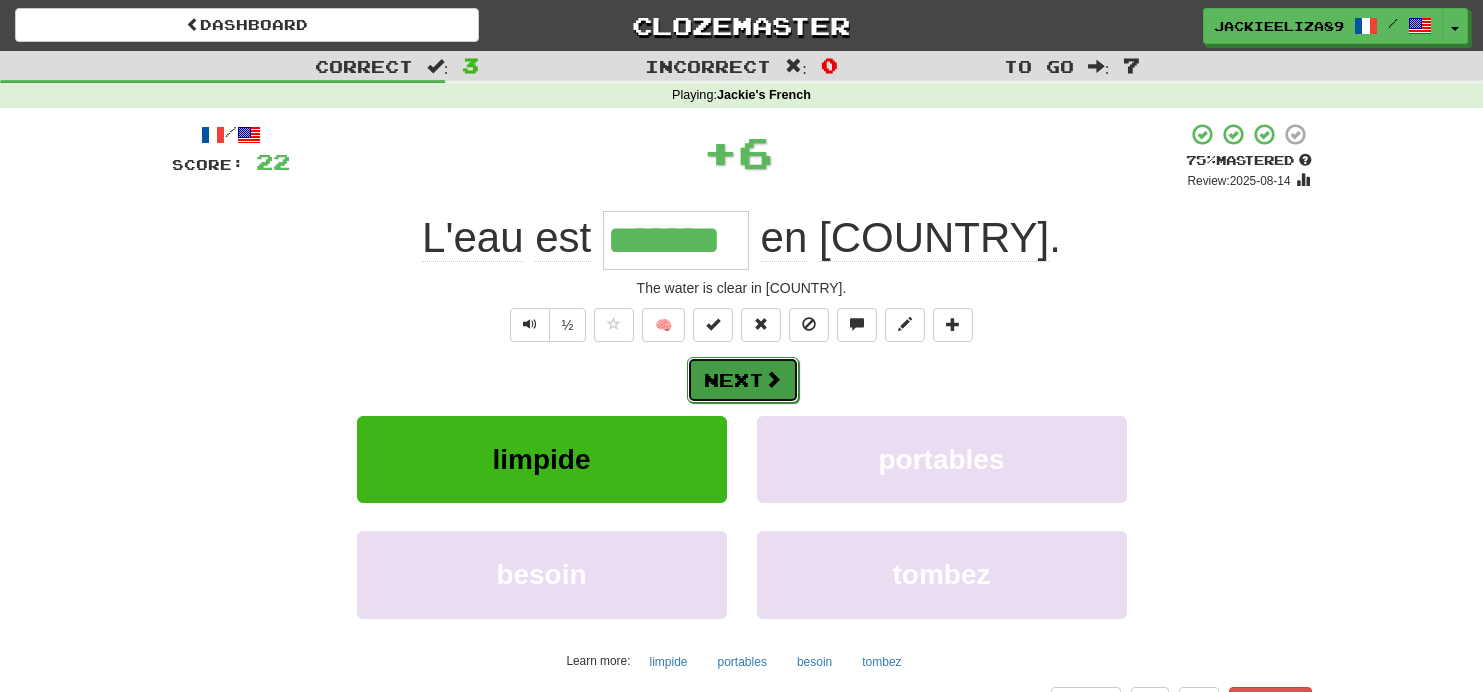 click at bounding box center (773, 379) 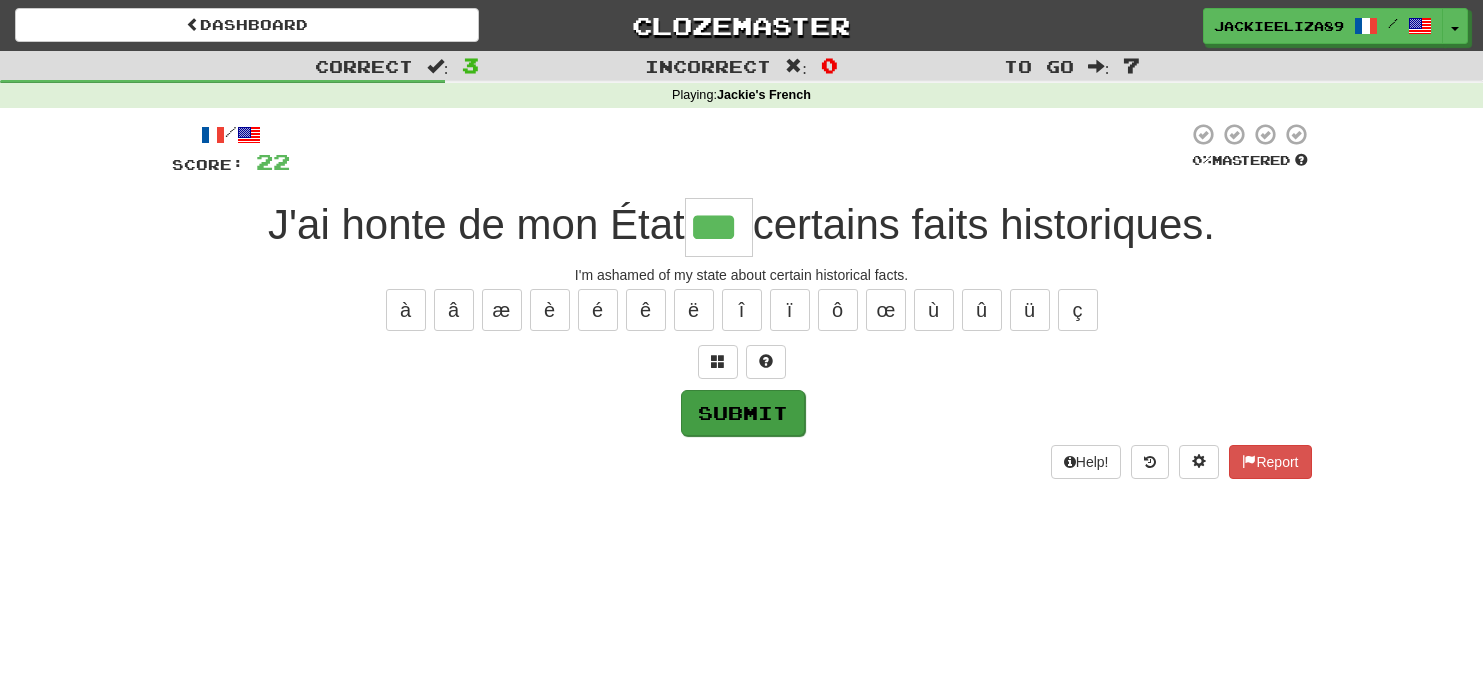 type on "***" 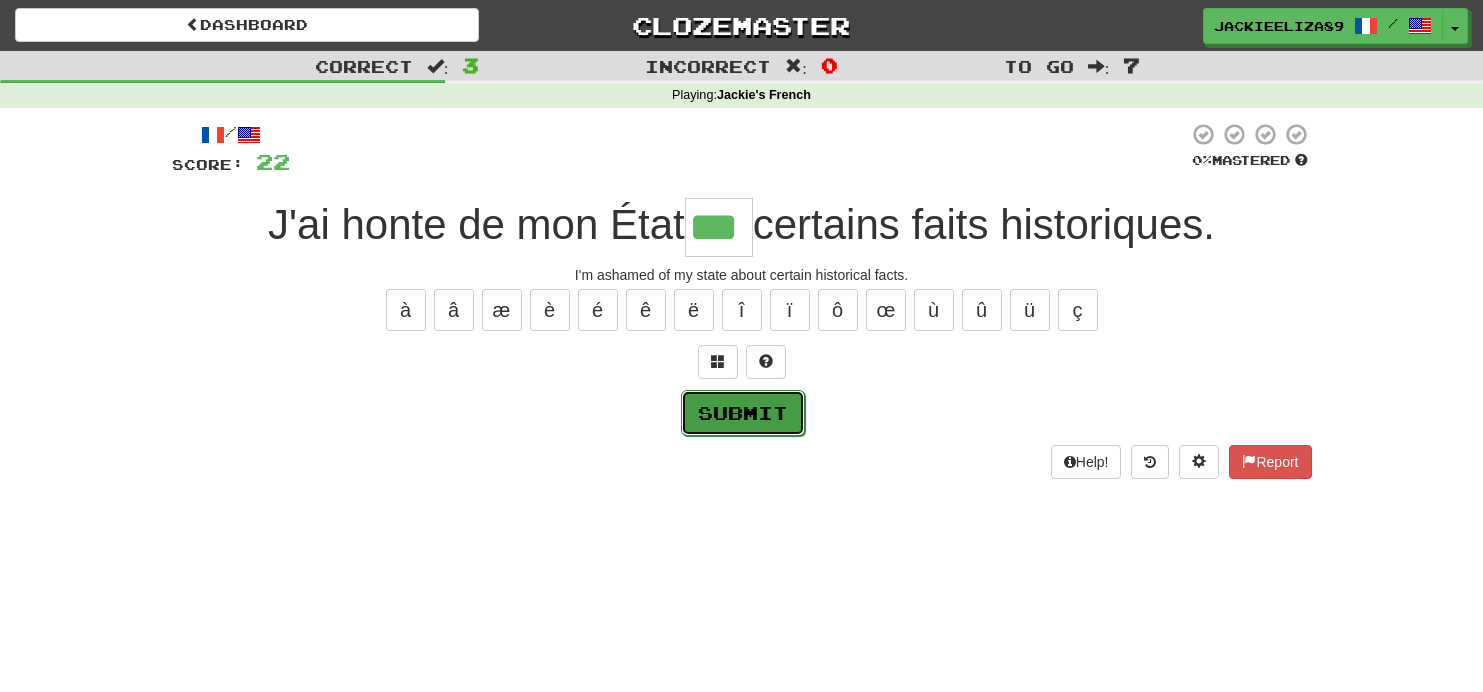 click on "Submit" at bounding box center [743, 413] 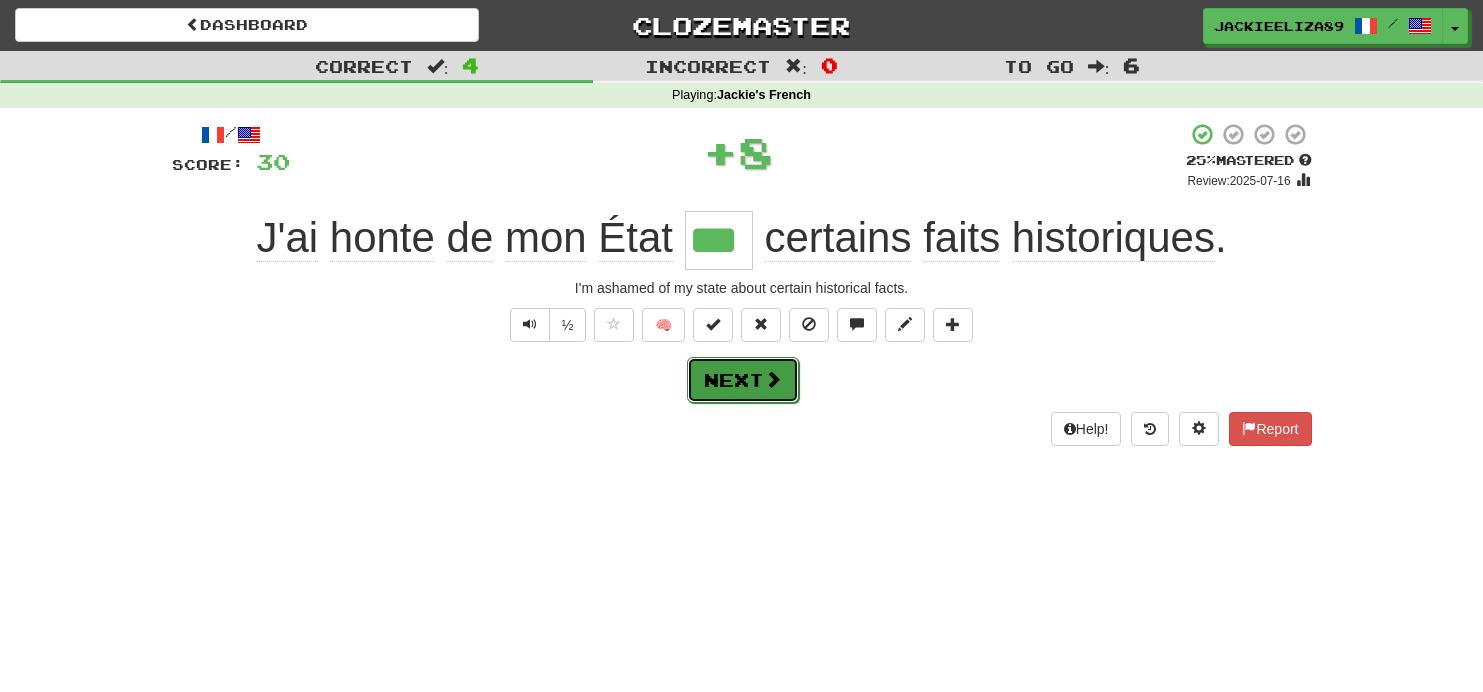 click on "Next" at bounding box center [743, 380] 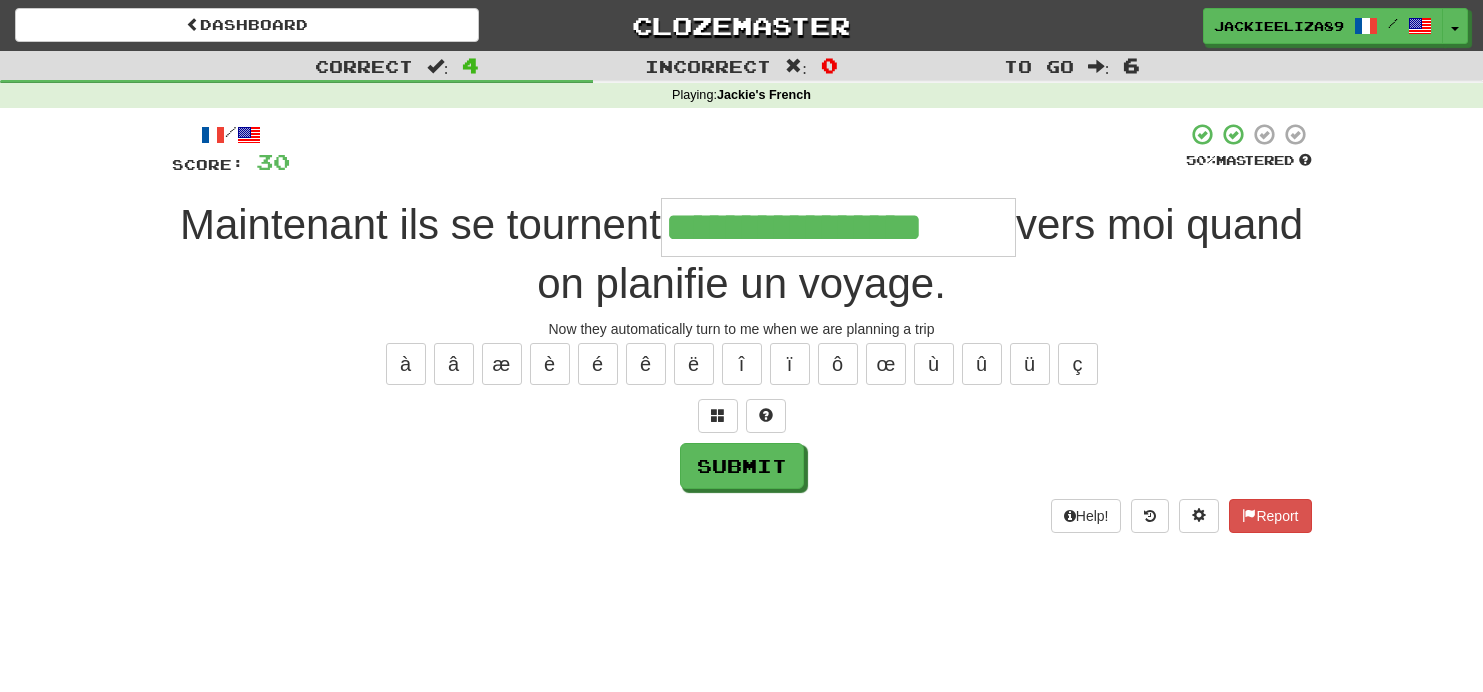 type on "**********" 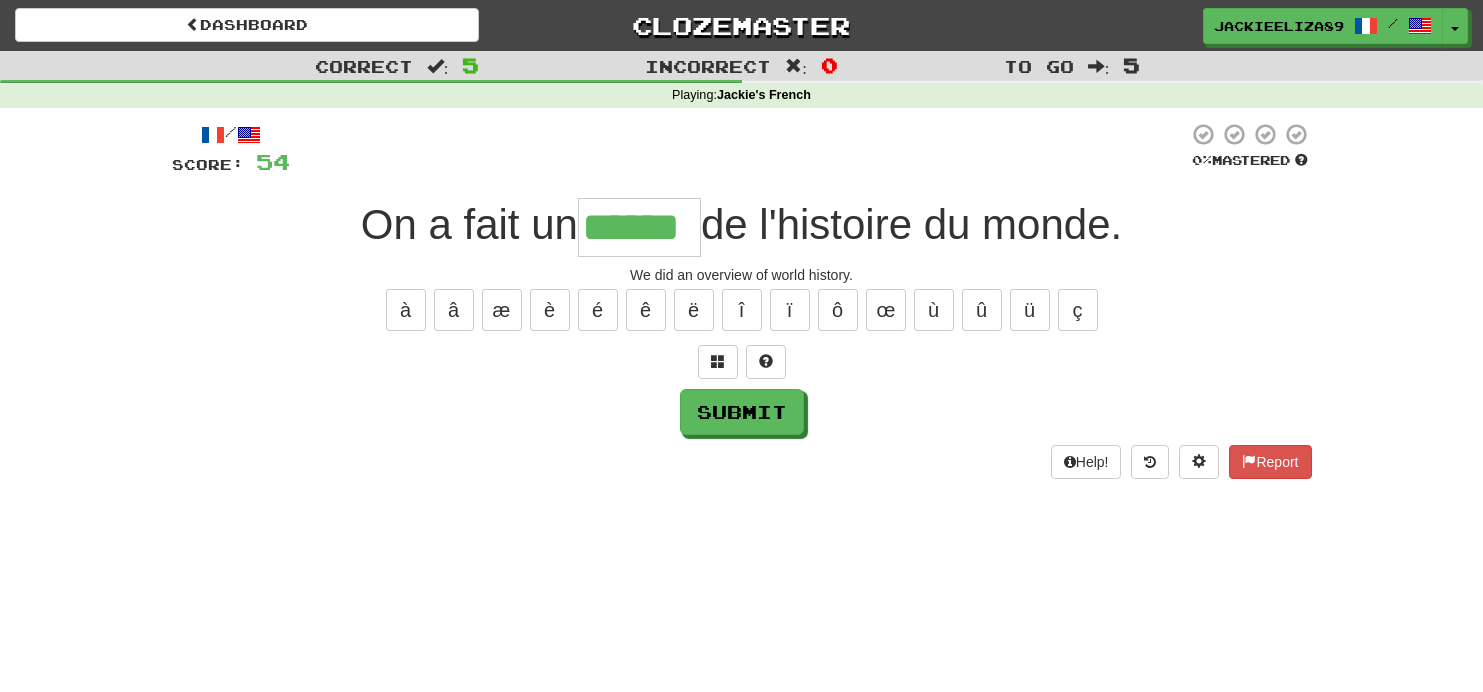 type on "******" 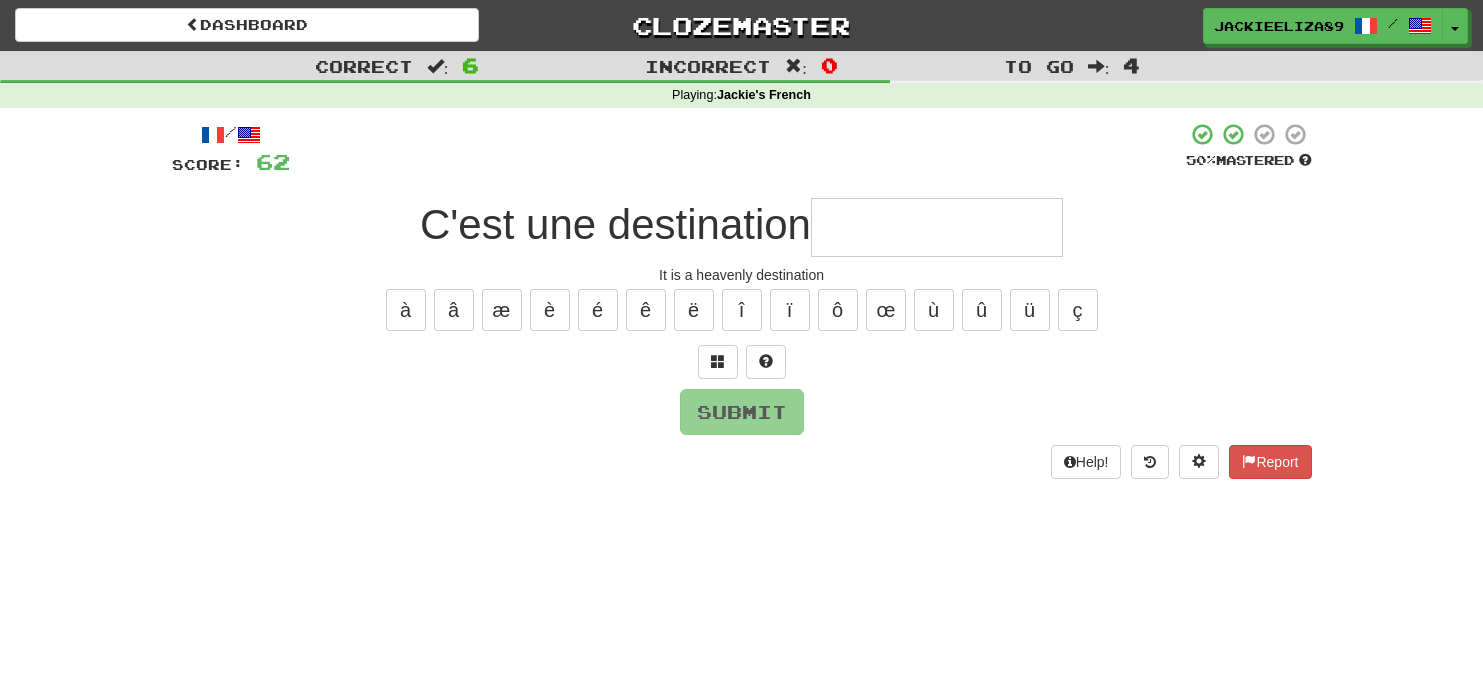 type on "*" 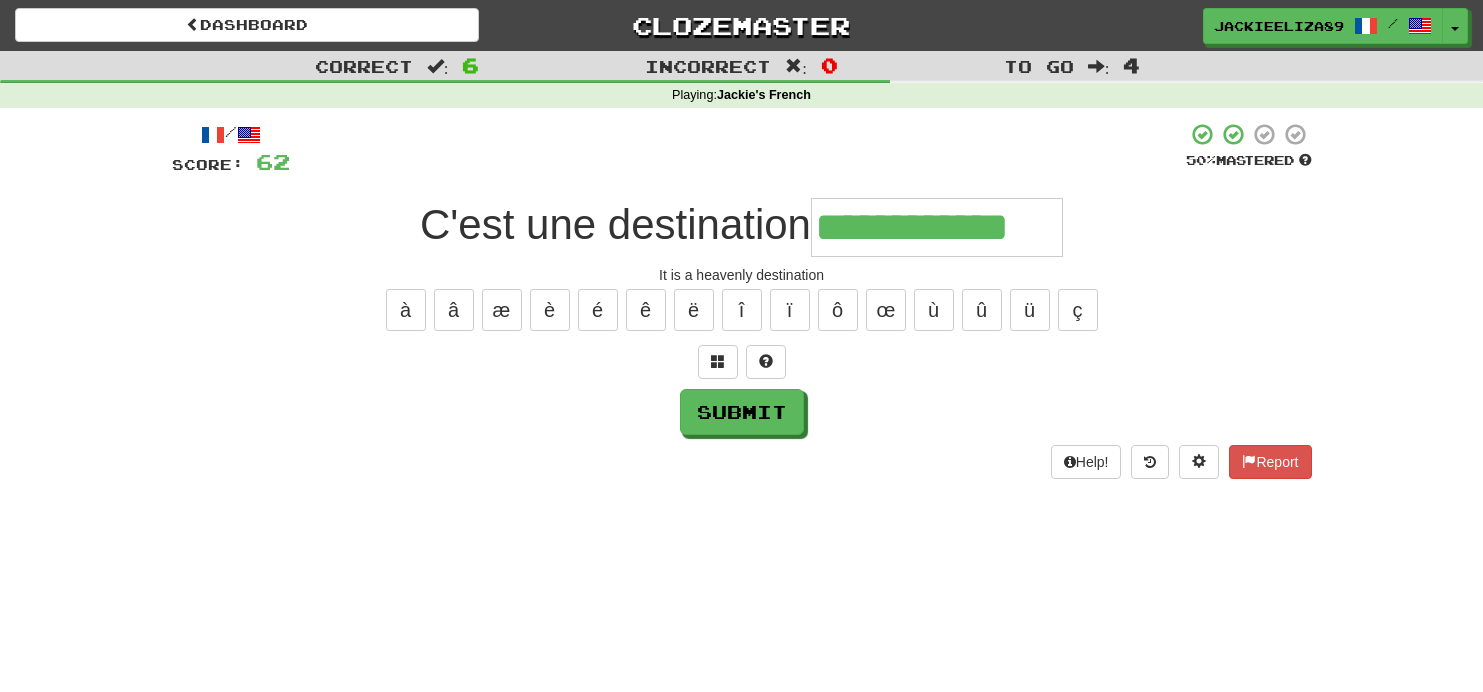 type on "**********" 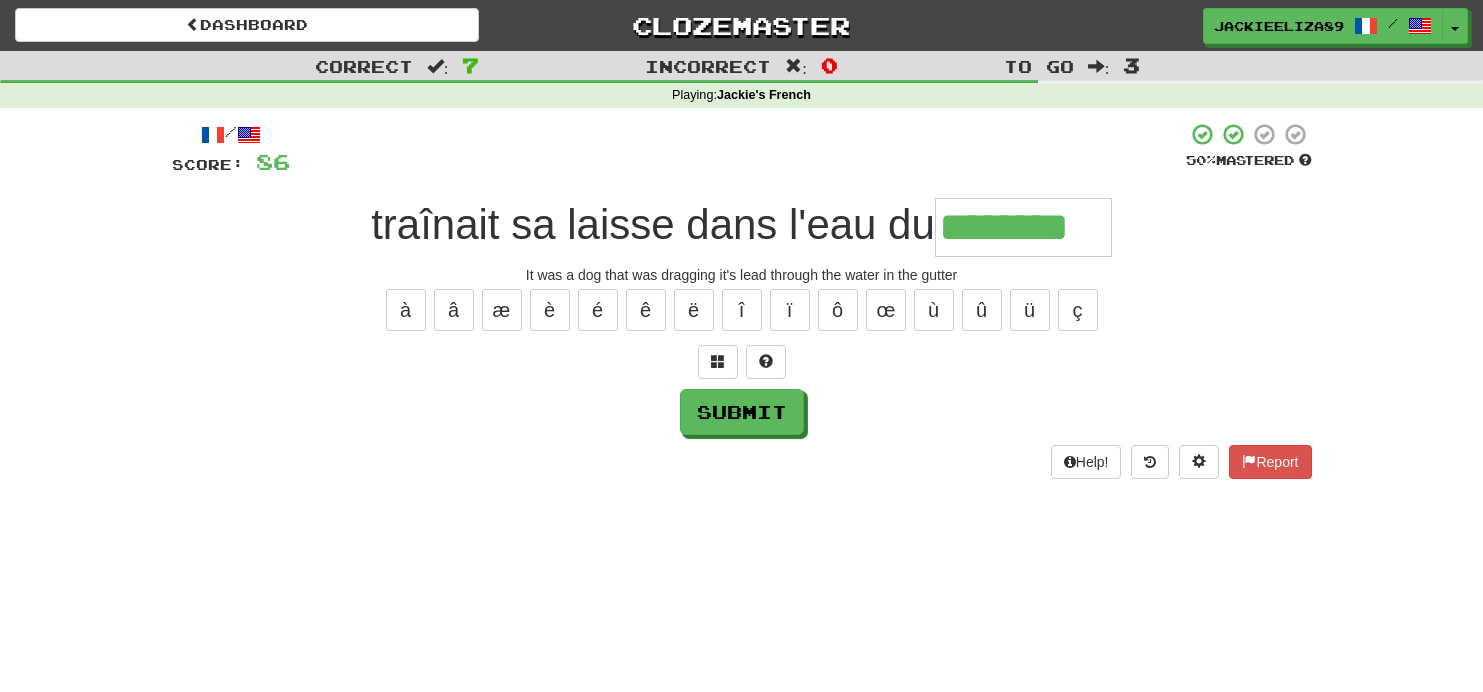 type on "********" 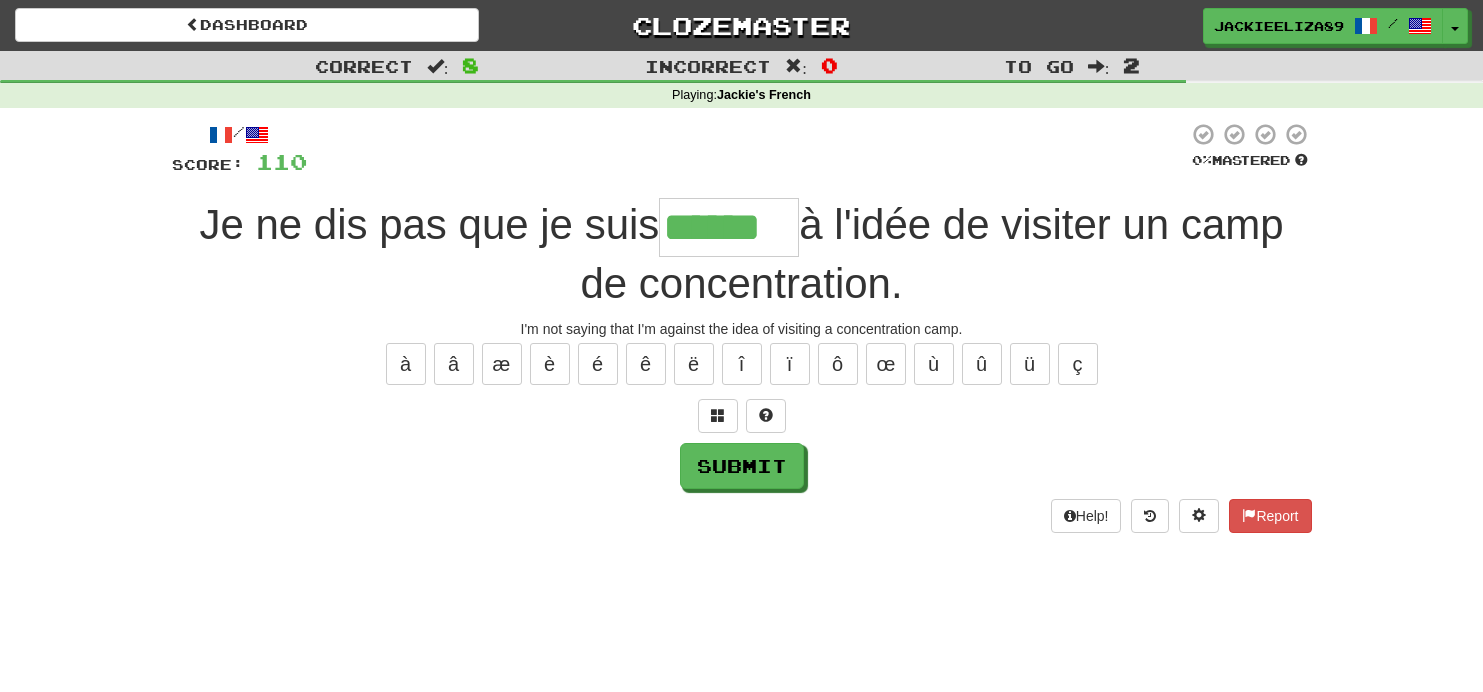 type on "******" 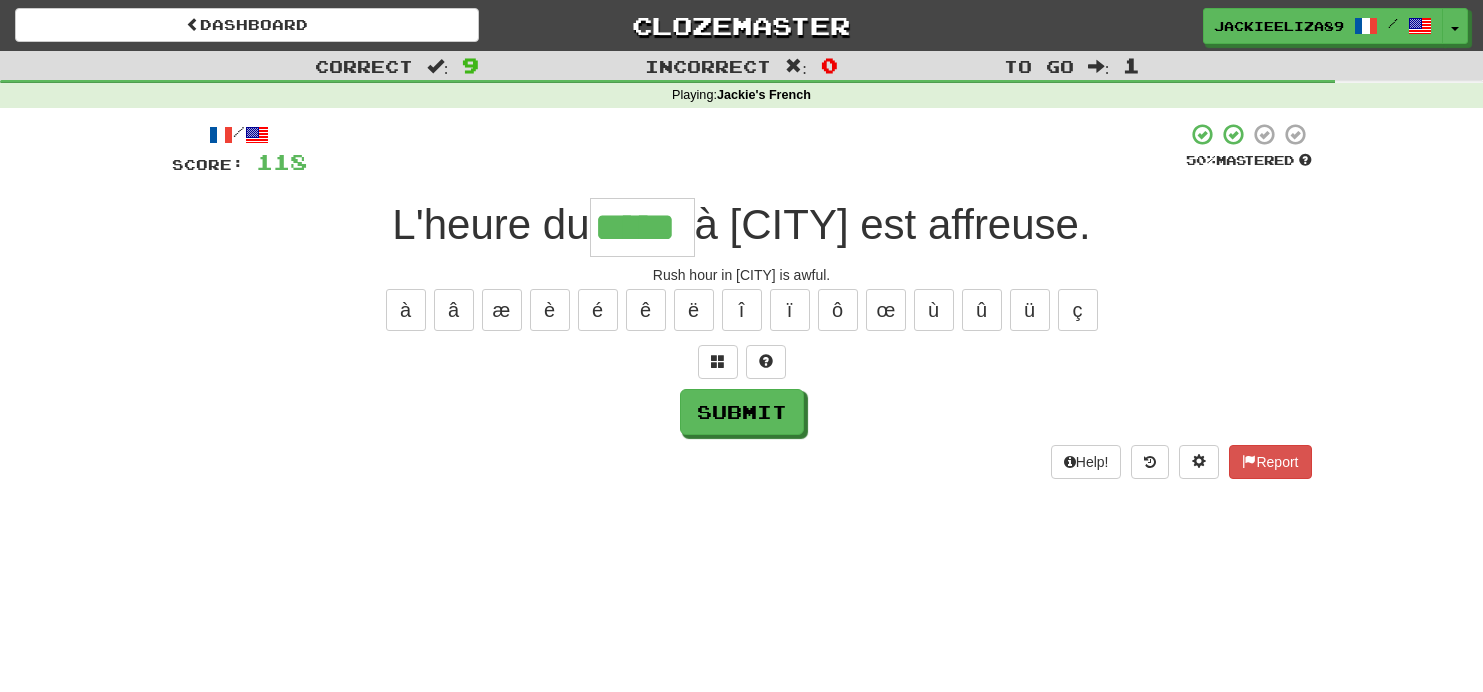 type on "*****" 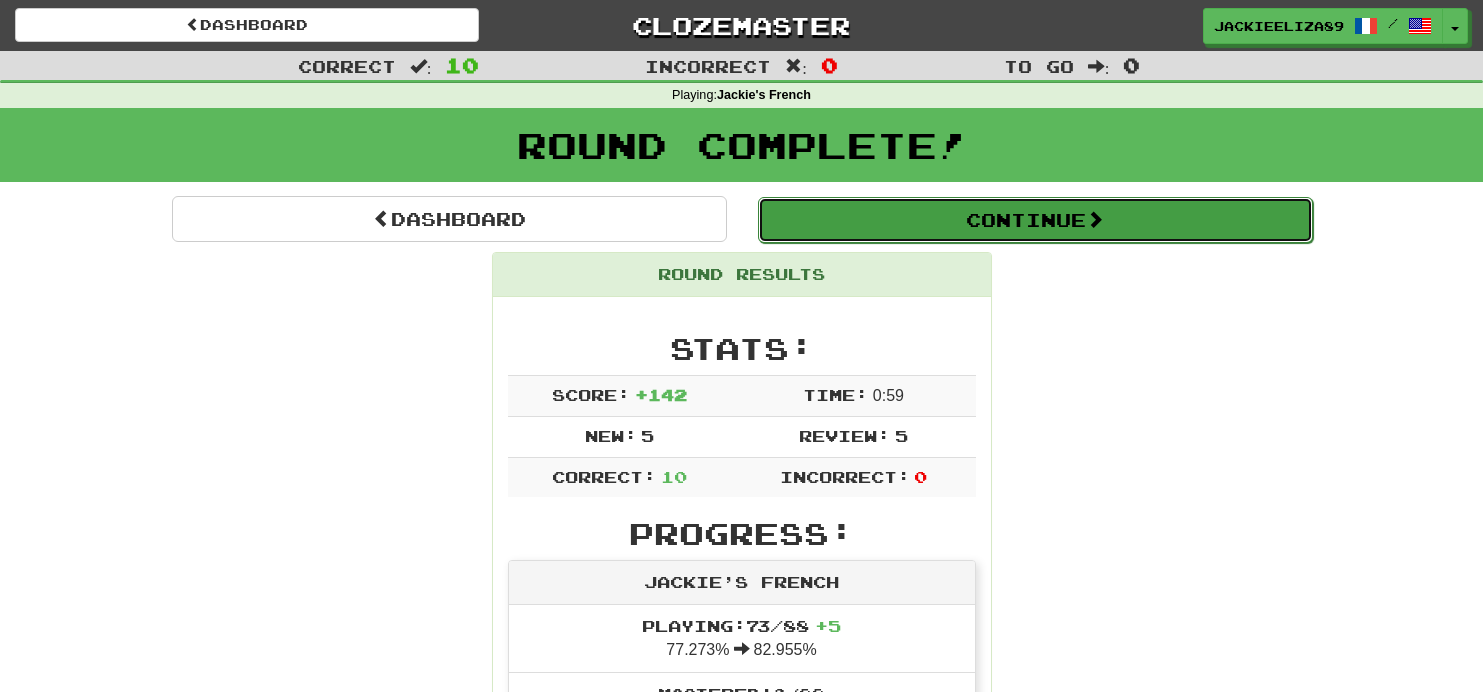 click on "Continue" at bounding box center [1035, 220] 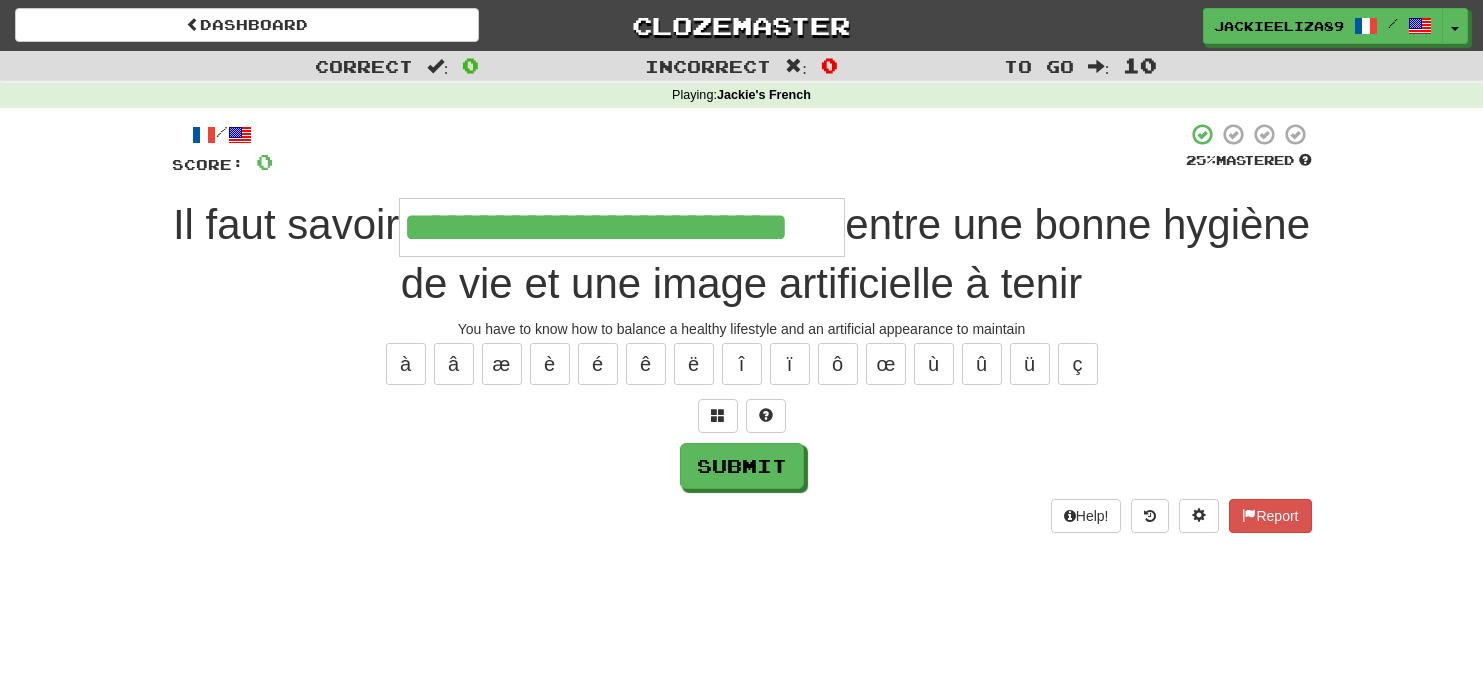 type on "**********" 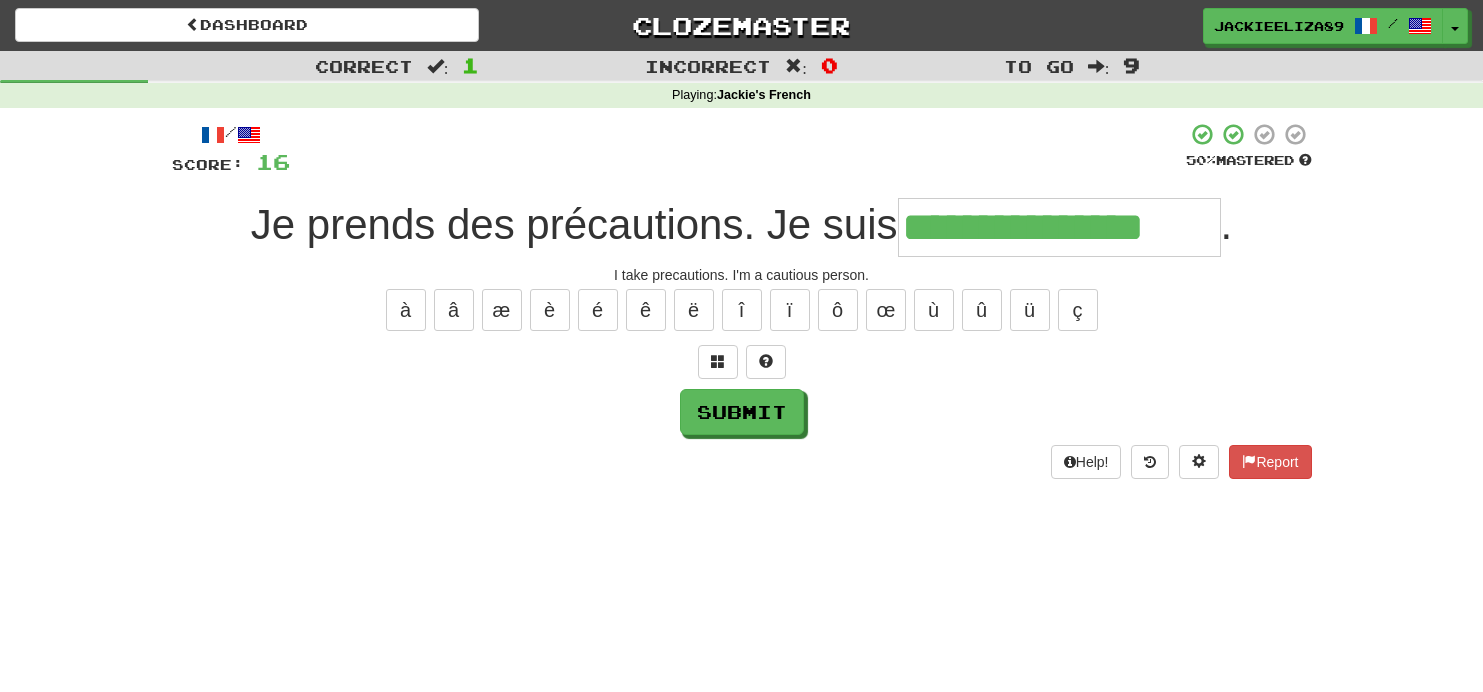 type on "**********" 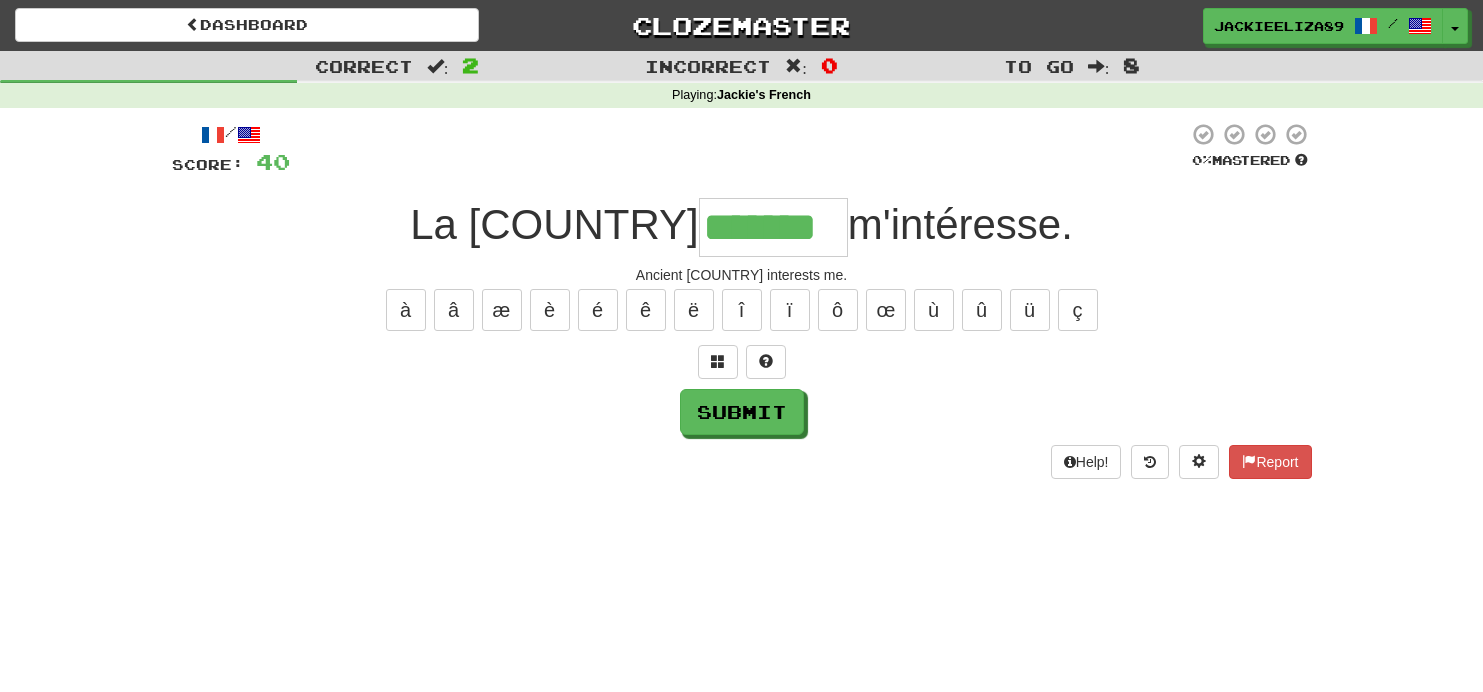 type on "*******" 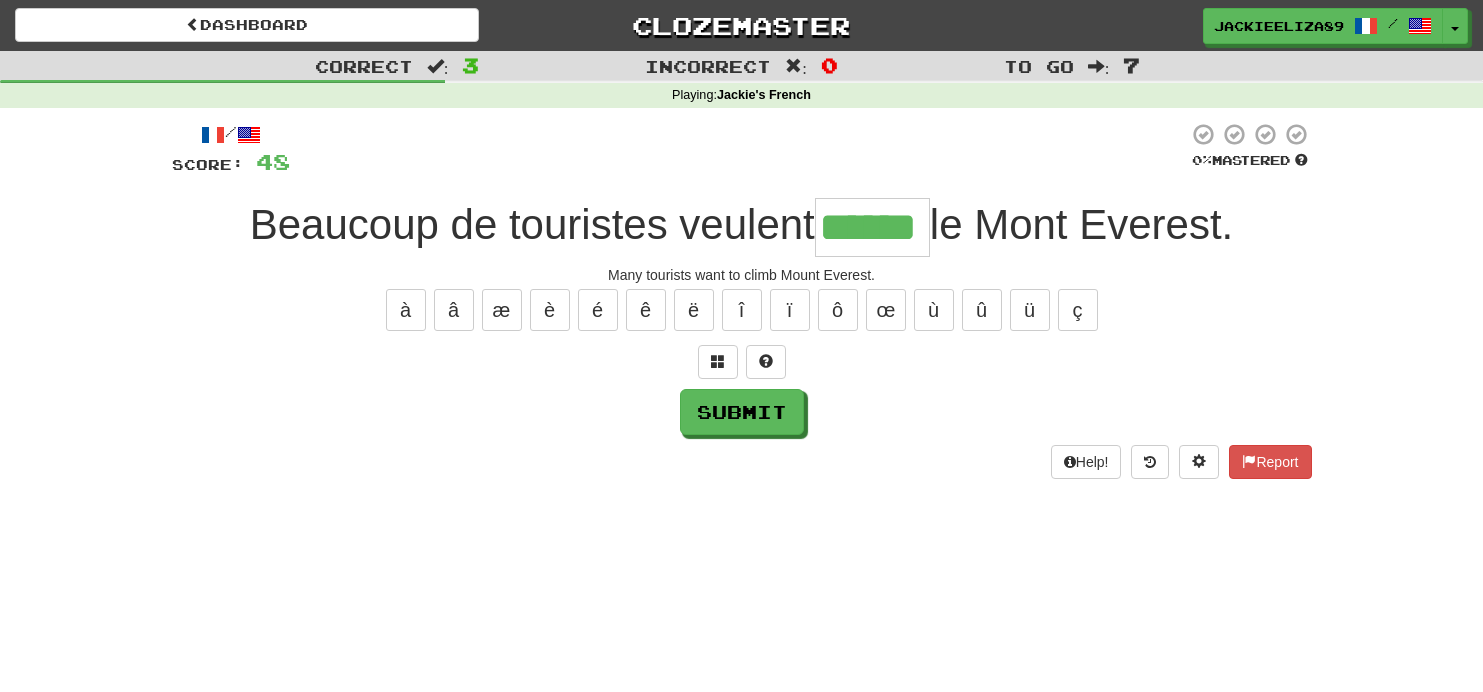 type on "******" 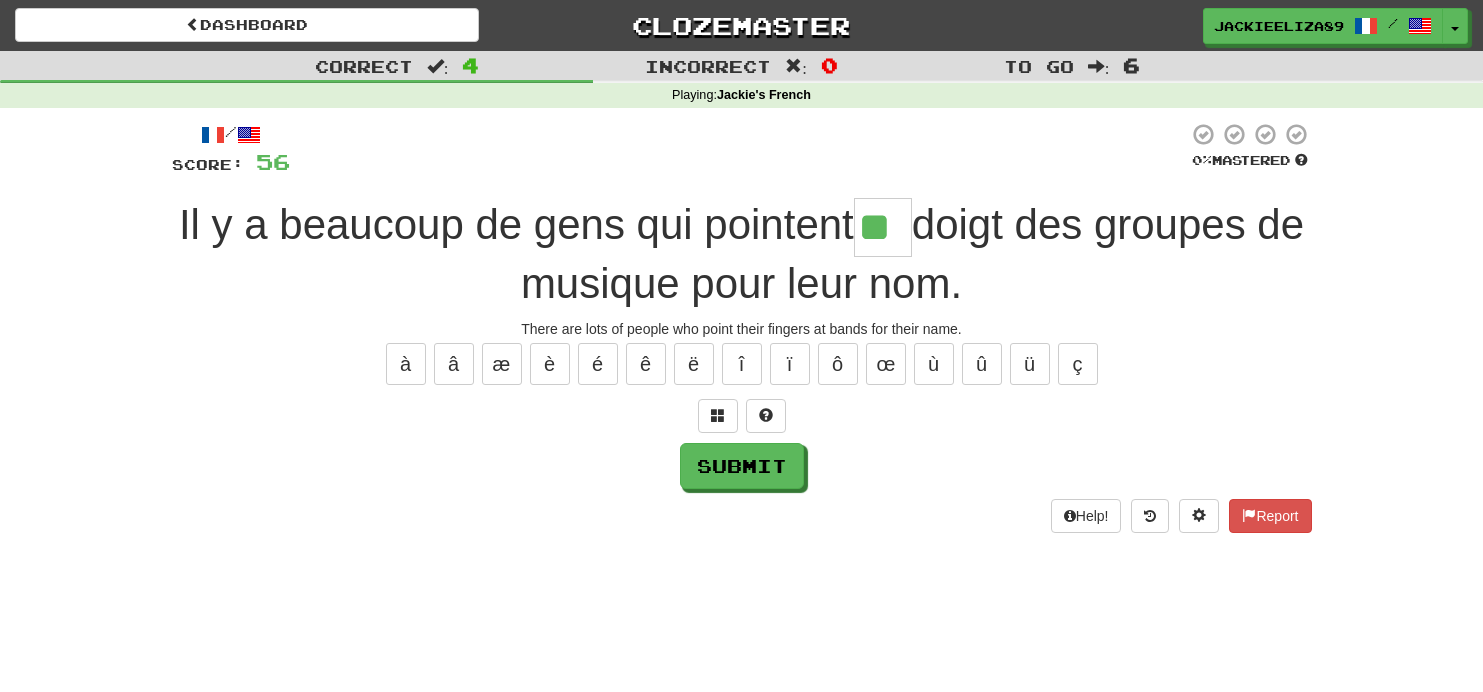 type on "**" 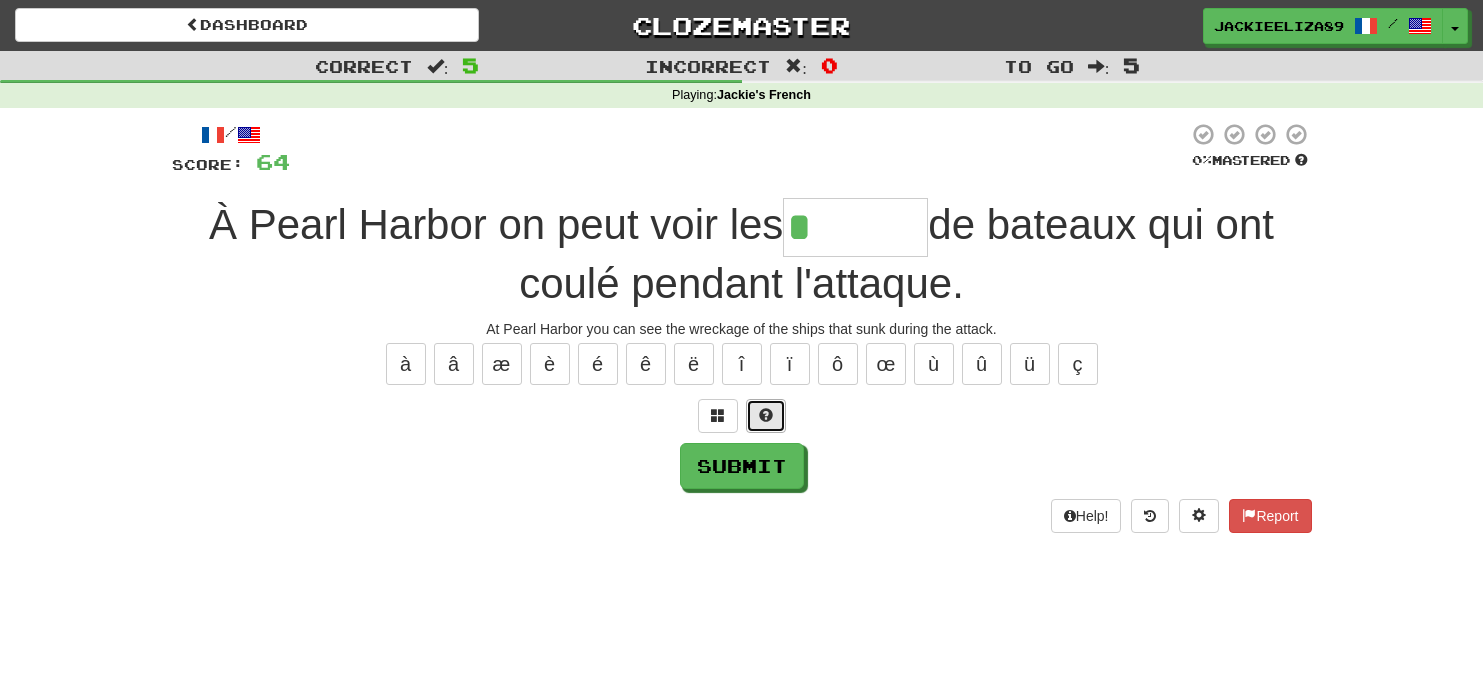 click at bounding box center (766, 416) 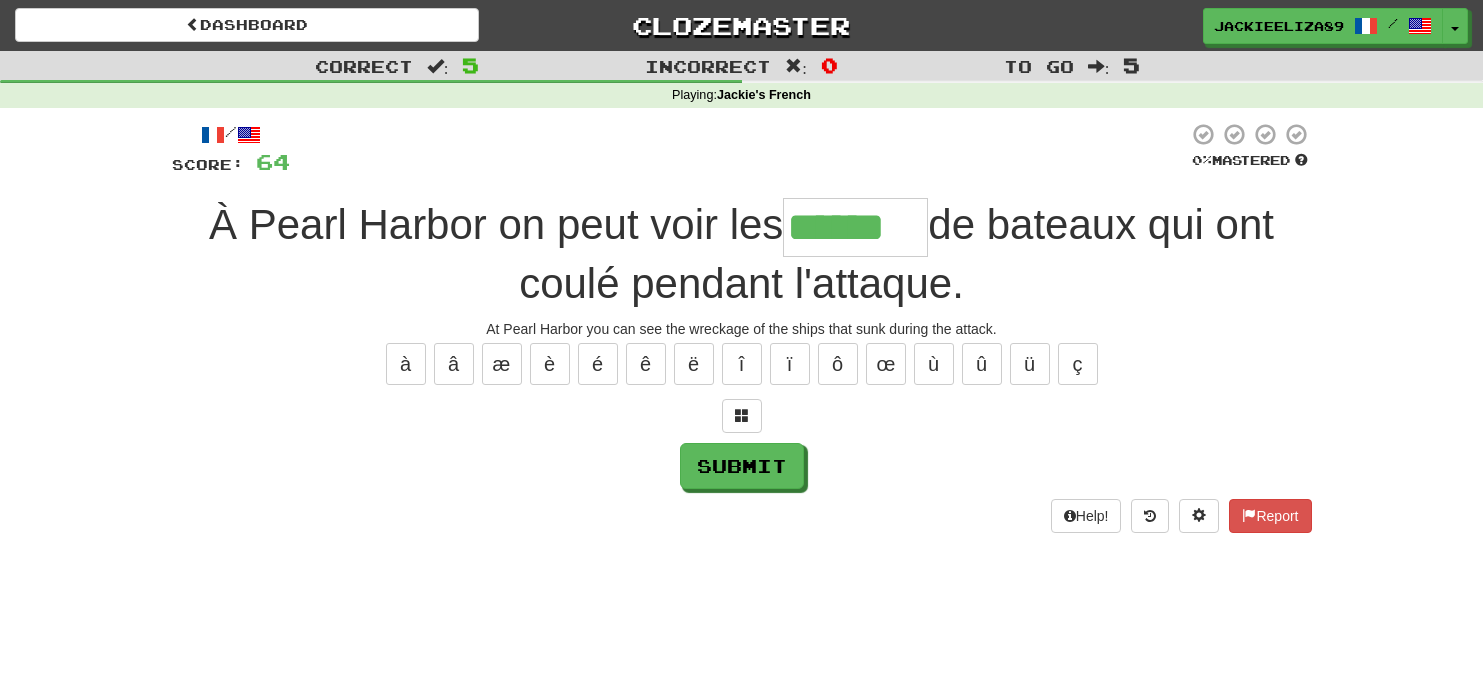 type on "******" 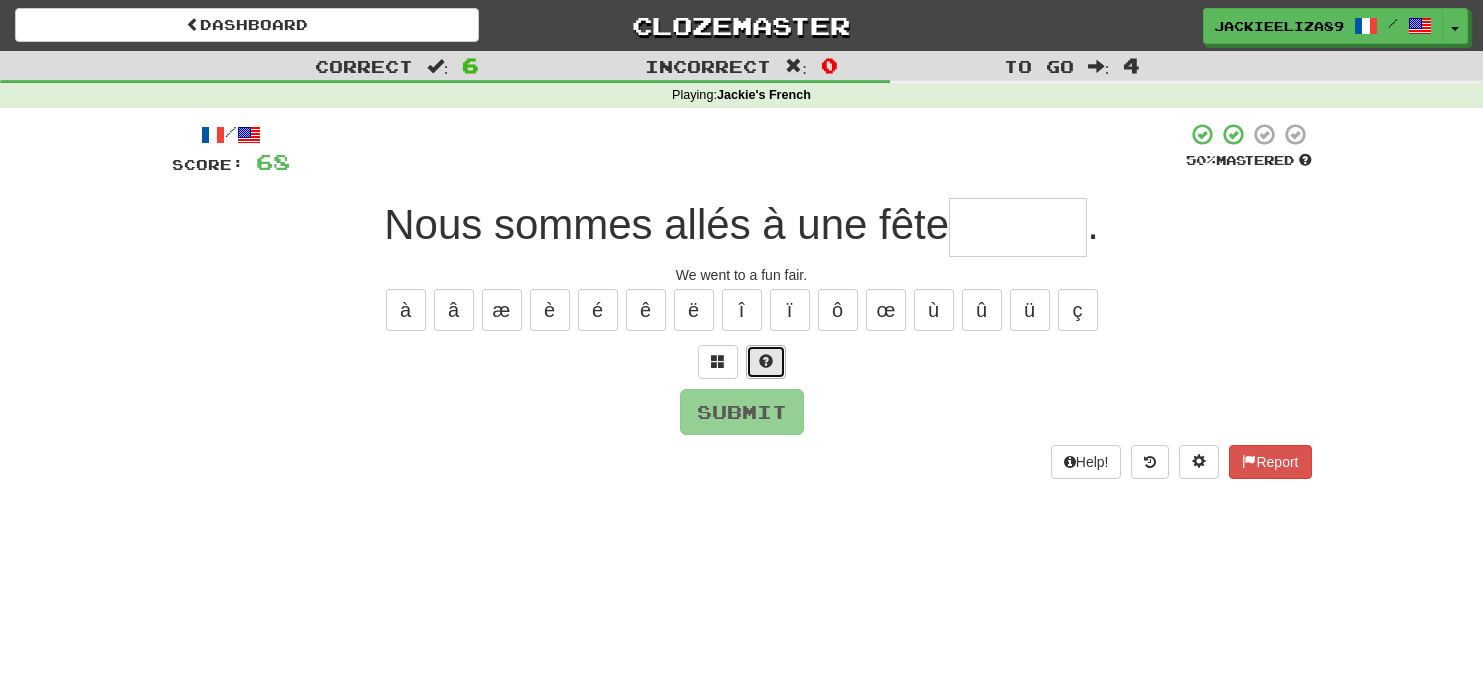click at bounding box center (766, 362) 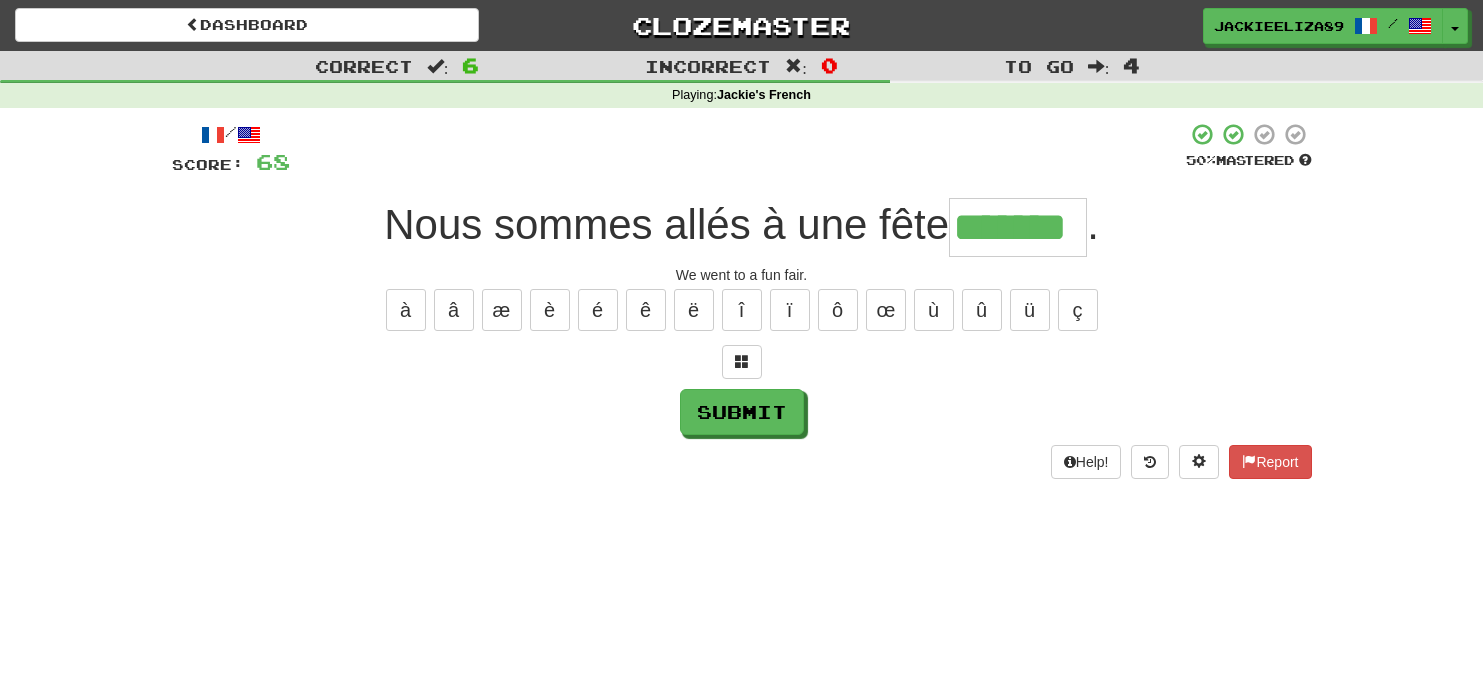 type on "*******" 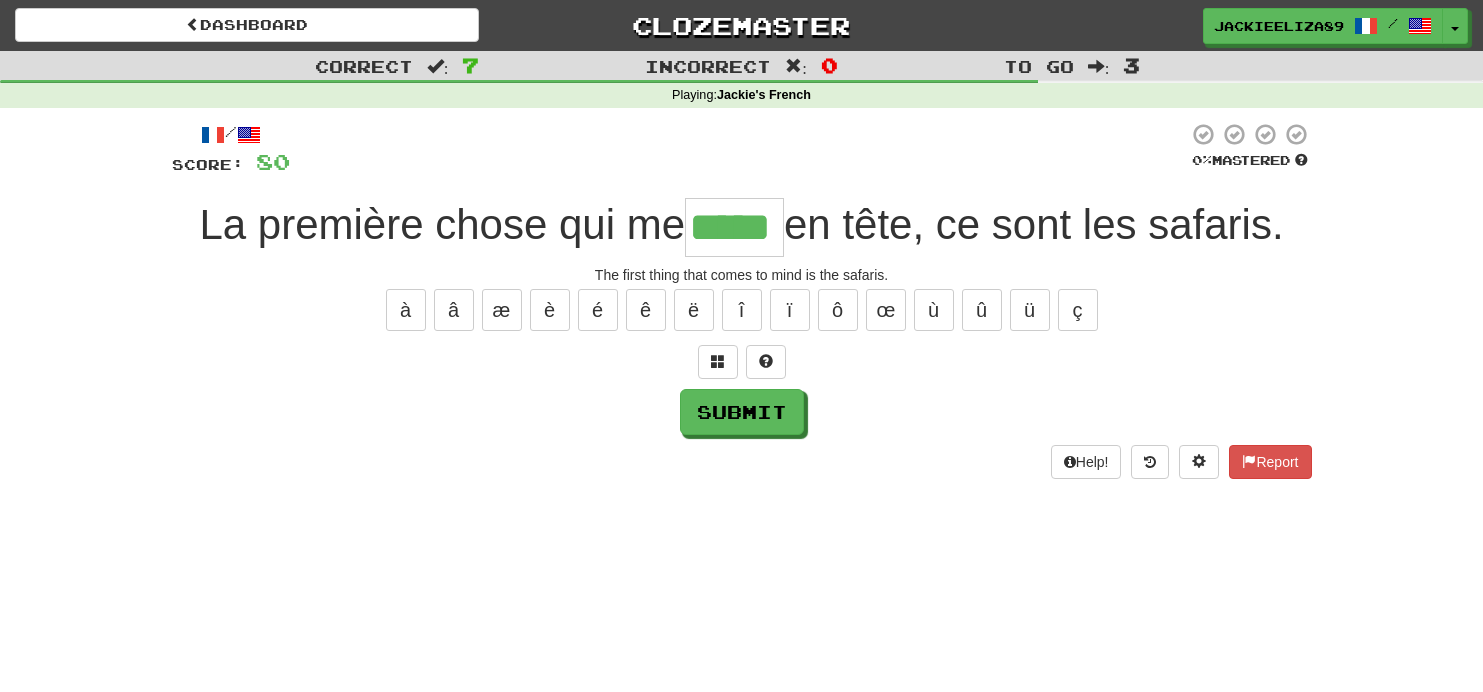 type on "*****" 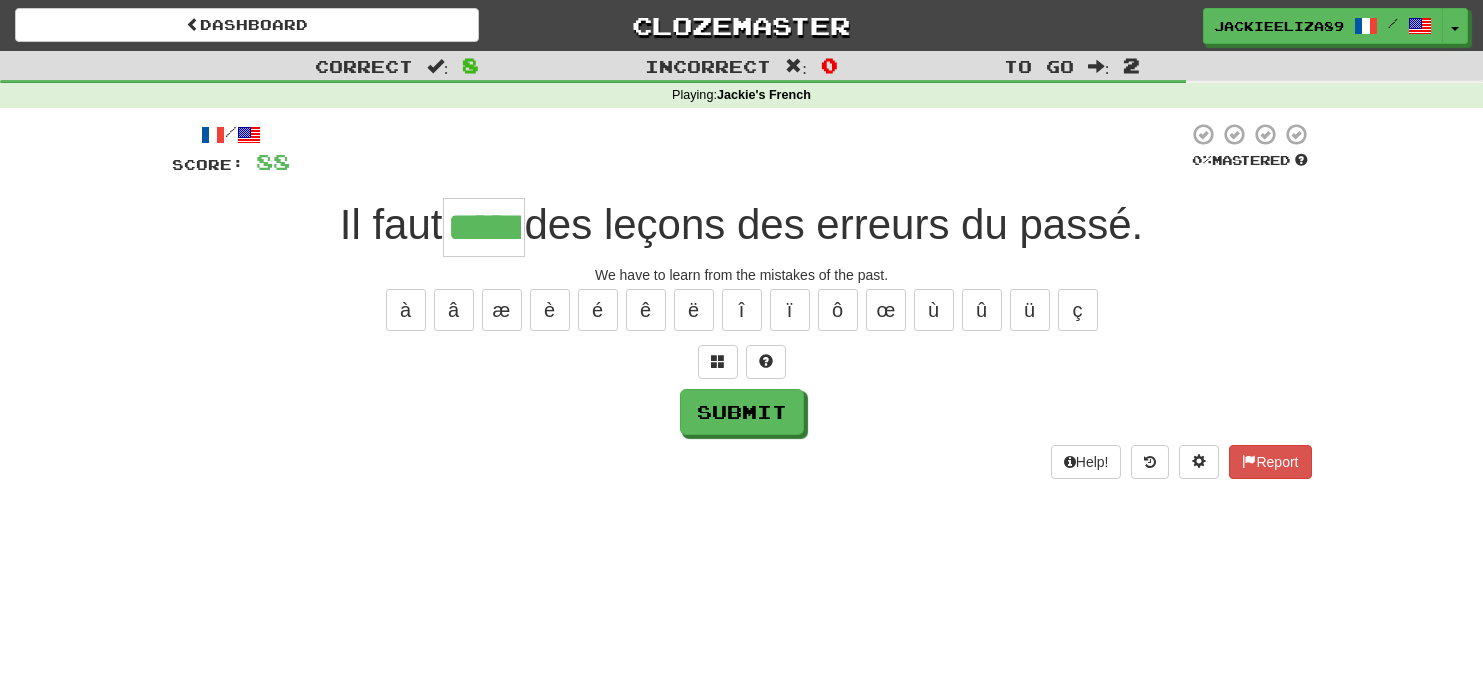 type on "*****" 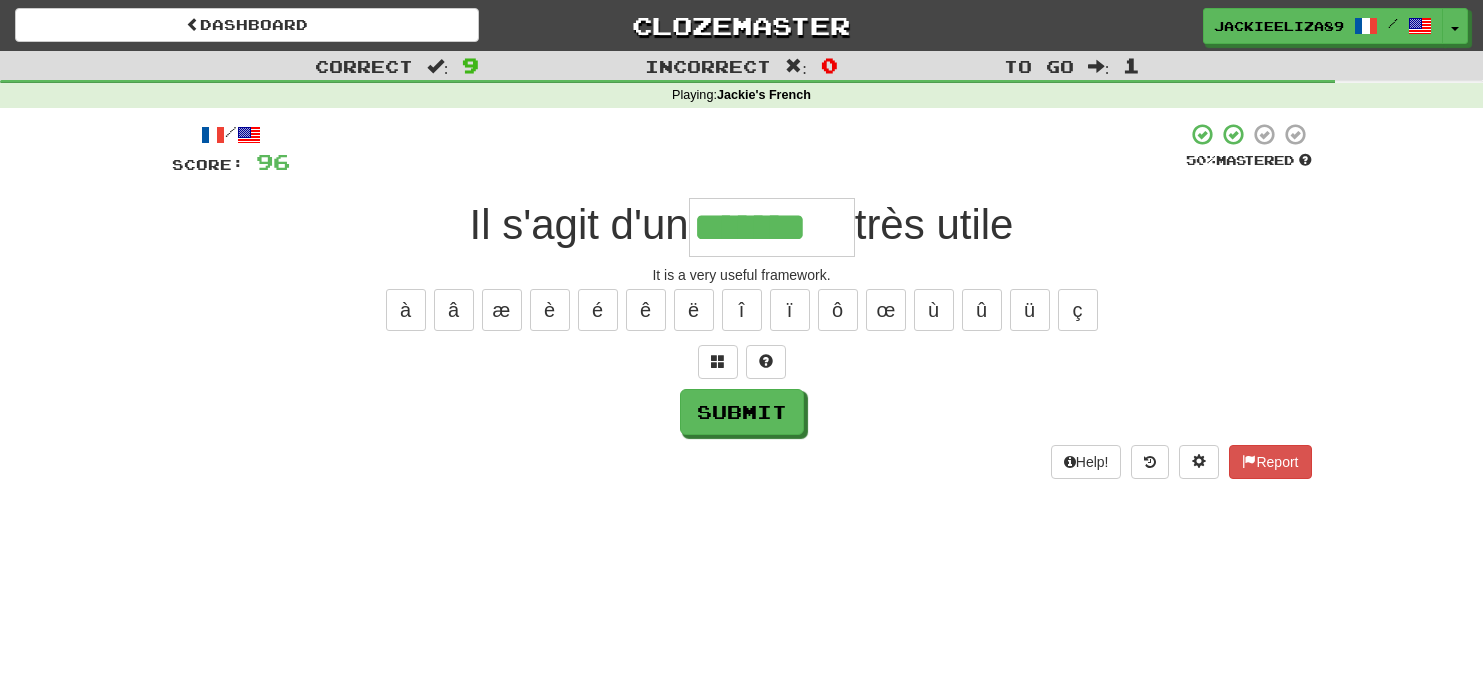type on "*******" 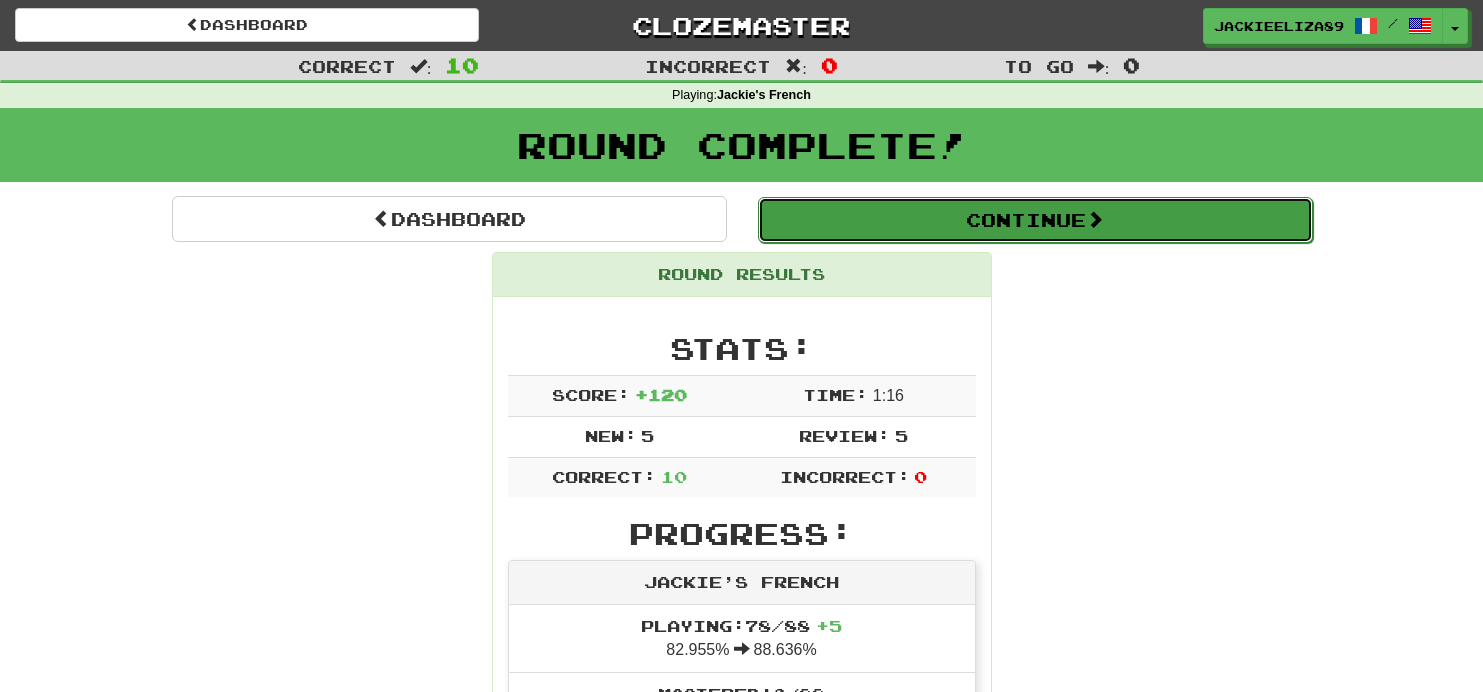 click on "Continue" at bounding box center [1035, 220] 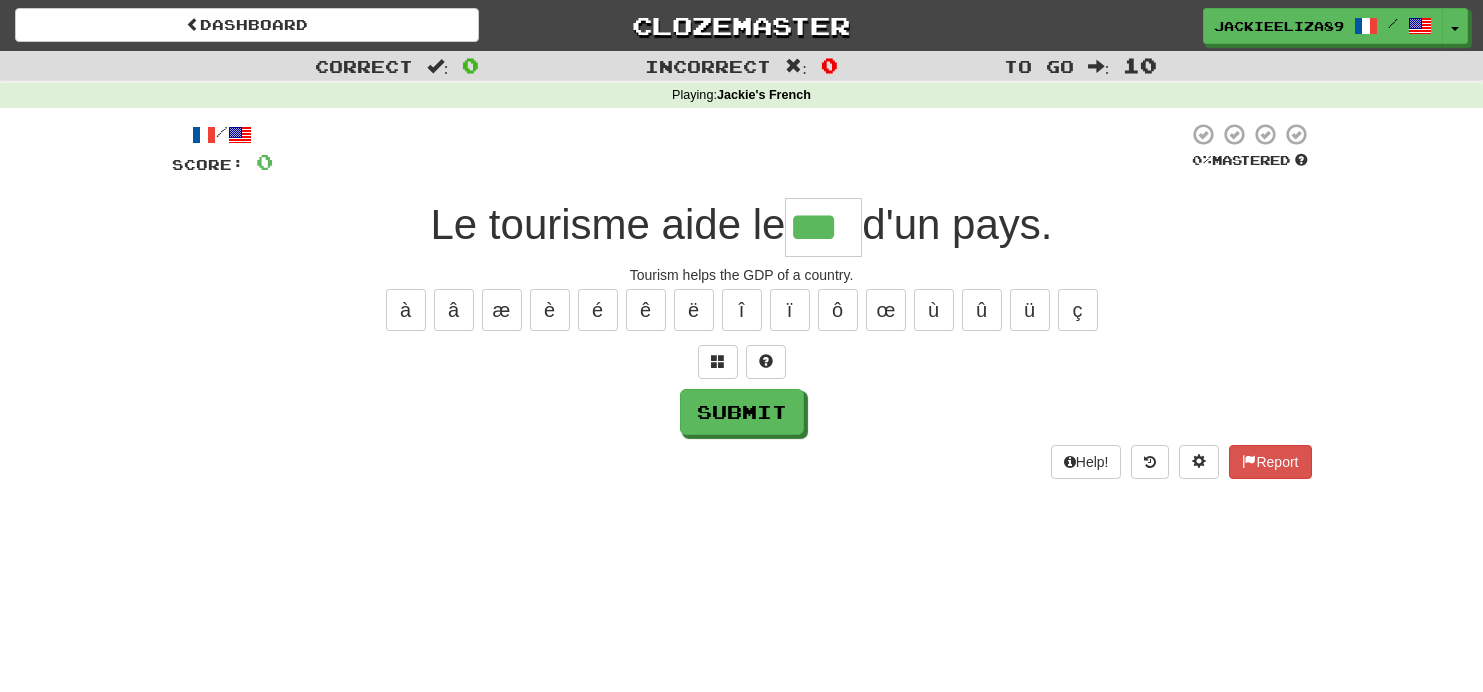 type on "***" 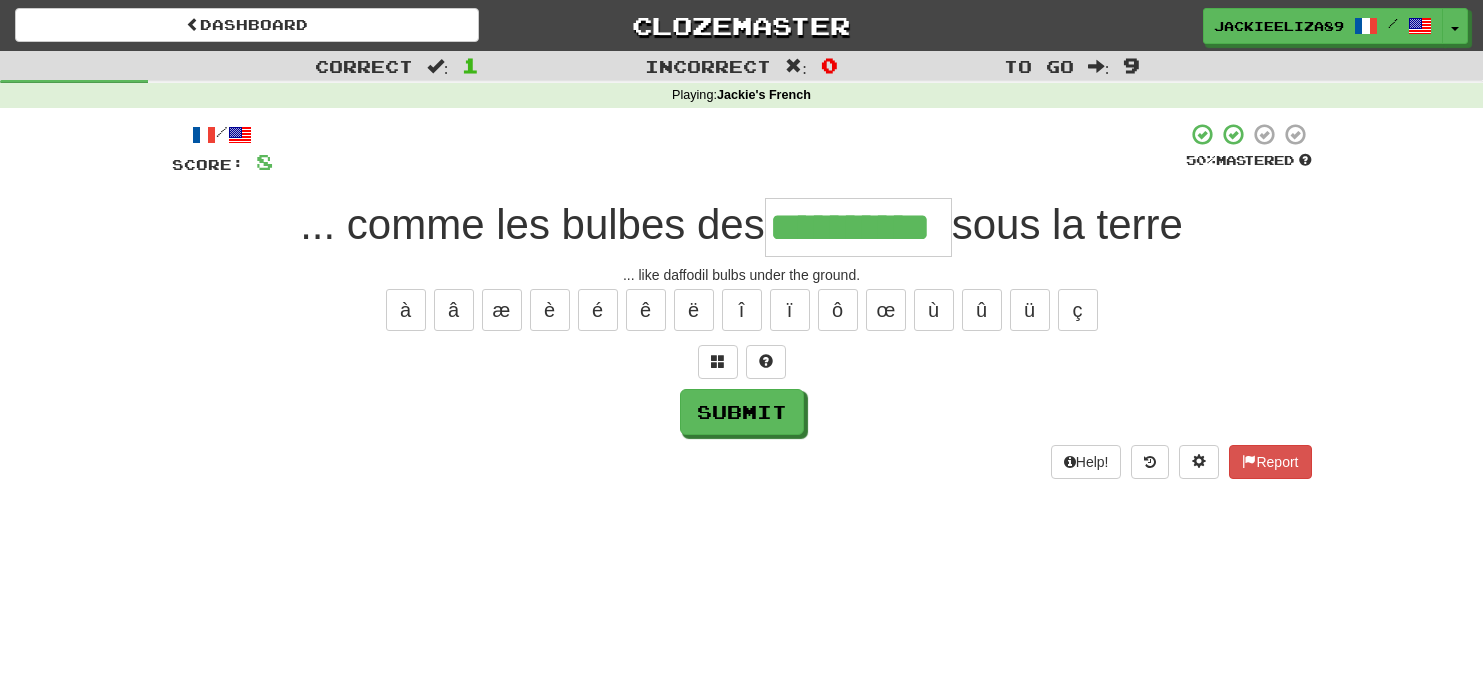 type on "**********" 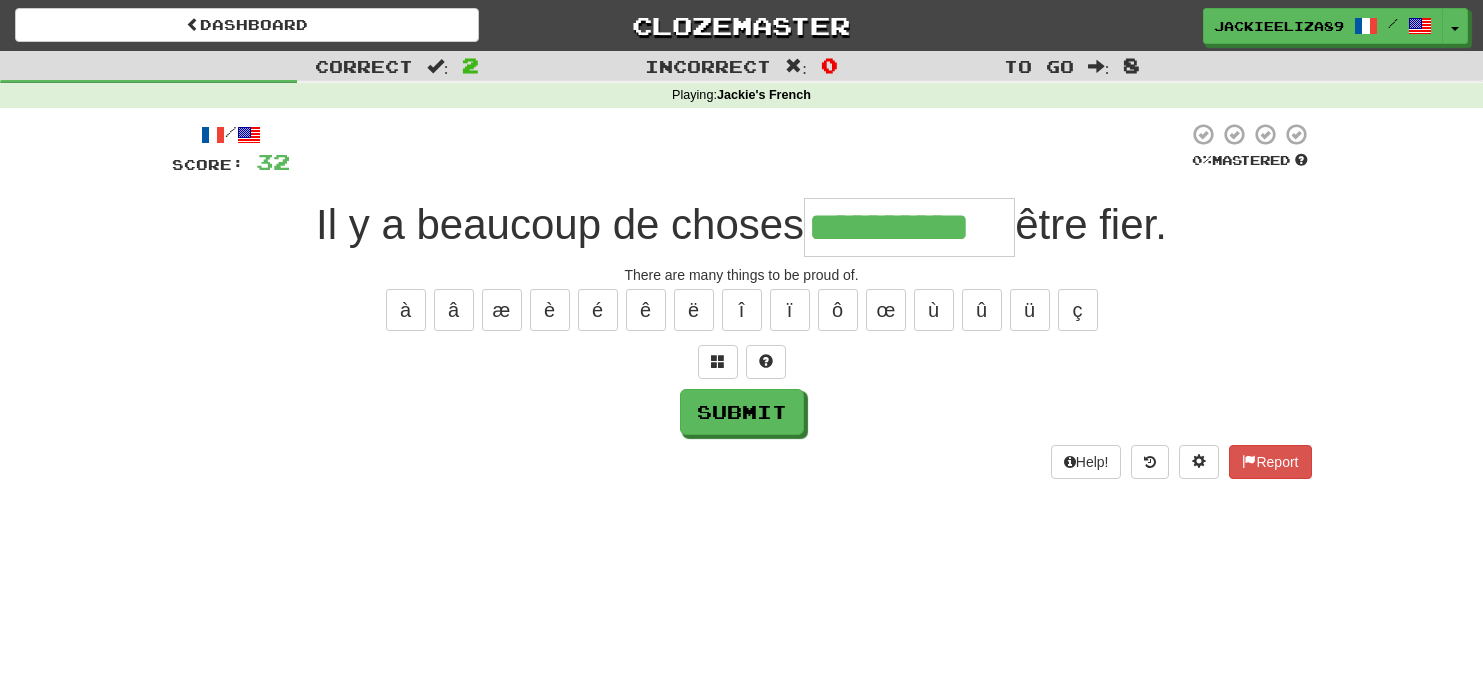 type on "**********" 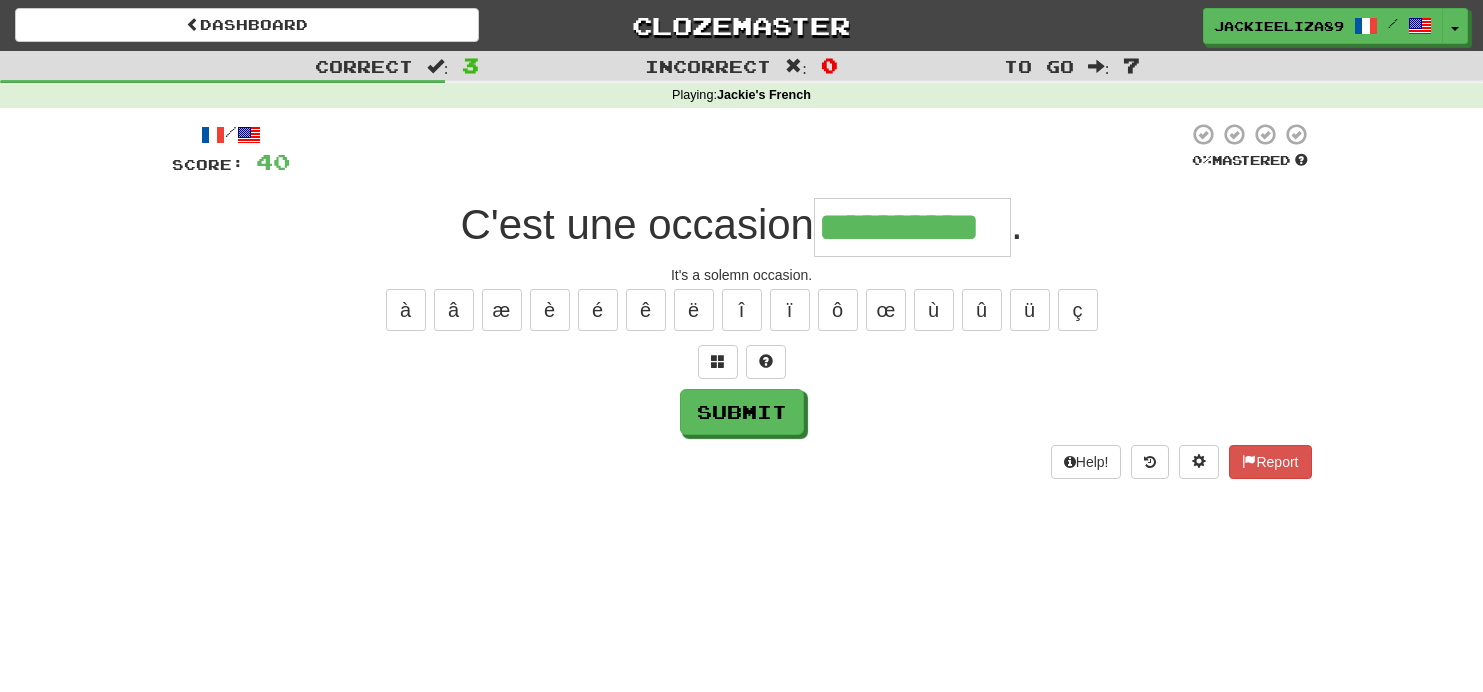 type on "**********" 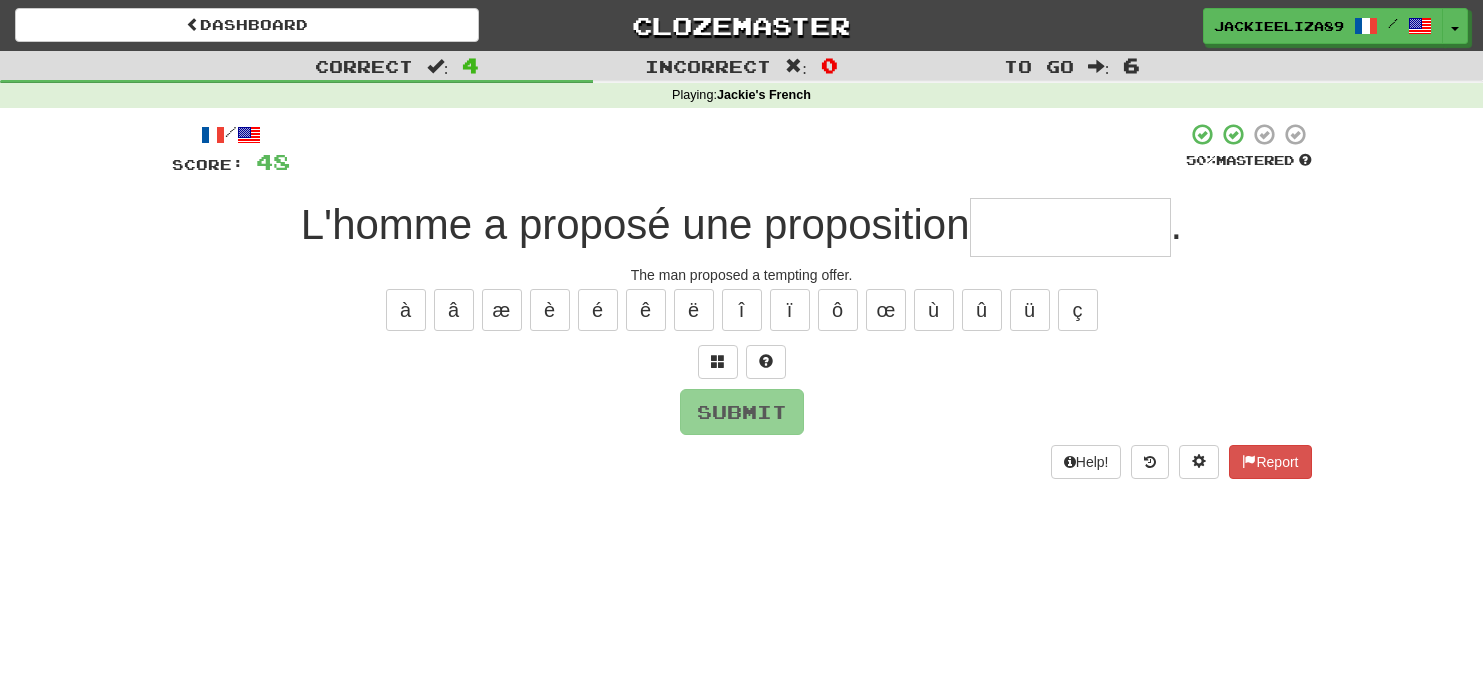 type on "*" 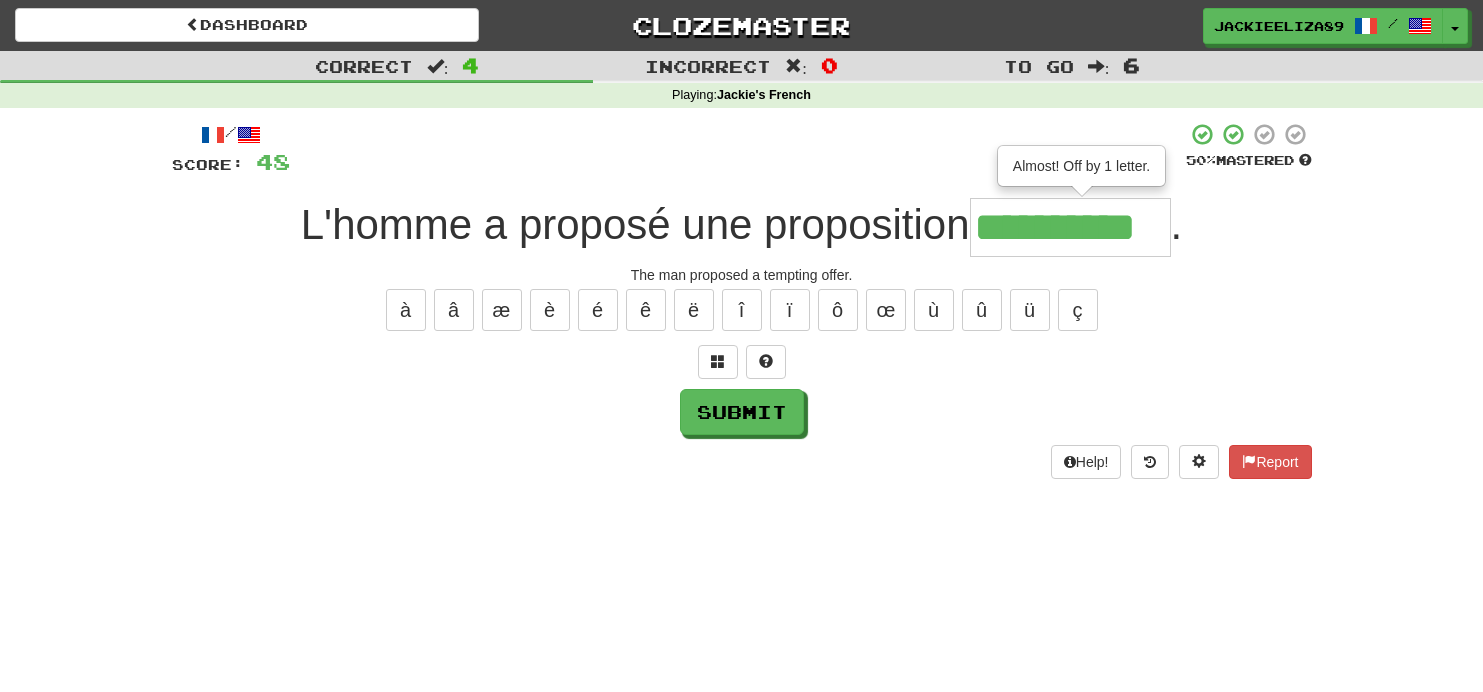 type on "**********" 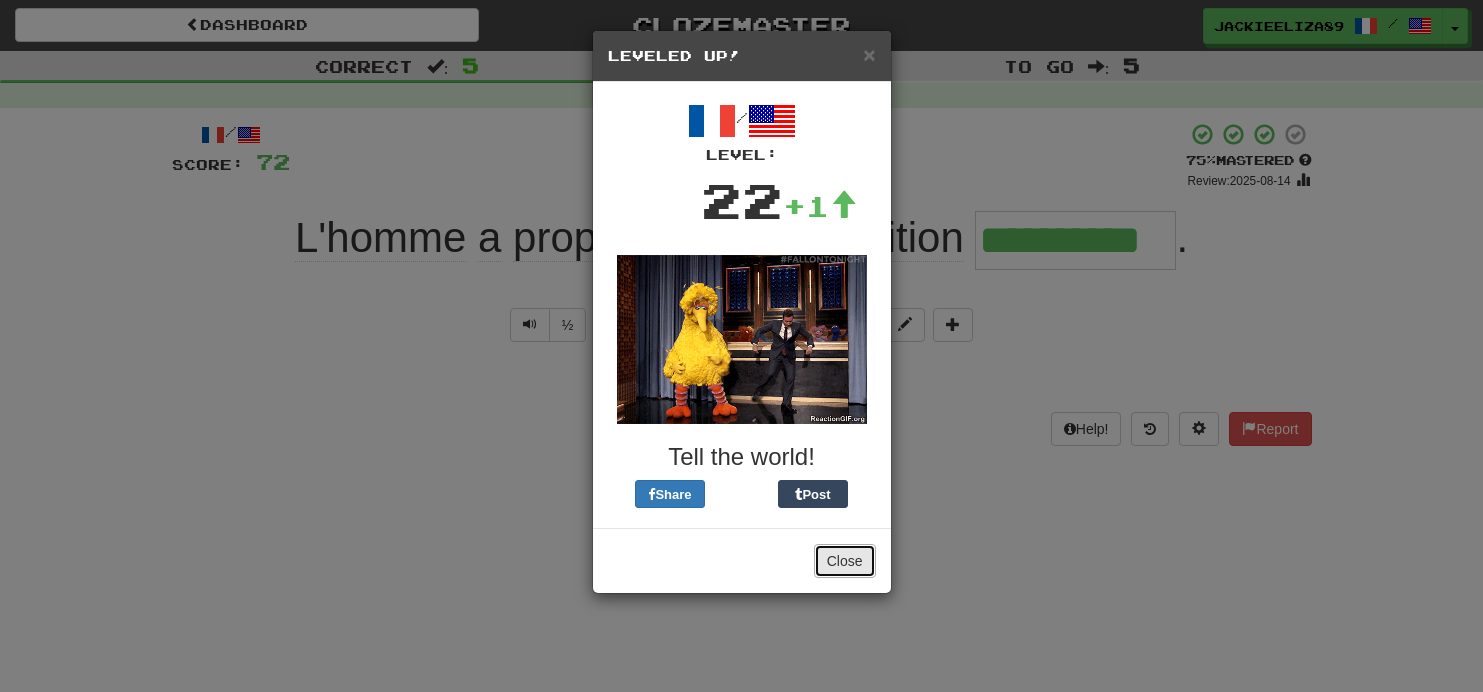 click on "Close" at bounding box center (845, 561) 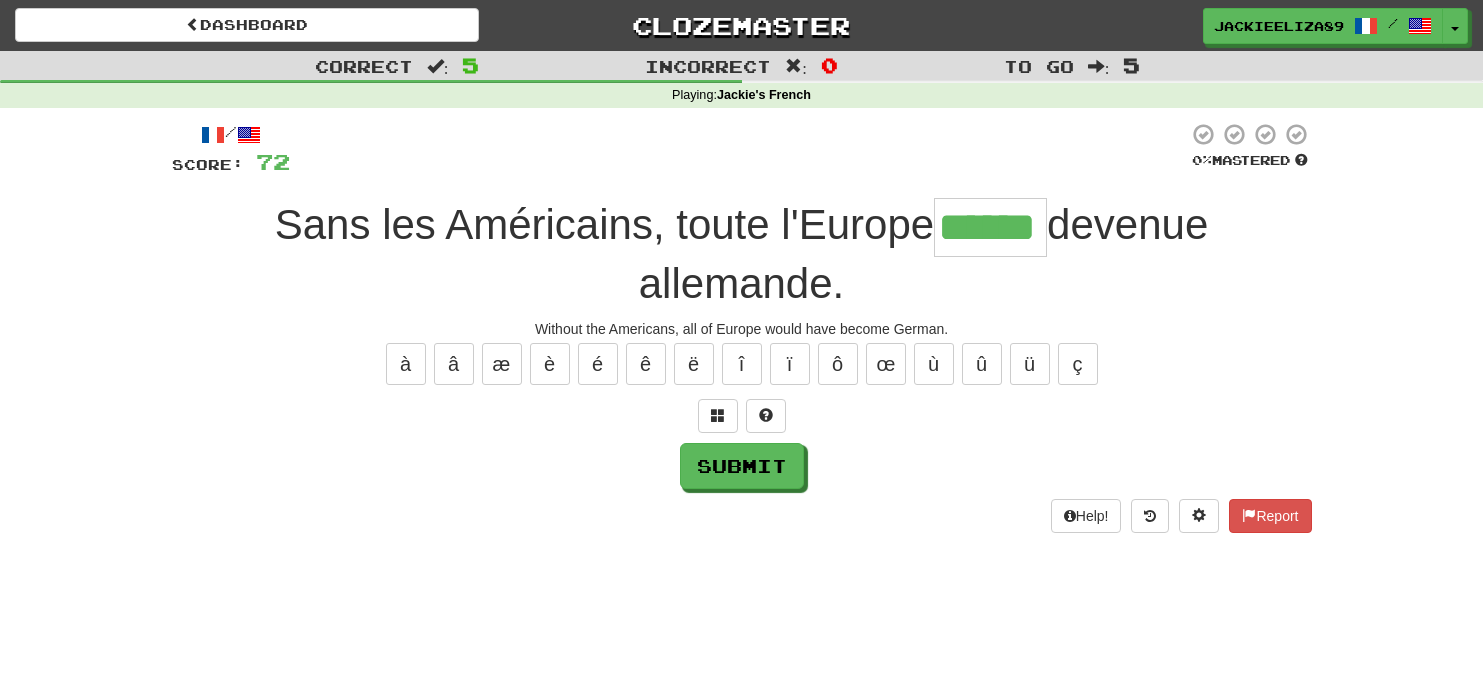 type on "******" 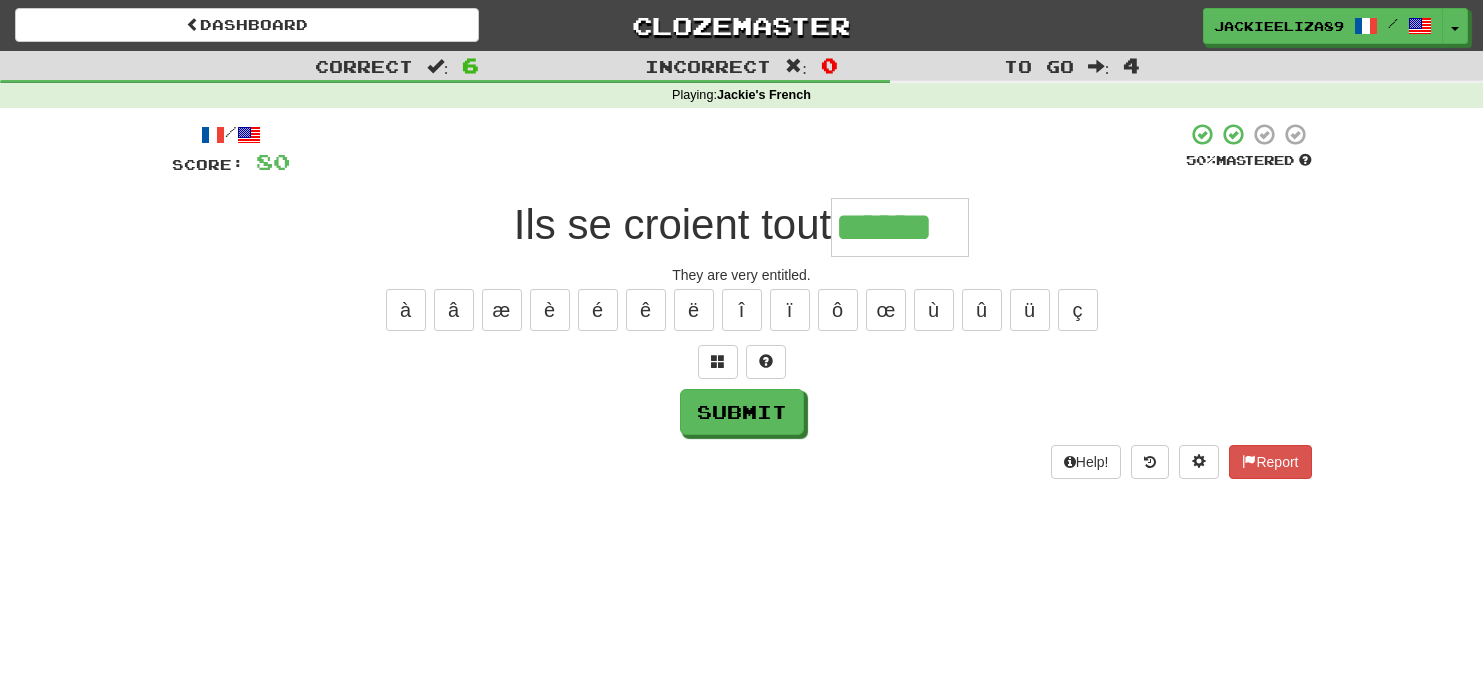 type on "******" 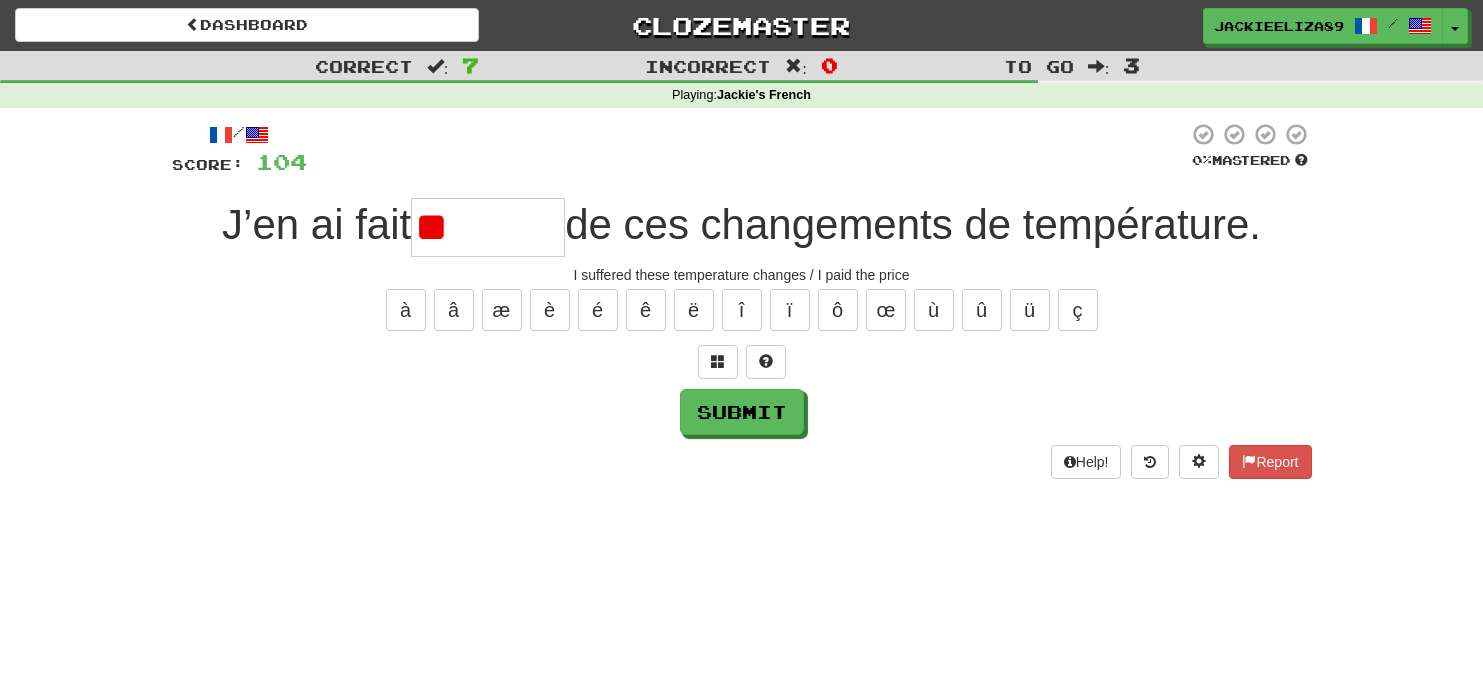 type on "*" 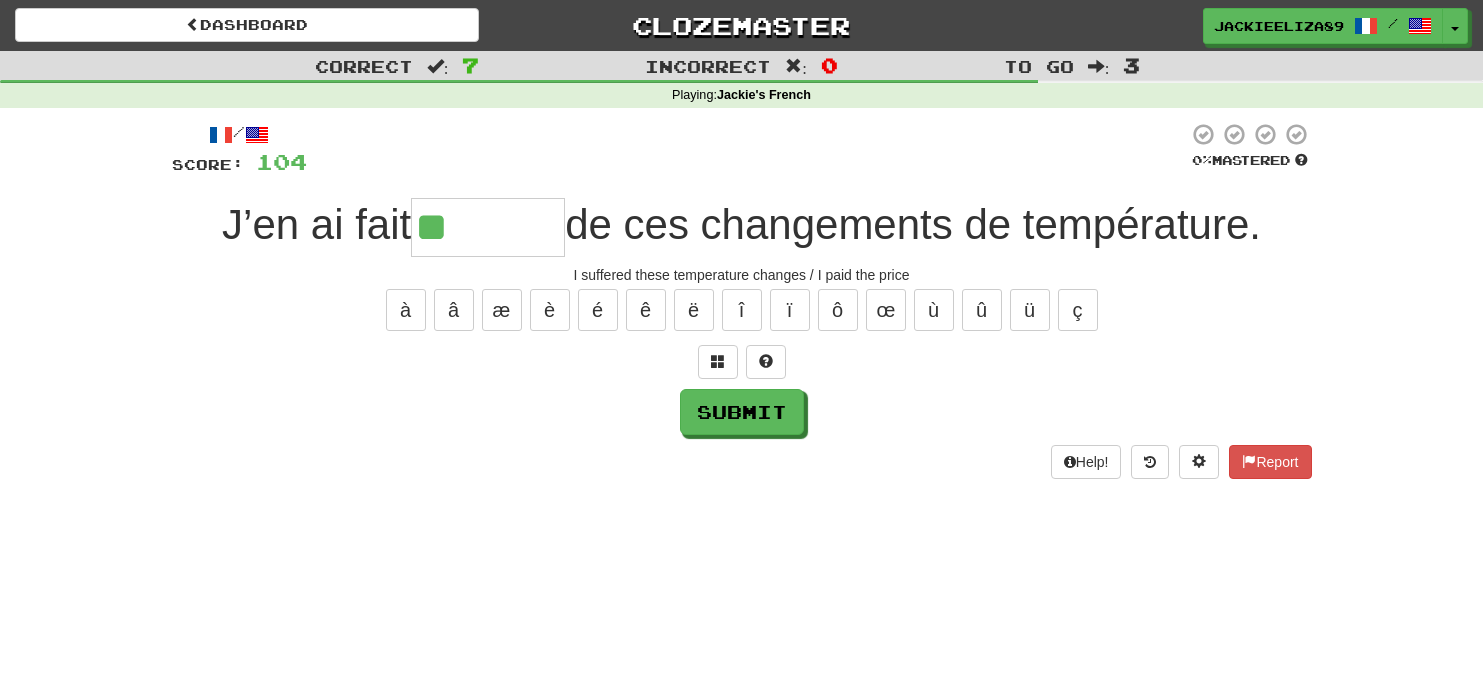 type on "*" 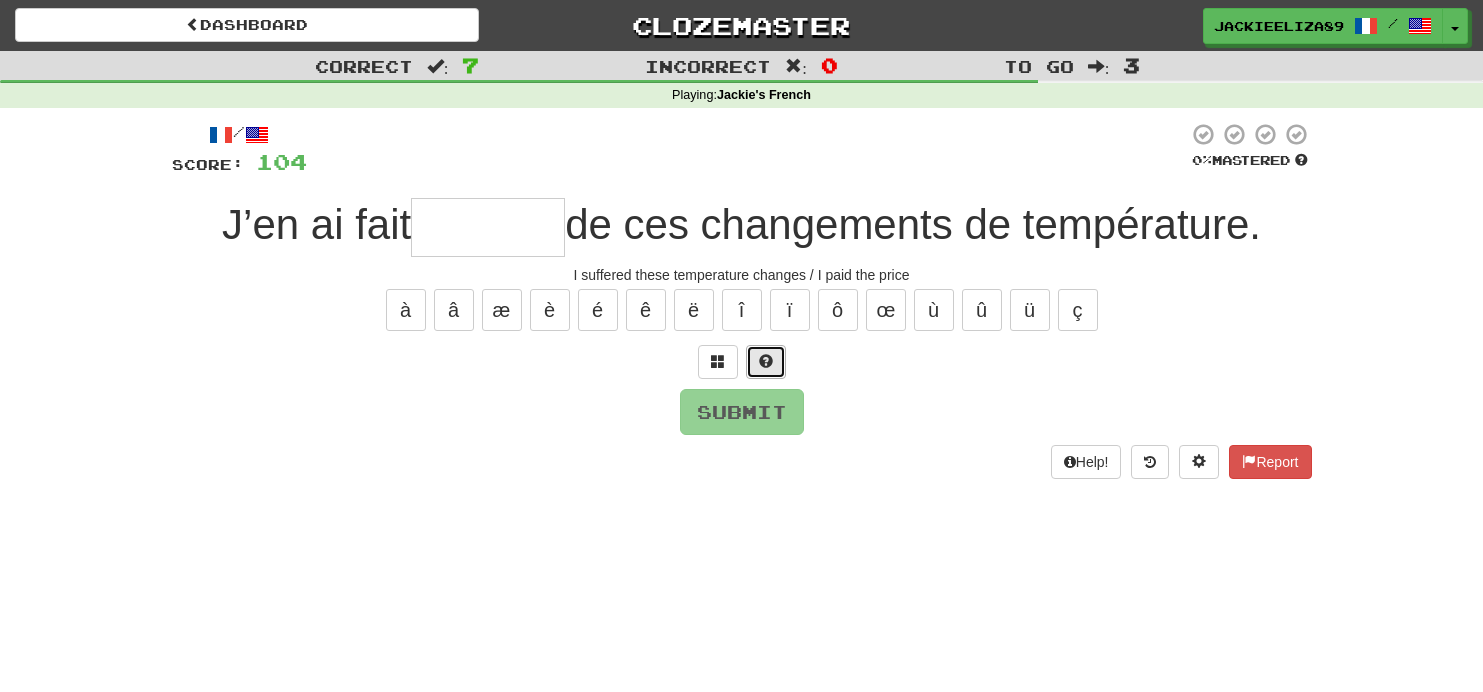click at bounding box center (766, 362) 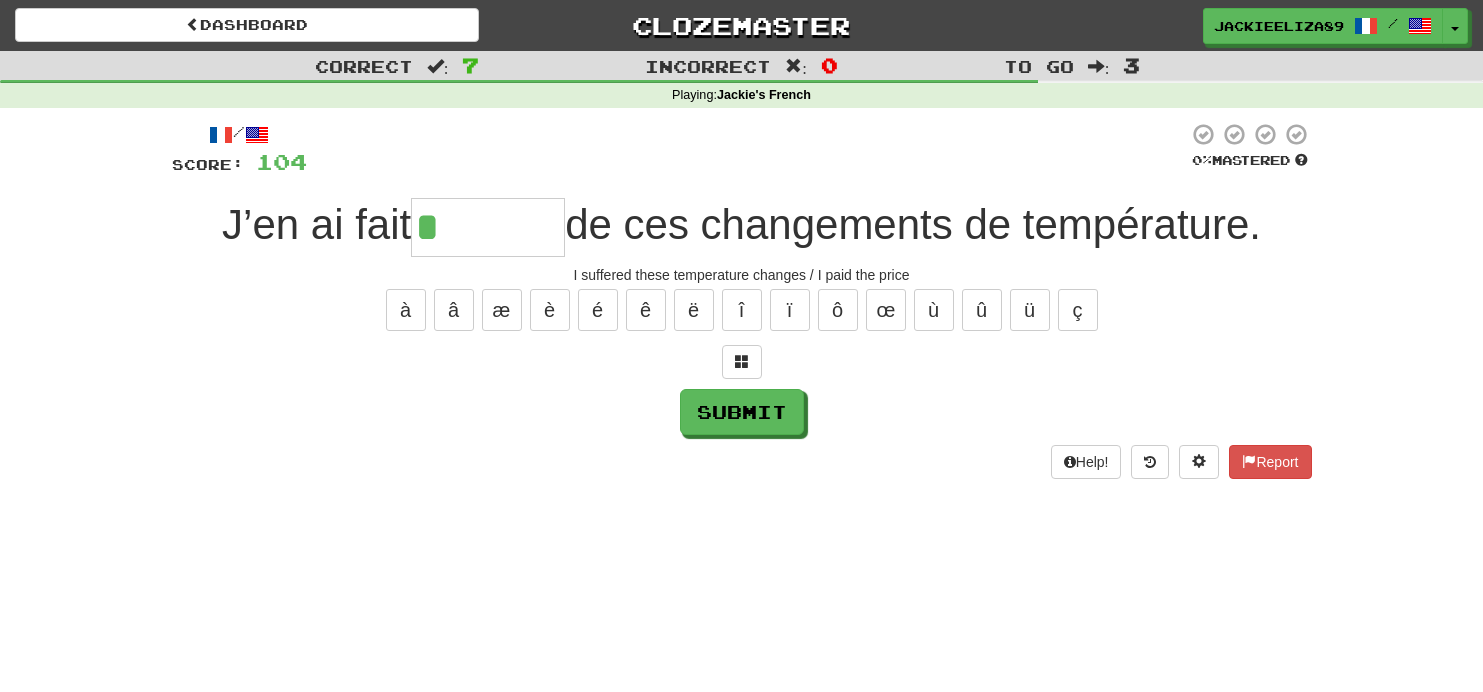click at bounding box center [742, 362] 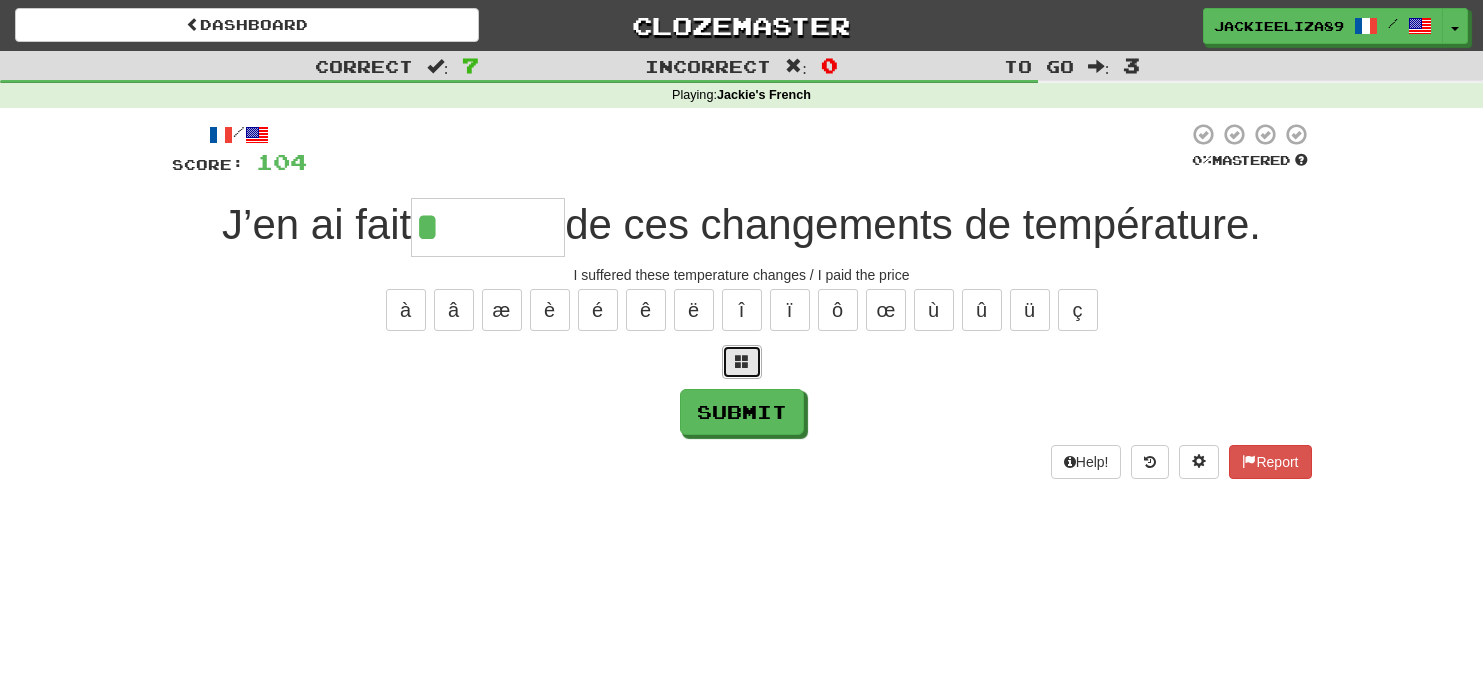 click at bounding box center (742, 362) 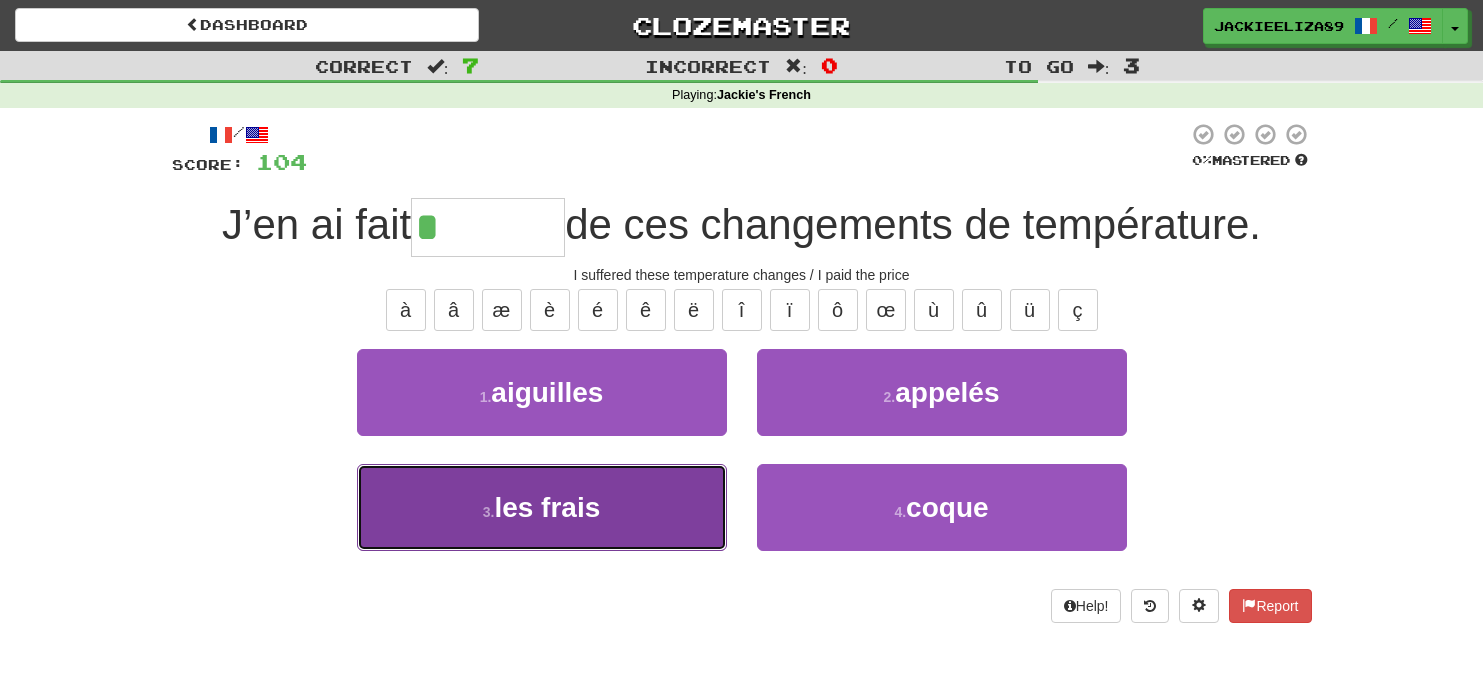 click on "3 .  les frais" at bounding box center (542, 507) 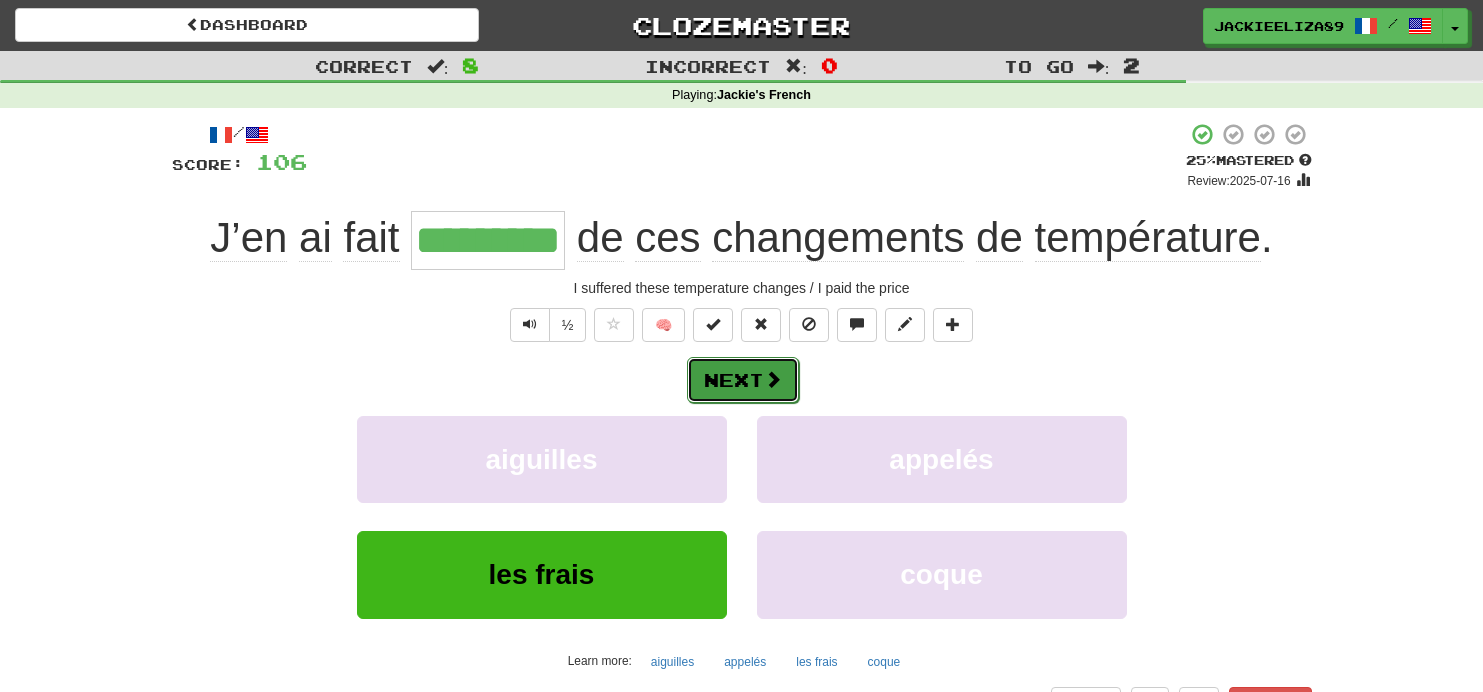 click on "Next" at bounding box center (743, 380) 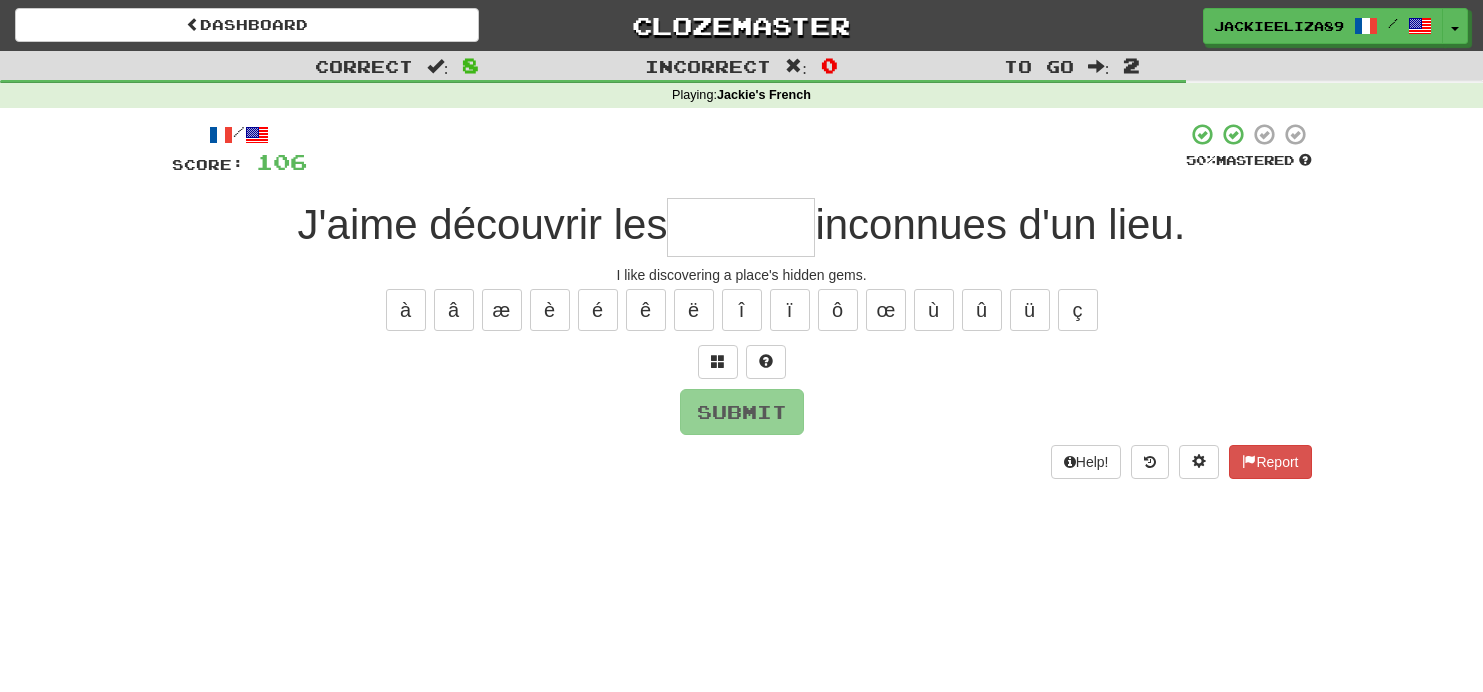 click at bounding box center [741, 227] 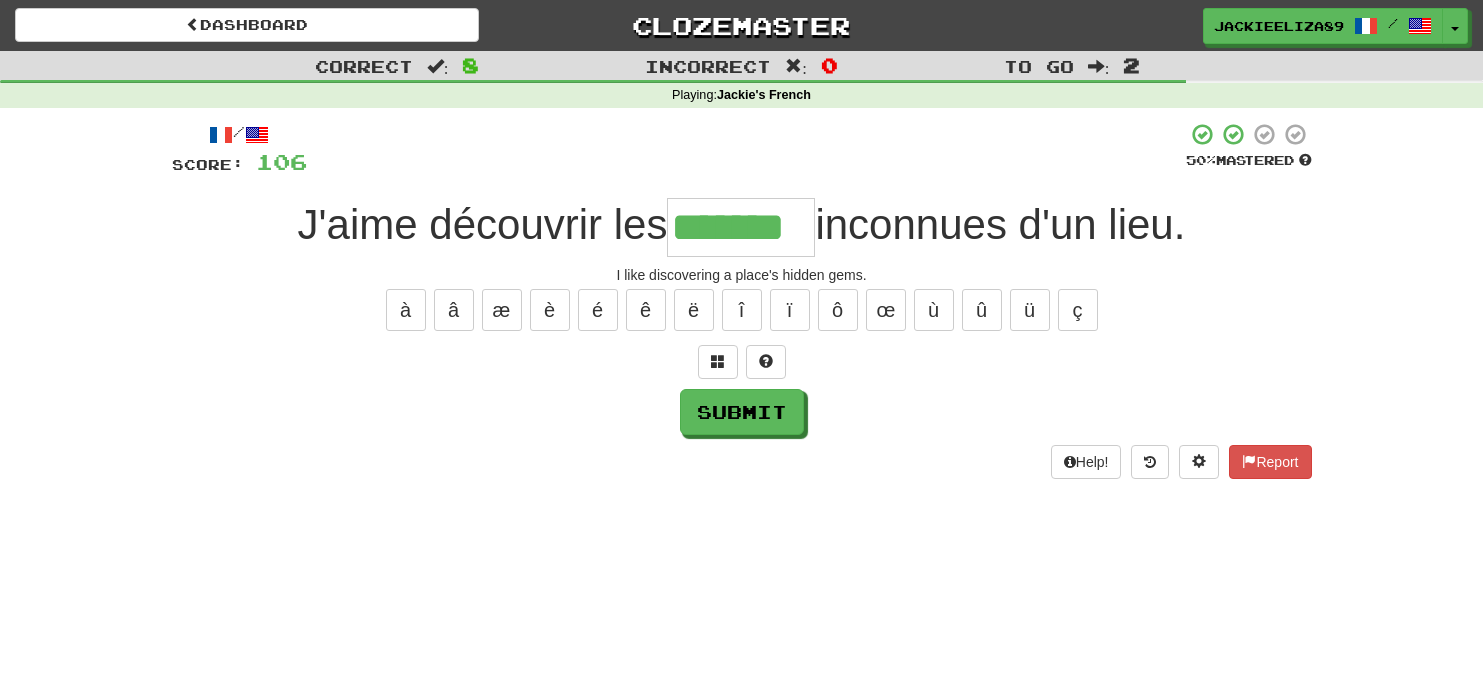 type on "*******" 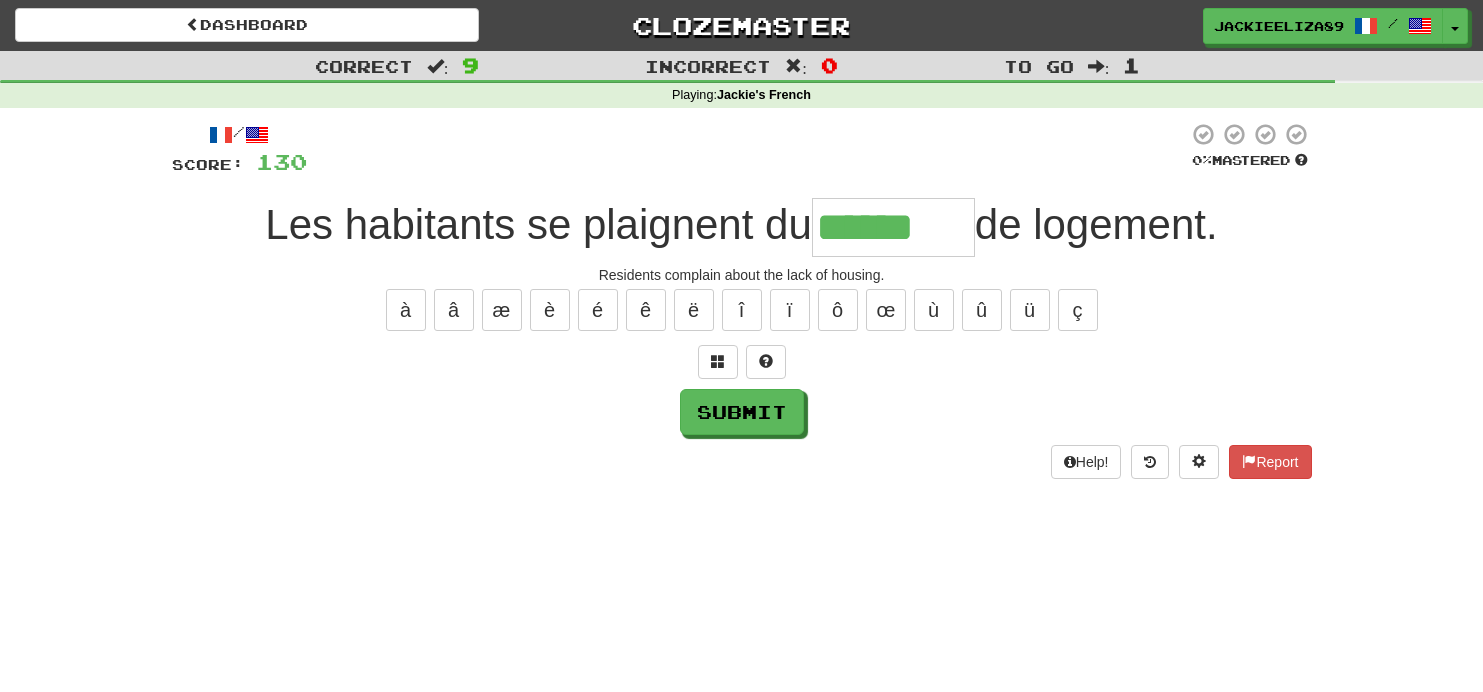 type on "******" 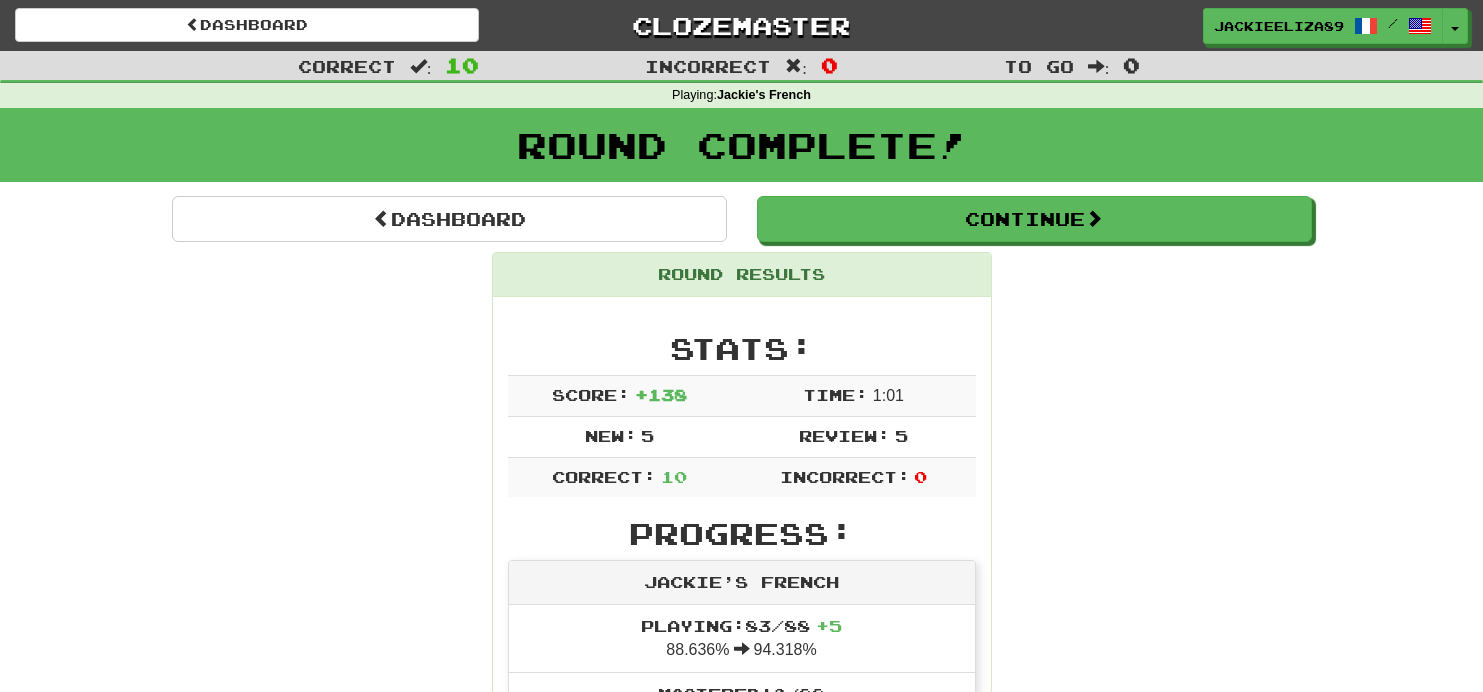 click on "Dashboard Continue  Round Results Stats: Score:   + 138 Time:   1 : 0 1 New:   5 Review:   5 Correct:   10 Incorrect:   0 Progress: Jackie's French Playing:  83  /  88 + 5 88.636% 94.318% Mastered:  0  /  88 0% Ready for Review:  1  /  Level:  22 ⬆🎉🙌 382  points to level  23  - keep going! Ranked:  377 th  this week Sentences: Le tourisme aide le  PIB  d'un pays. Tourism helps the GDP of a country. ... comme les bulbes des  jonquilles  sous la terre ... like daffodil bulbs under the ground. Il y a beaucoup de choses  desquelles  être fier. There are many things to be proud of.  C'est une occasion  solennelle . It's a solemn occasion. L'homme a proposé une proposition  alléchante . The man proposed a tempting offer. Sans les Américains, toute l'Europe  serait  devenue allemande. Without the Americans, all of Europe would have become German. Ils se croient tout  permis They are very entitled. J’en ai fait  les frais  de ces changements de température. J'aime découvrir les  pépites manque" at bounding box center [742, 1155] 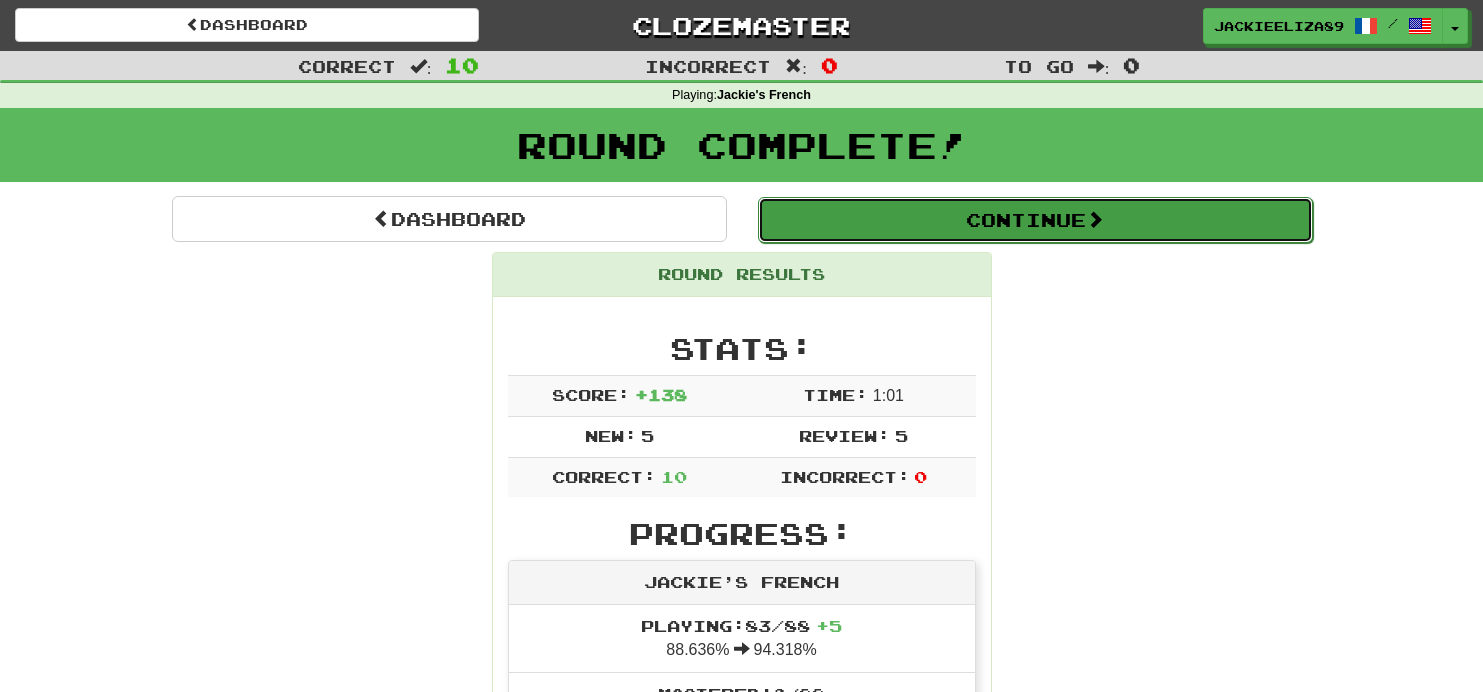 click on "Continue" at bounding box center (1035, 220) 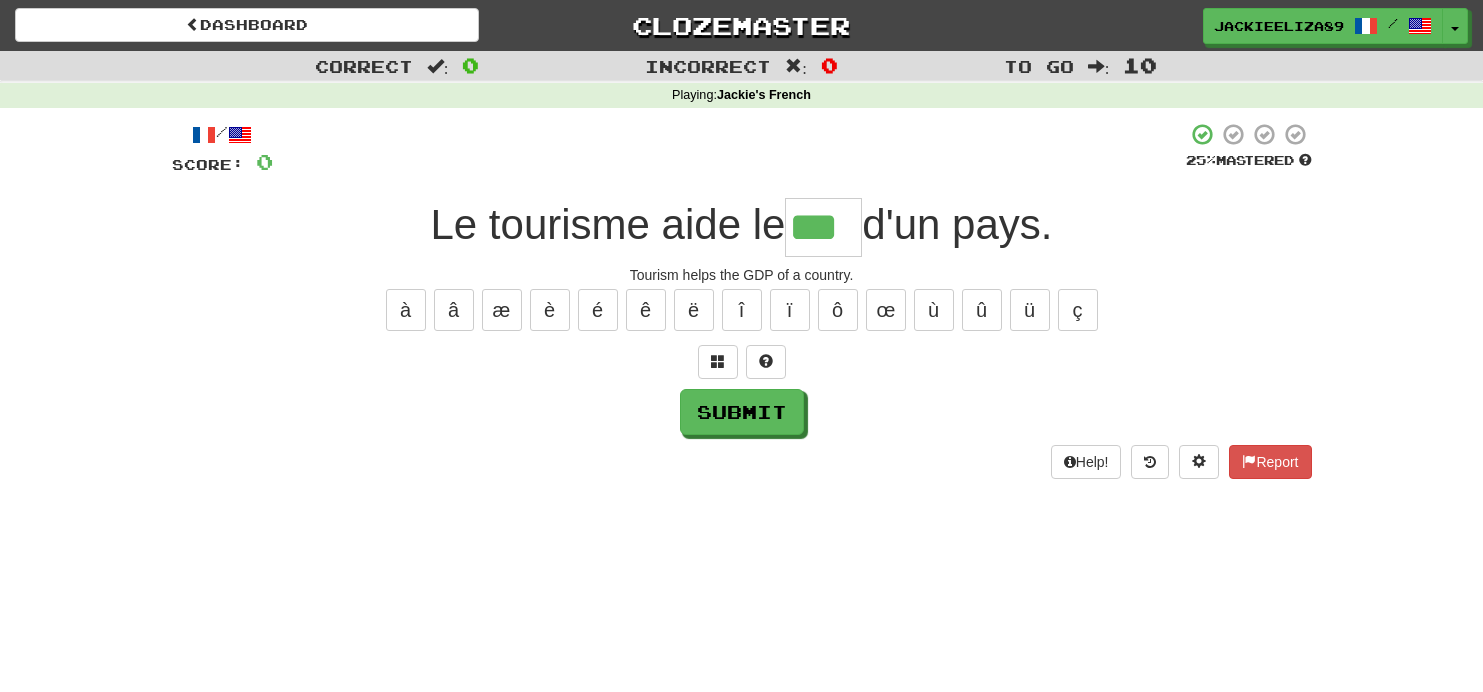 type on "***" 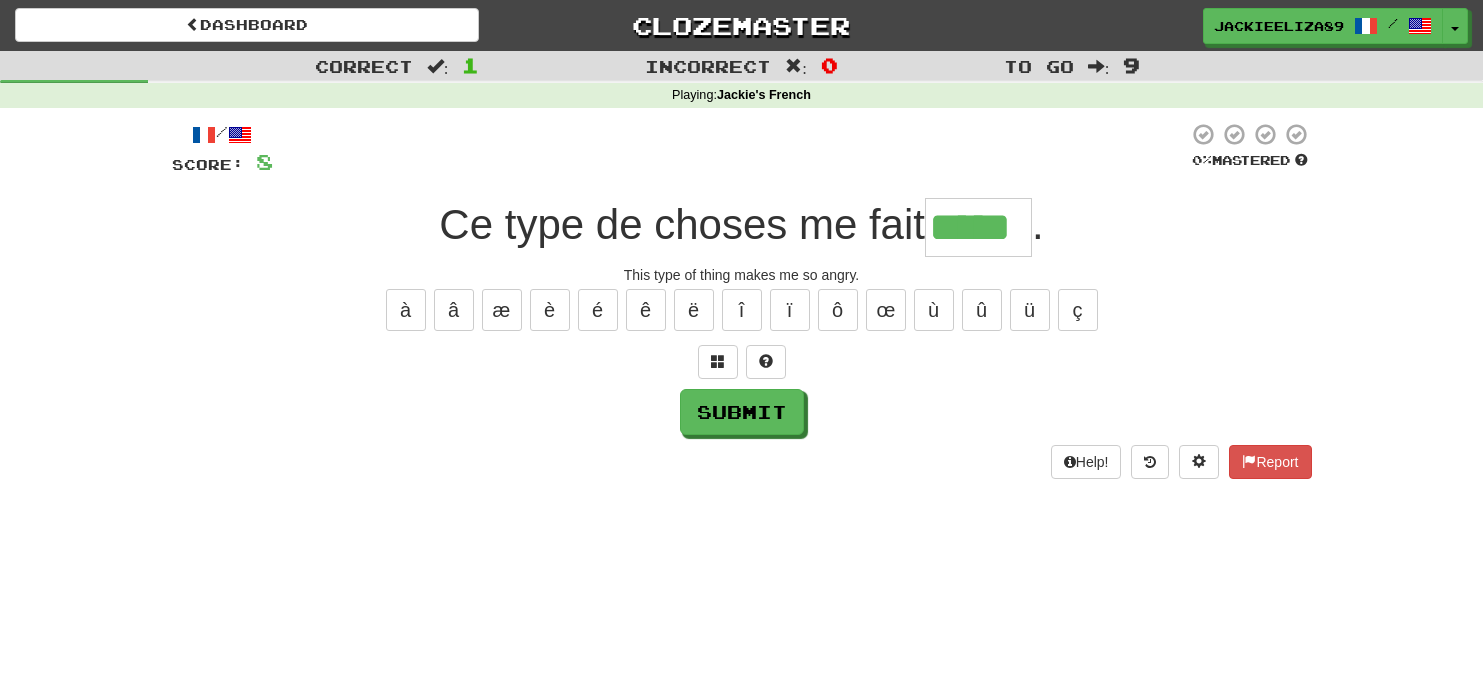 type on "*****" 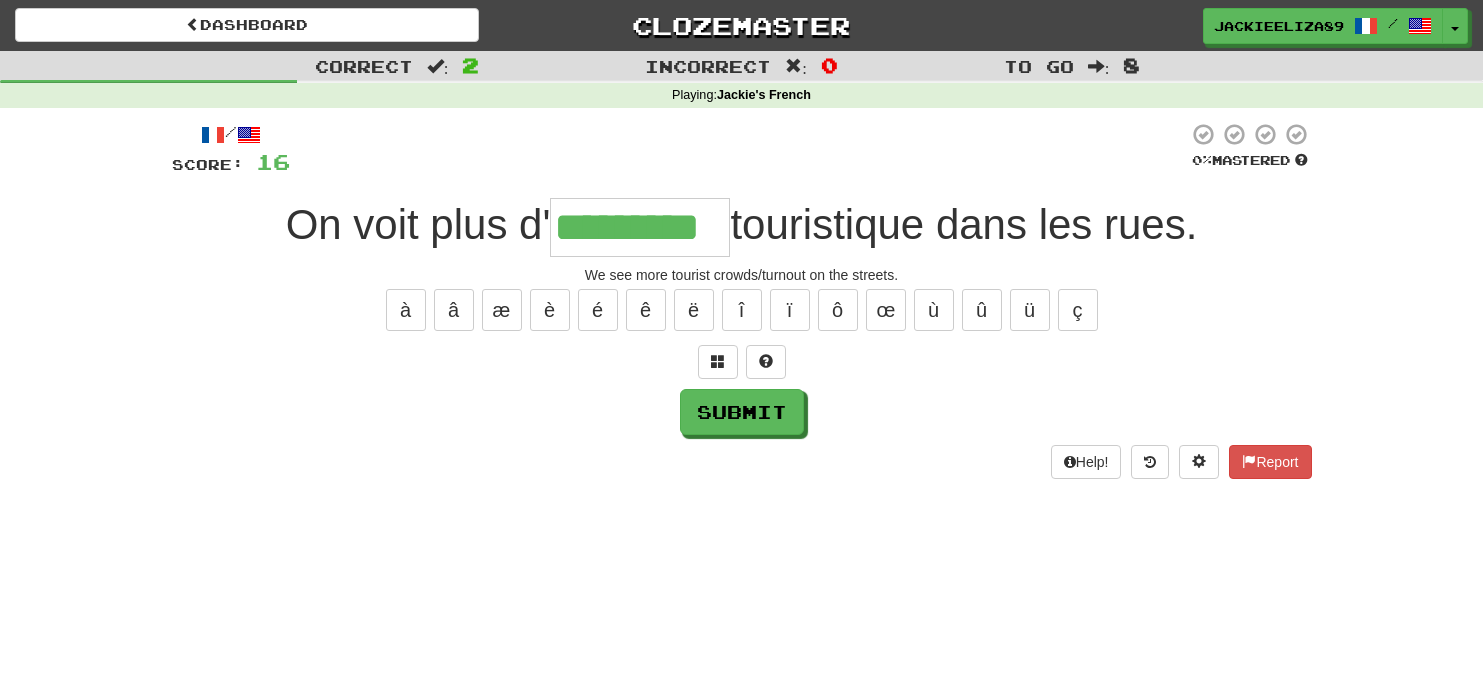 type on "*********" 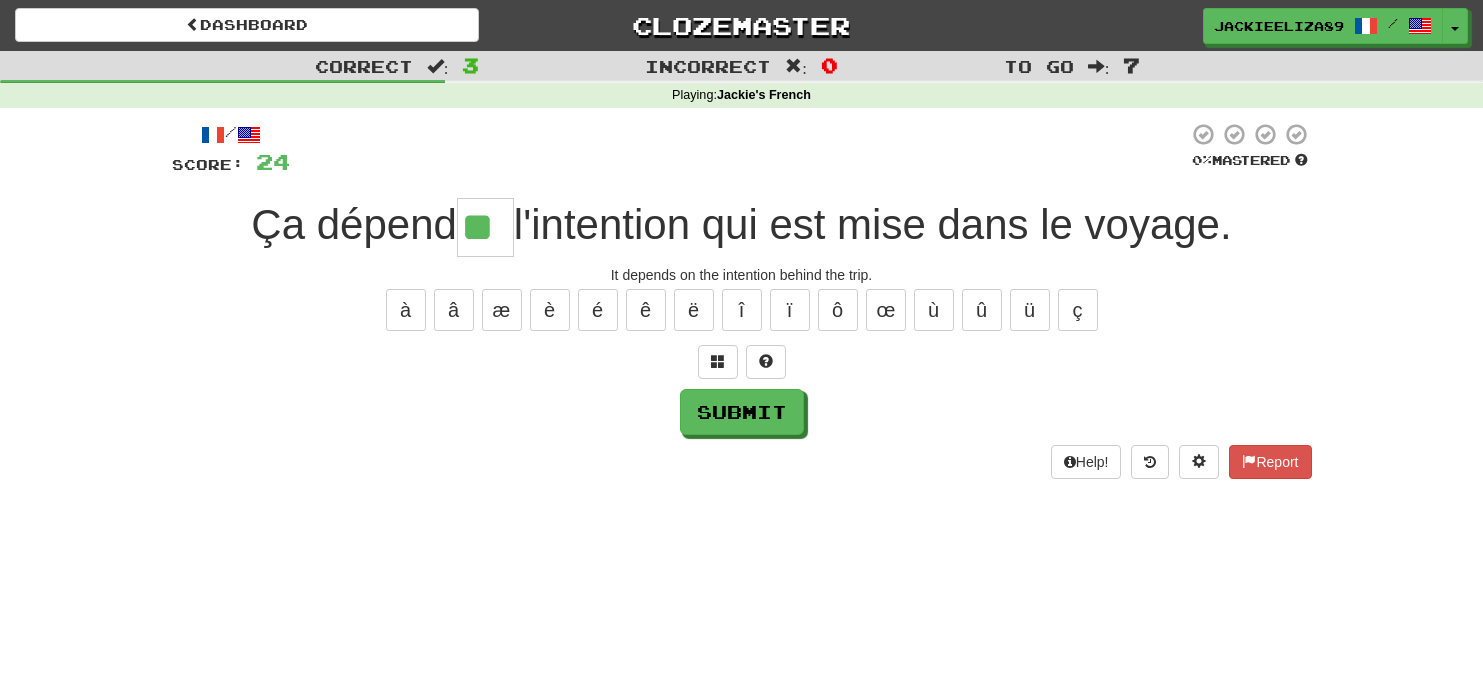 type on "**" 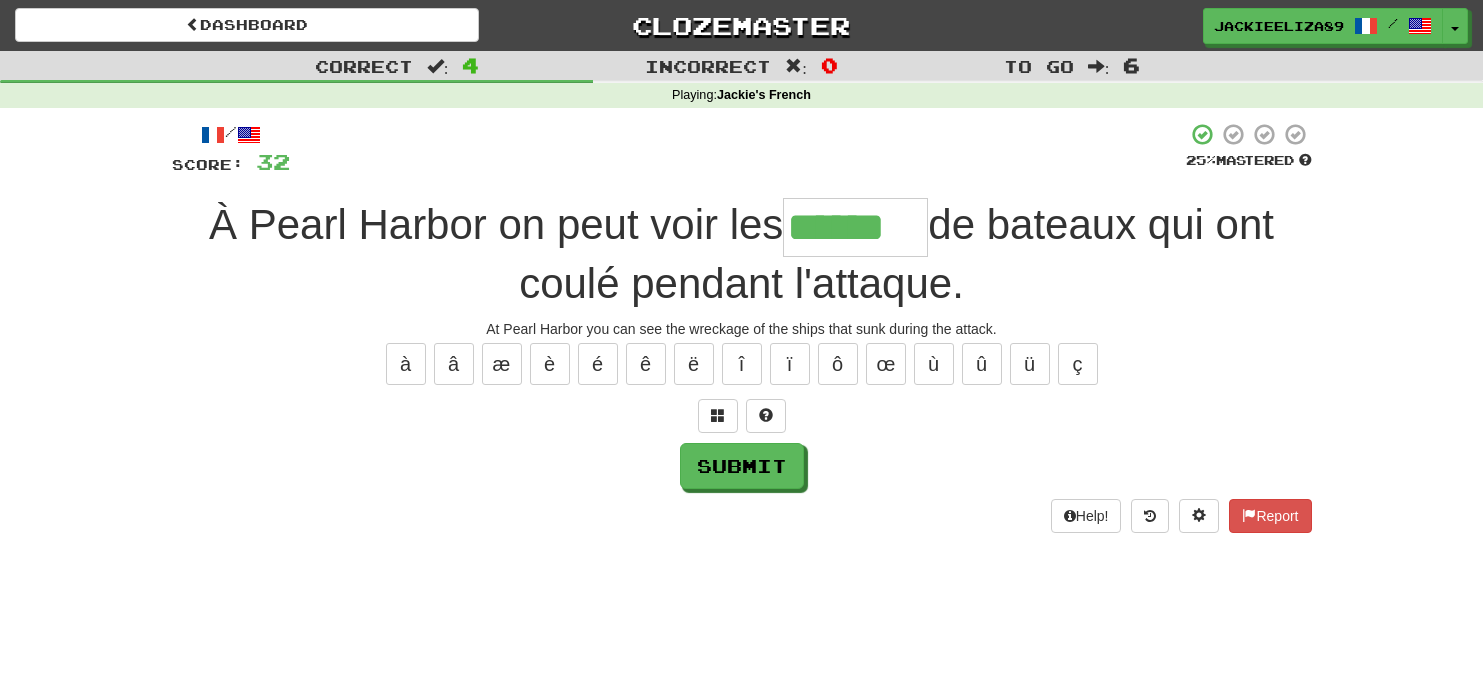 type on "******" 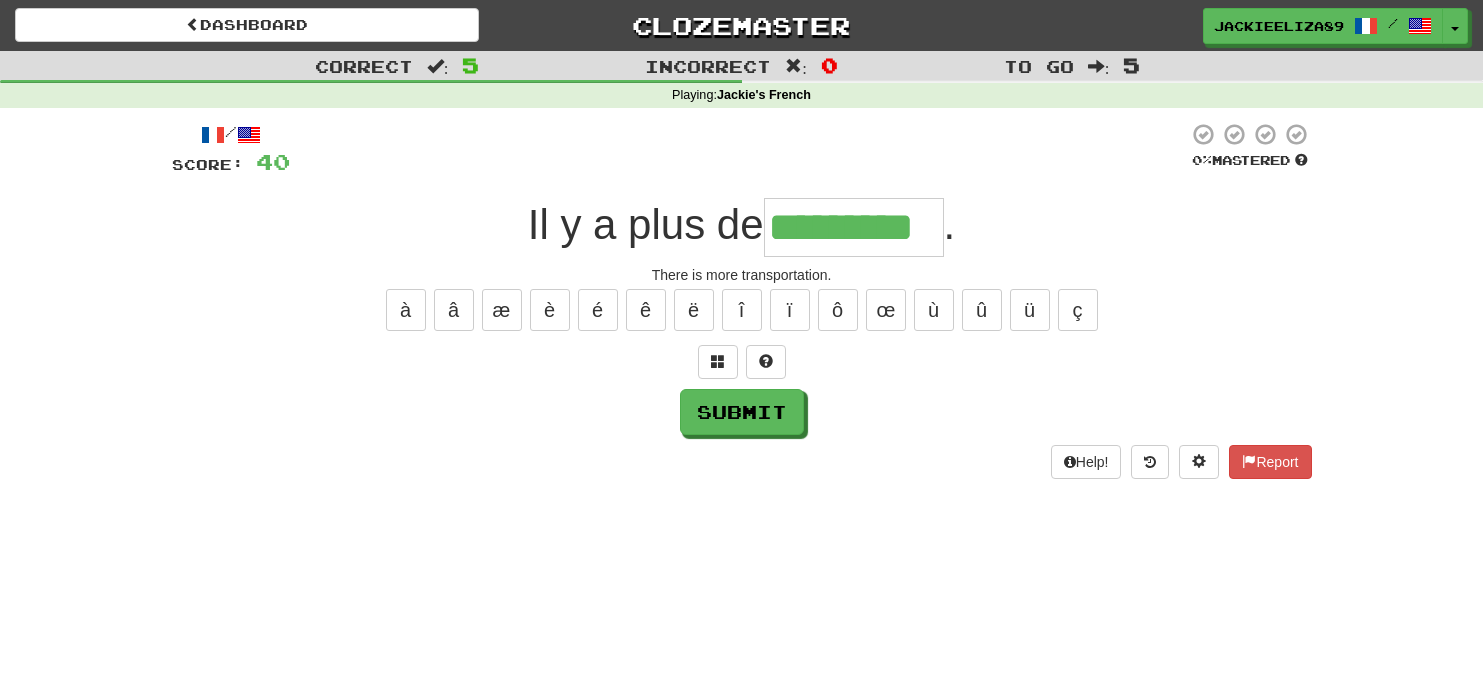 type on "*********" 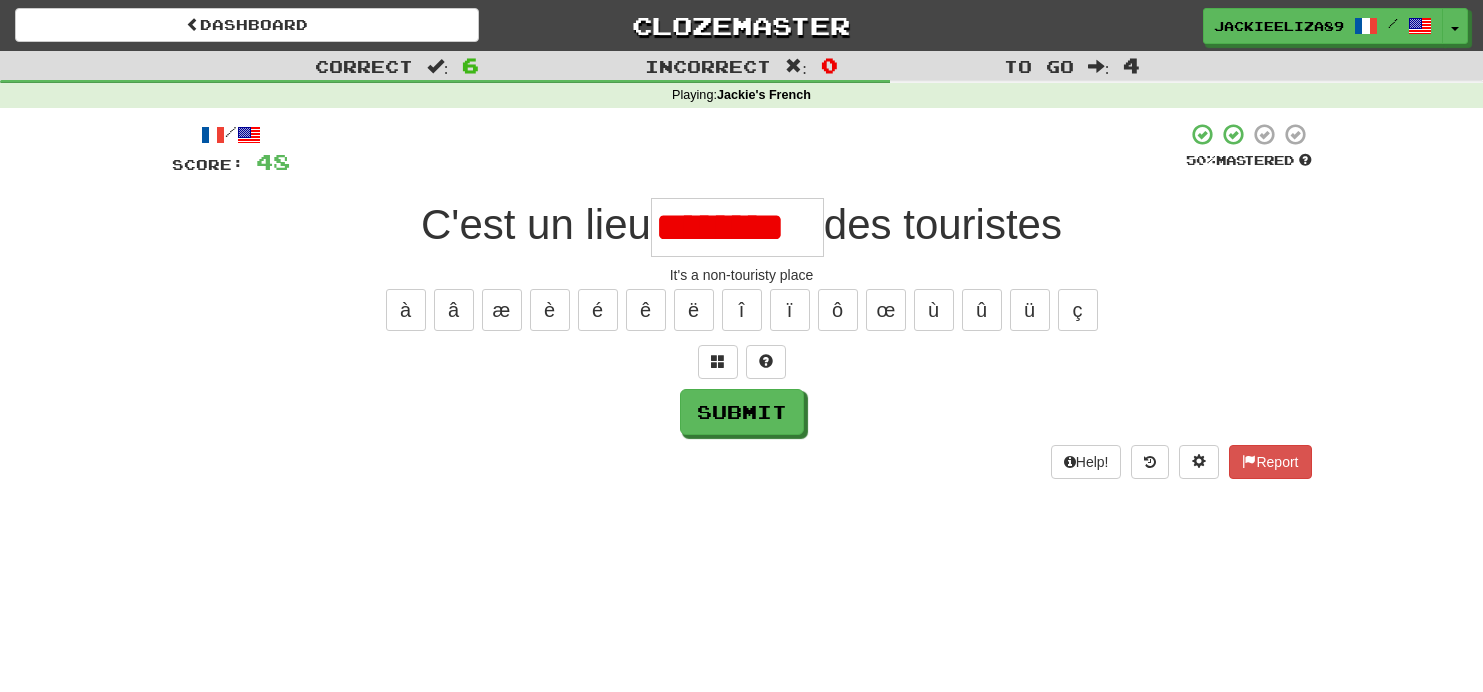 scroll, scrollTop: 0, scrollLeft: 0, axis: both 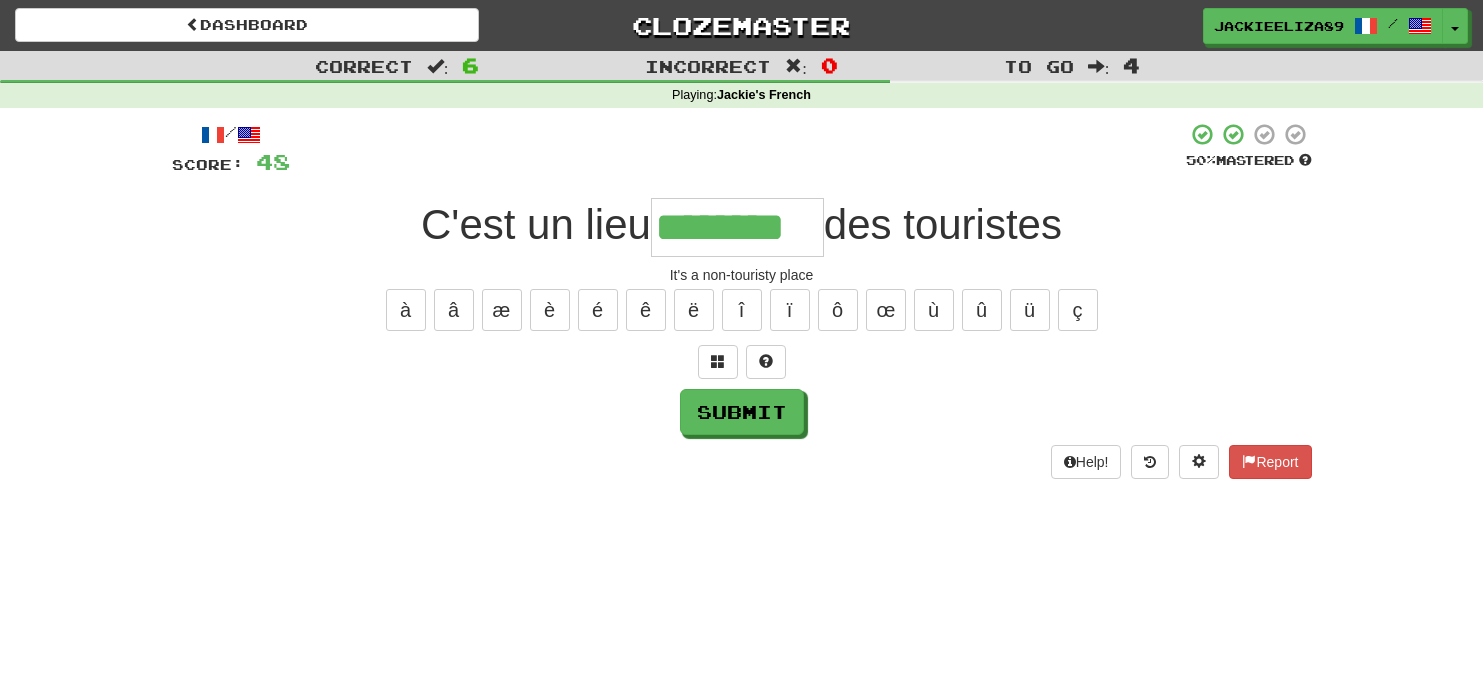 type on "********" 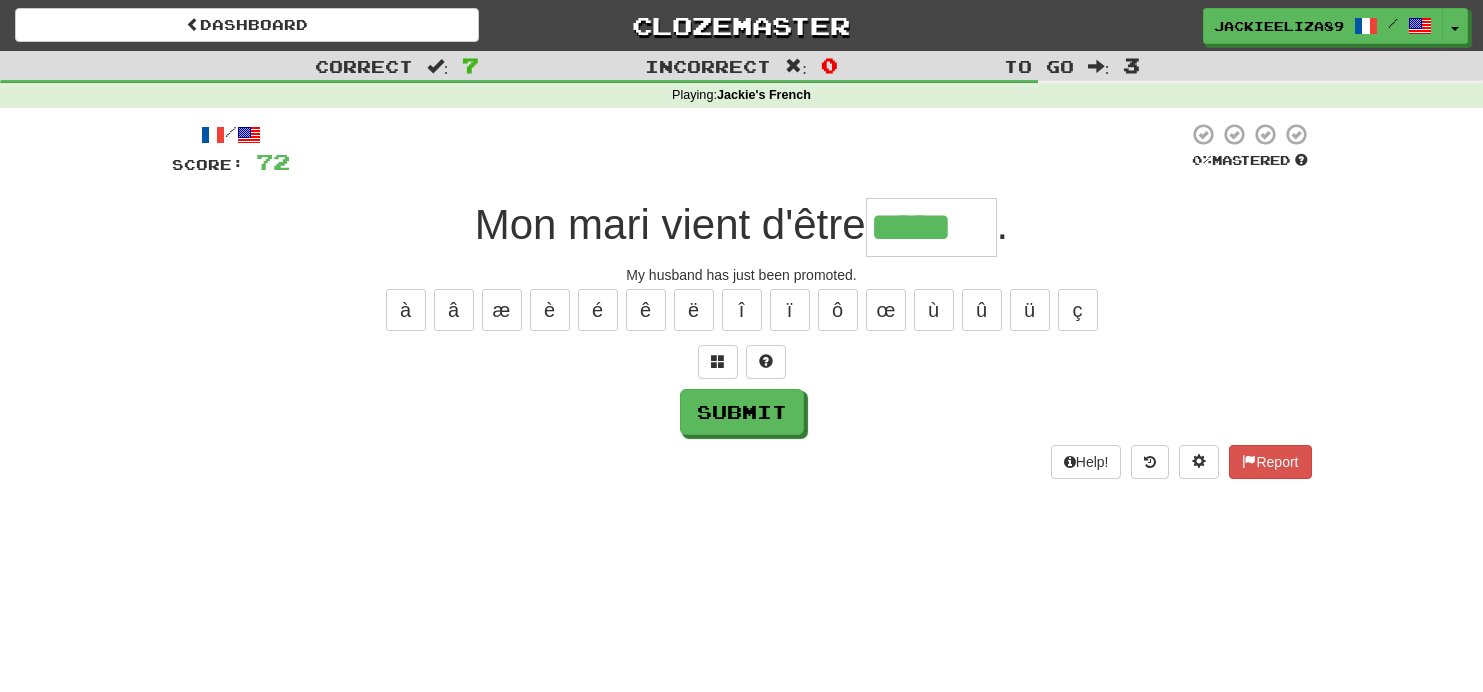 type on "*****" 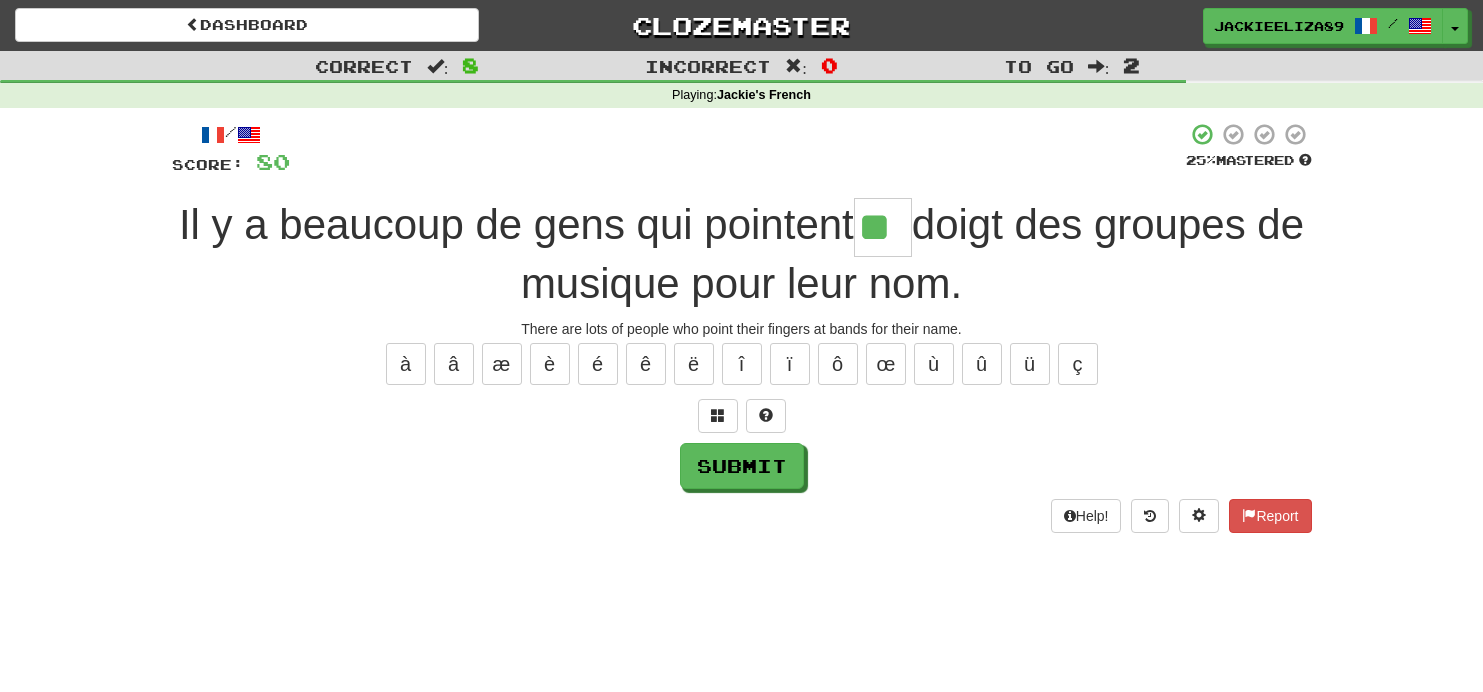 type on "**" 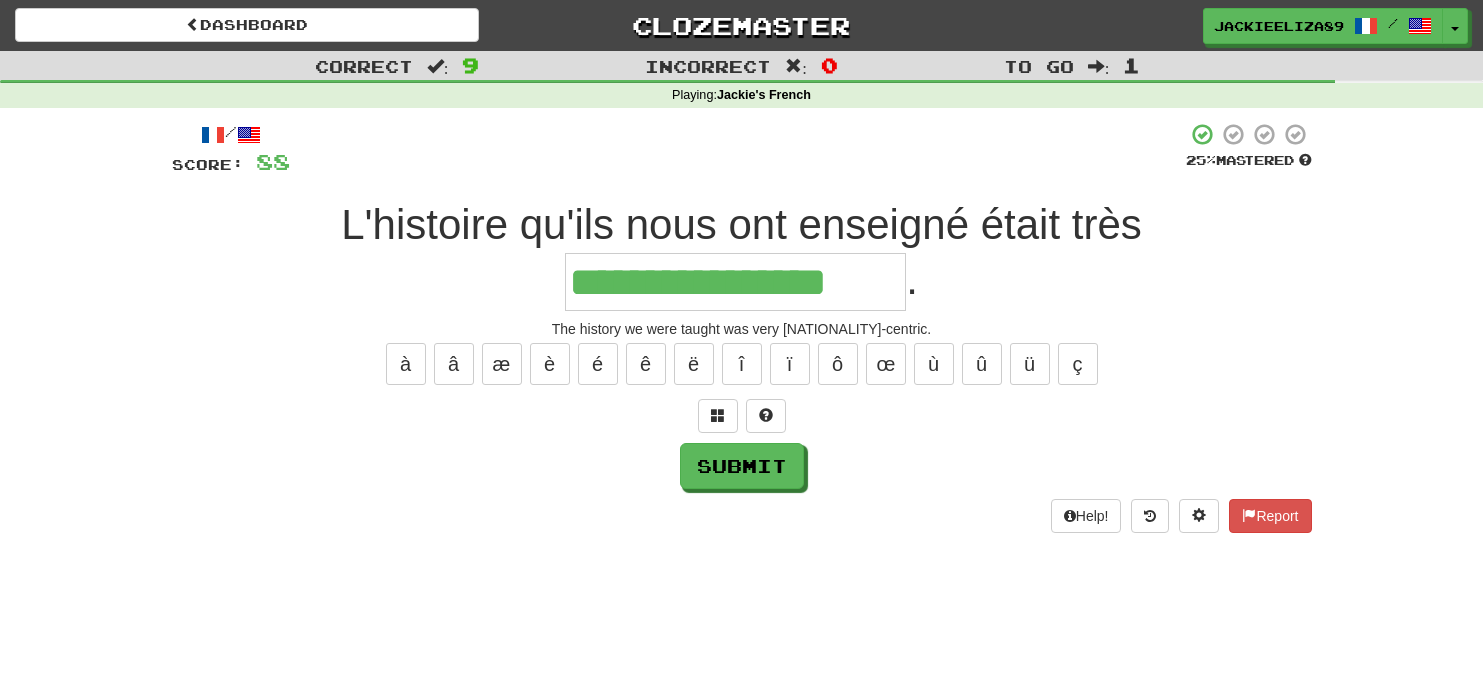type on "**********" 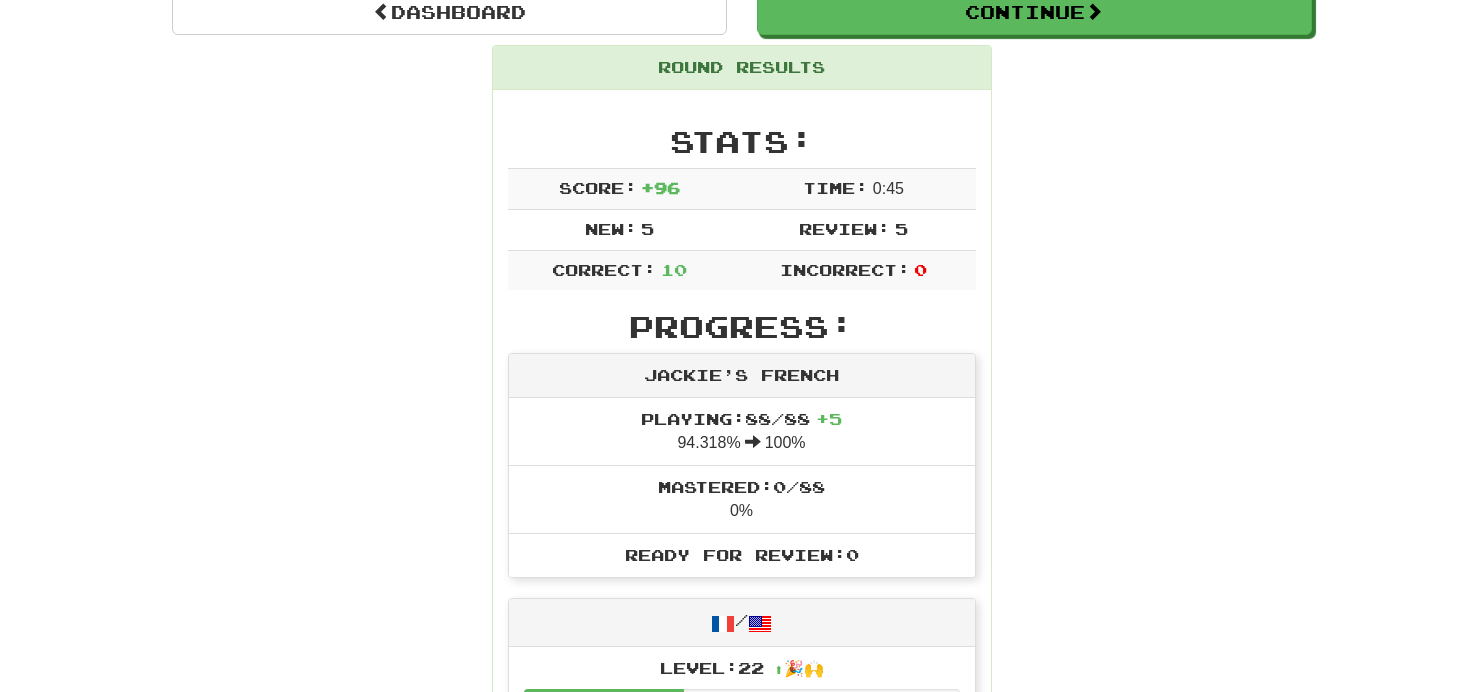 scroll, scrollTop: 0, scrollLeft: 0, axis: both 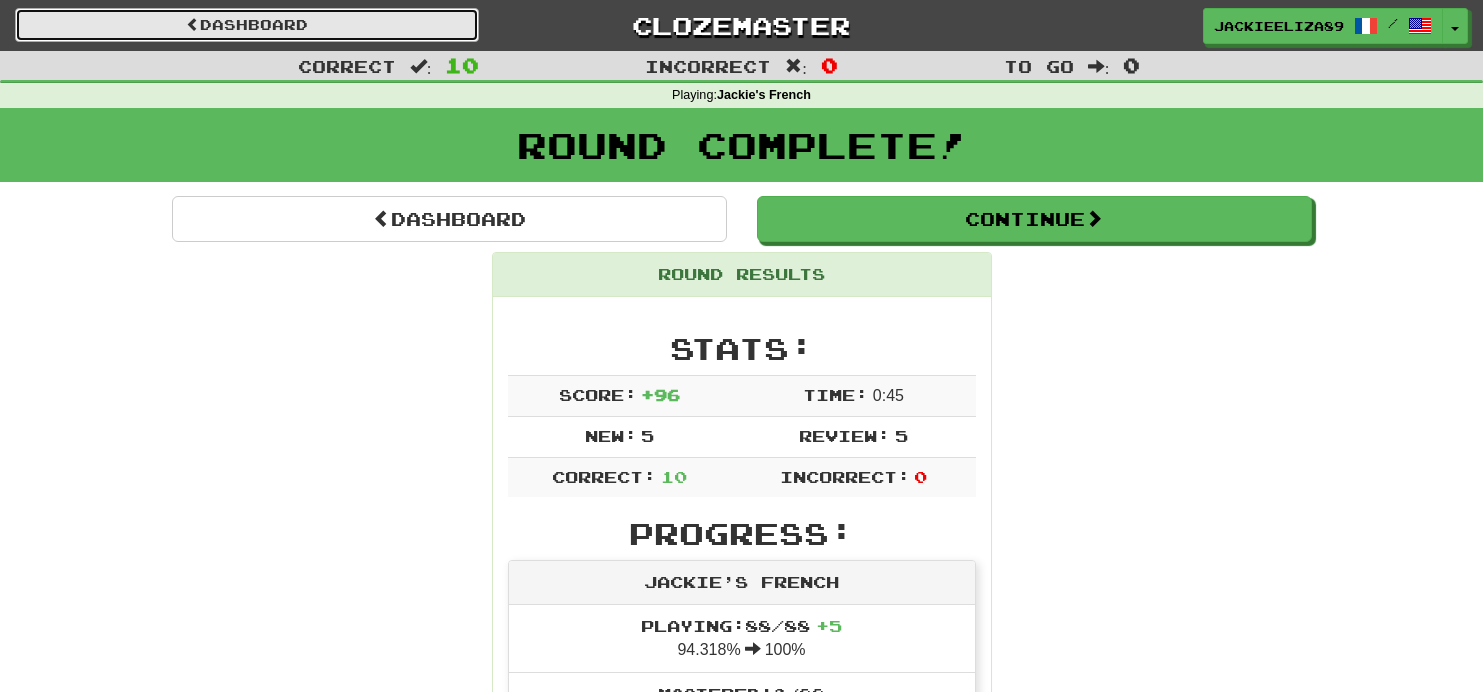 click on "Dashboard" at bounding box center [247, 25] 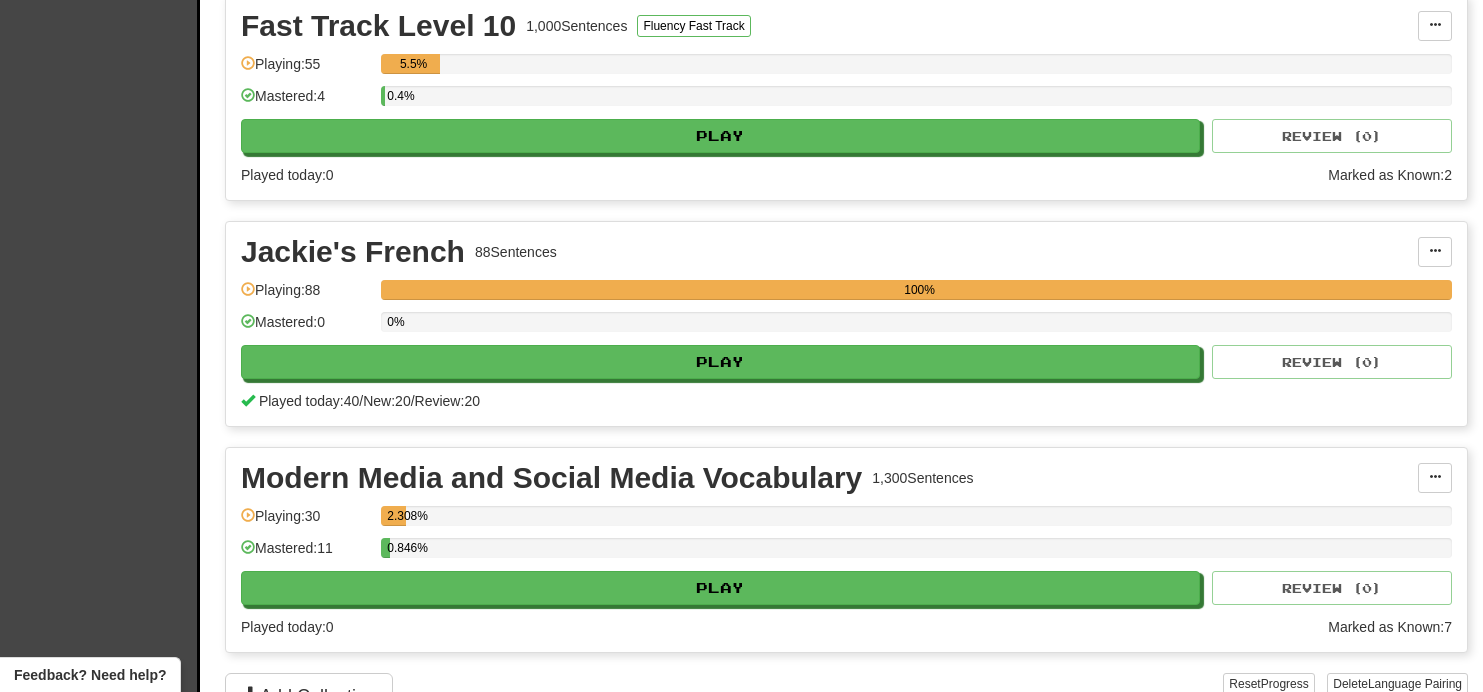 scroll, scrollTop: 437, scrollLeft: 0, axis: vertical 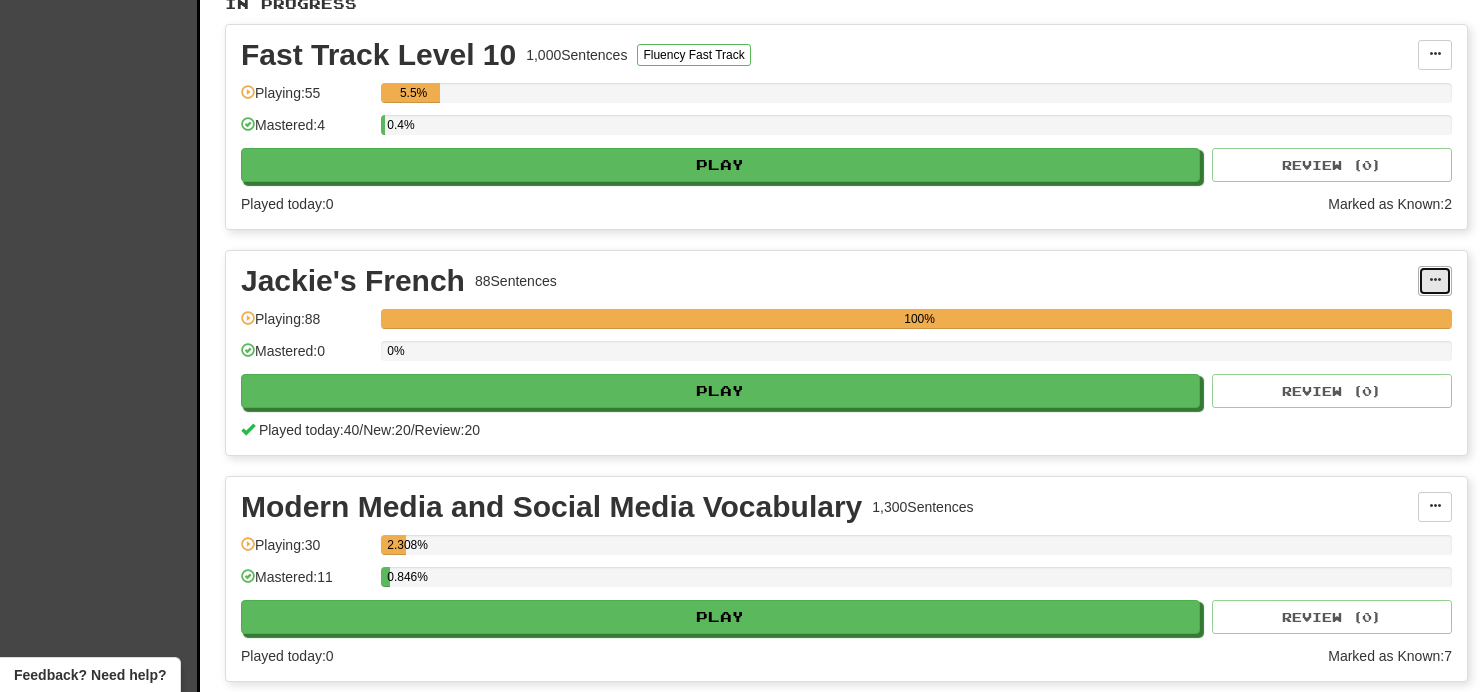 click at bounding box center (1435, 281) 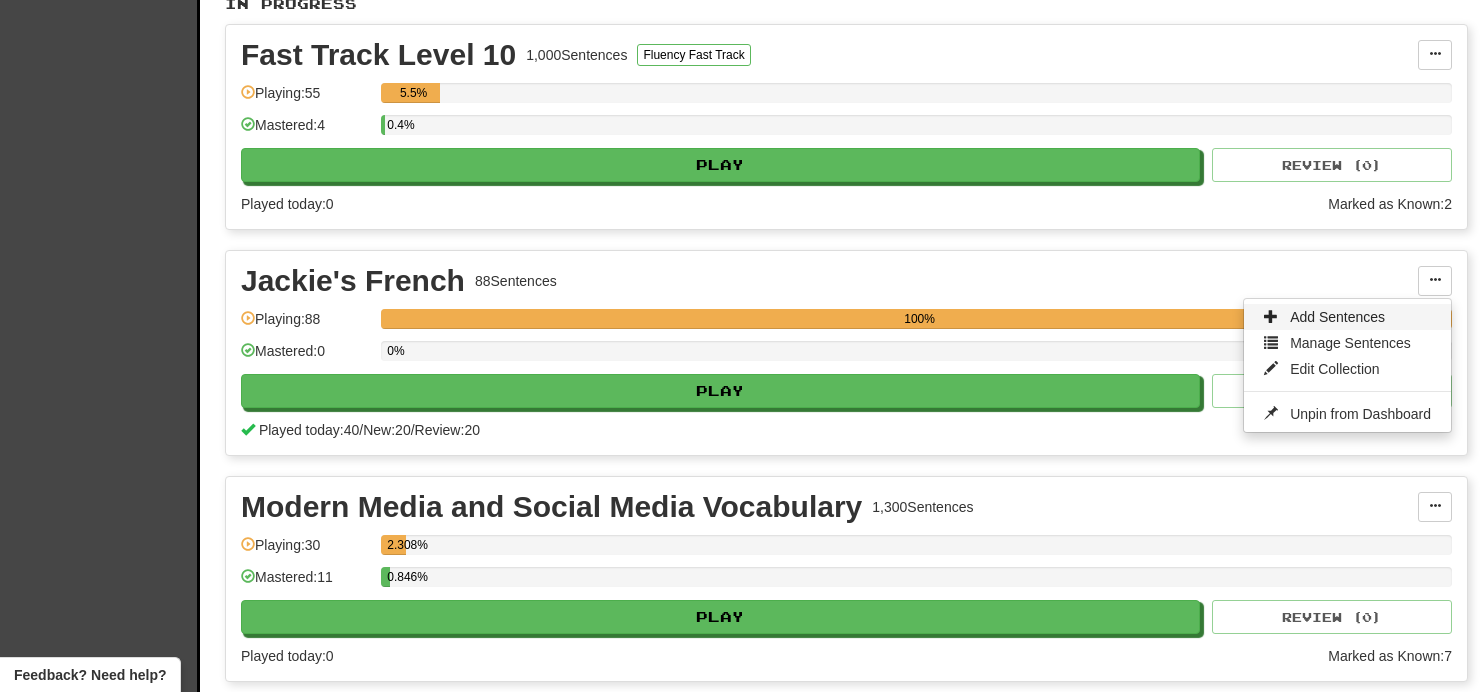 click on "Add Sentences" at bounding box center [1337, 317] 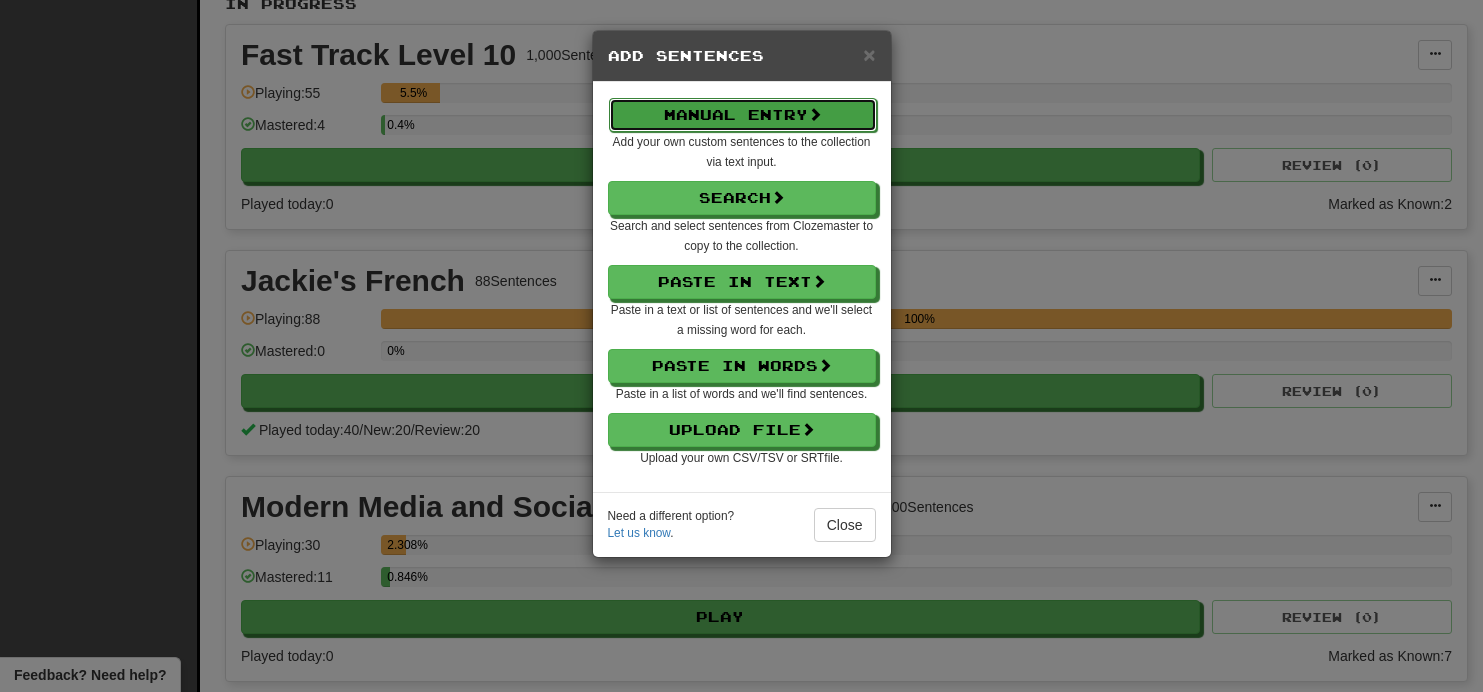 click on "Manual Entry" at bounding box center [743, 115] 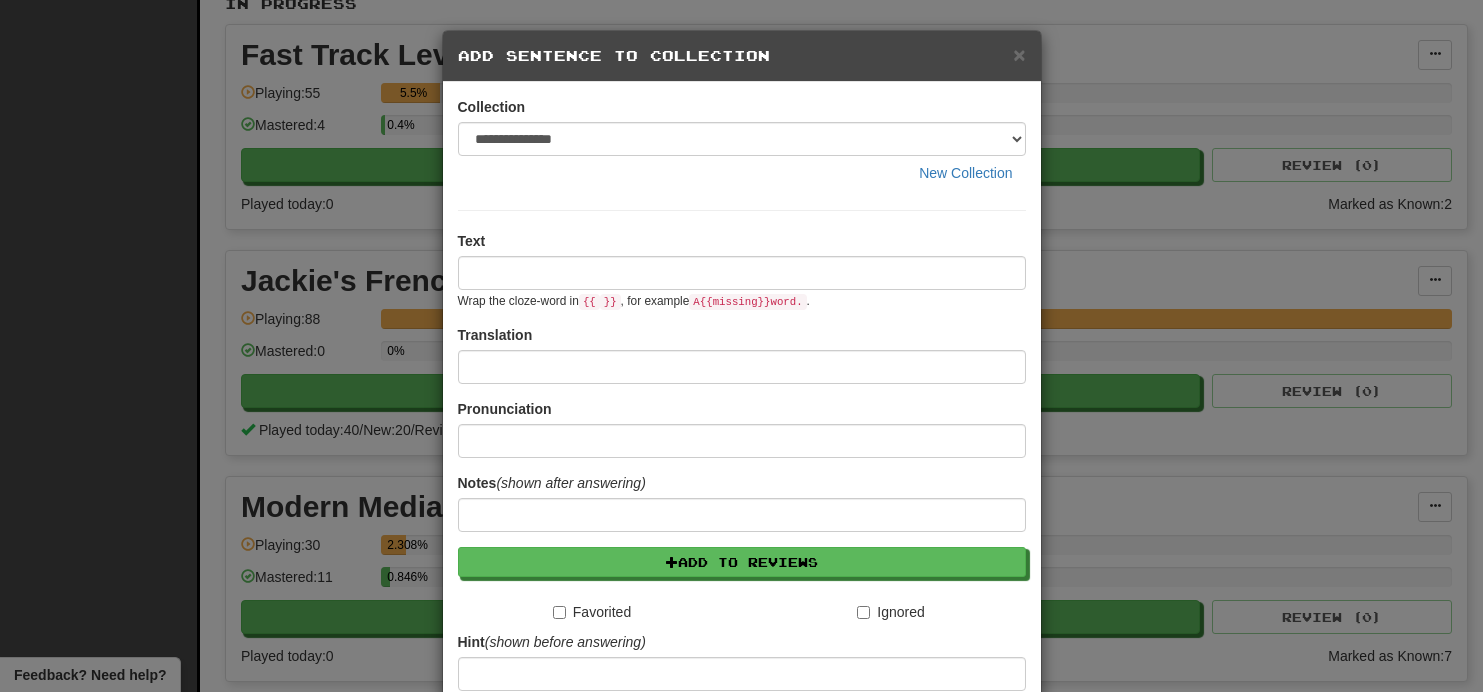 type on "*" 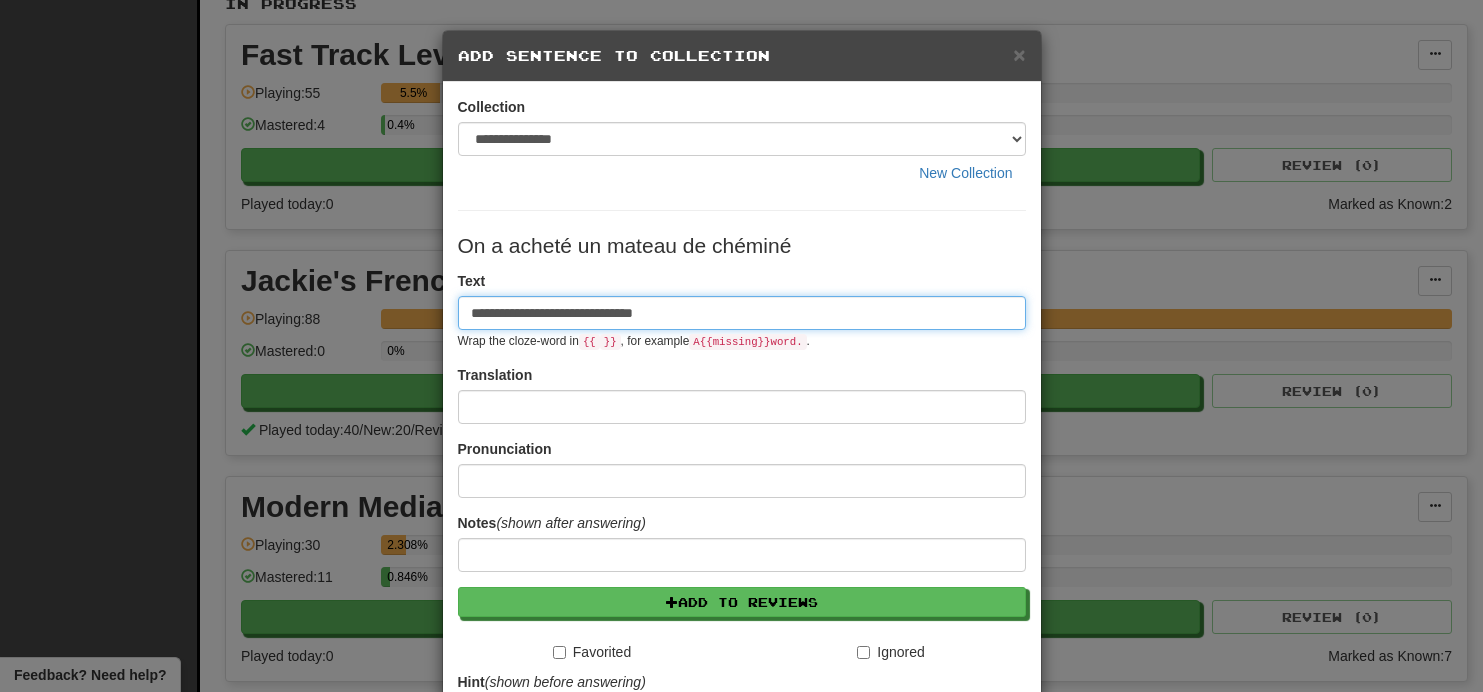 click on "**********" at bounding box center [742, 313] 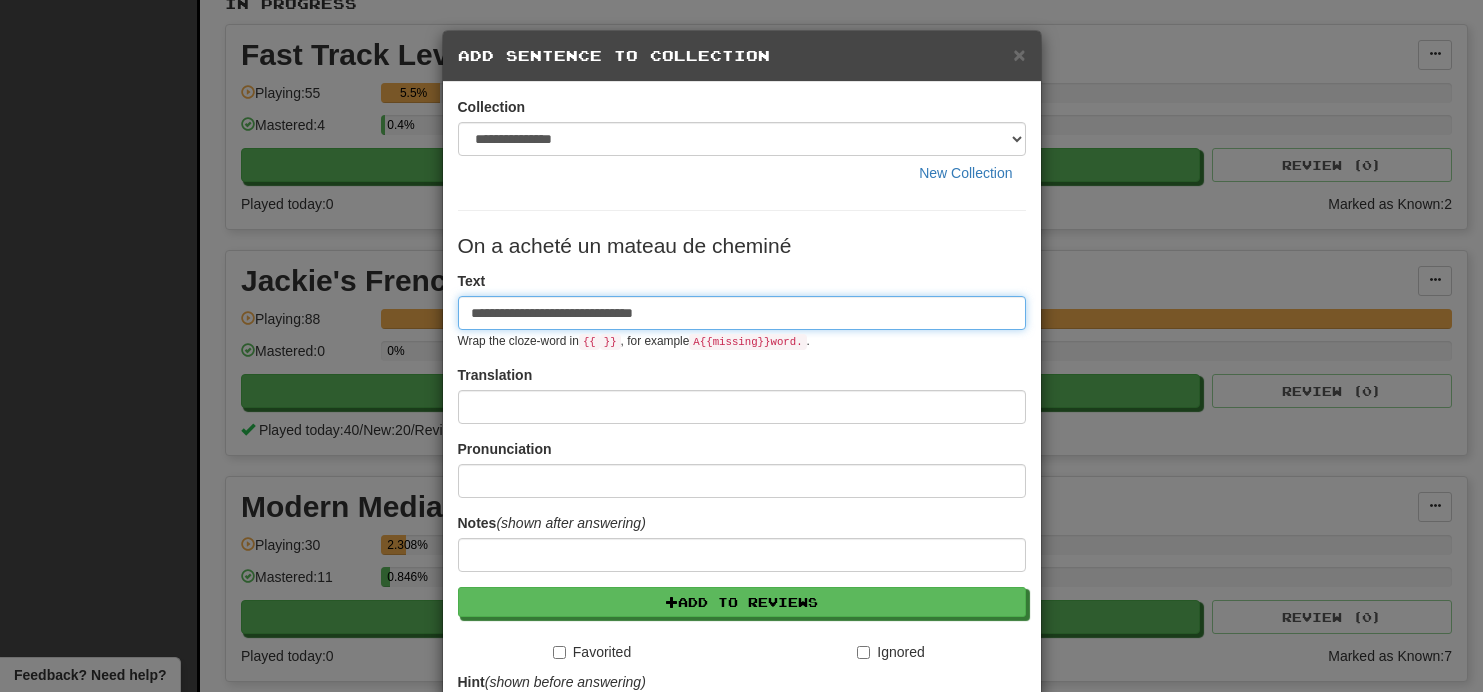 click on "**********" at bounding box center (742, 313) 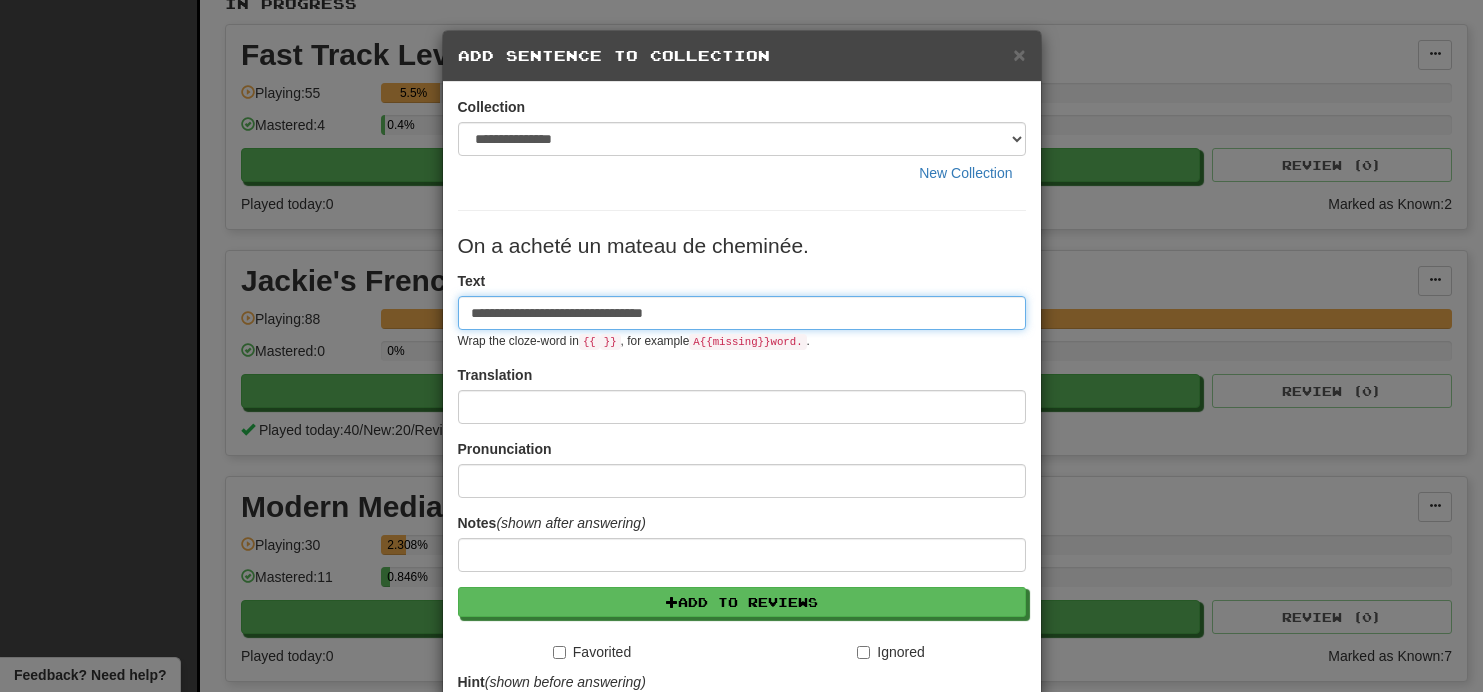 click on "**********" at bounding box center [742, 313] 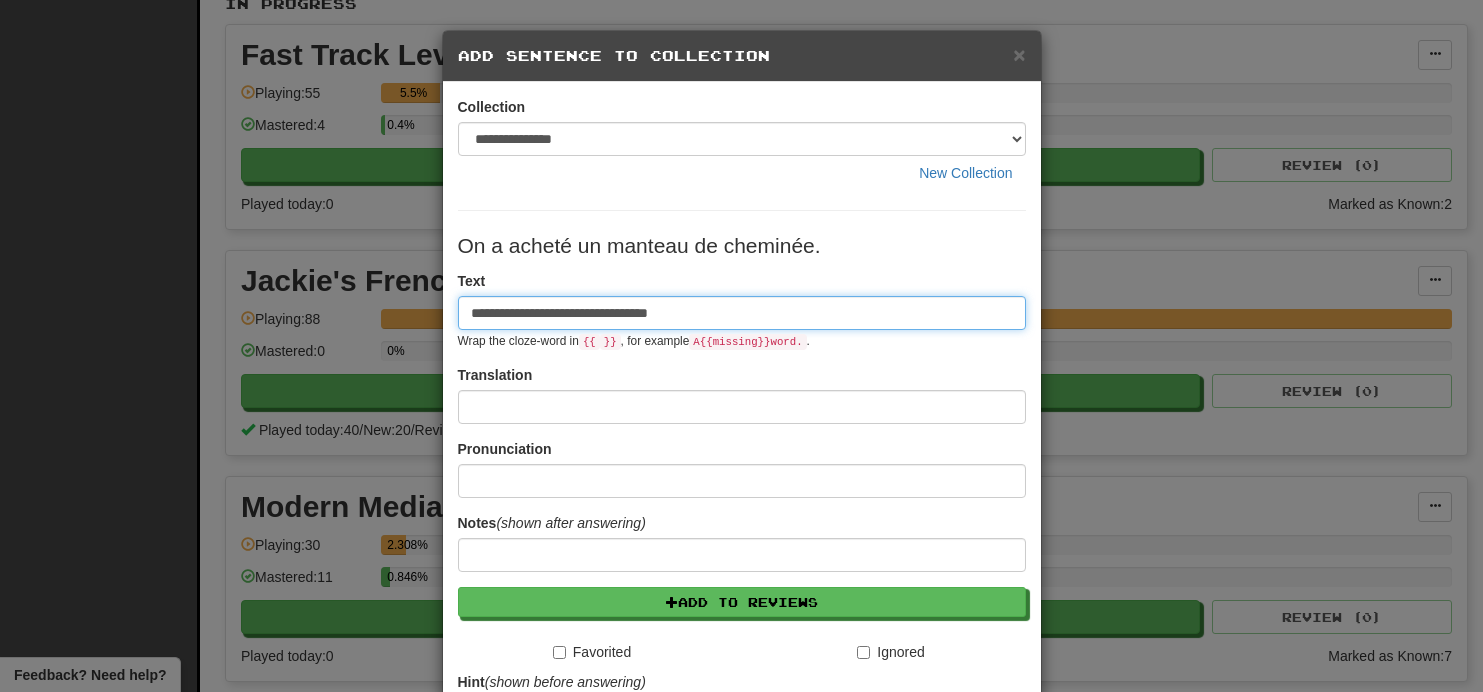 click on "**********" at bounding box center [742, 313] 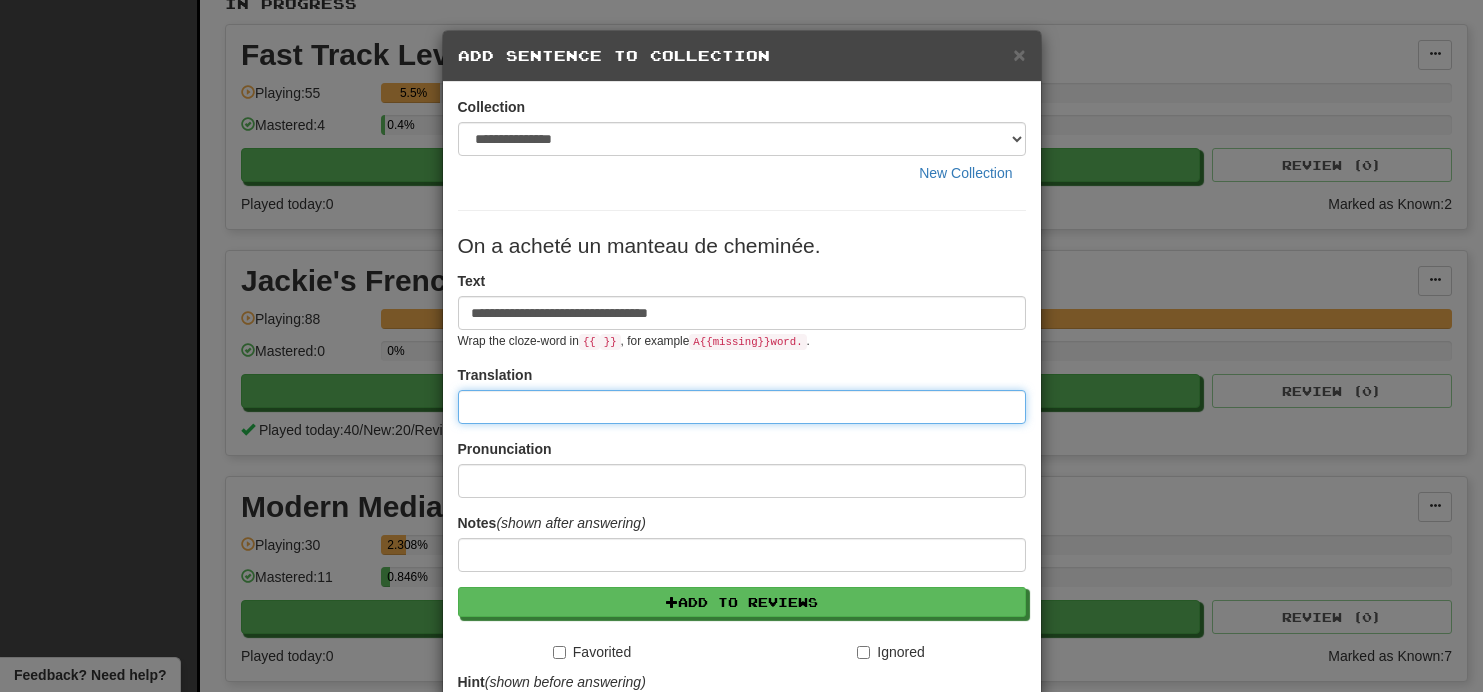 click at bounding box center (742, 407) 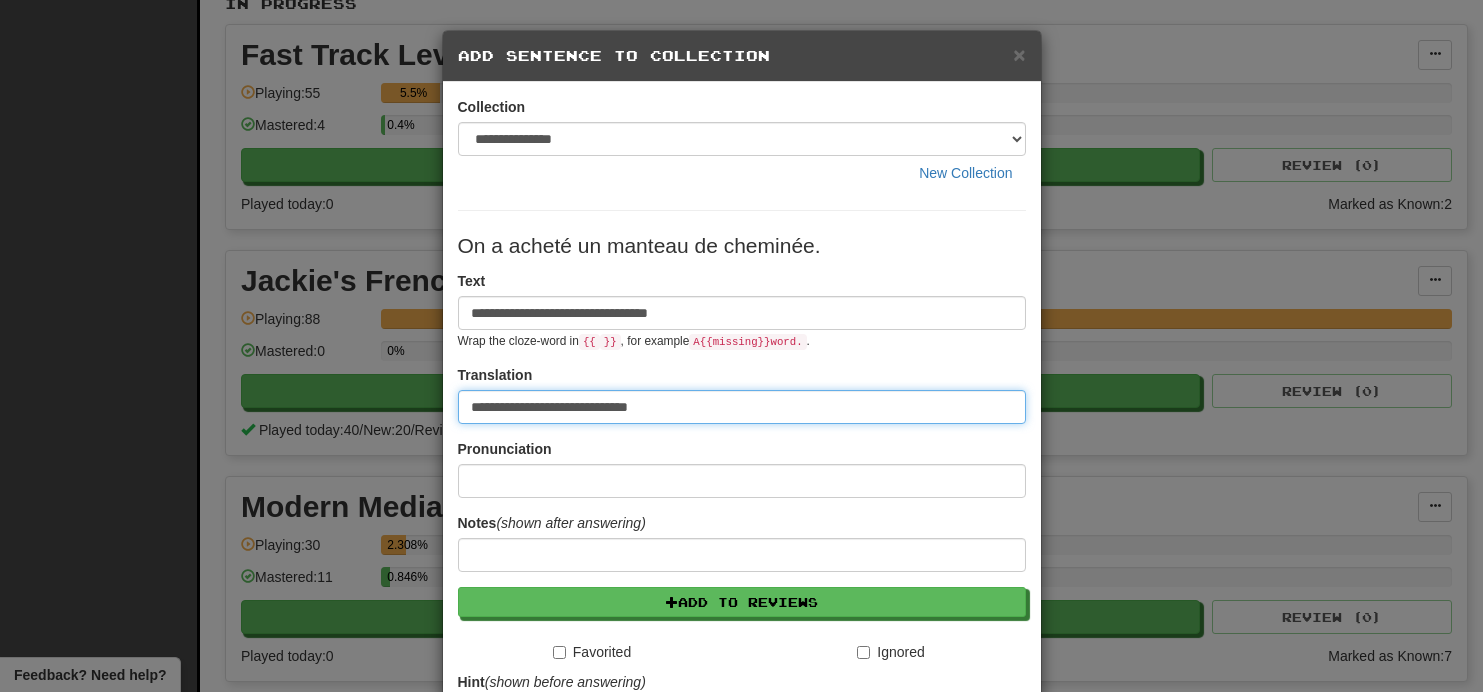 type on "**********" 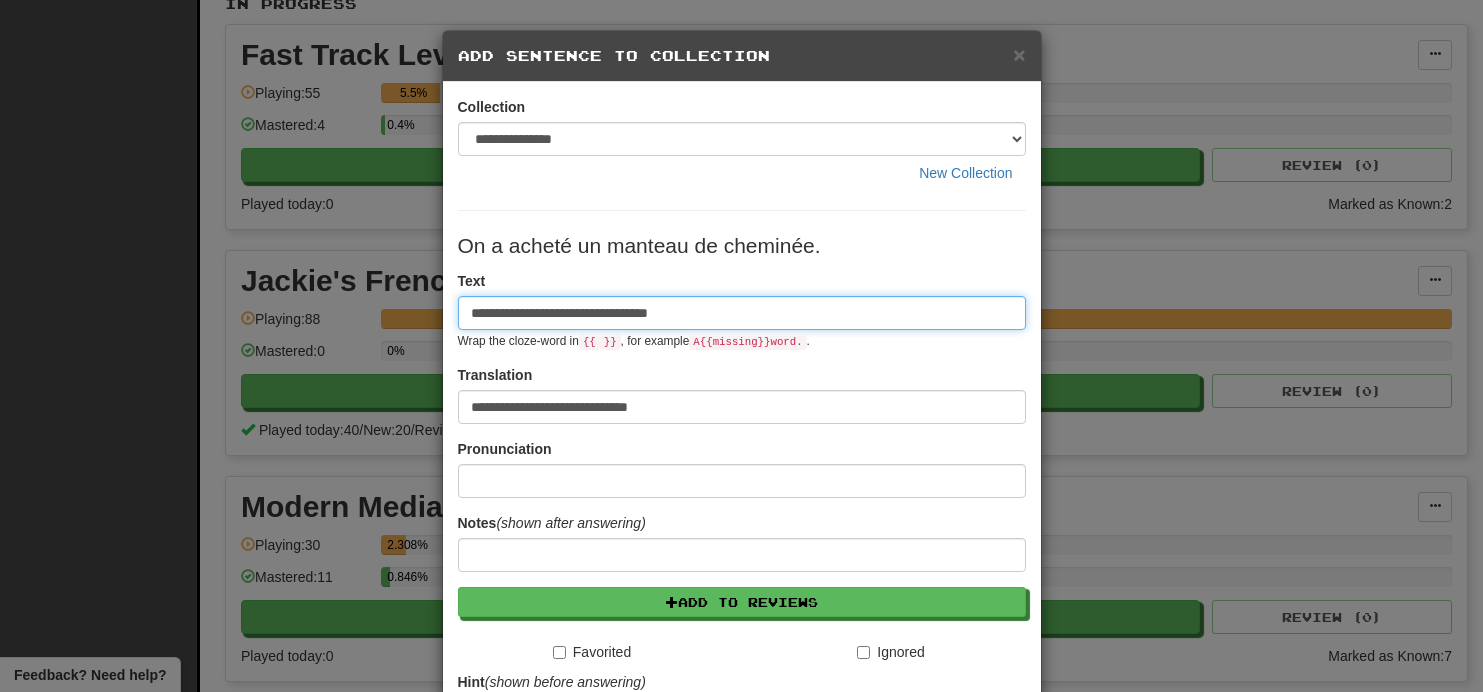 click on "**********" at bounding box center (742, 313) 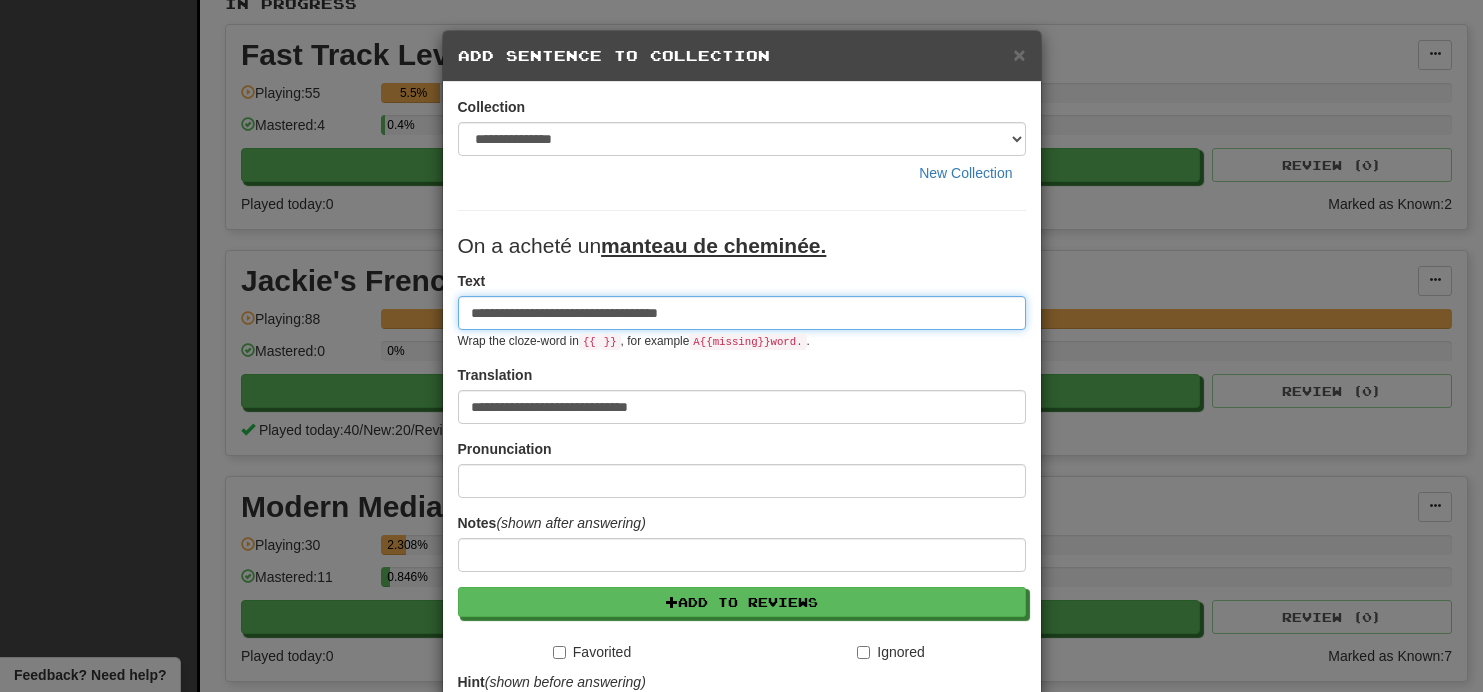 click on "**********" at bounding box center (742, 313) 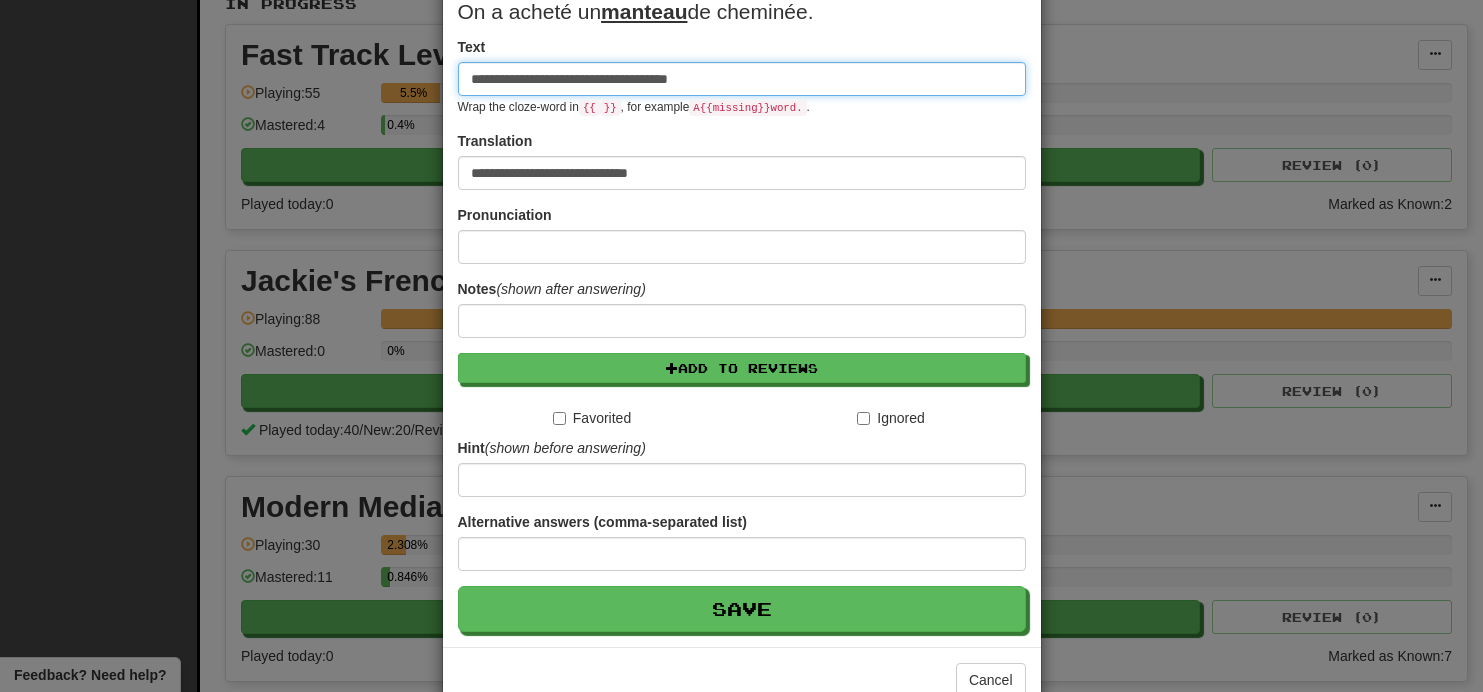 scroll, scrollTop: 285, scrollLeft: 0, axis: vertical 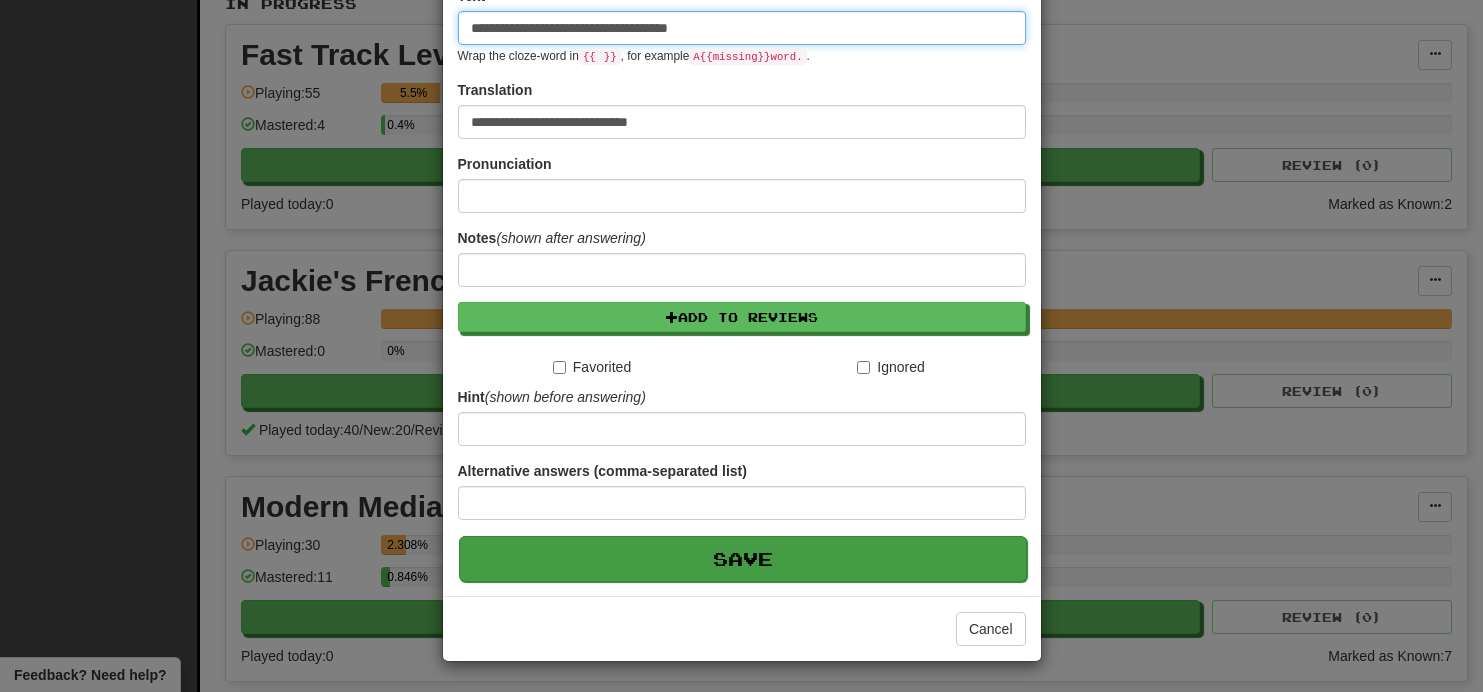 type on "**********" 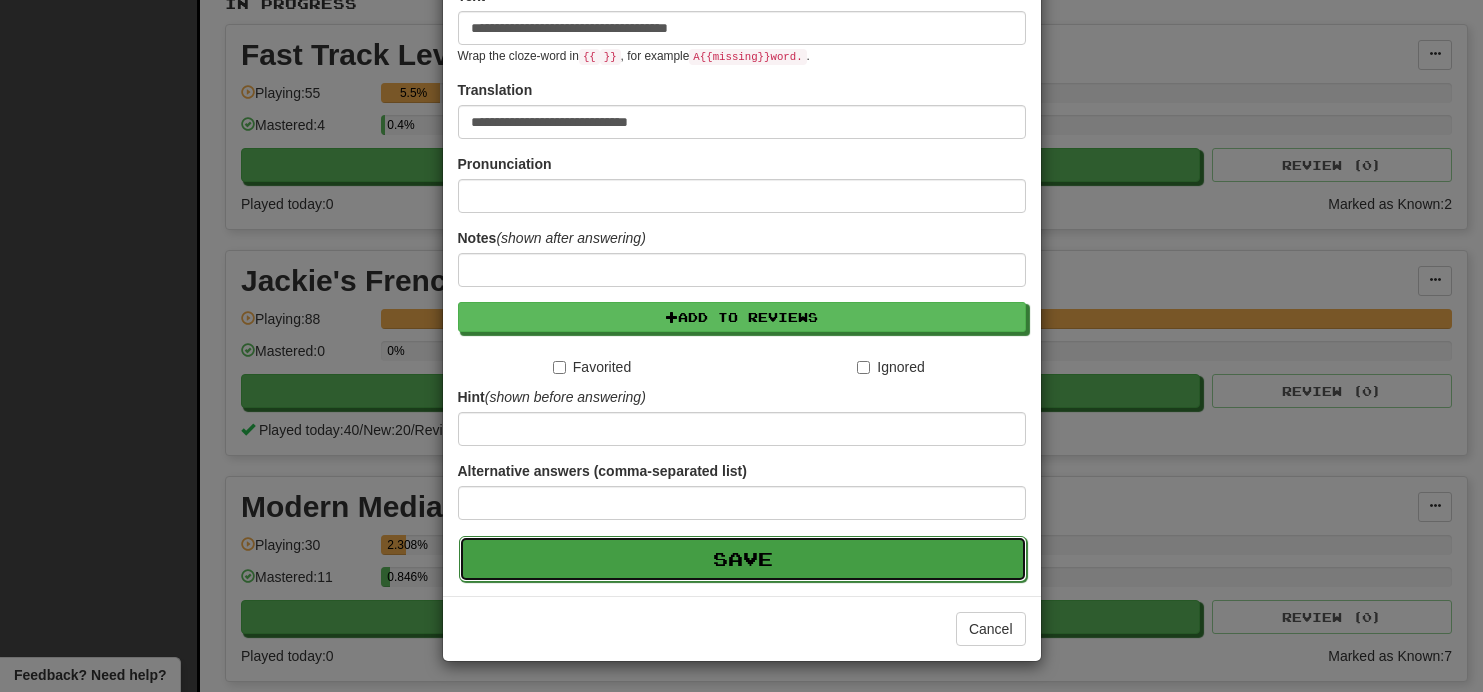 click on "Save" at bounding box center [743, 559] 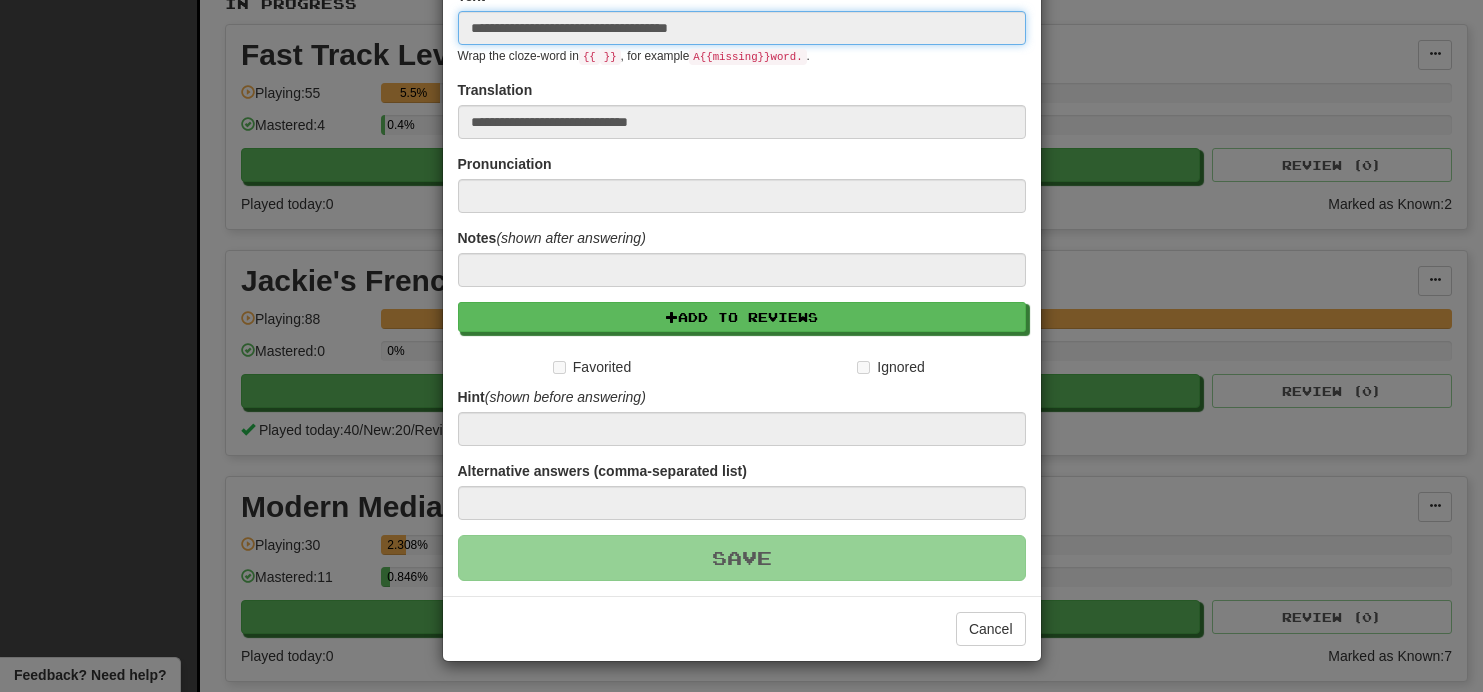 type 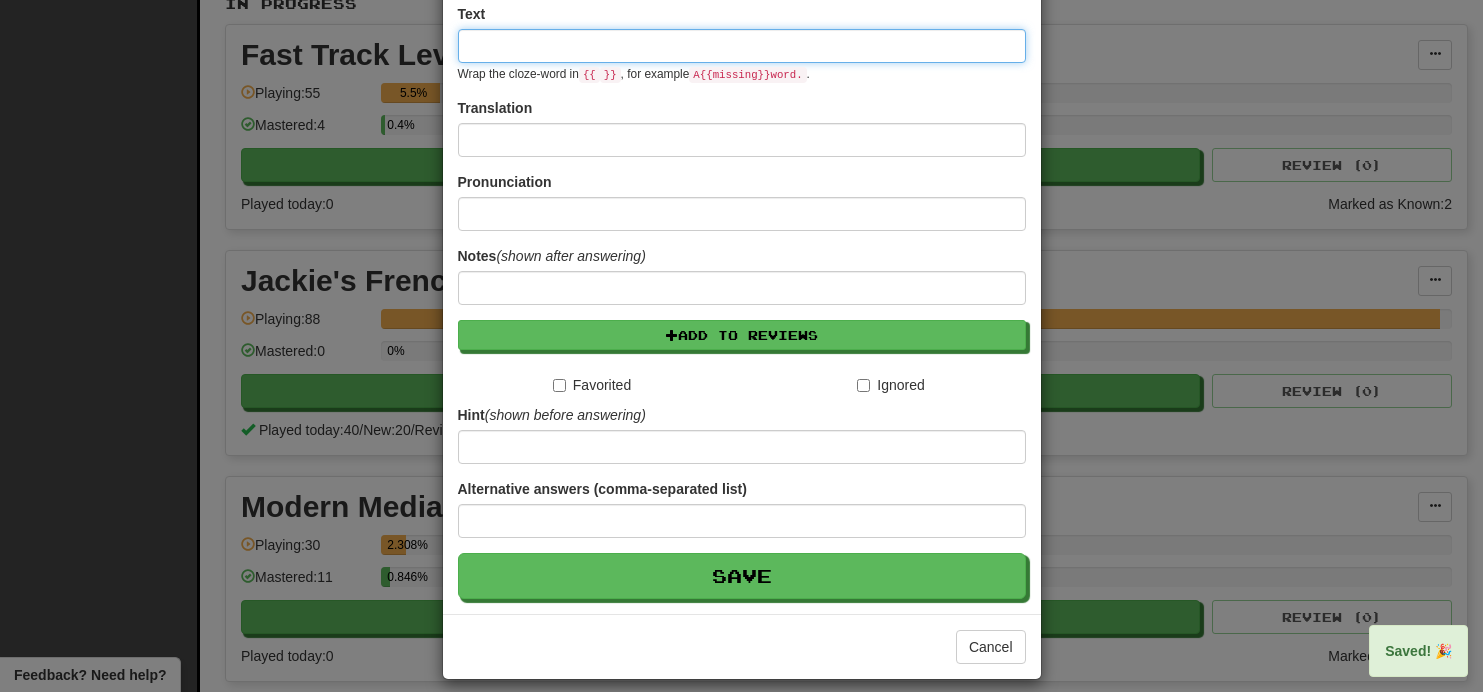 scroll, scrollTop: 103, scrollLeft: 0, axis: vertical 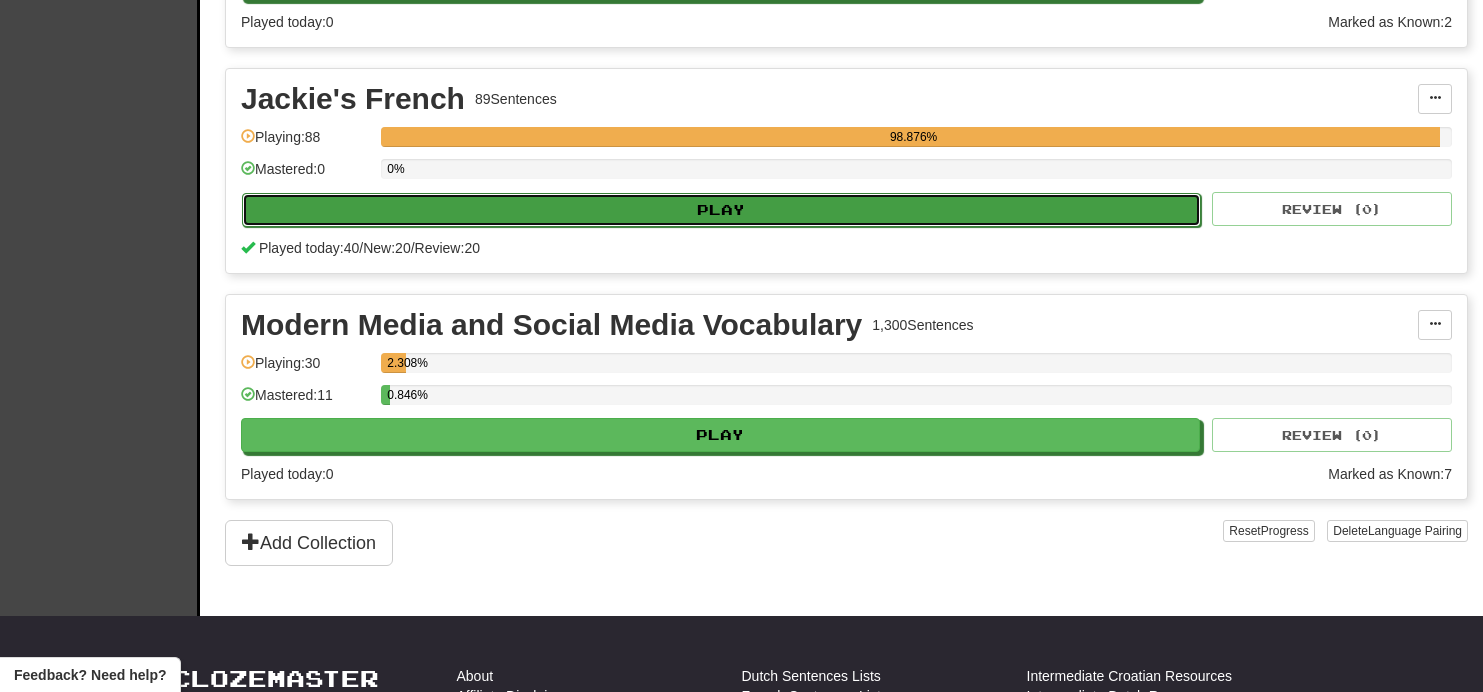 click on "Play" at bounding box center [721, 210] 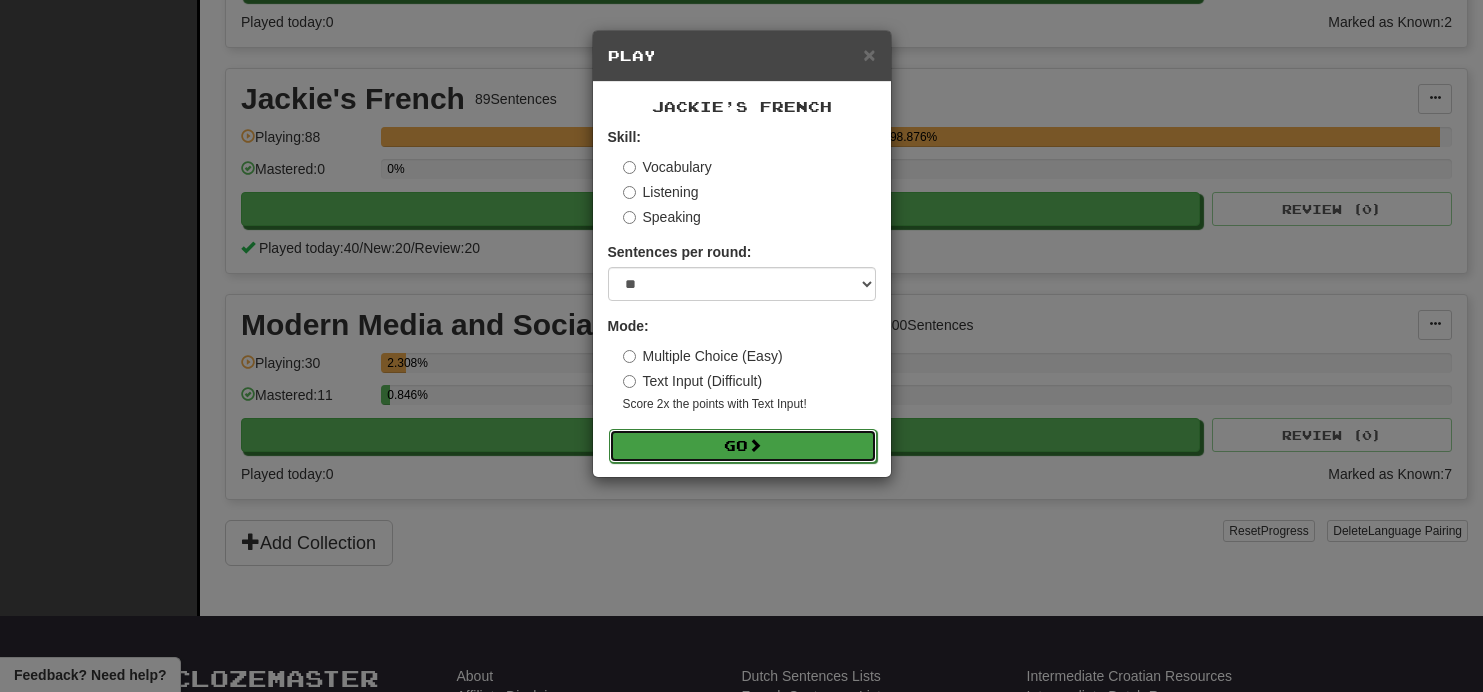 click on "Go" at bounding box center (743, 446) 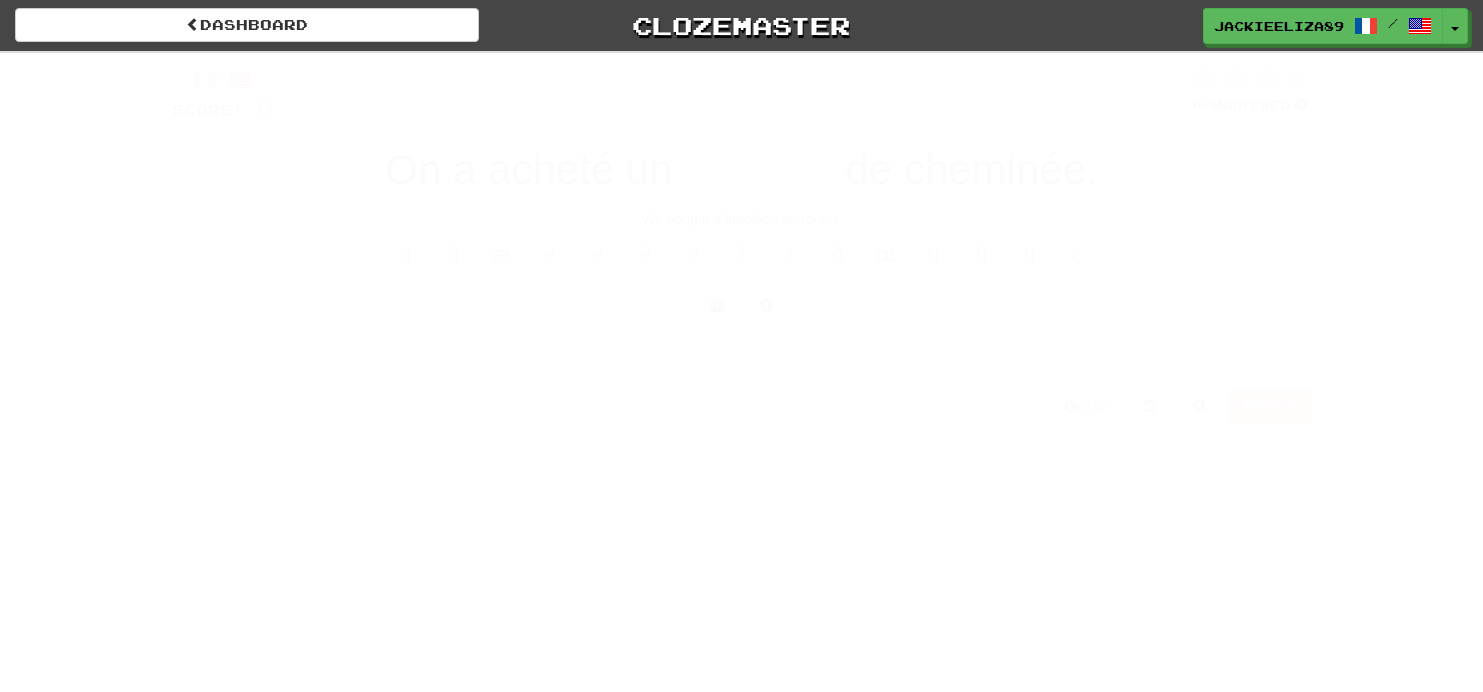 scroll, scrollTop: 0, scrollLeft: 0, axis: both 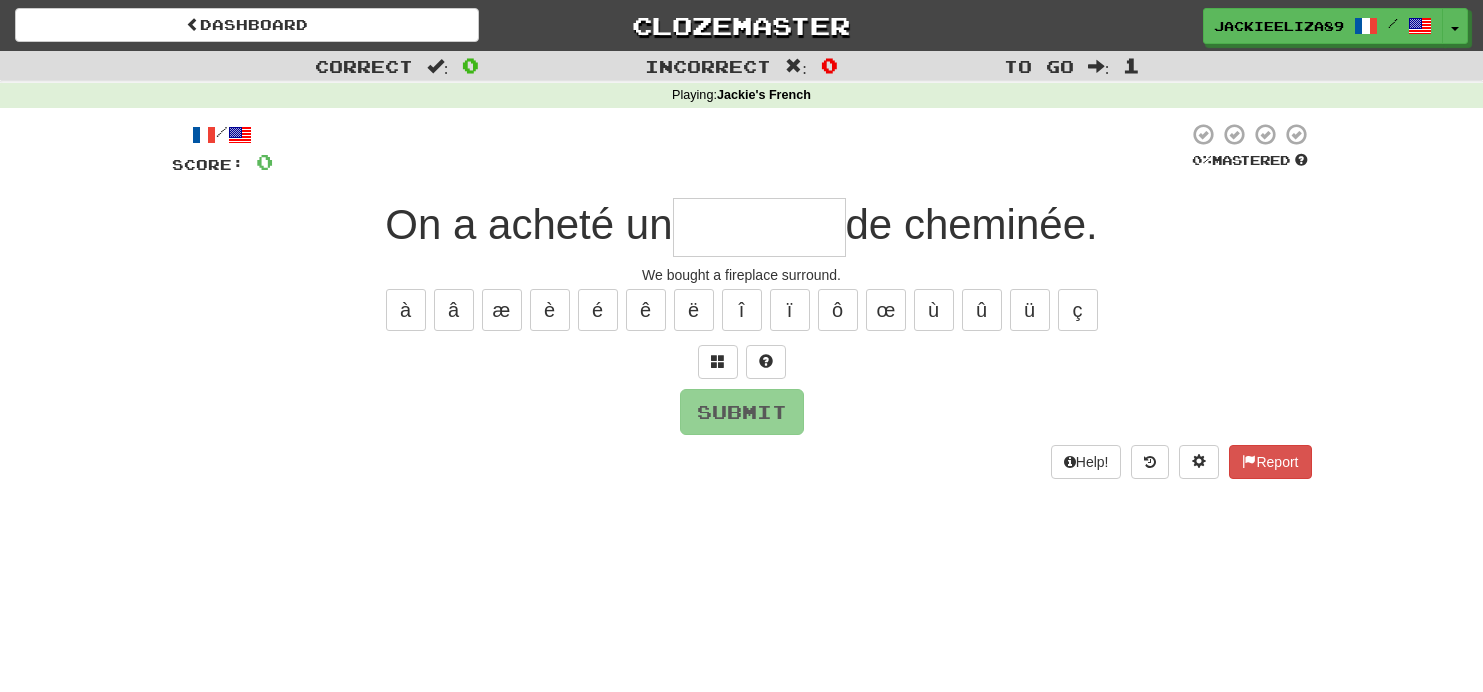 click at bounding box center (759, 227) 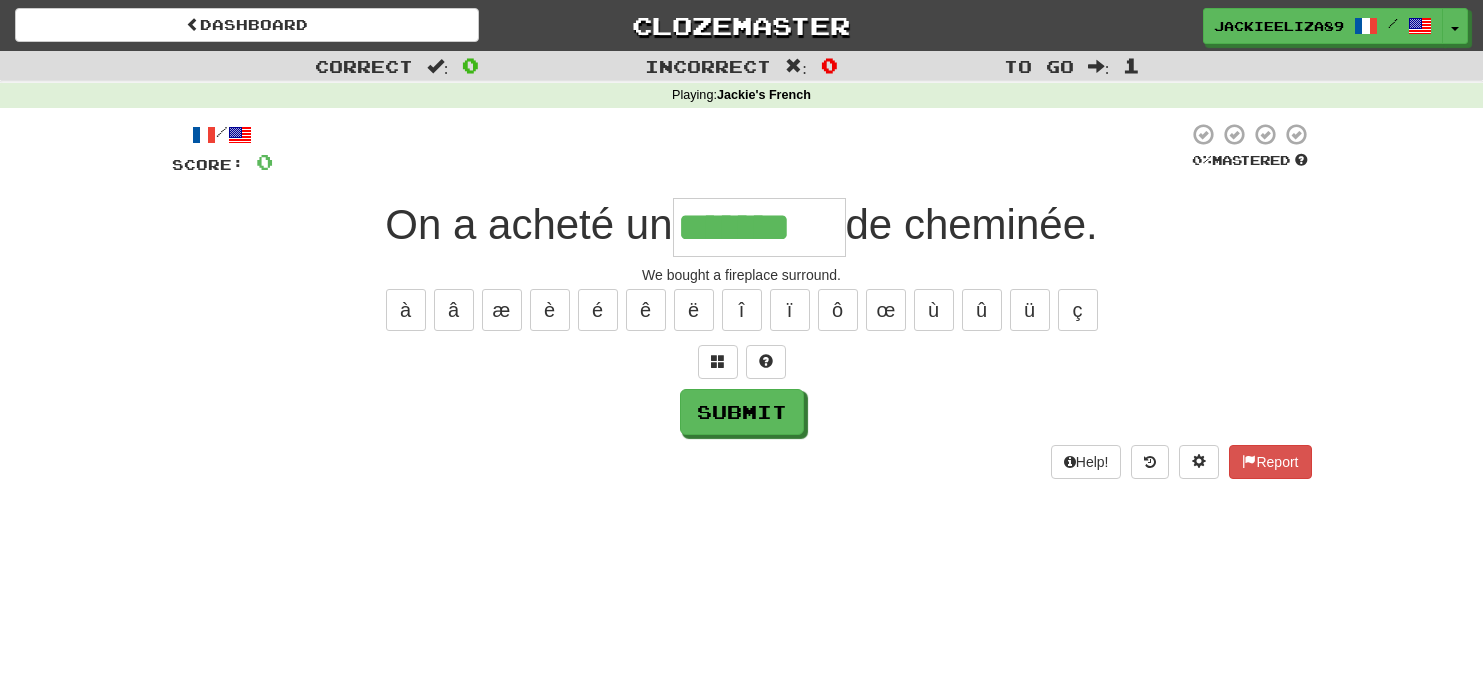 type on "*******" 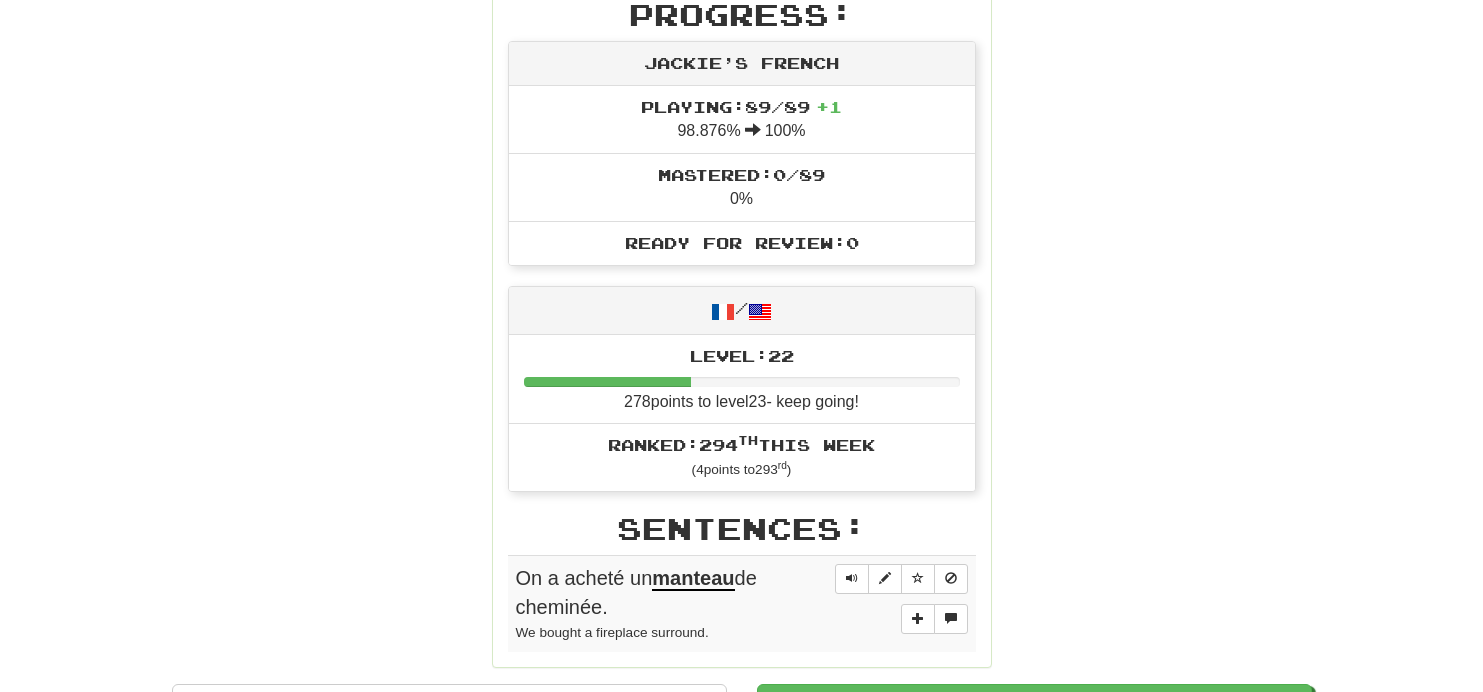 scroll, scrollTop: 521, scrollLeft: 0, axis: vertical 